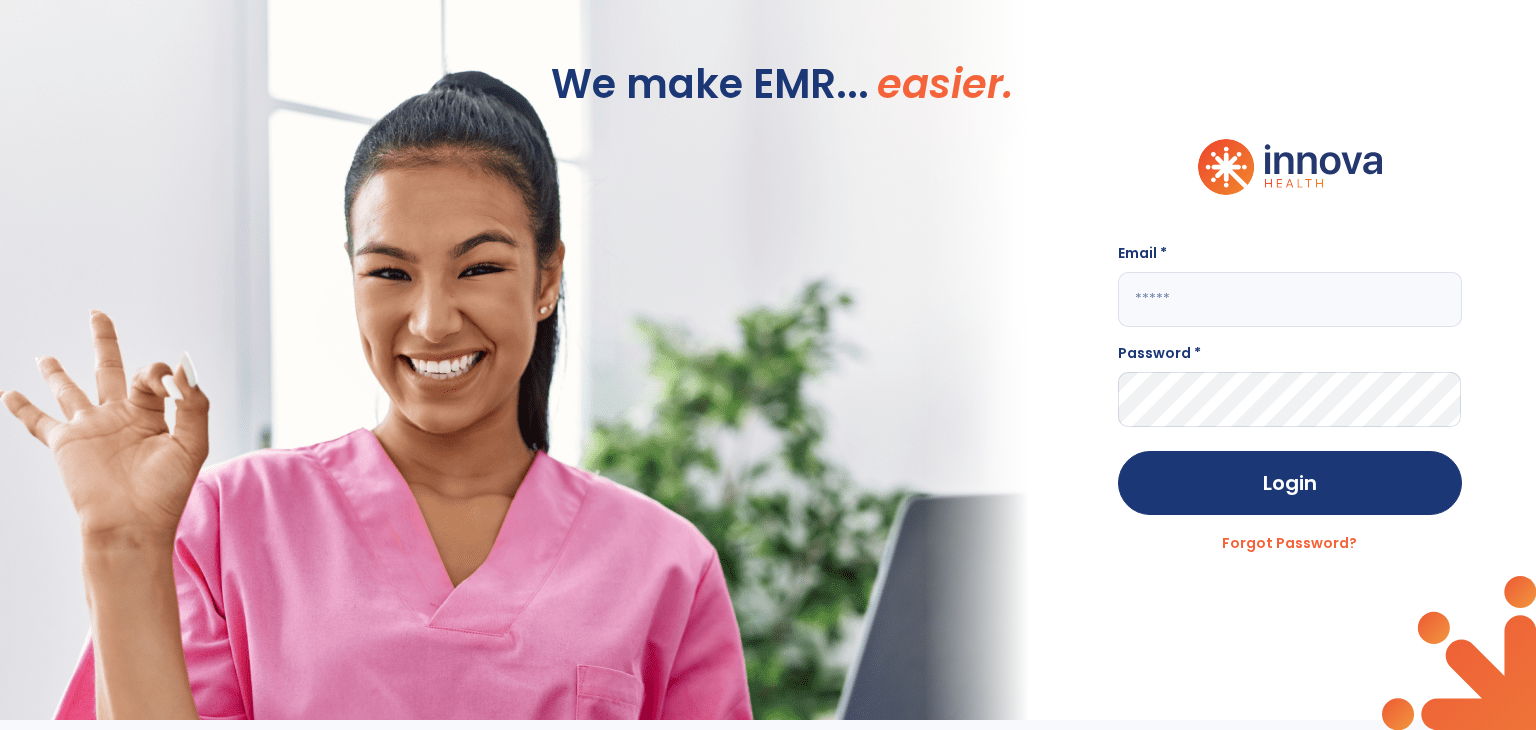 scroll, scrollTop: 0, scrollLeft: 0, axis: both 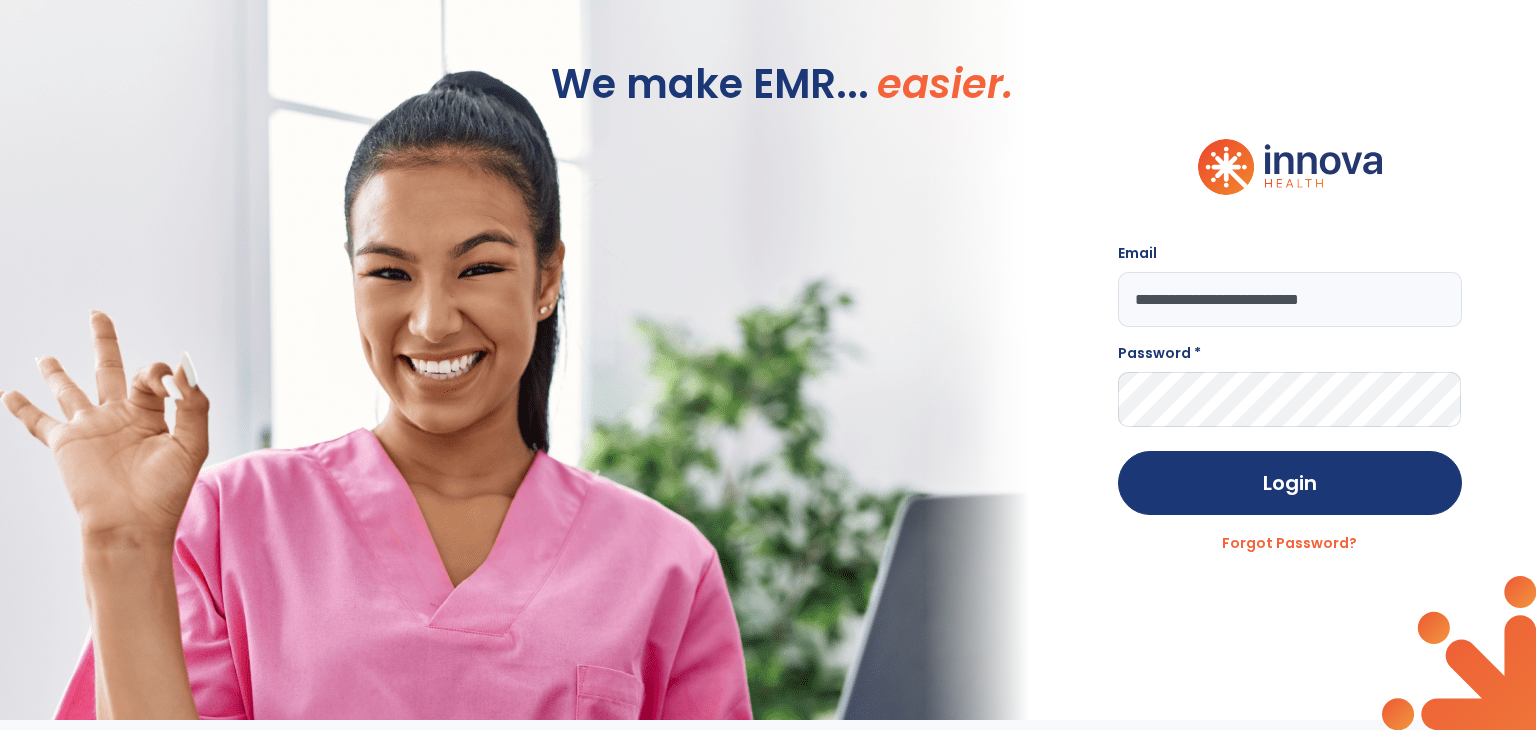 type on "**********" 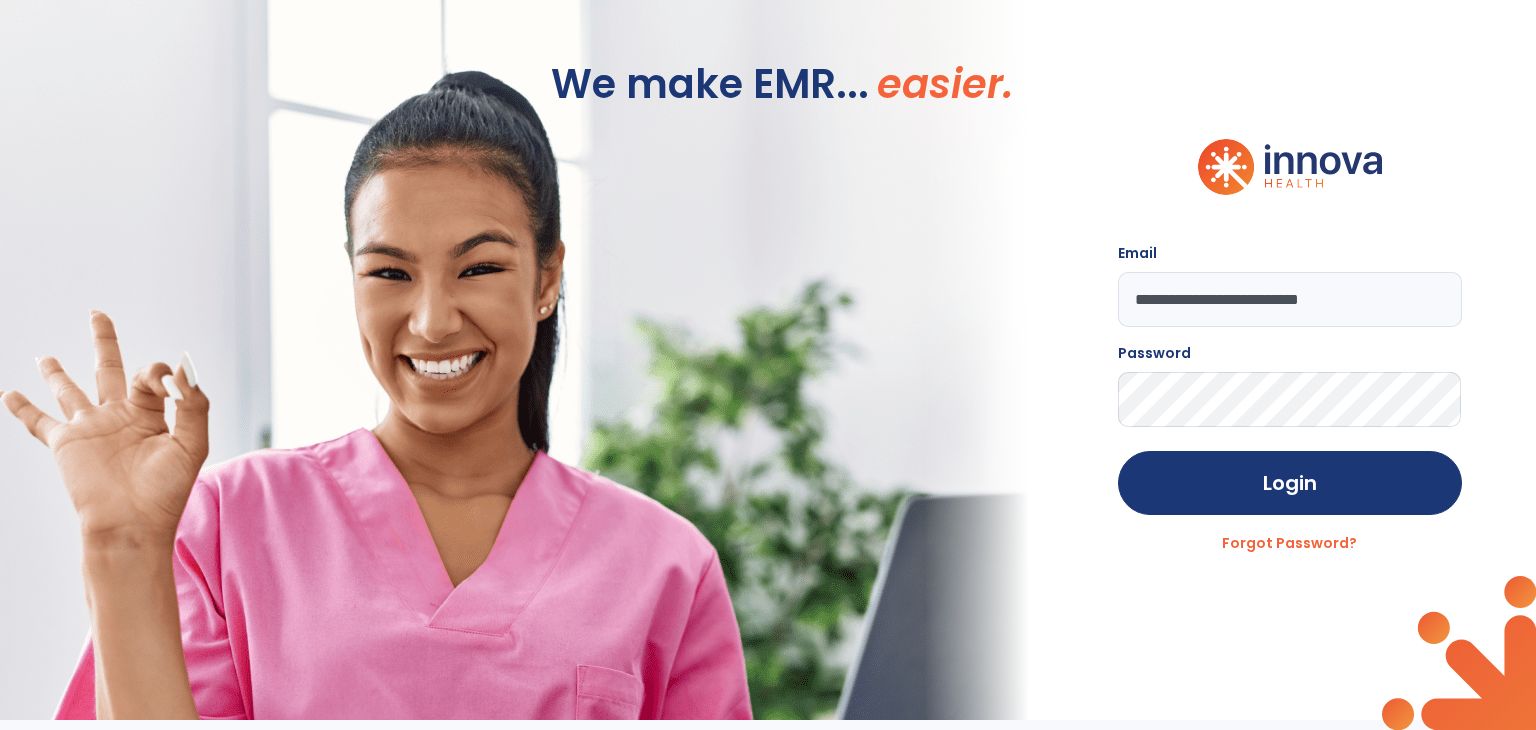 click on "Login" 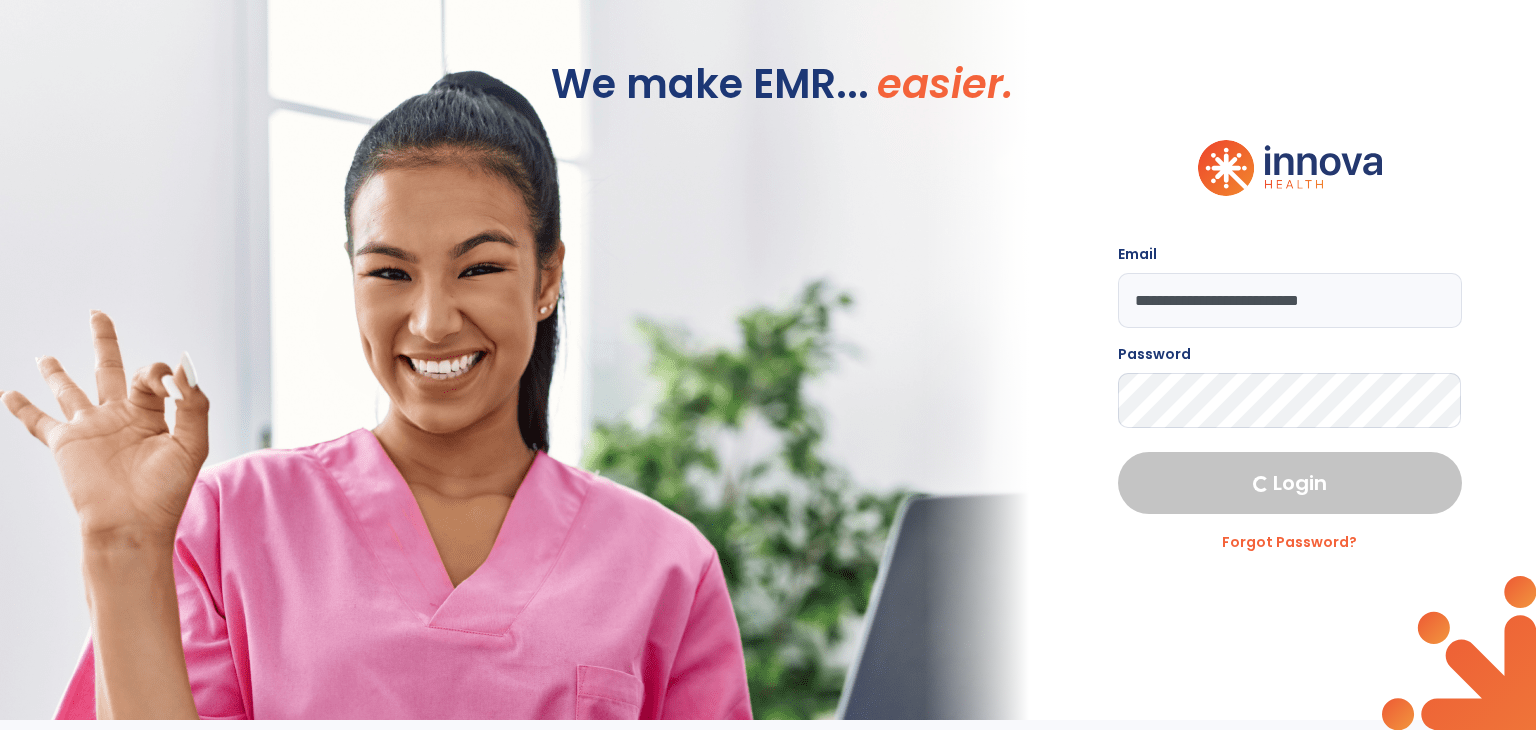 select on "****" 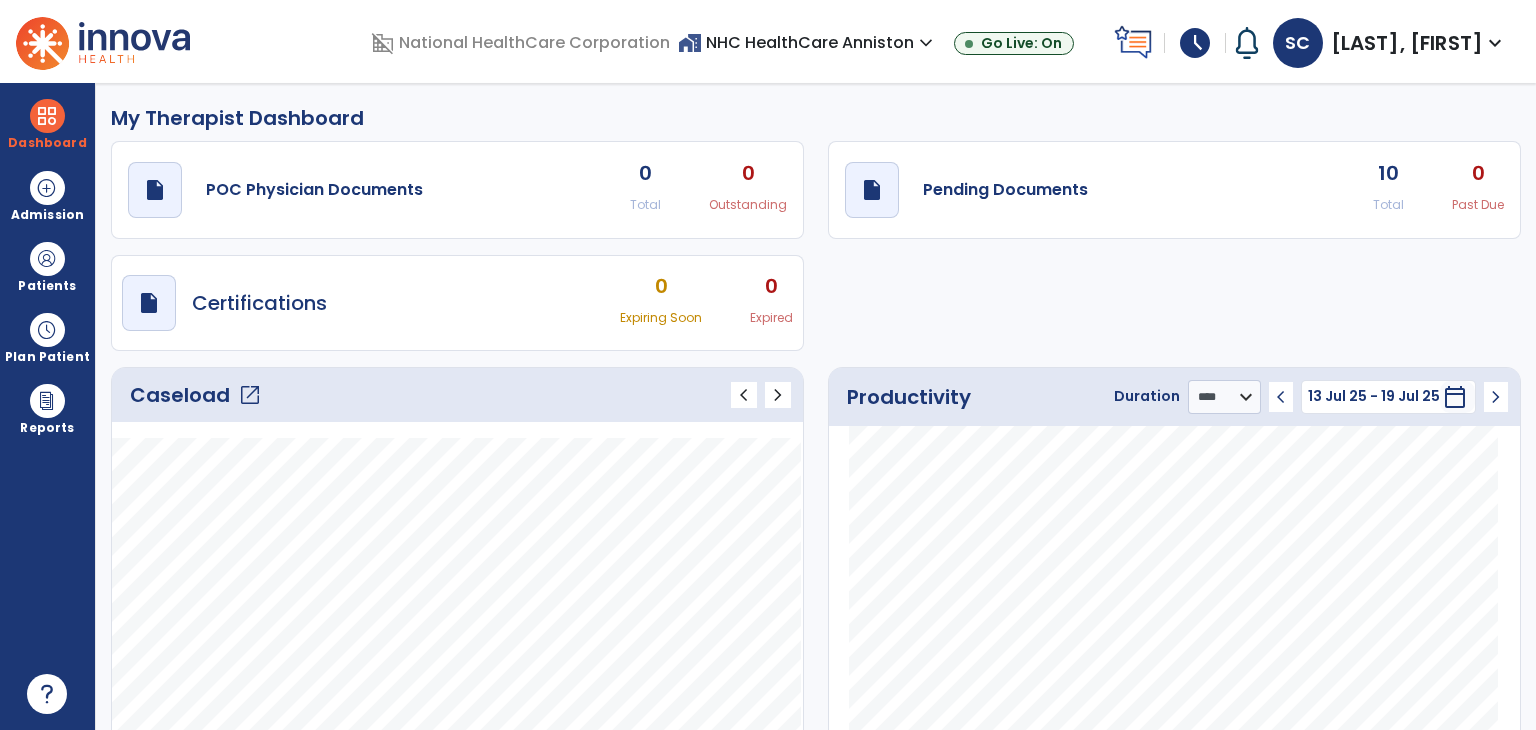 click on "open_in_new" 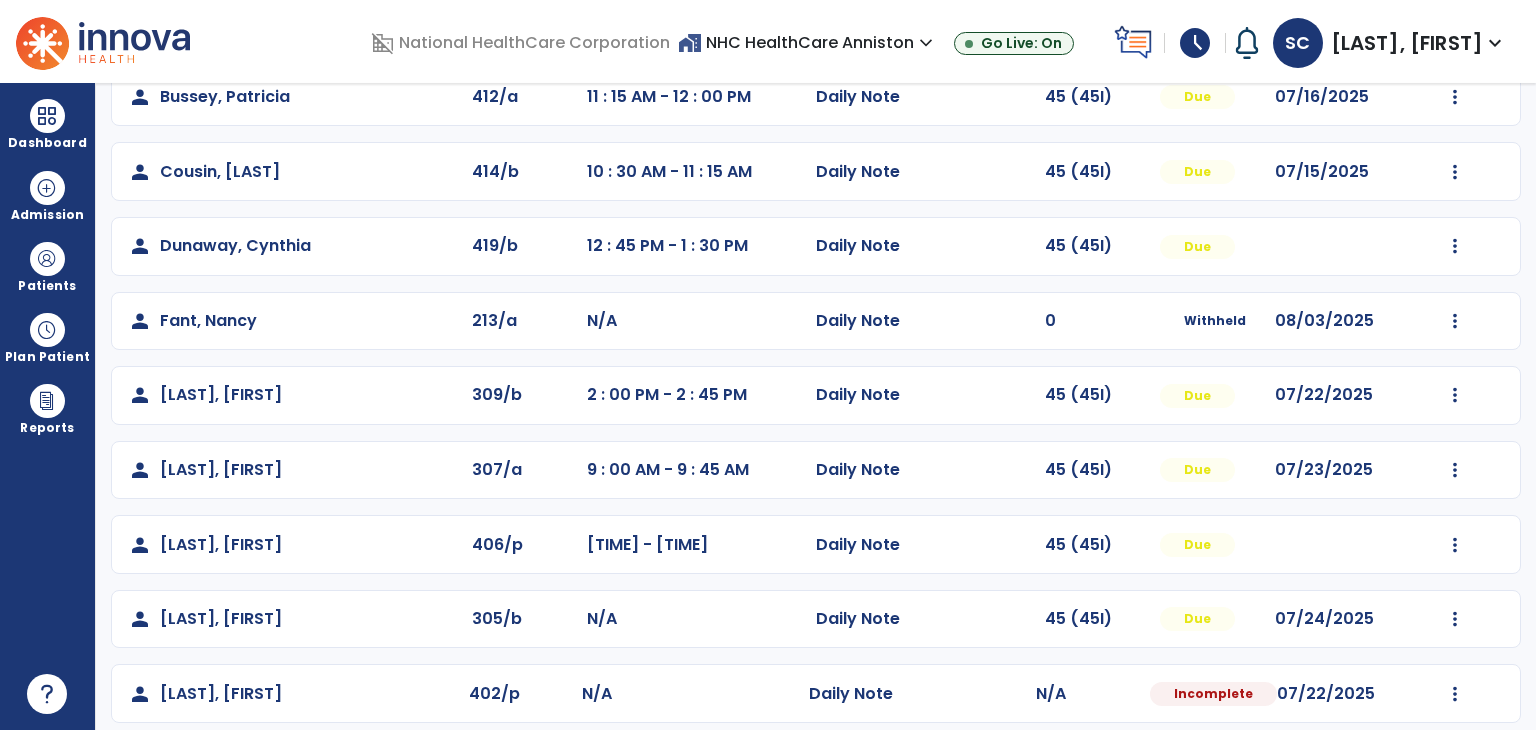 scroll, scrollTop: 359, scrollLeft: 0, axis: vertical 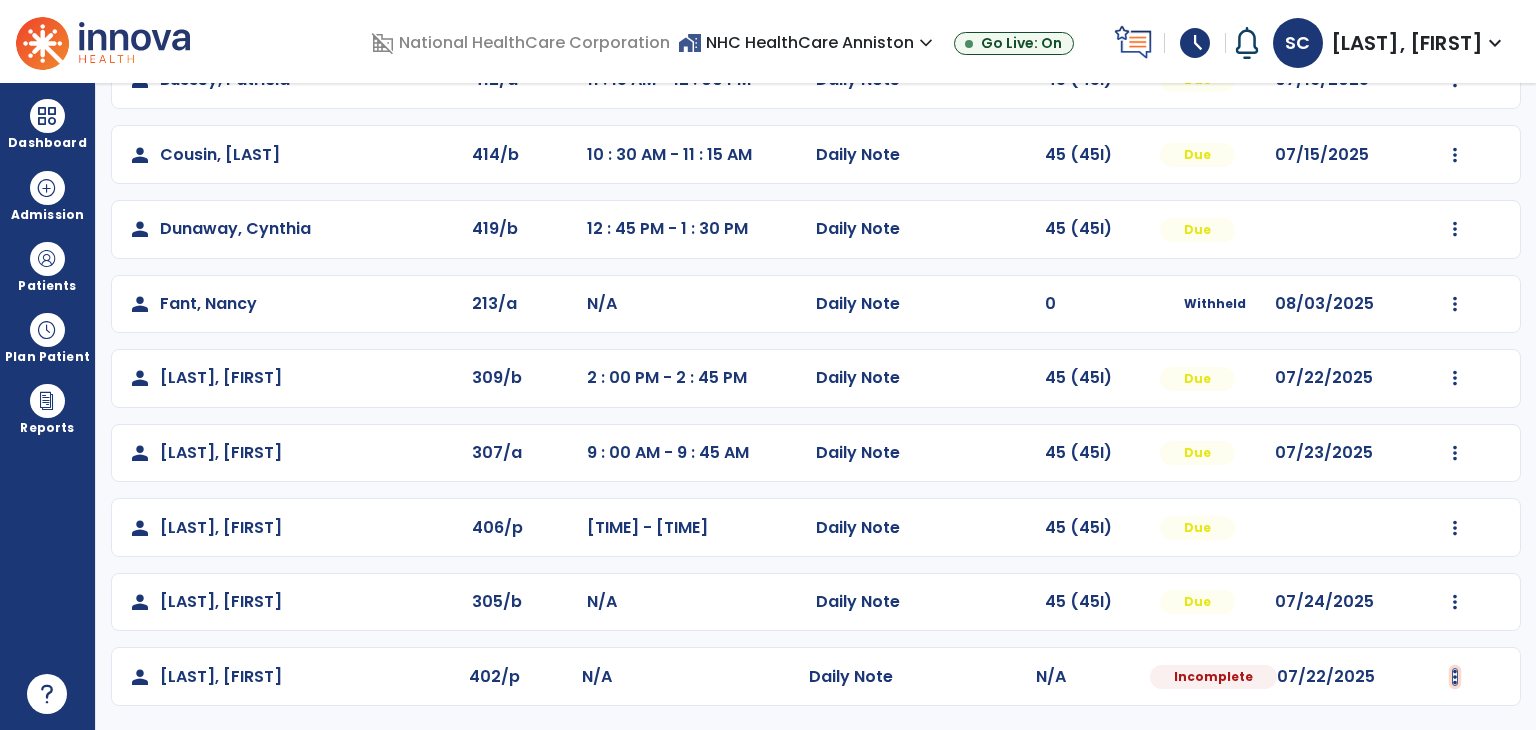 click at bounding box center [1455, -69] 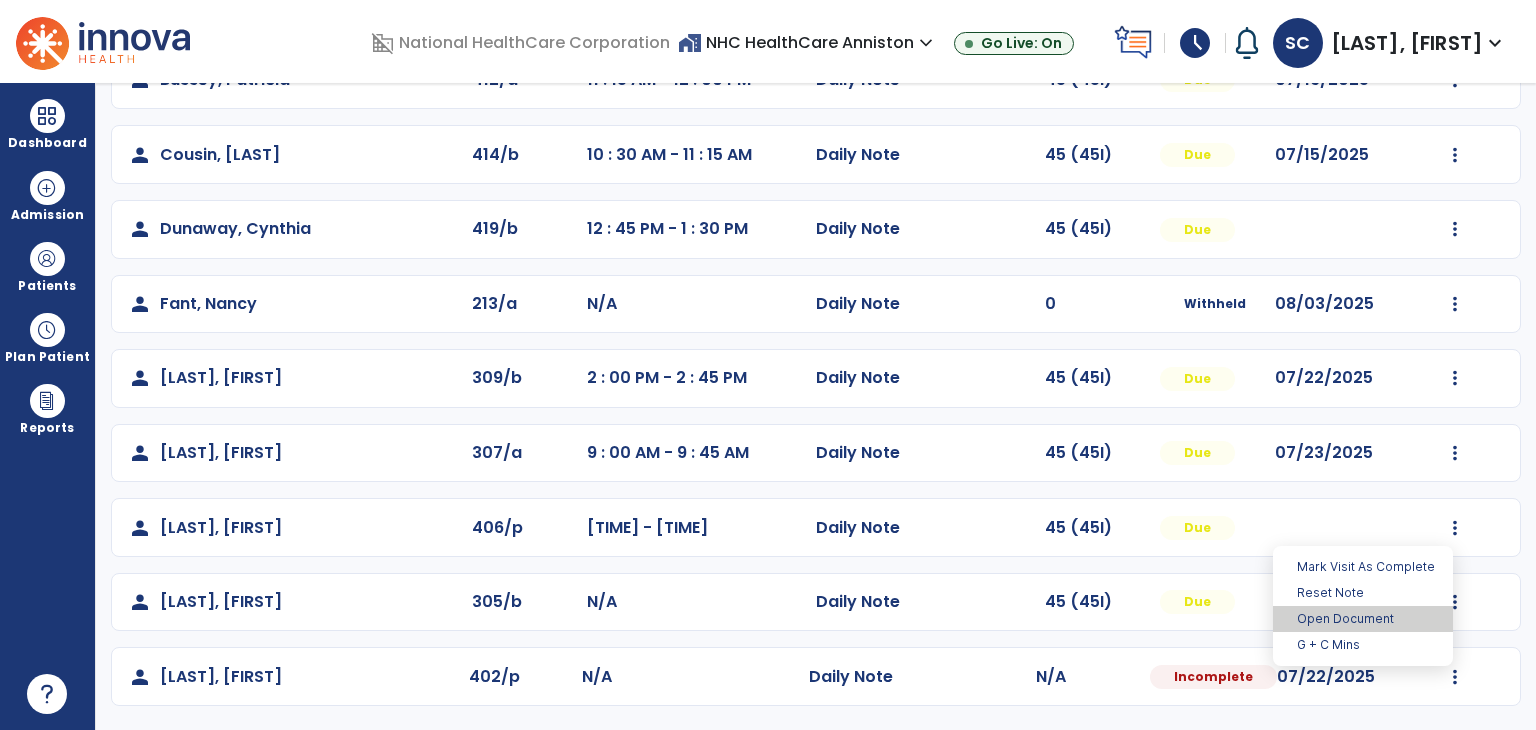 click on "Open Document" at bounding box center [1363, 619] 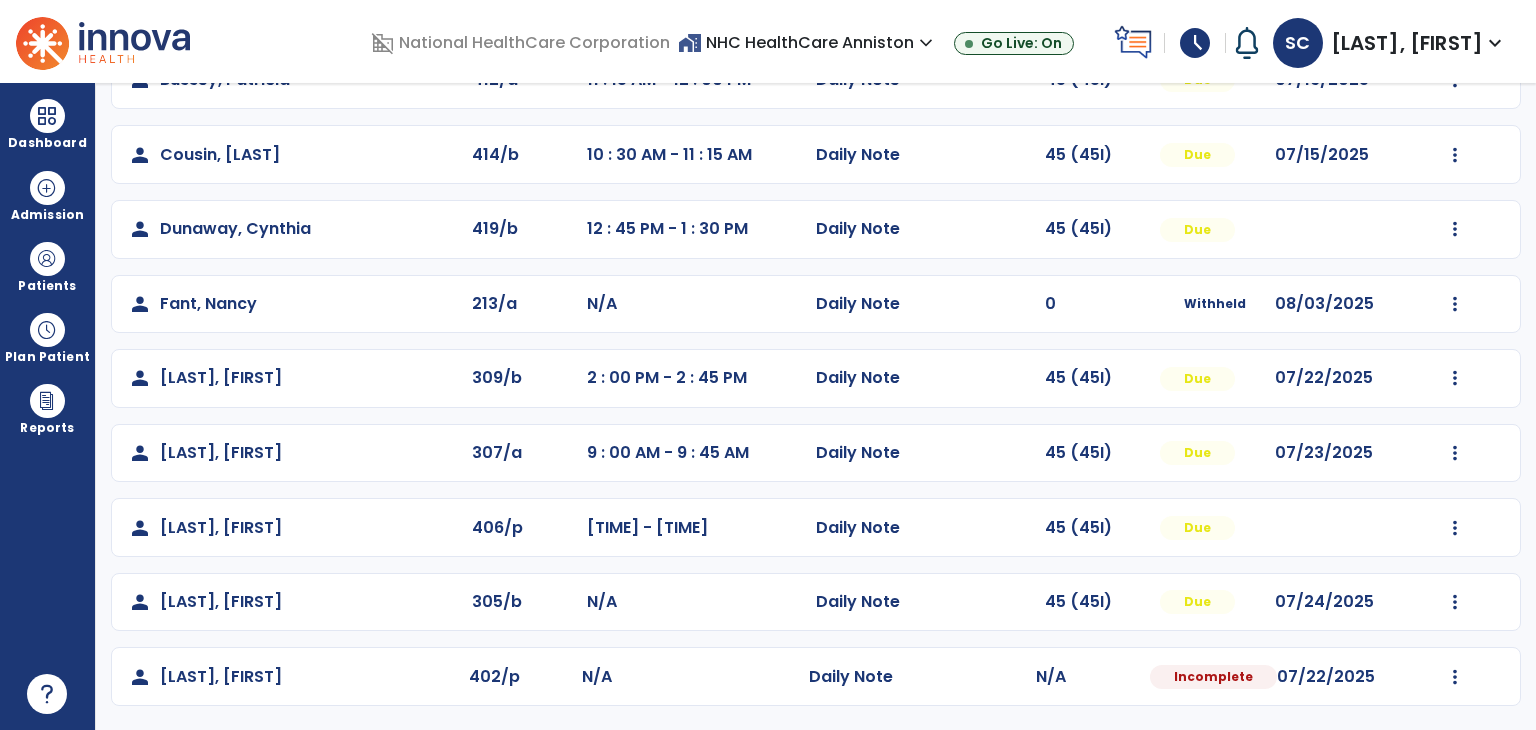 select on "*" 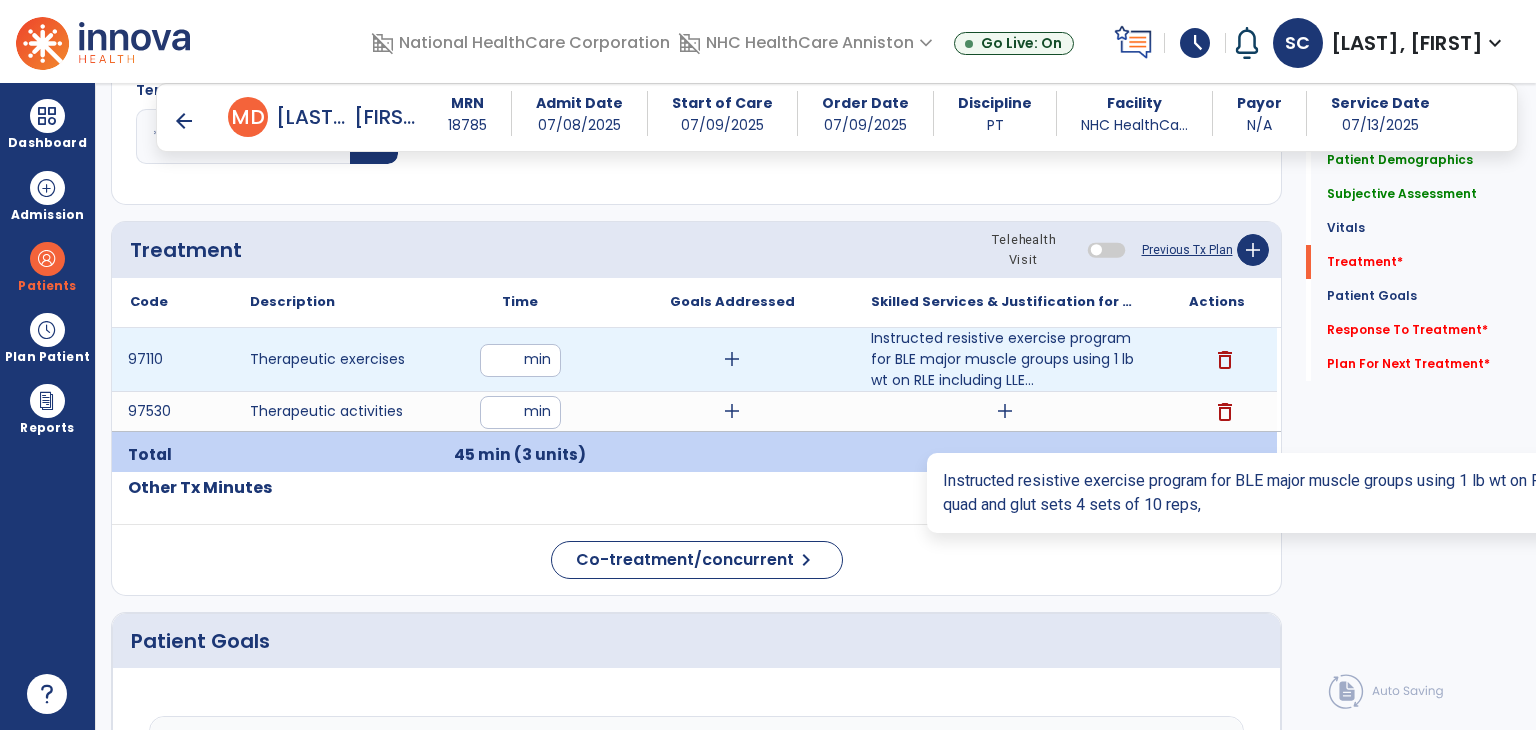scroll, scrollTop: 1859, scrollLeft: 0, axis: vertical 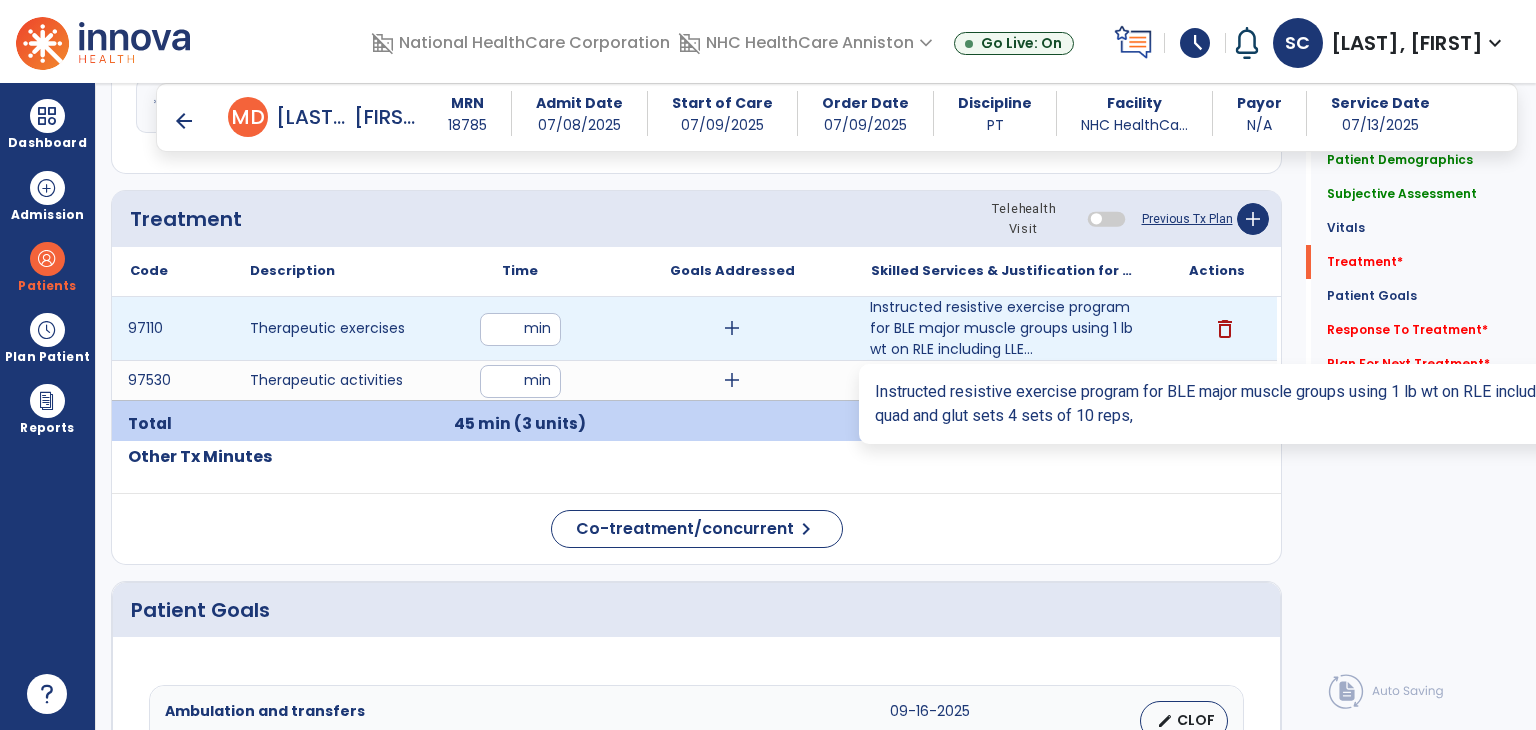 click on "Instructed resistive exercise program for BLE major muscle groups using 1 lb wt on RLE including LLE..." at bounding box center (1004, 328) 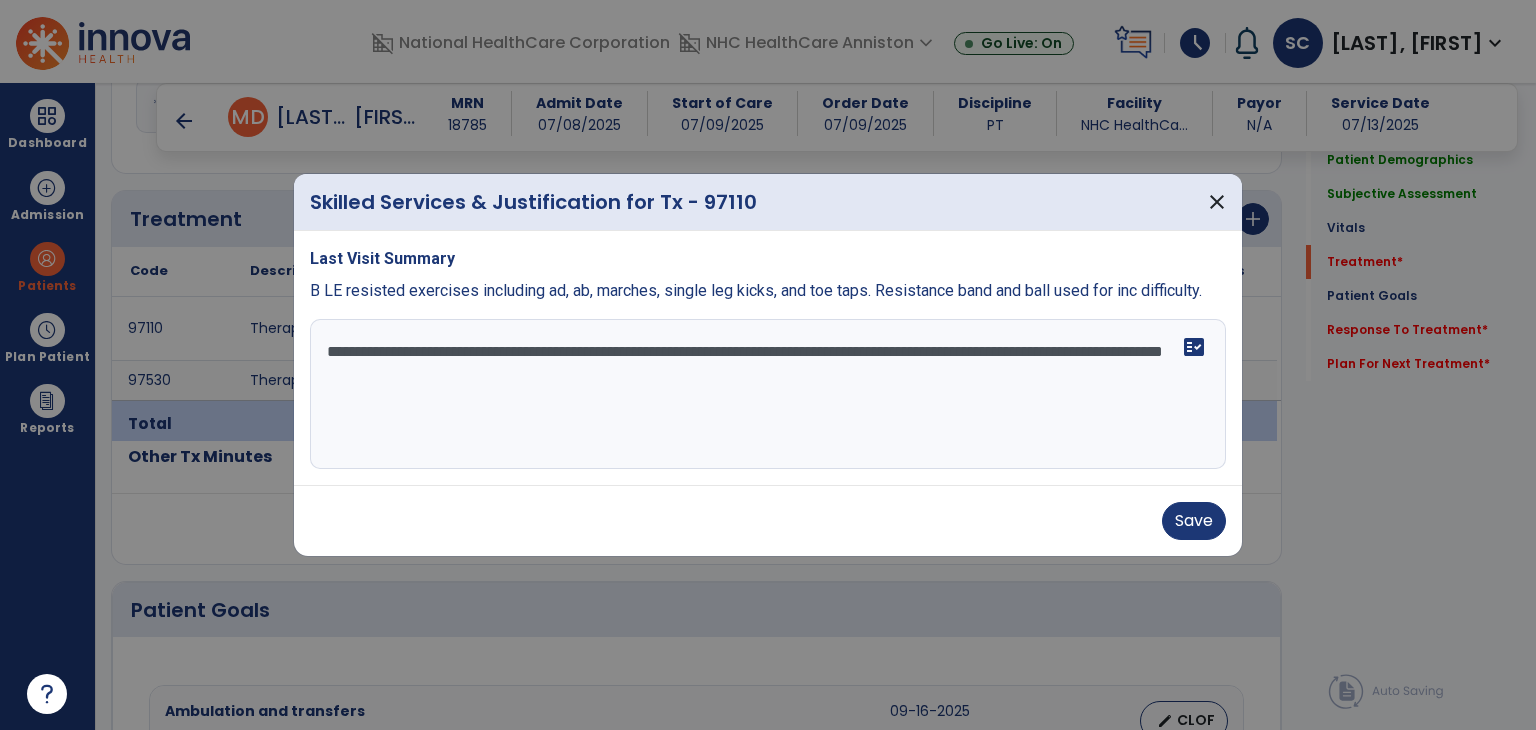 click on "**********" at bounding box center [768, 394] 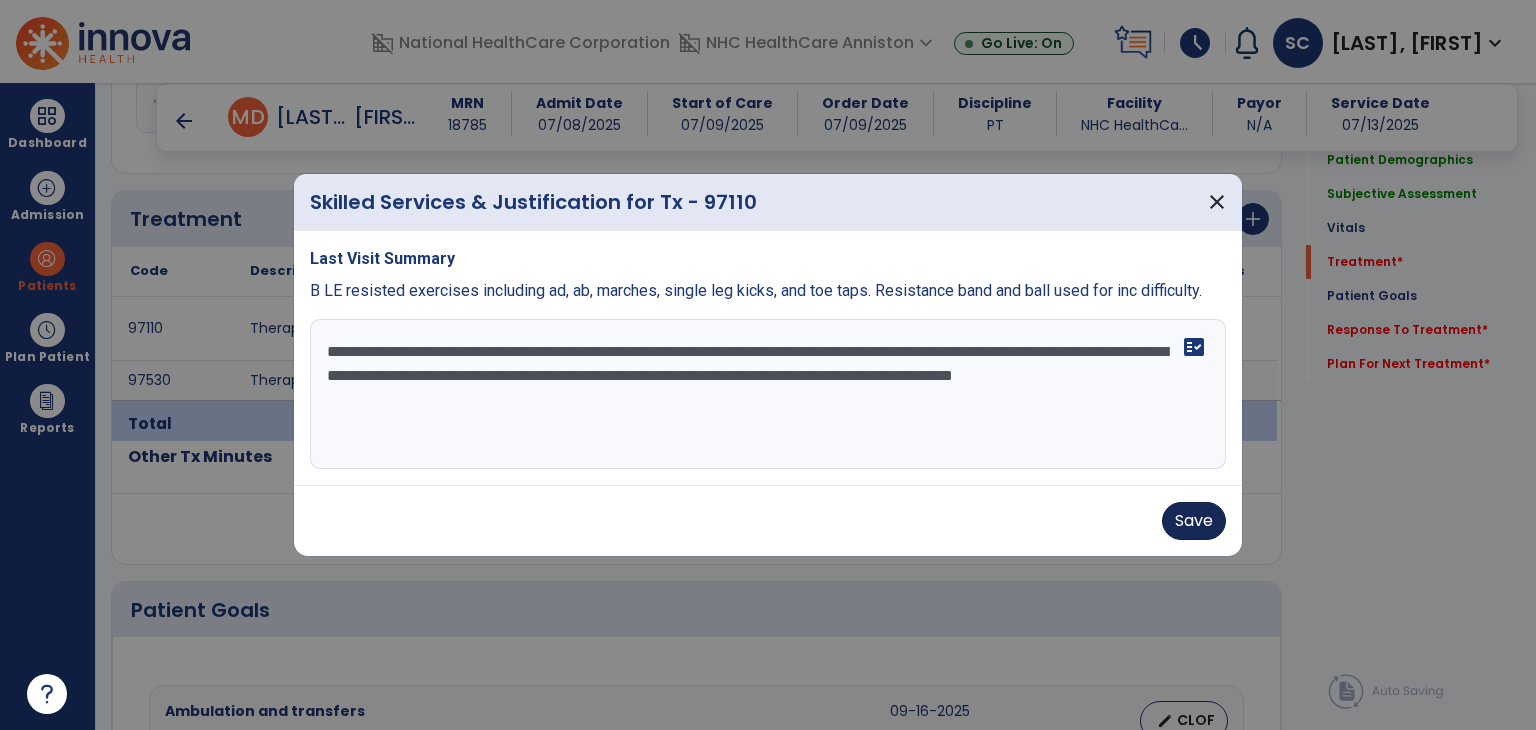 type on "**********" 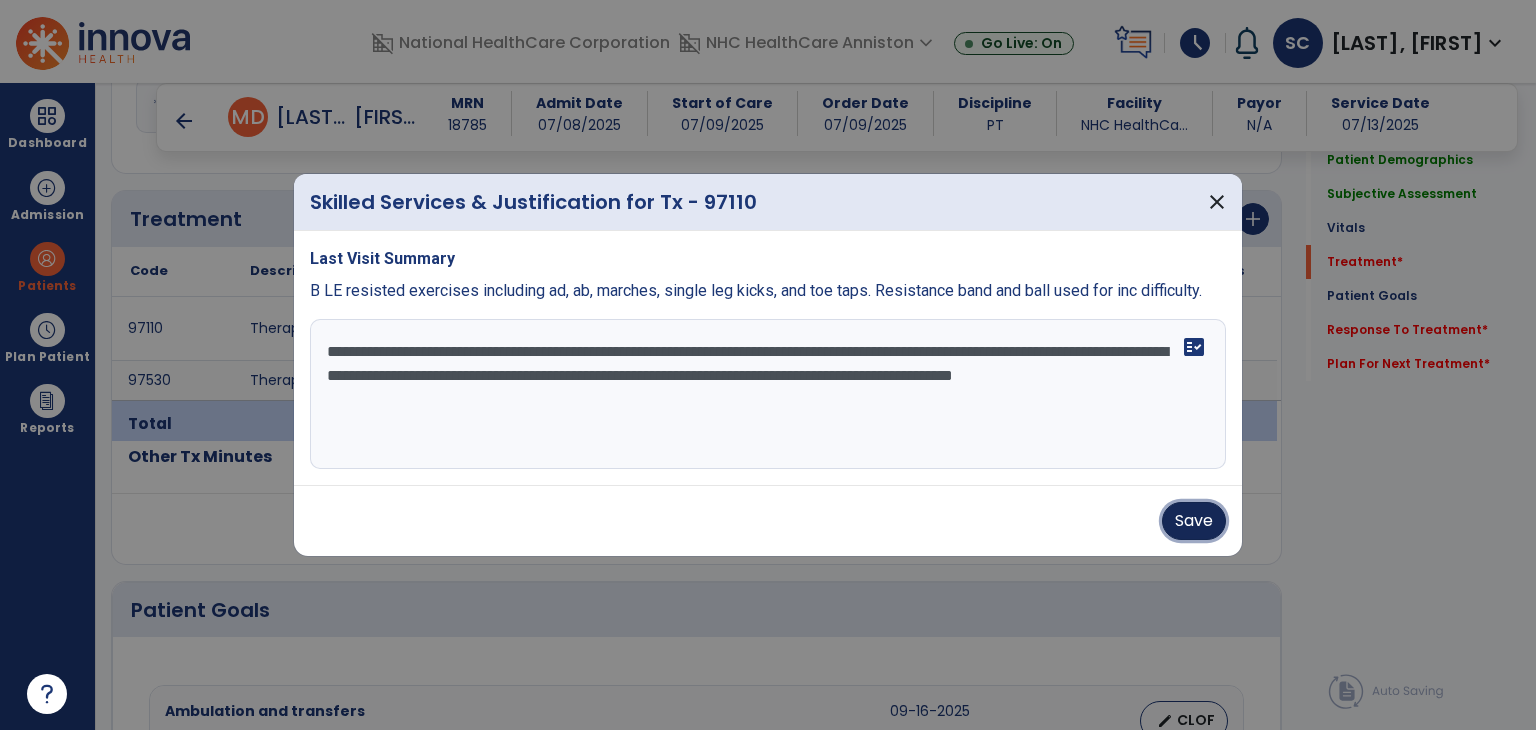 click on "Save" at bounding box center [1194, 521] 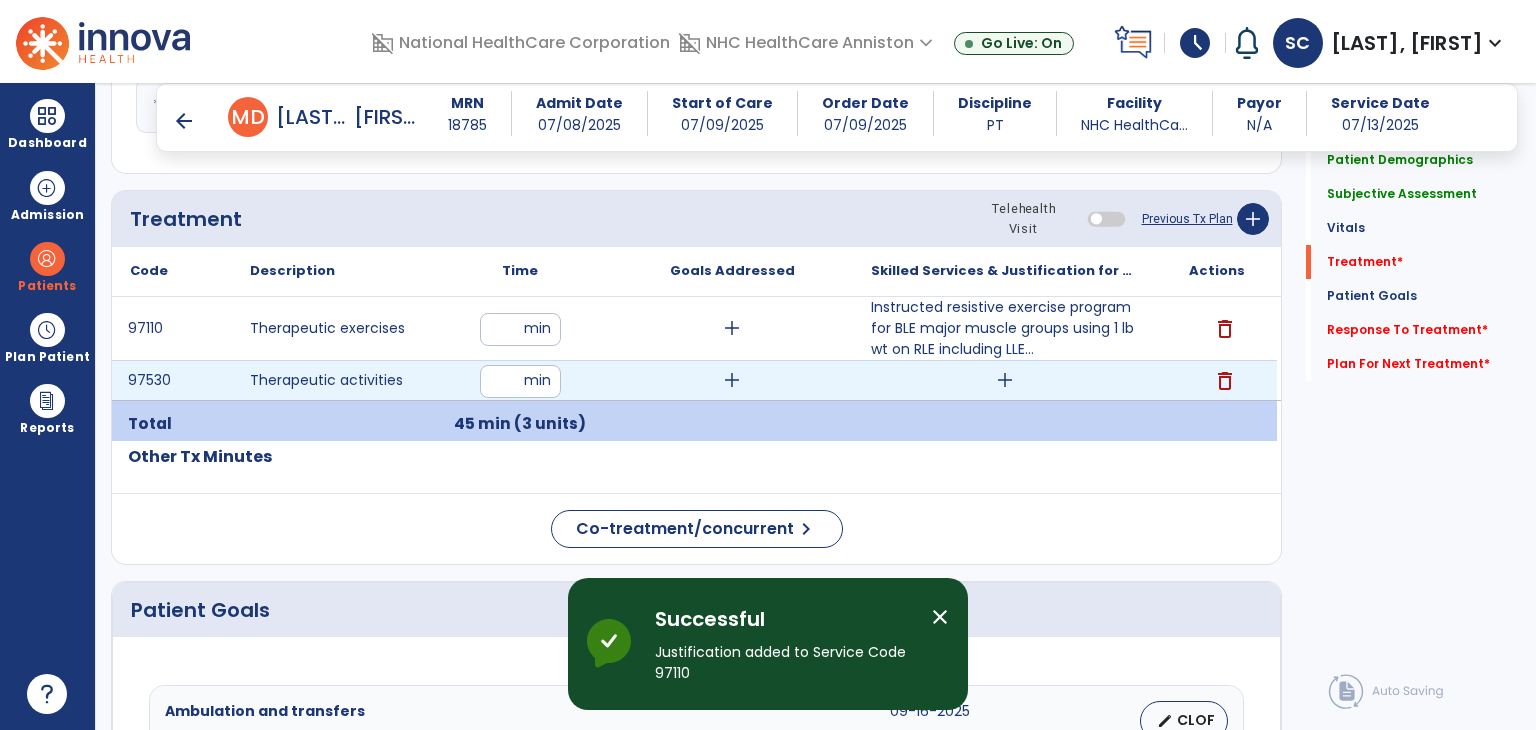 click on "add" at bounding box center (1005, 380) 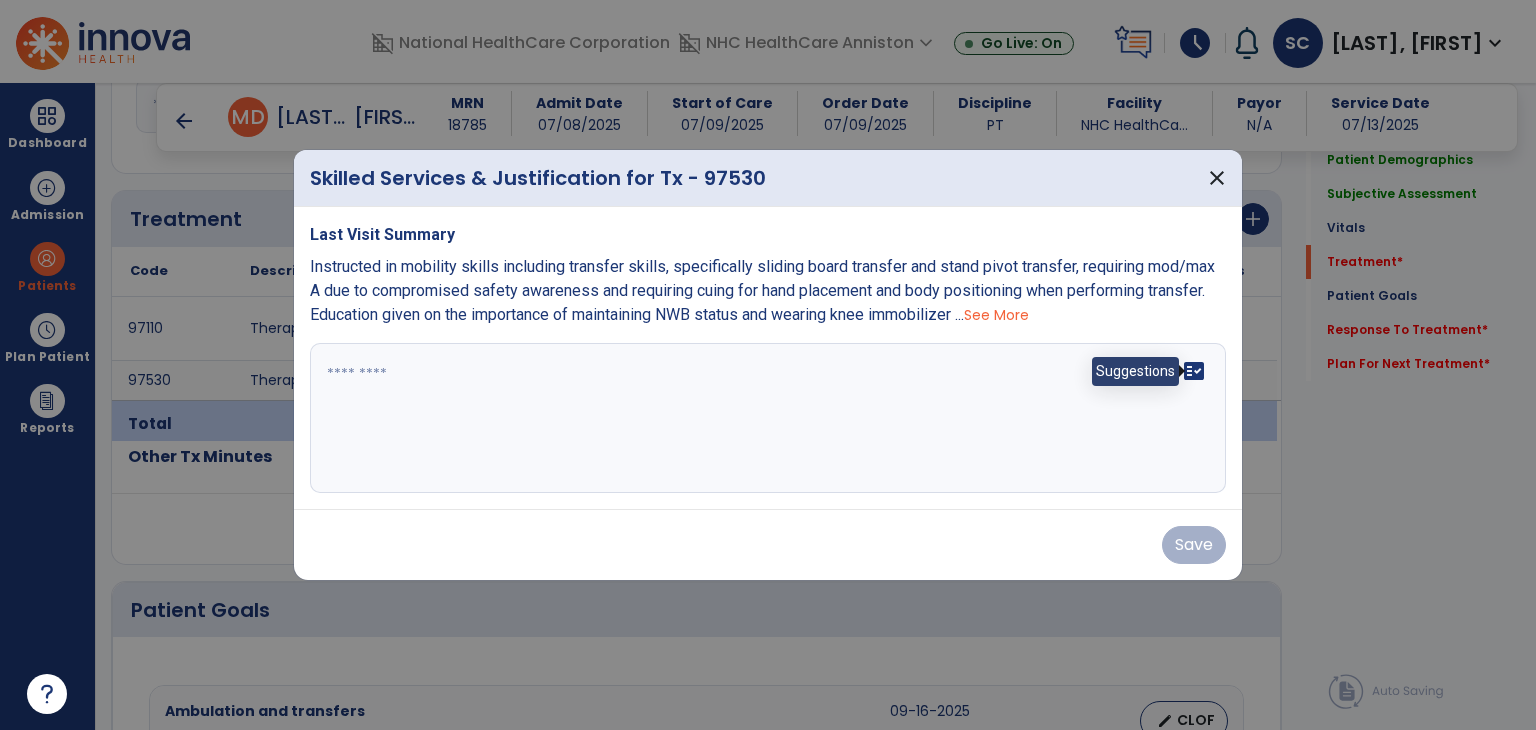 click on "fact_check" at bounding box center [1194, 371] 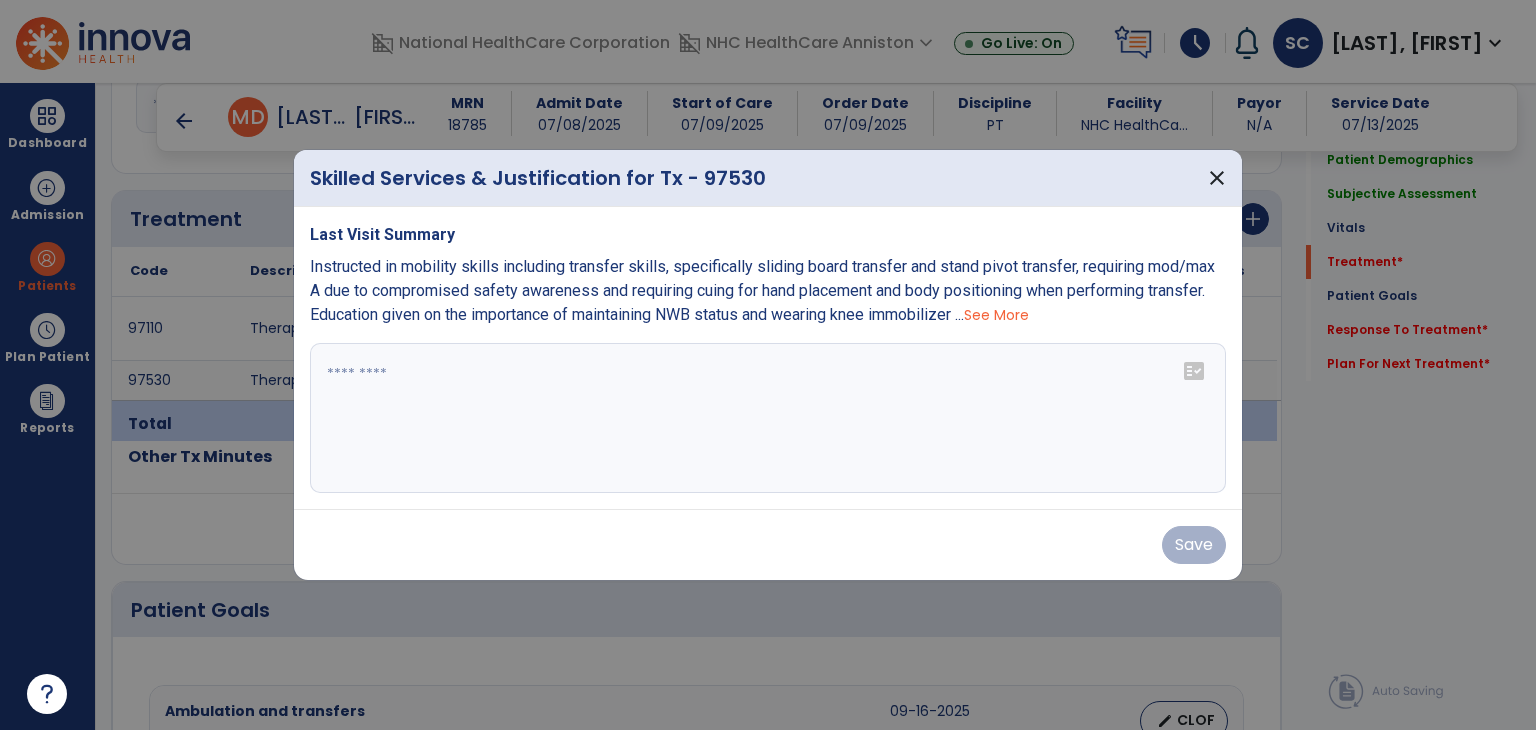 click on "fact_check" at bounding box center (1194, 371) 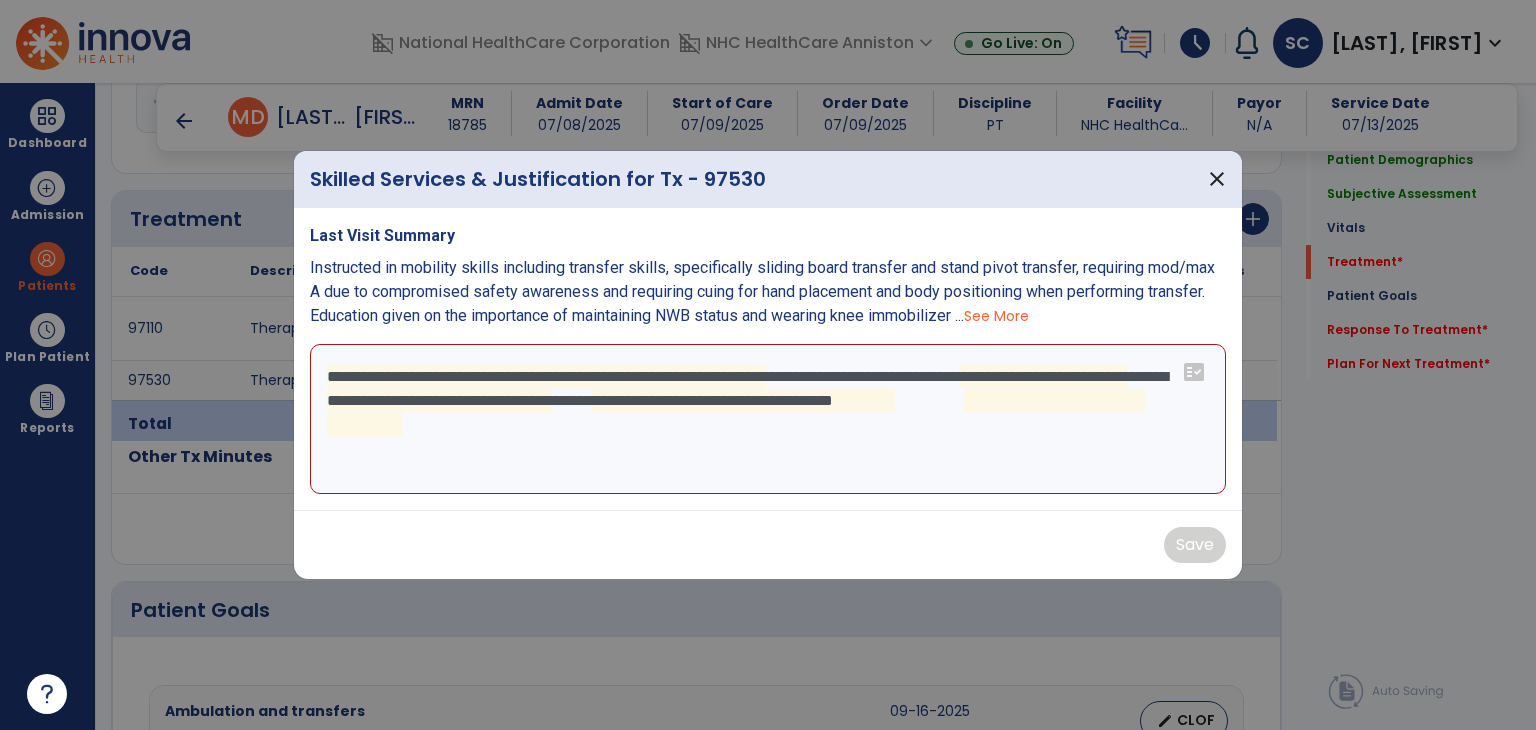 click on "**********" at bounding box center [768, 419] 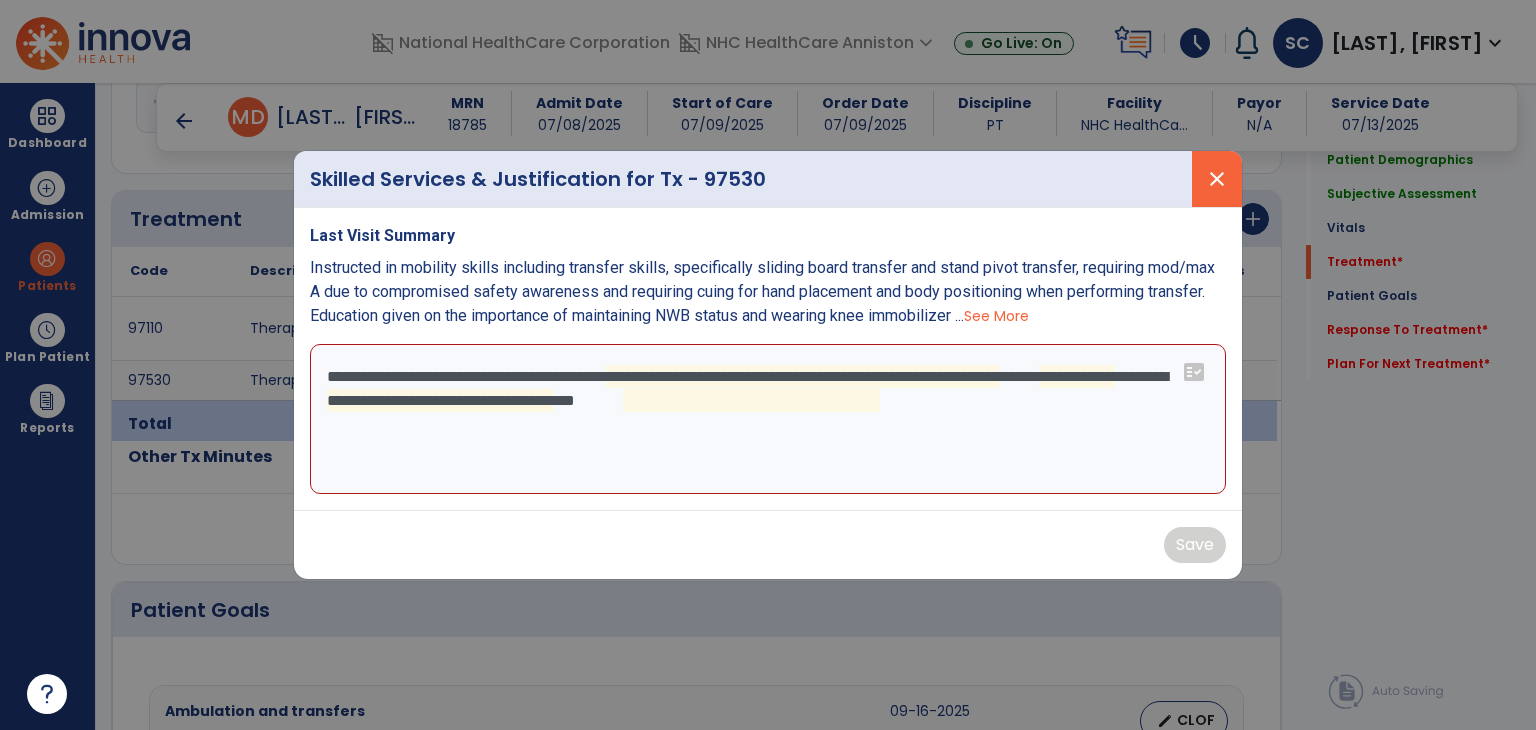 type on "**********" 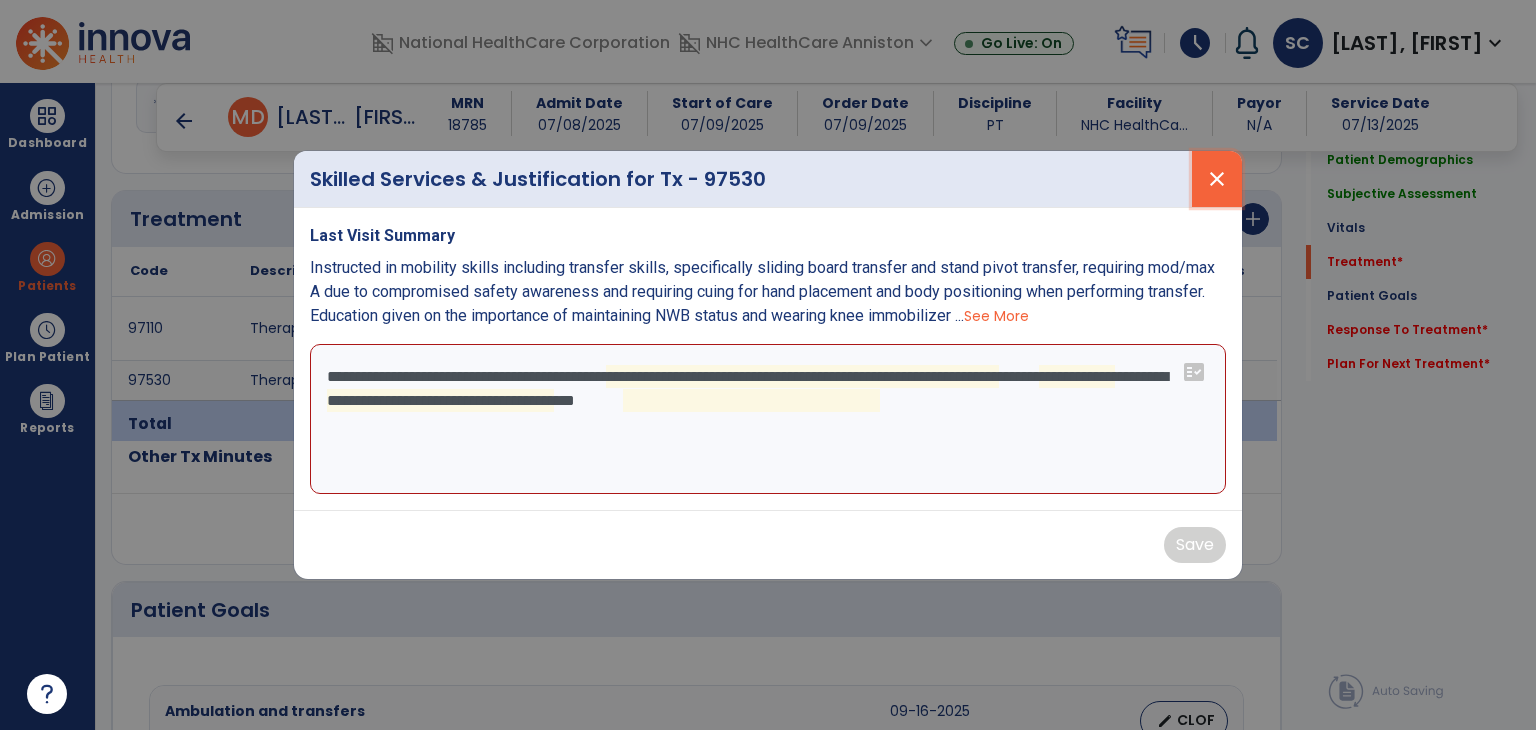 click on "close" at bounding box center (1217, 179) 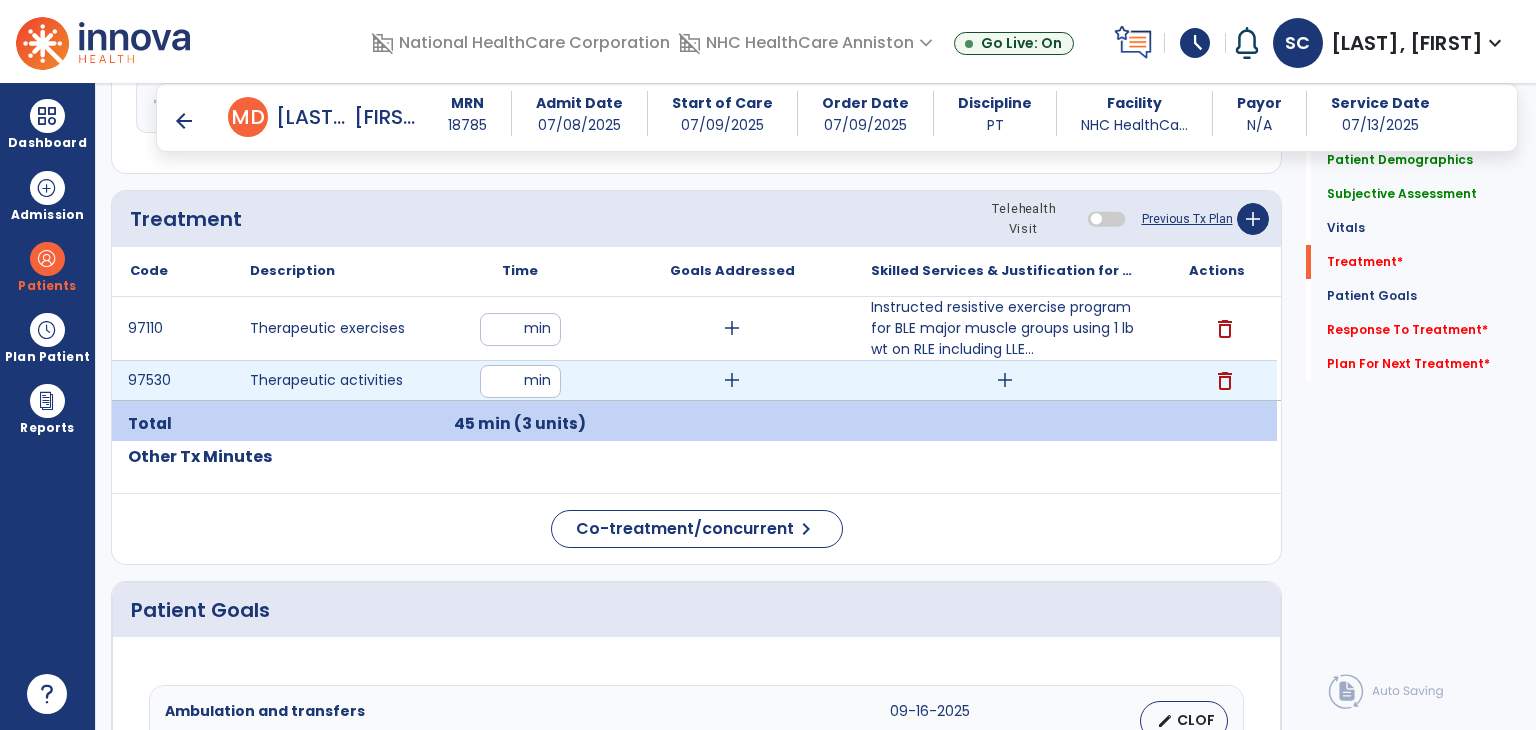 click on "add" at bounding box center (1005, 380) 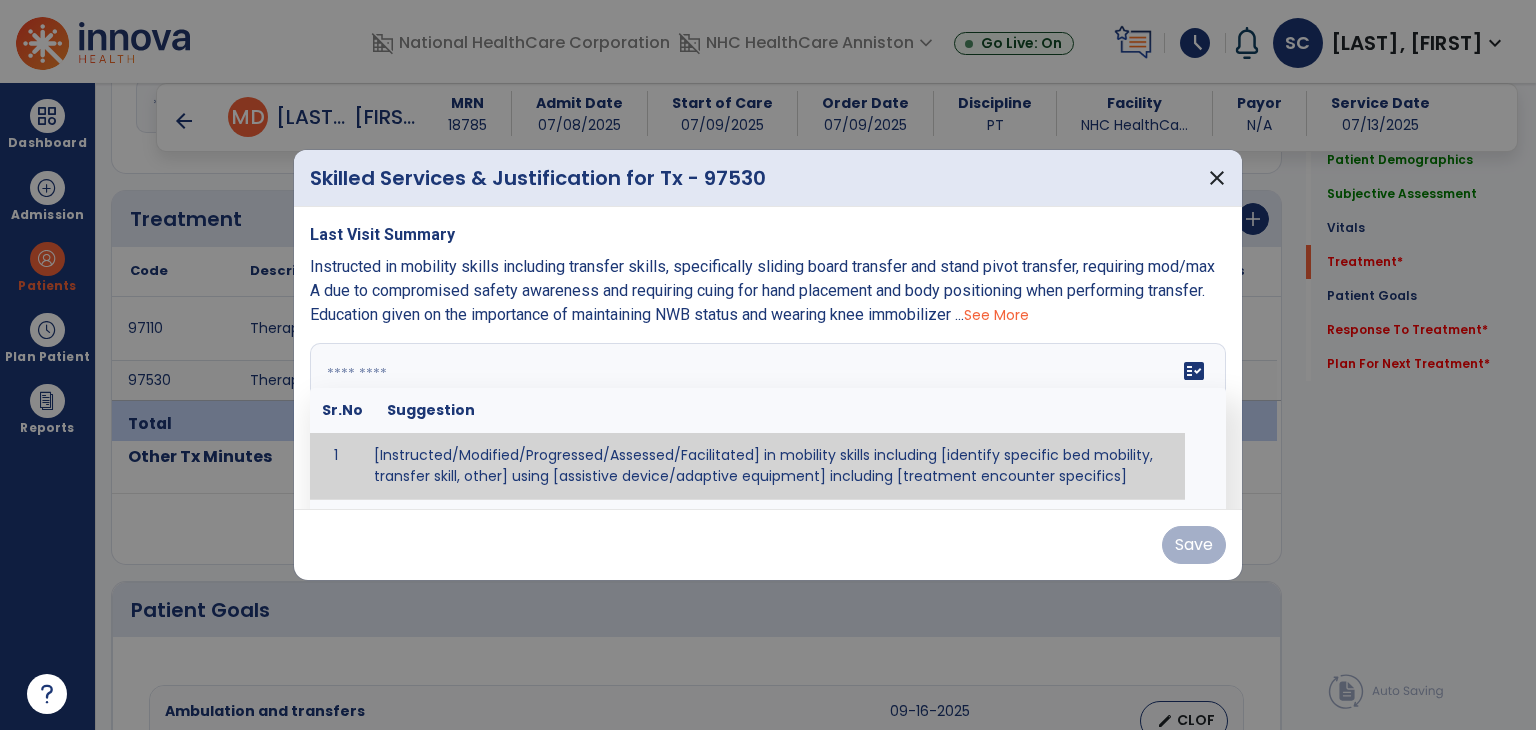 click on "fact_check  Sr.No Suggestion 1 [Instructed/Modified/Progressed/Assessed/Facilitated] in mobility skills including [identify specific bed mobility, transfer skill, other] using [assistive device/adaptive equipment] including [treatment encounter specifics]" at bounding box center [768, 418] 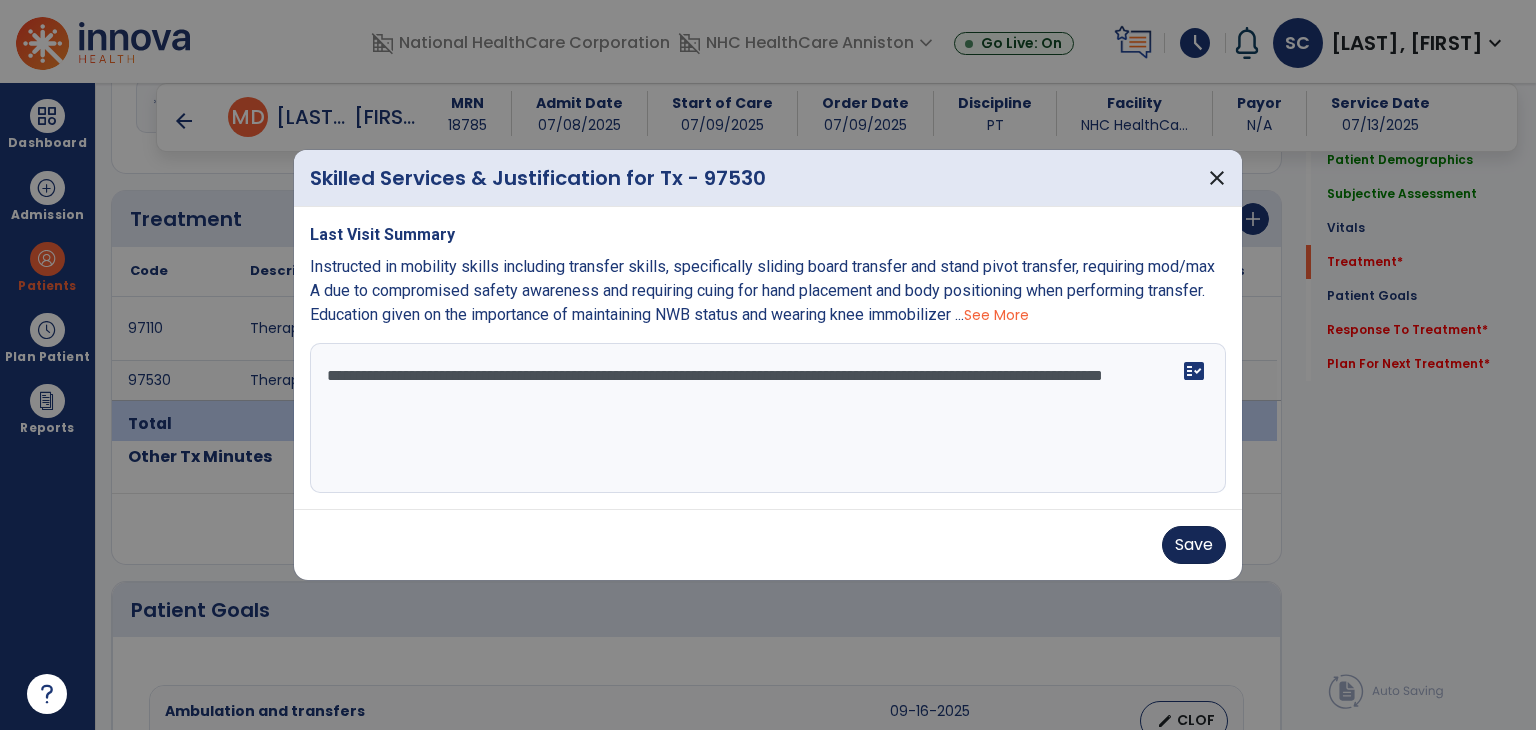 type on "**********" 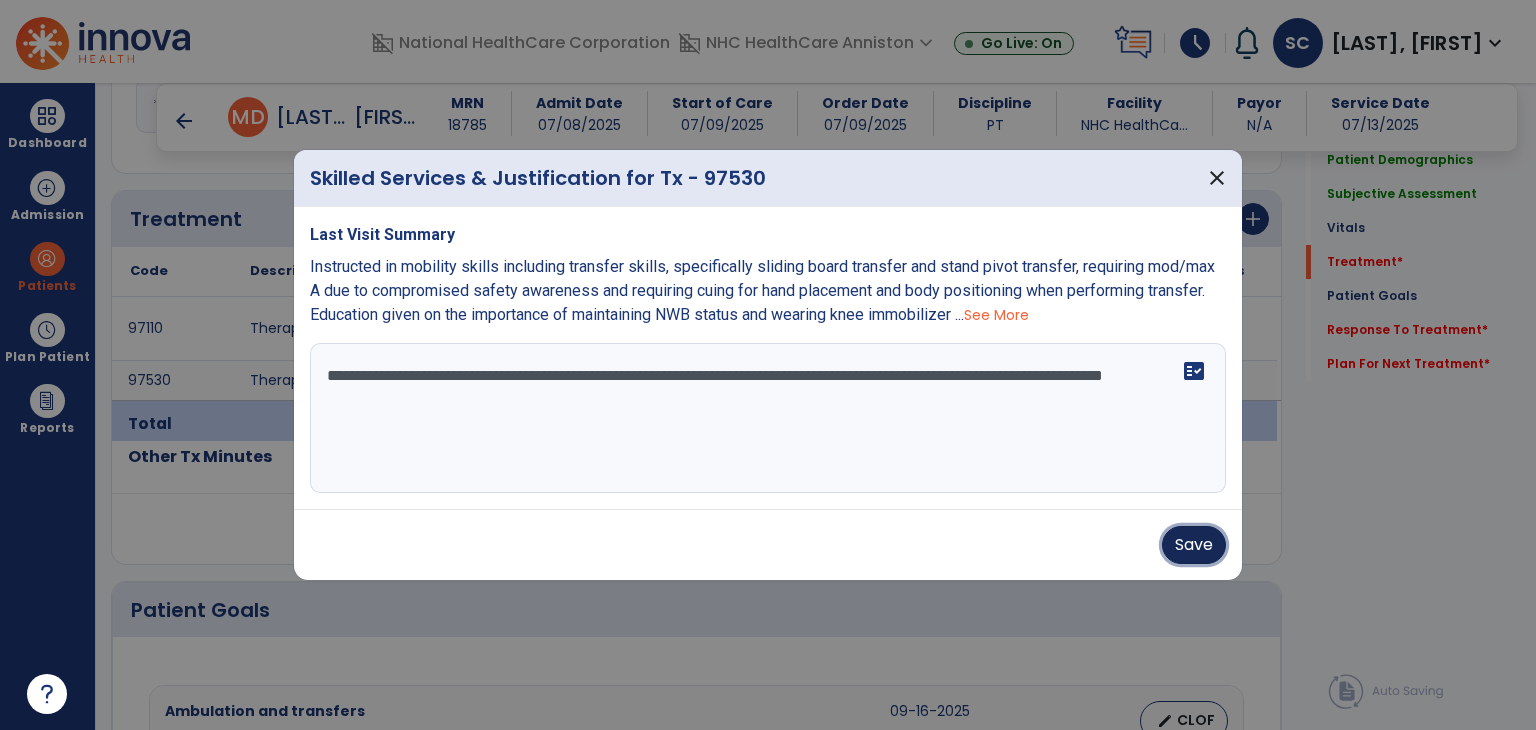 click on "Save" at bounding box center [1194, 545] 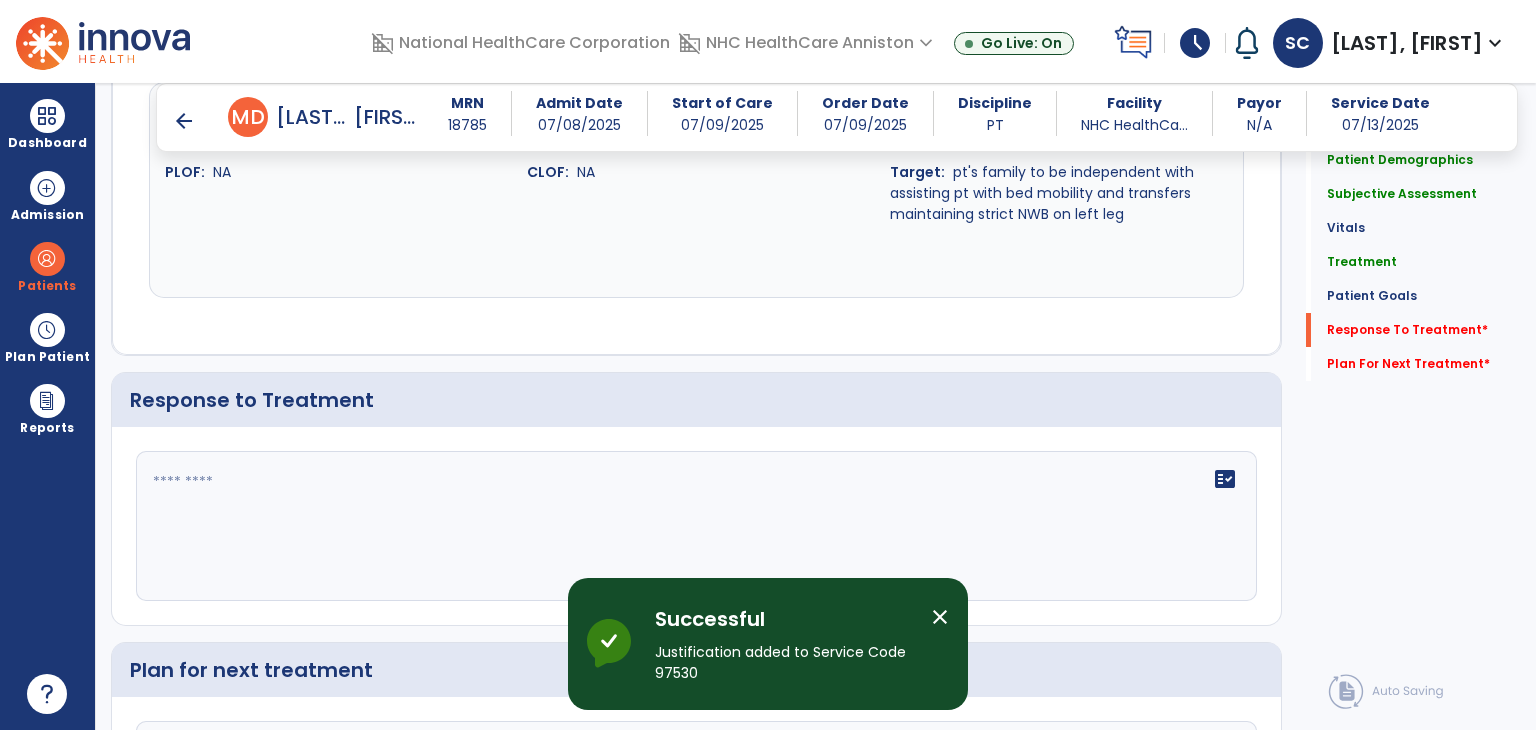 scroll, scrollTop: 3559, scrollLeft: 0, axis: vertical 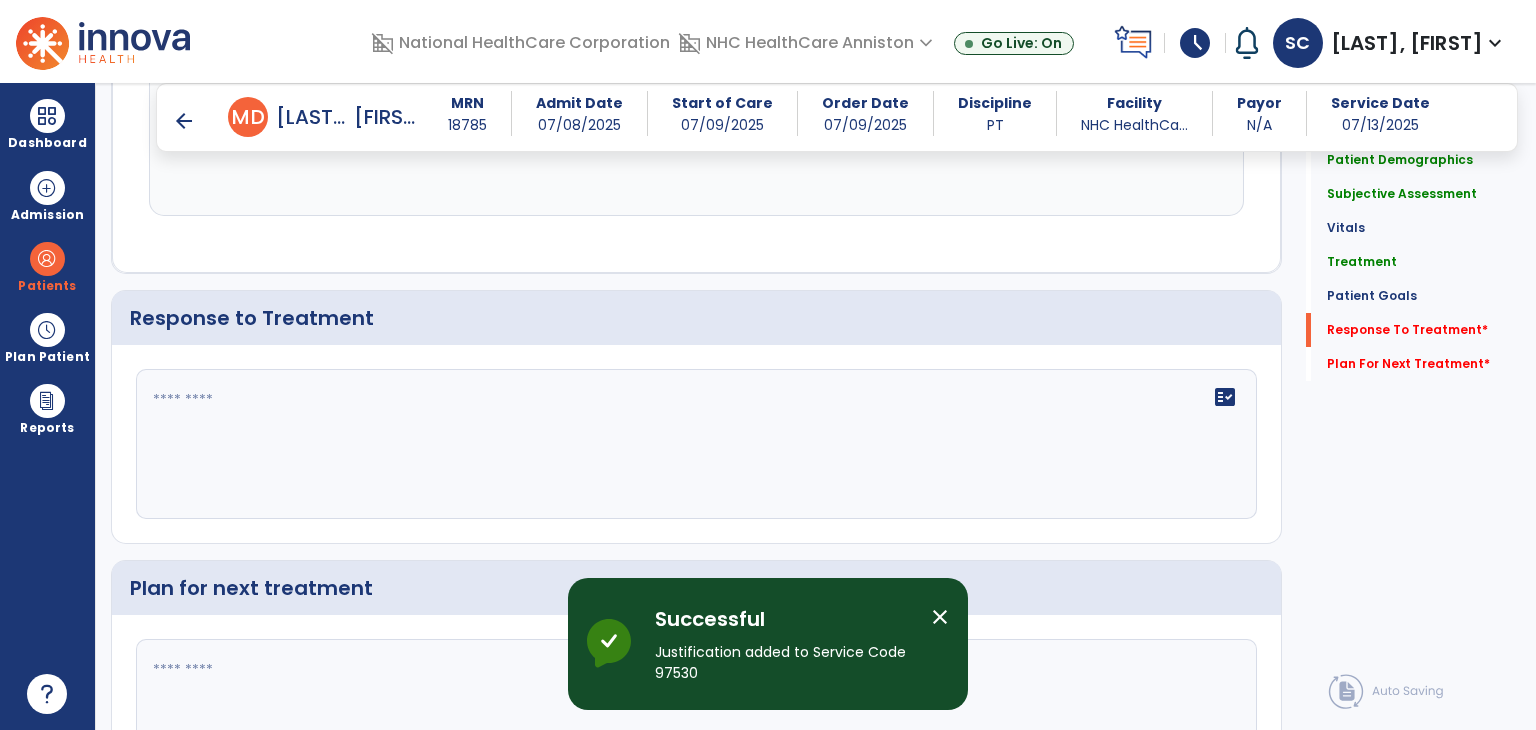 click on "fact_check" 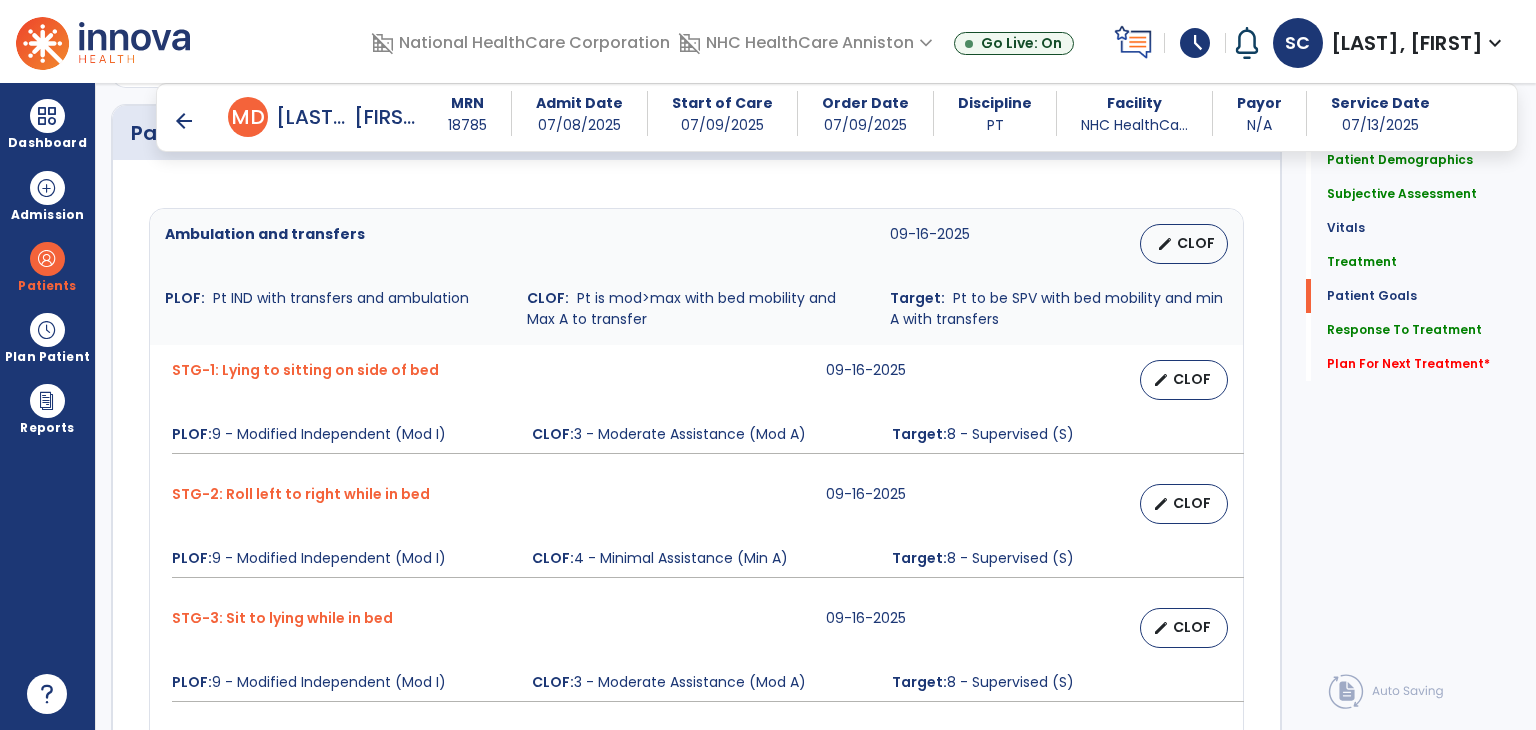 scroll, scrollTop: 2059, scrollLeft: 0, axis: vertical 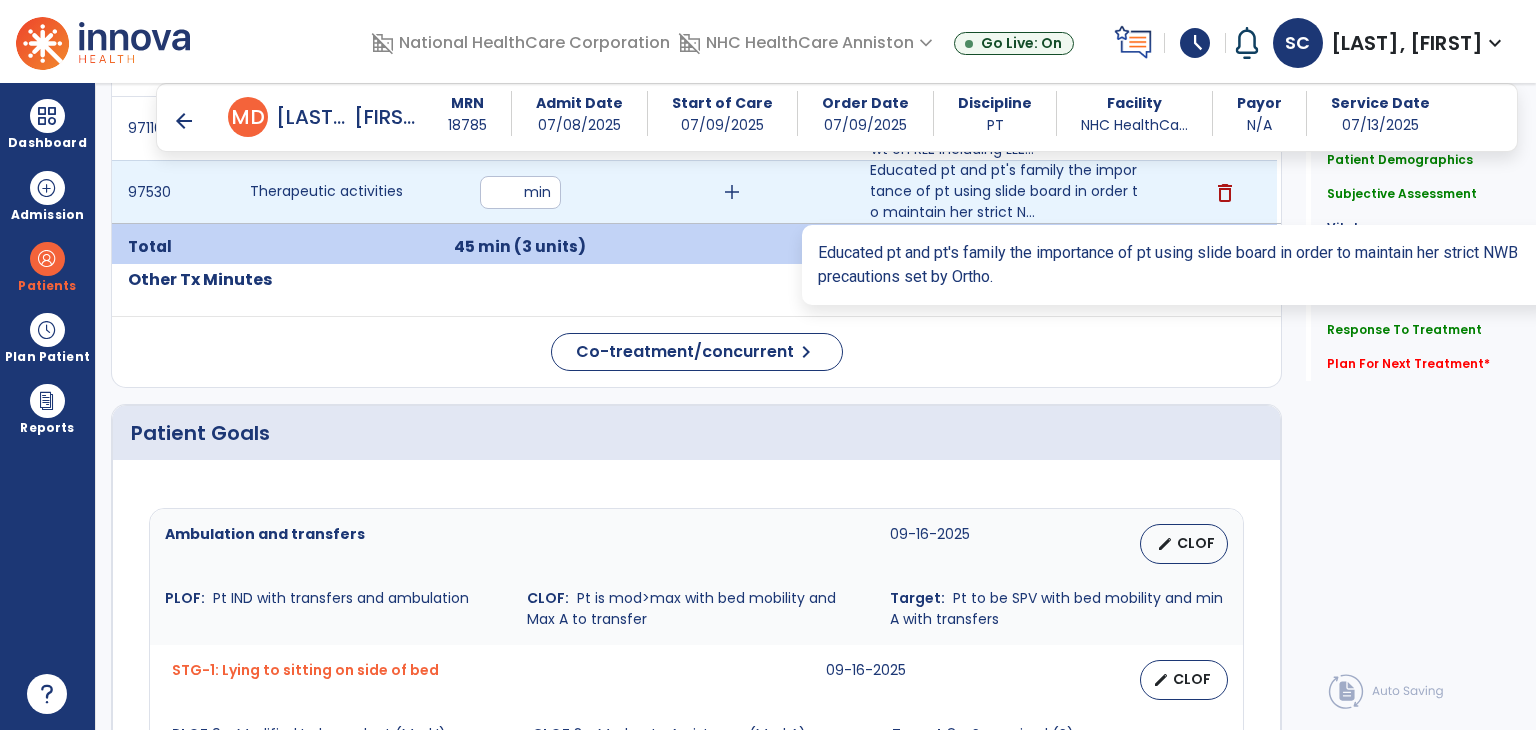 type on "**********" 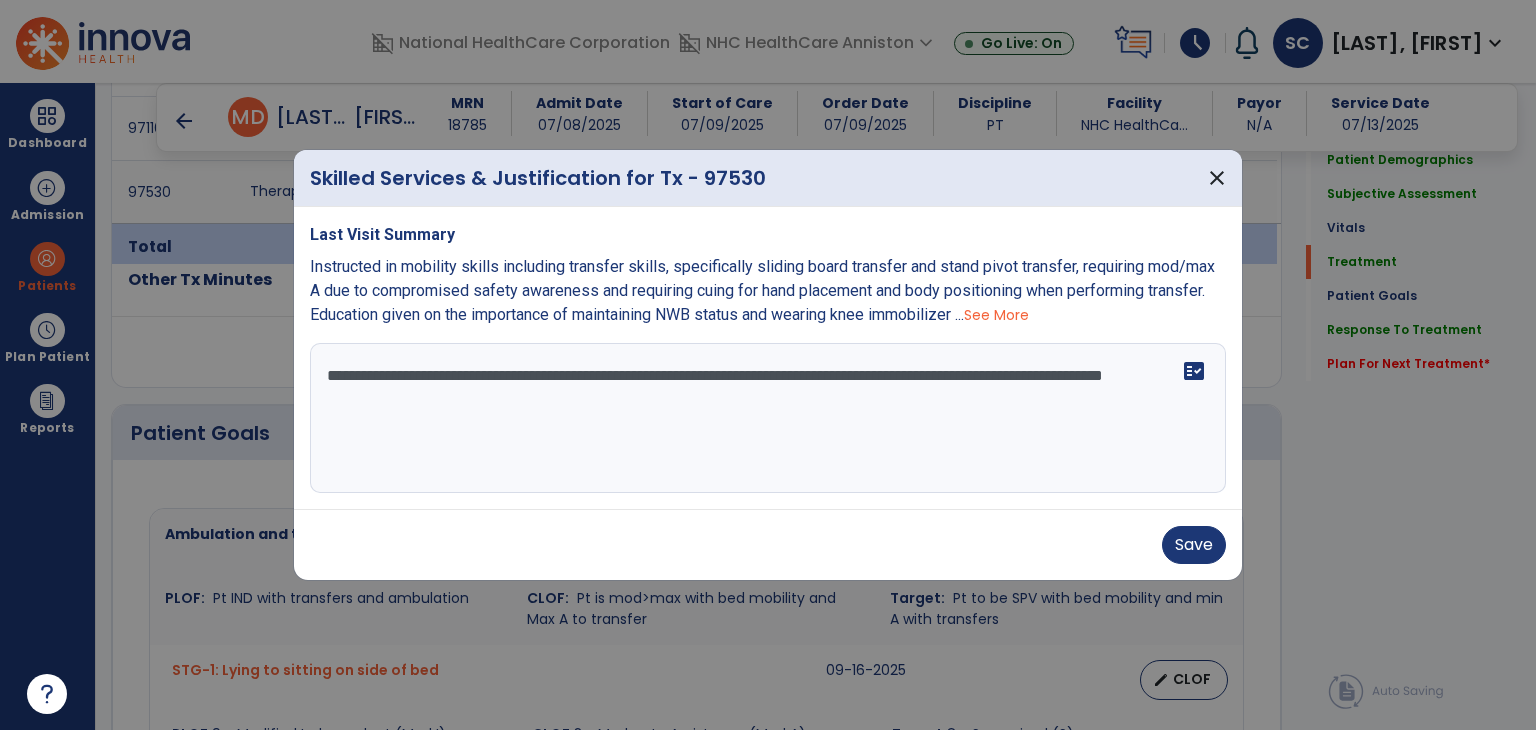 click on "**********" at bounding box center [768, 418] 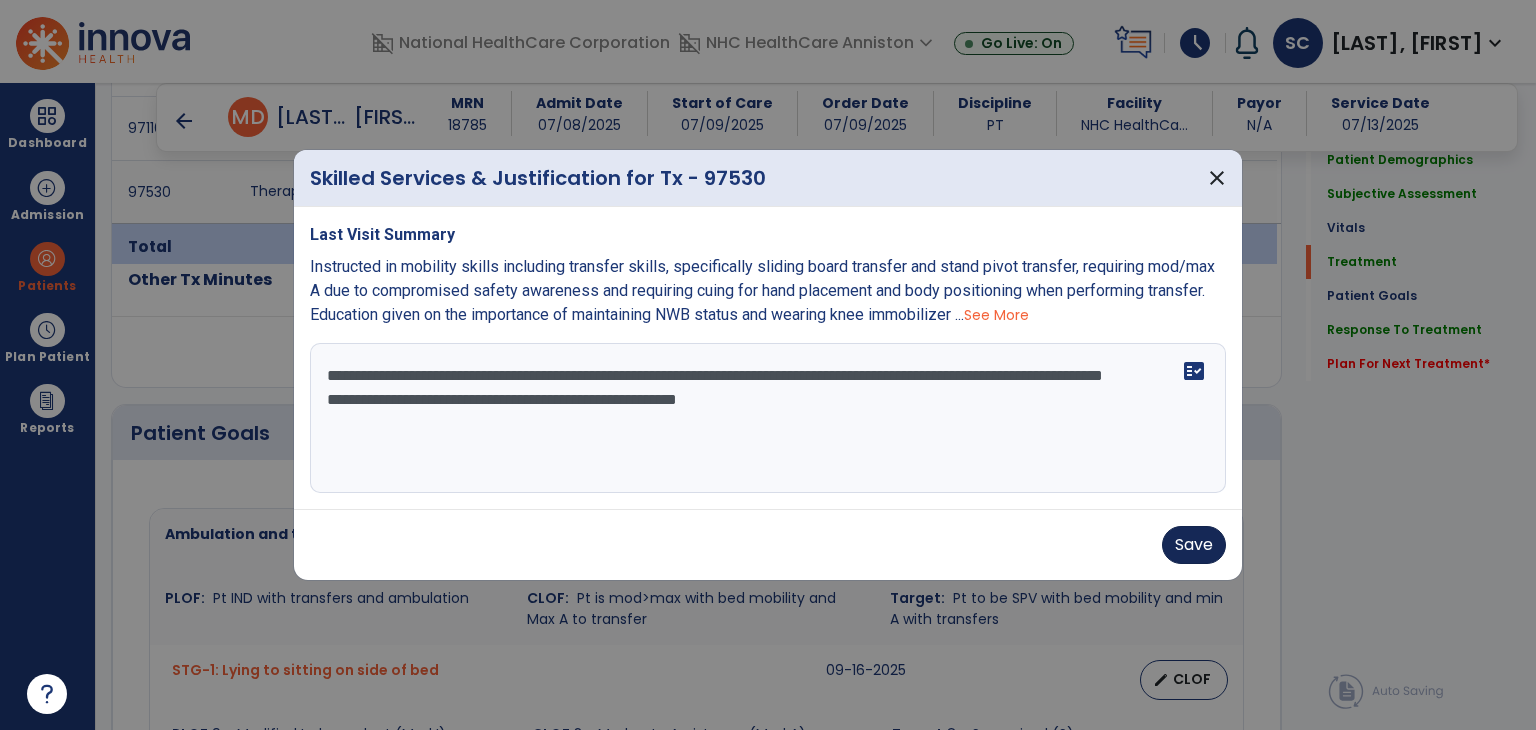type on "**********" 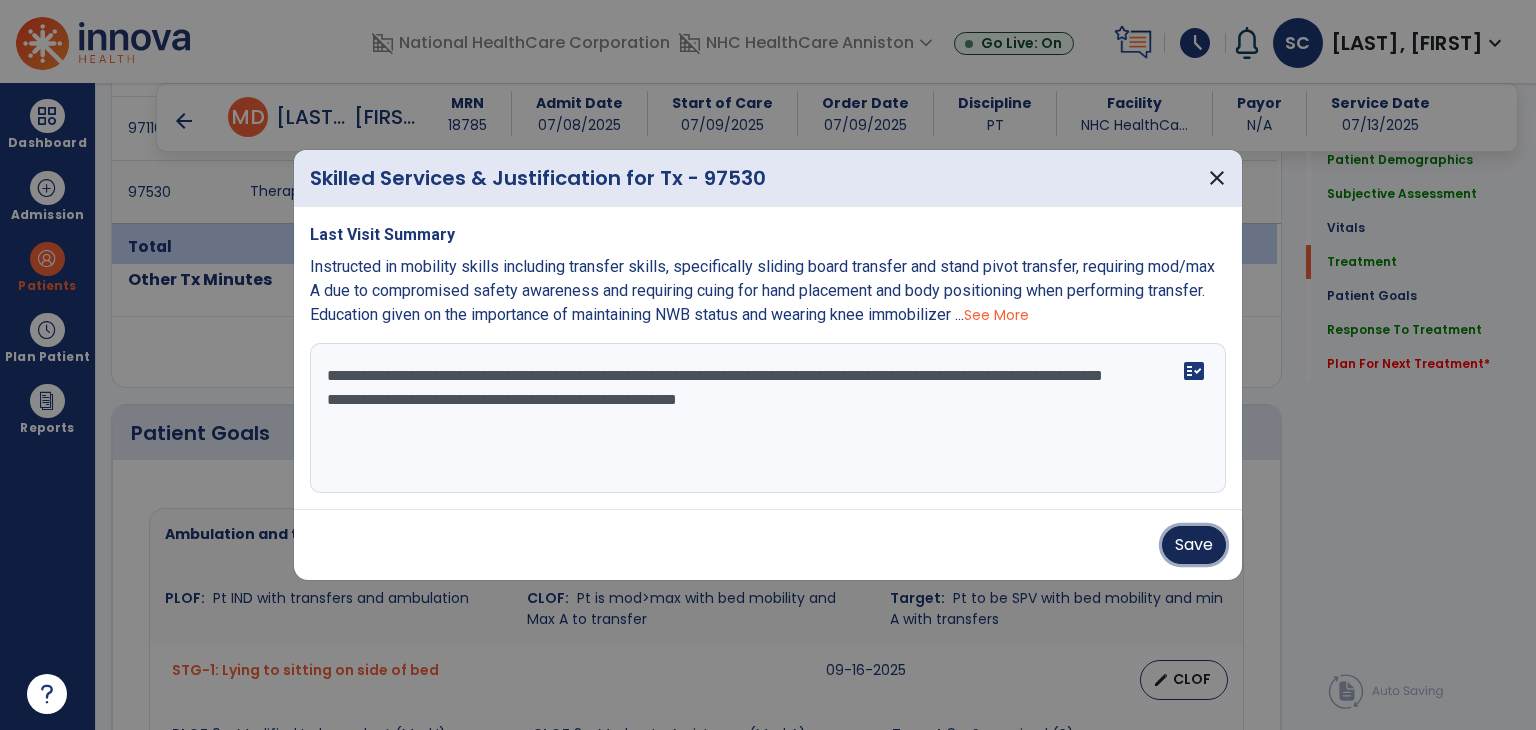 click on "Save" at bounding box center [1194, 545] 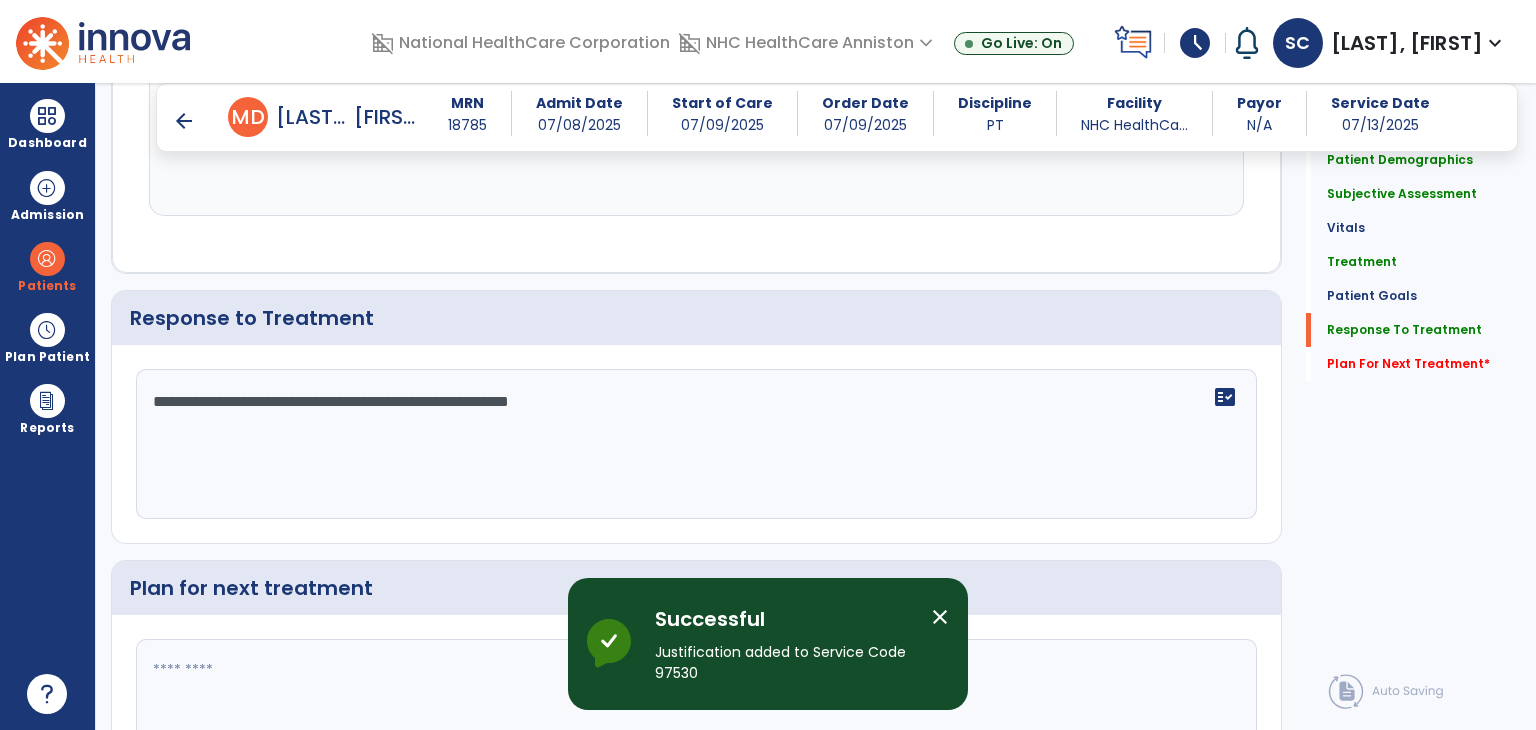 scroll, scrollTop: 3702, scrollLeft: 0, axis: vertical 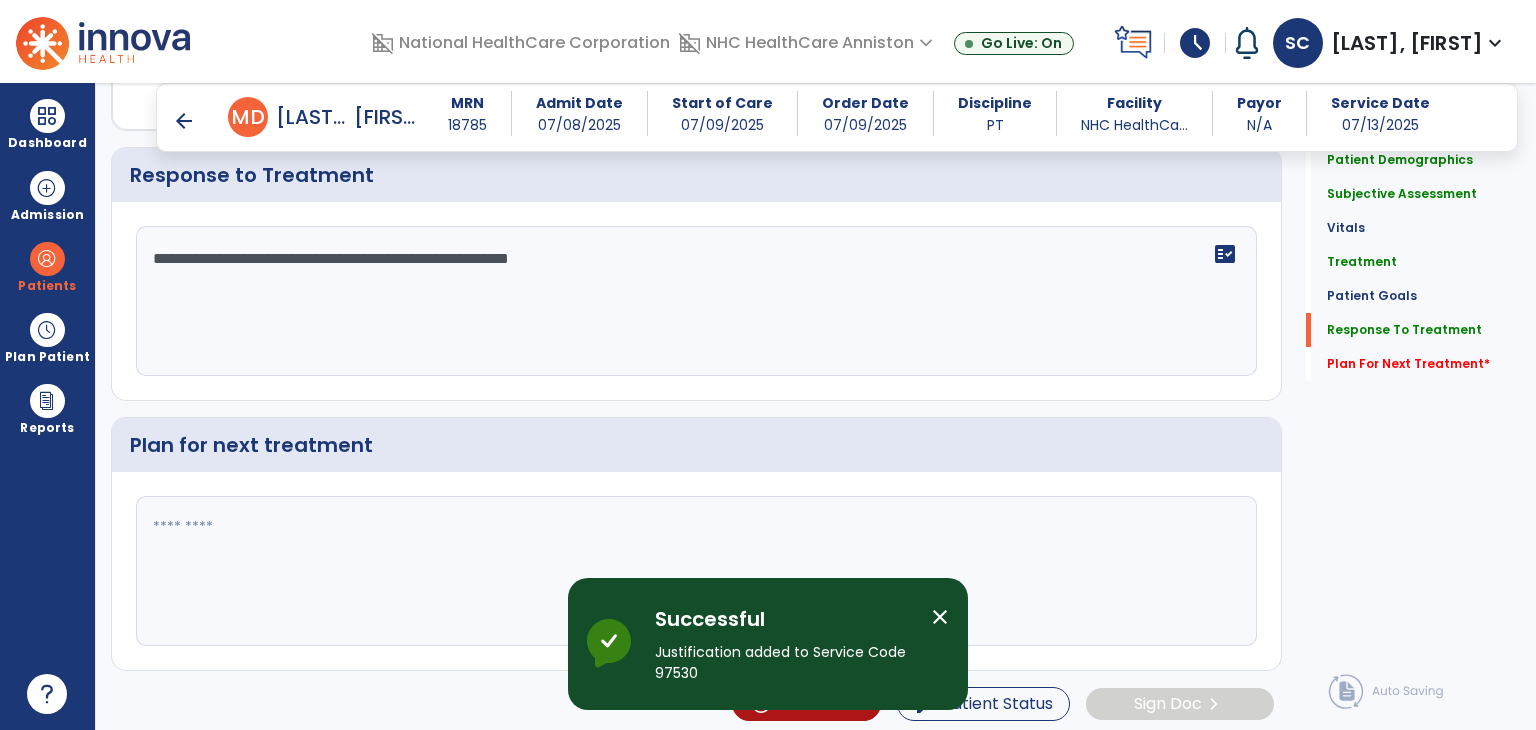 click 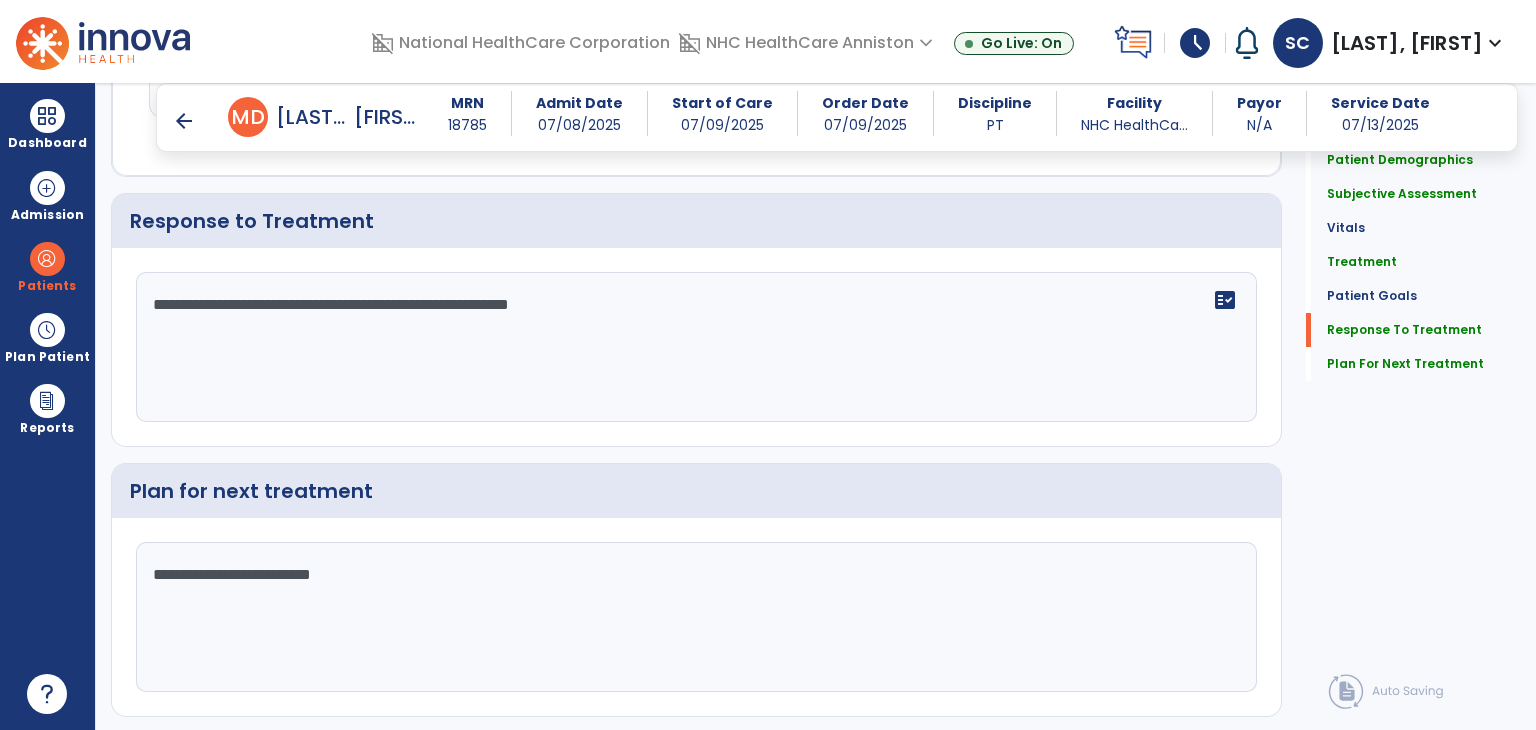 scroll, scrollTop: 3702, scrollLeft: 0, axis: vertical 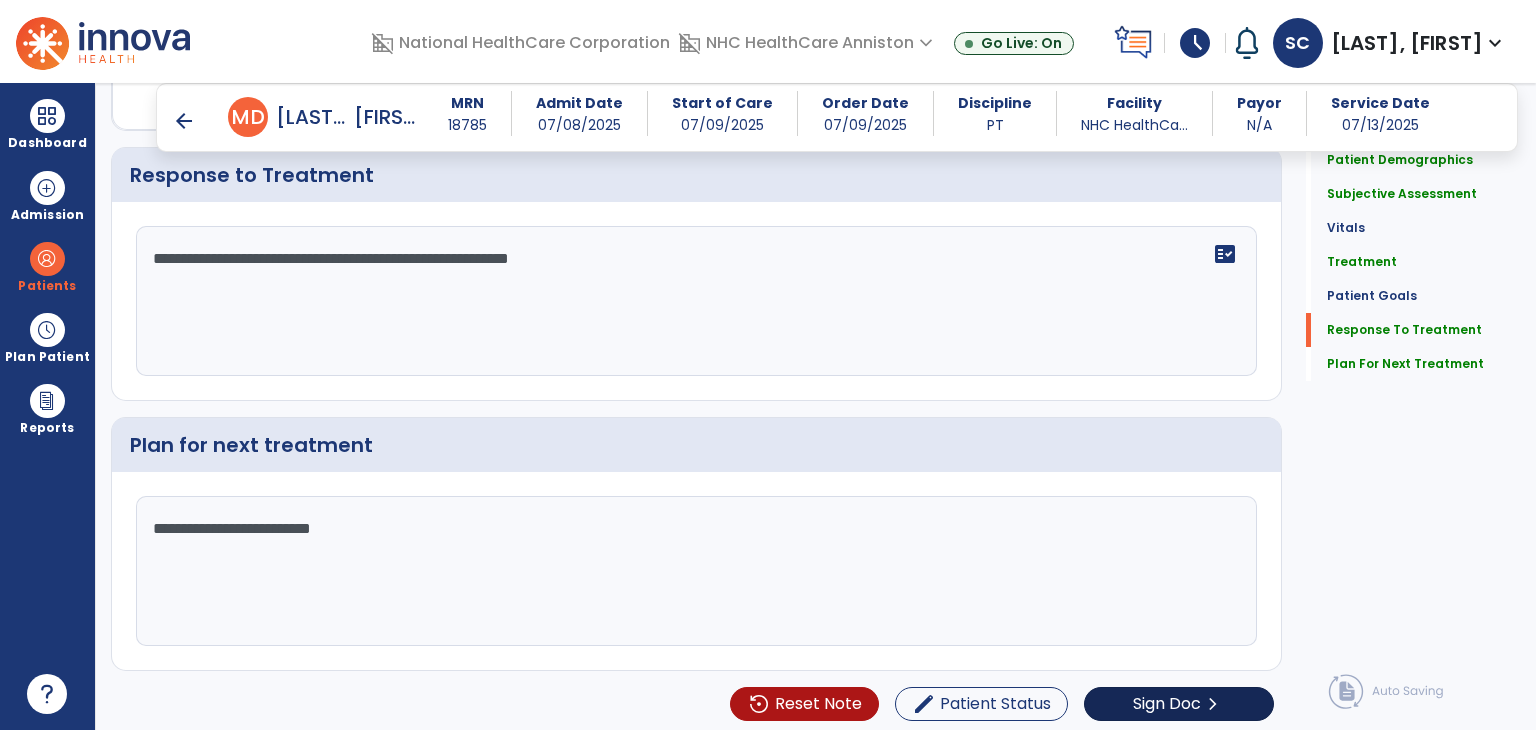 type on "**********" 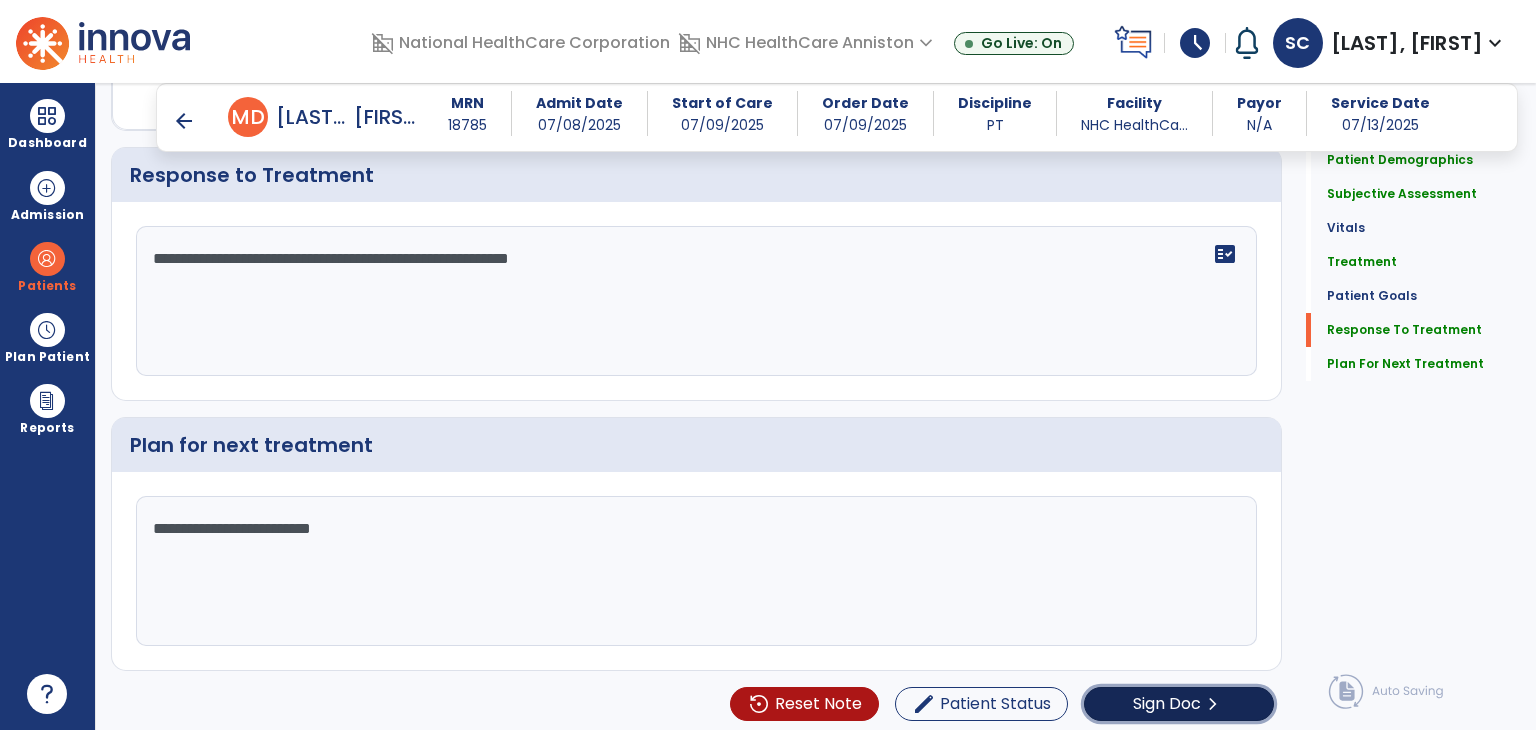 click on "Sign Doc" 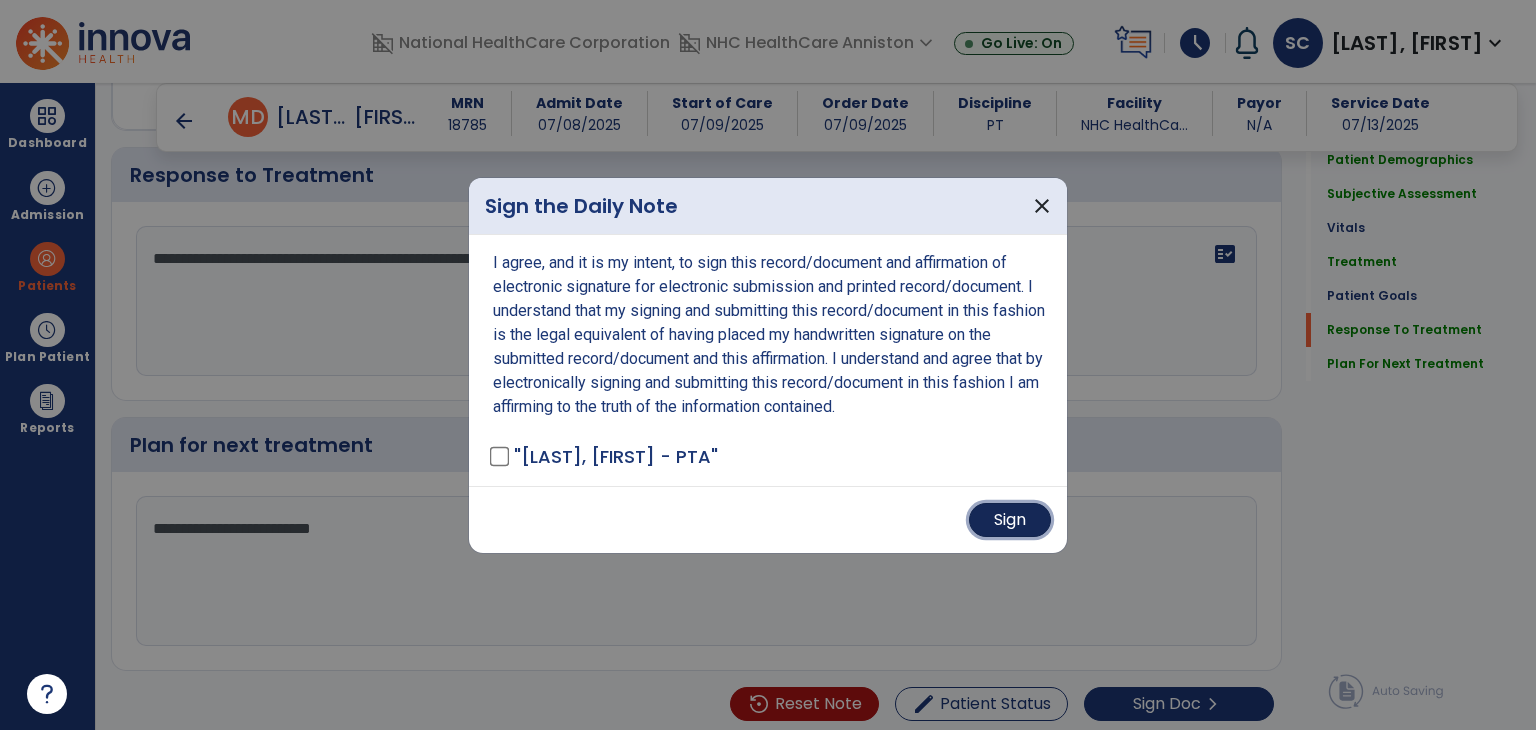 click on "Sign" at bounding box center (1010, 520) 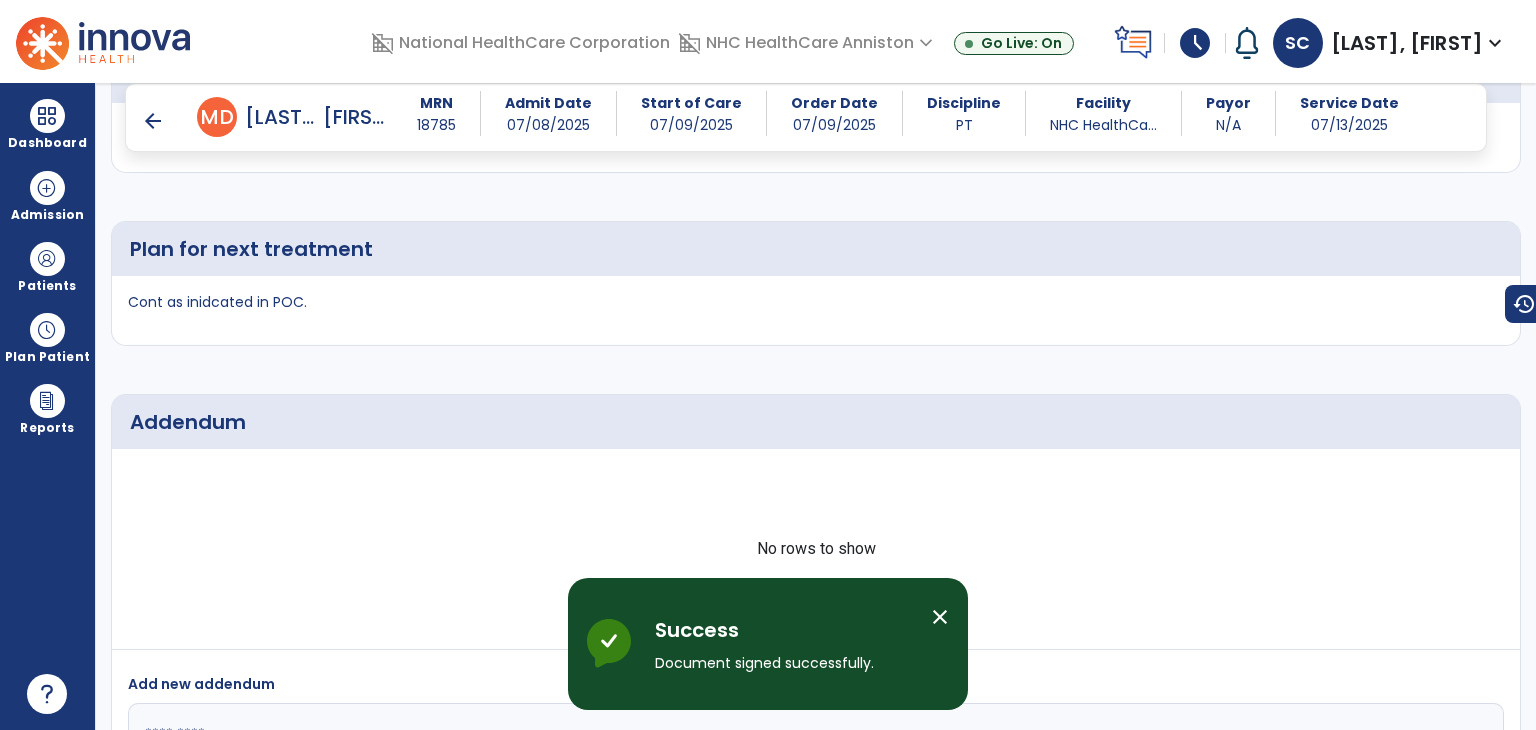 scroll, scrollTop: 5259, scrollLeft: 0, axis: vertical 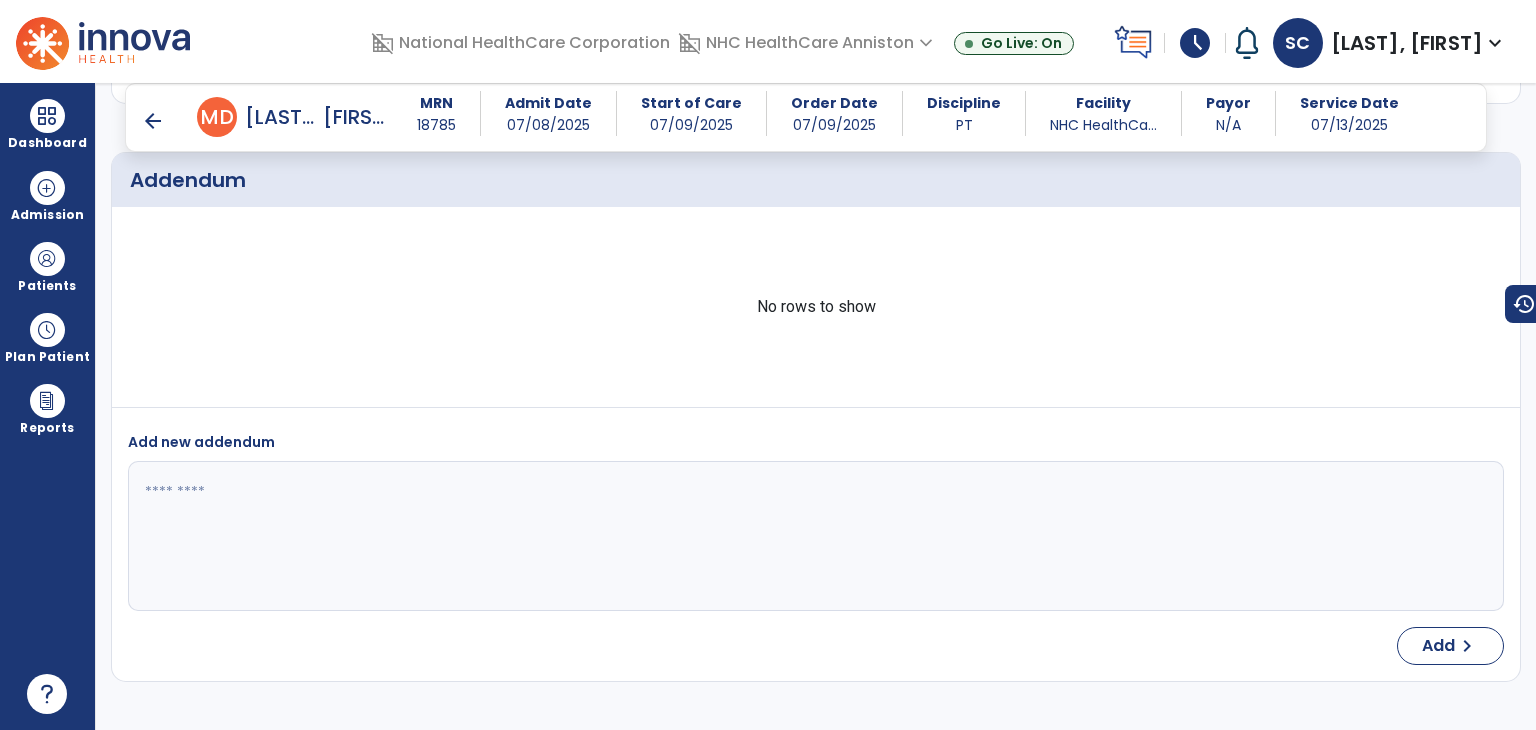 click on "arrow_back" at bounding box center [153, 121] 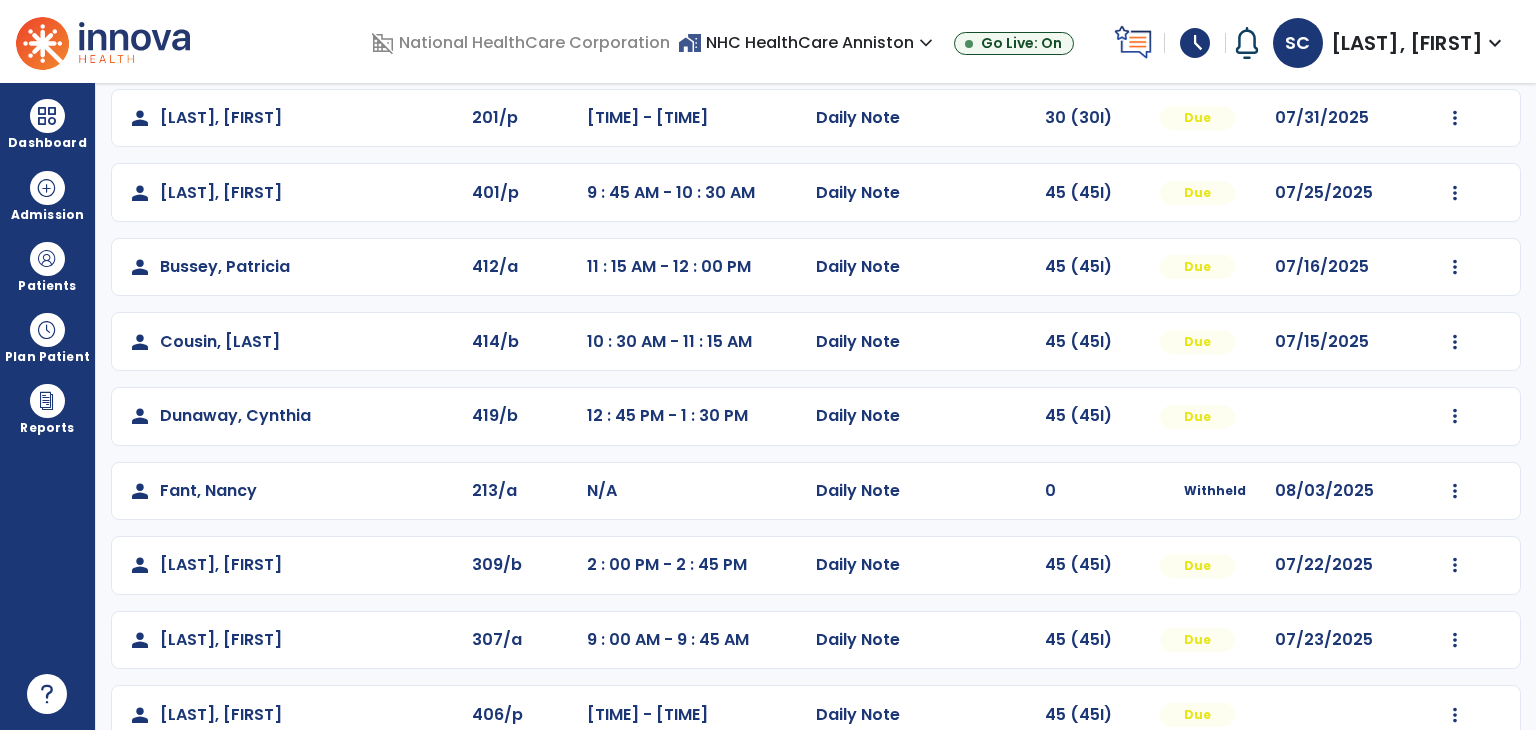 scroll, scrollTop: 200, scrollLeft: 0, axis: vertical 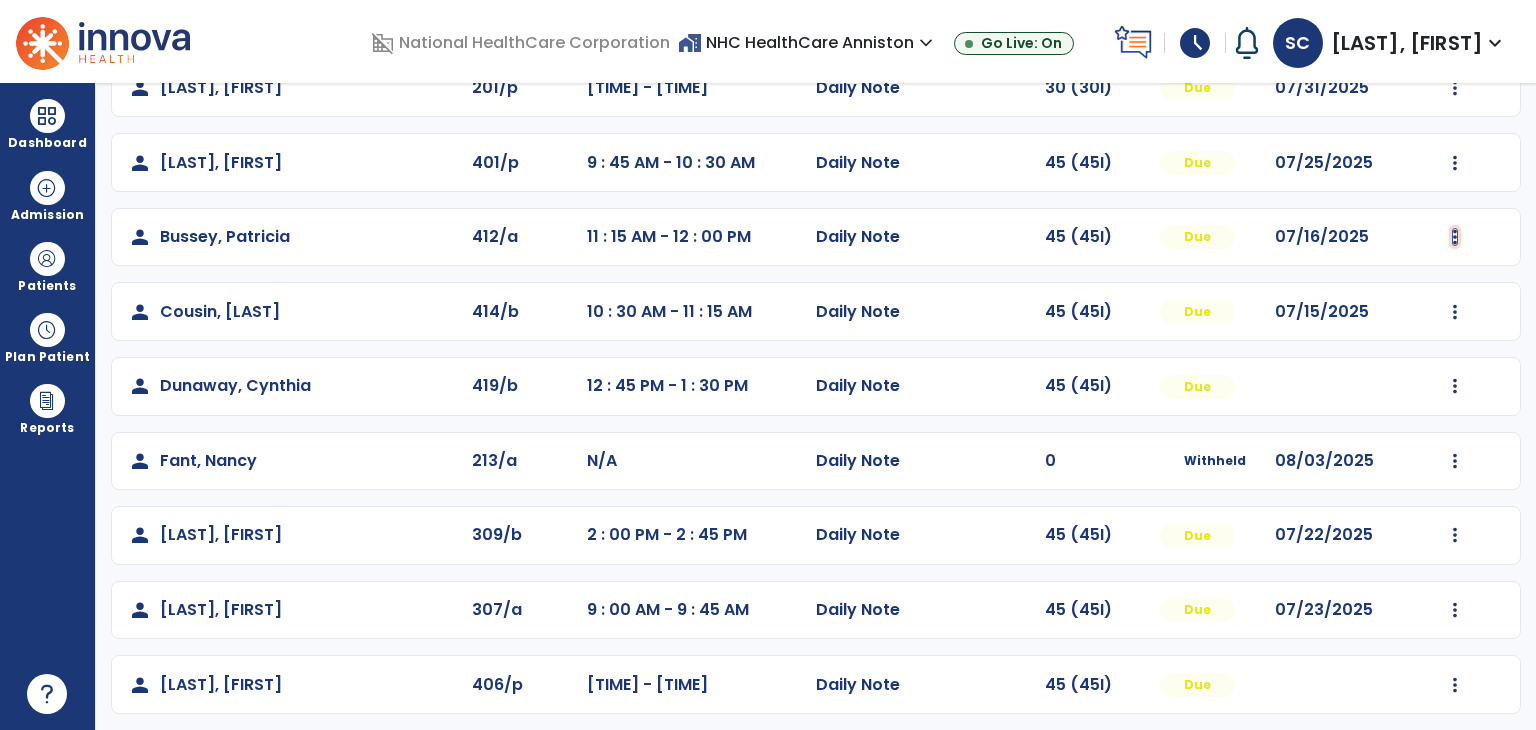 click at bounding box center [1455, 88] 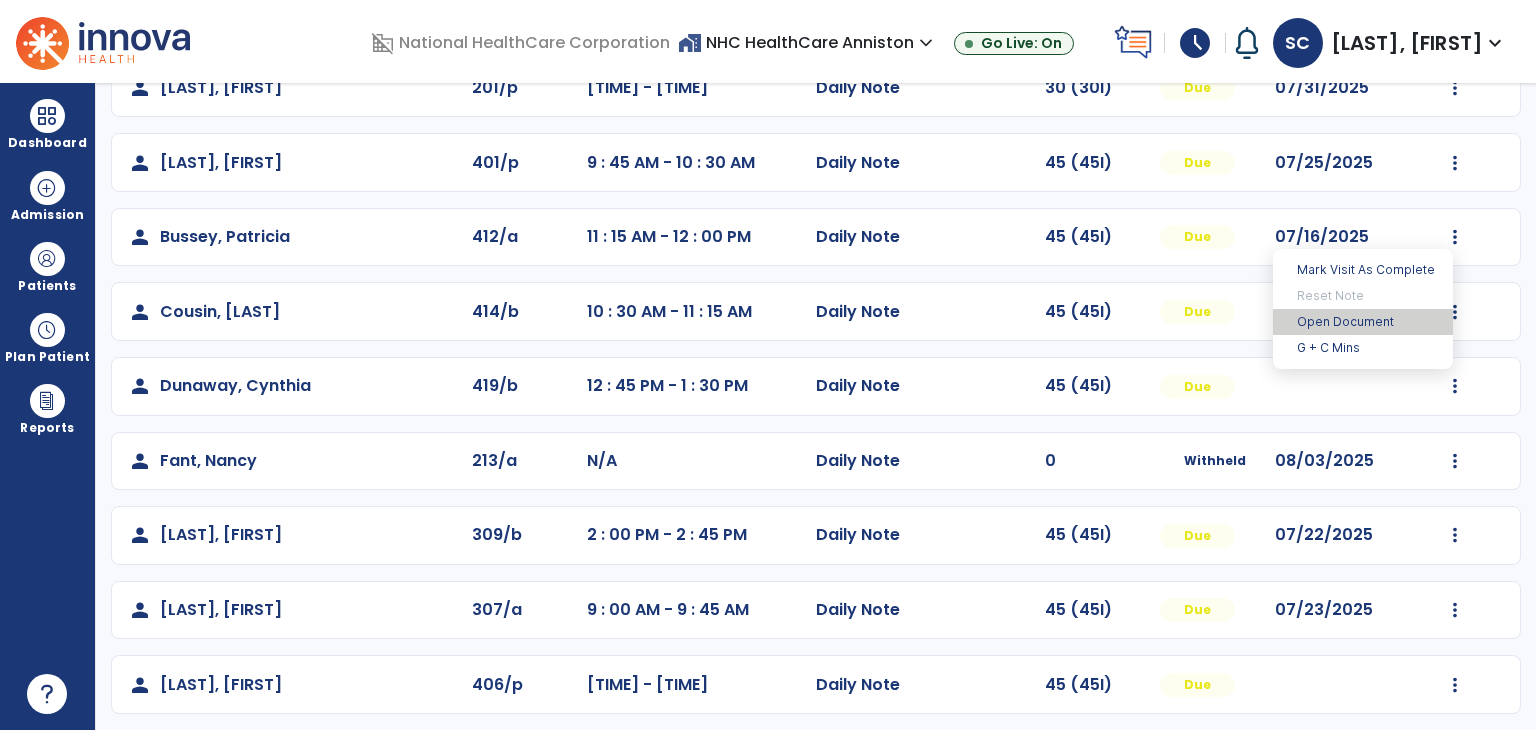 click on "Open Document" at bounding box center [1363, 322] 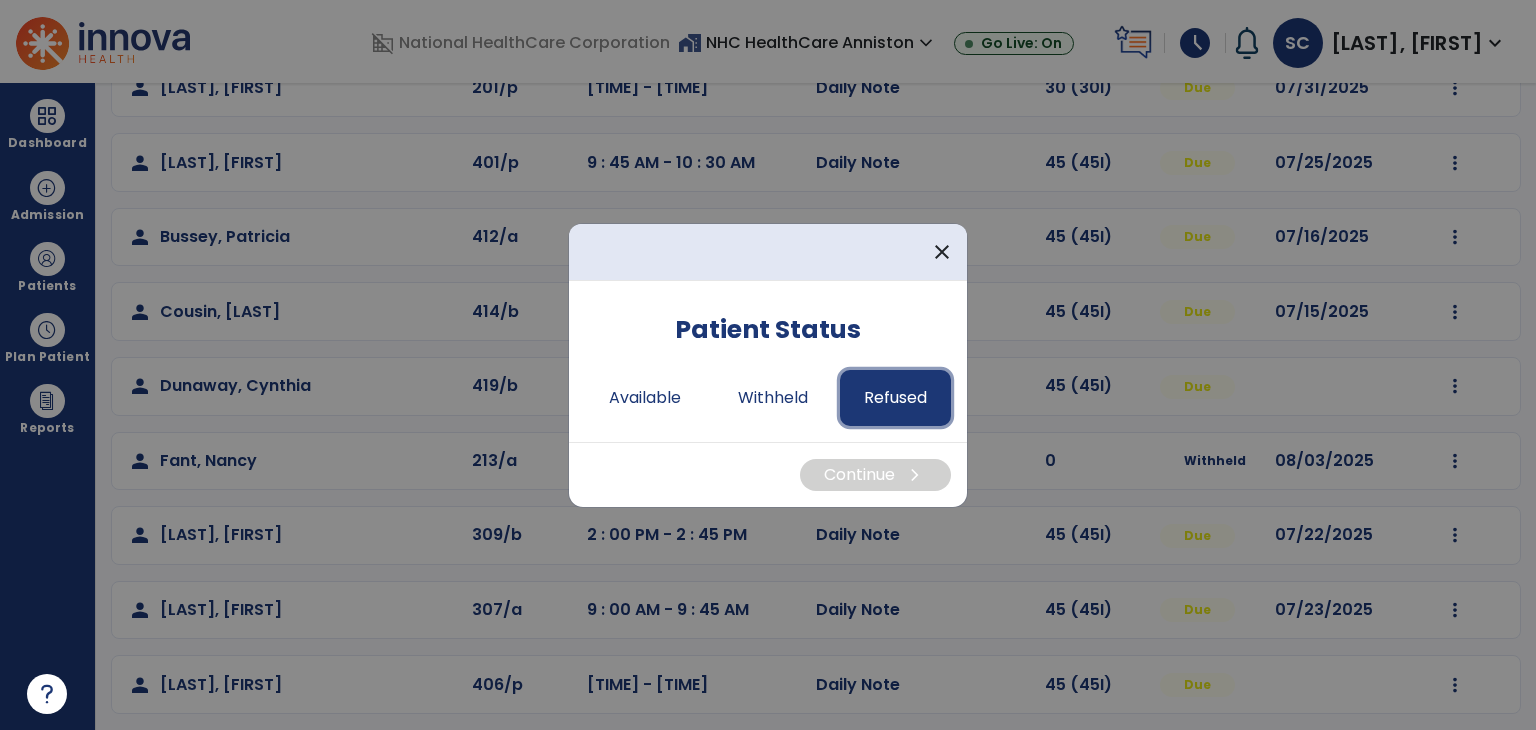 click on "Refused" at bounding box center [895, 398] 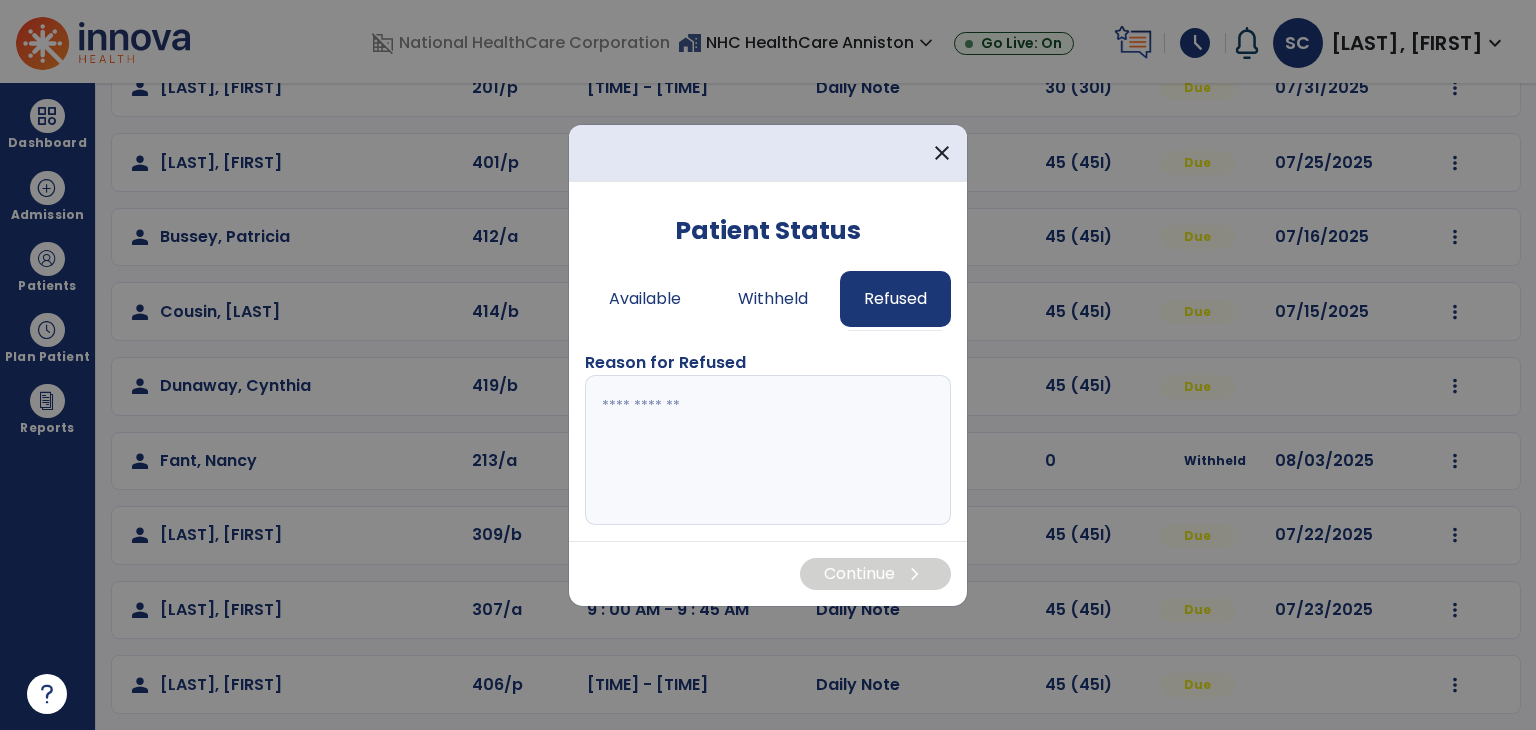 click at bounding box center [768, 450] 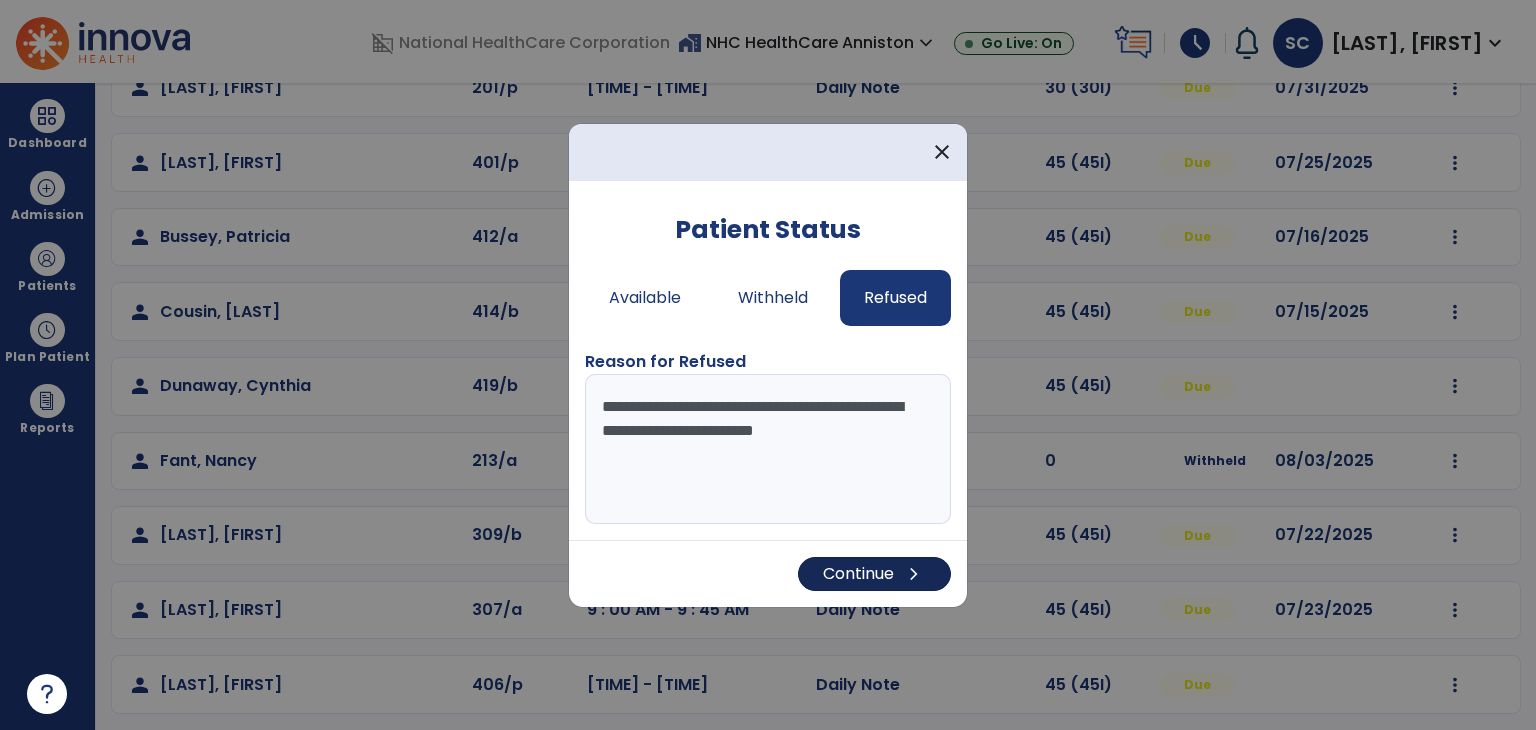type on "**********" 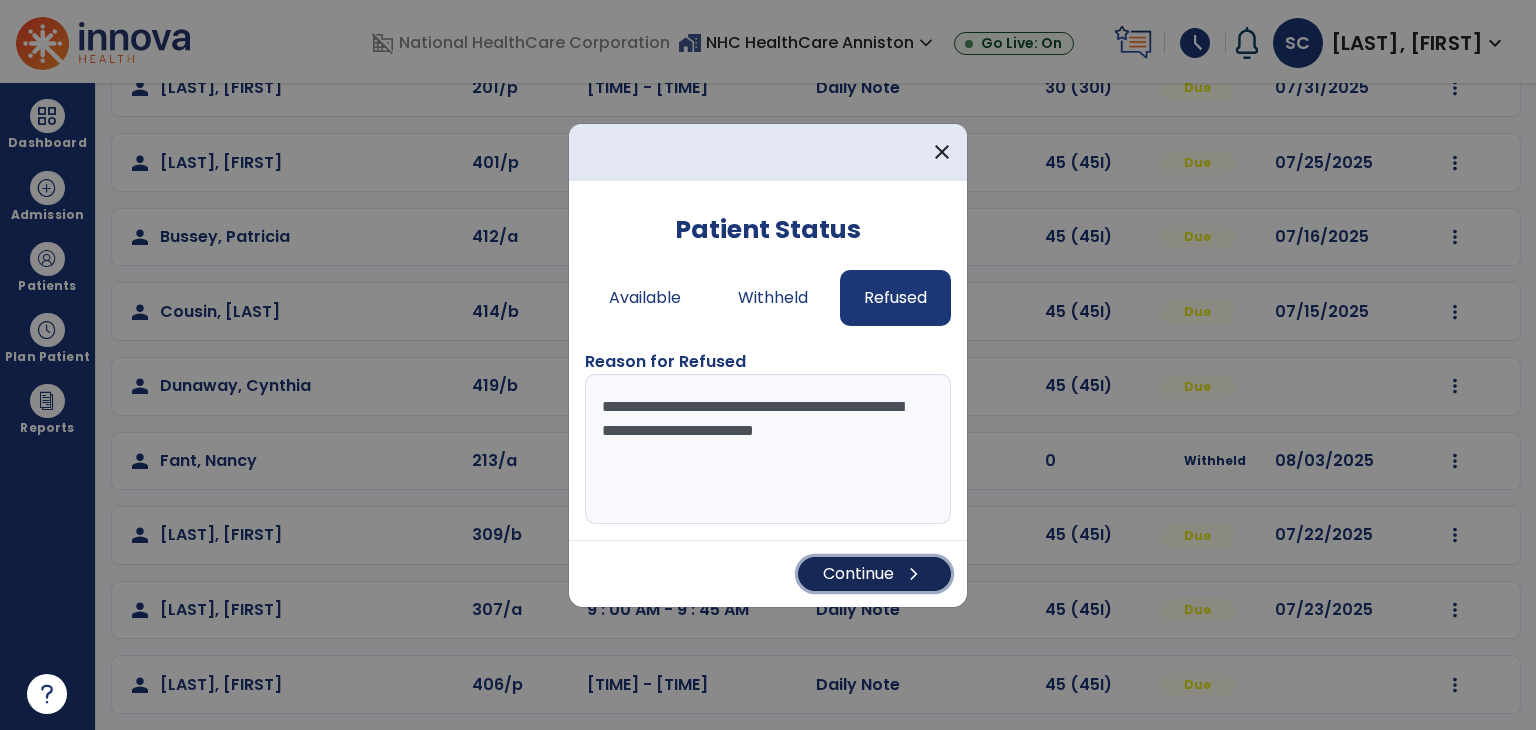 click on "Continue   chevron_right" at bounding box center (874, 574) 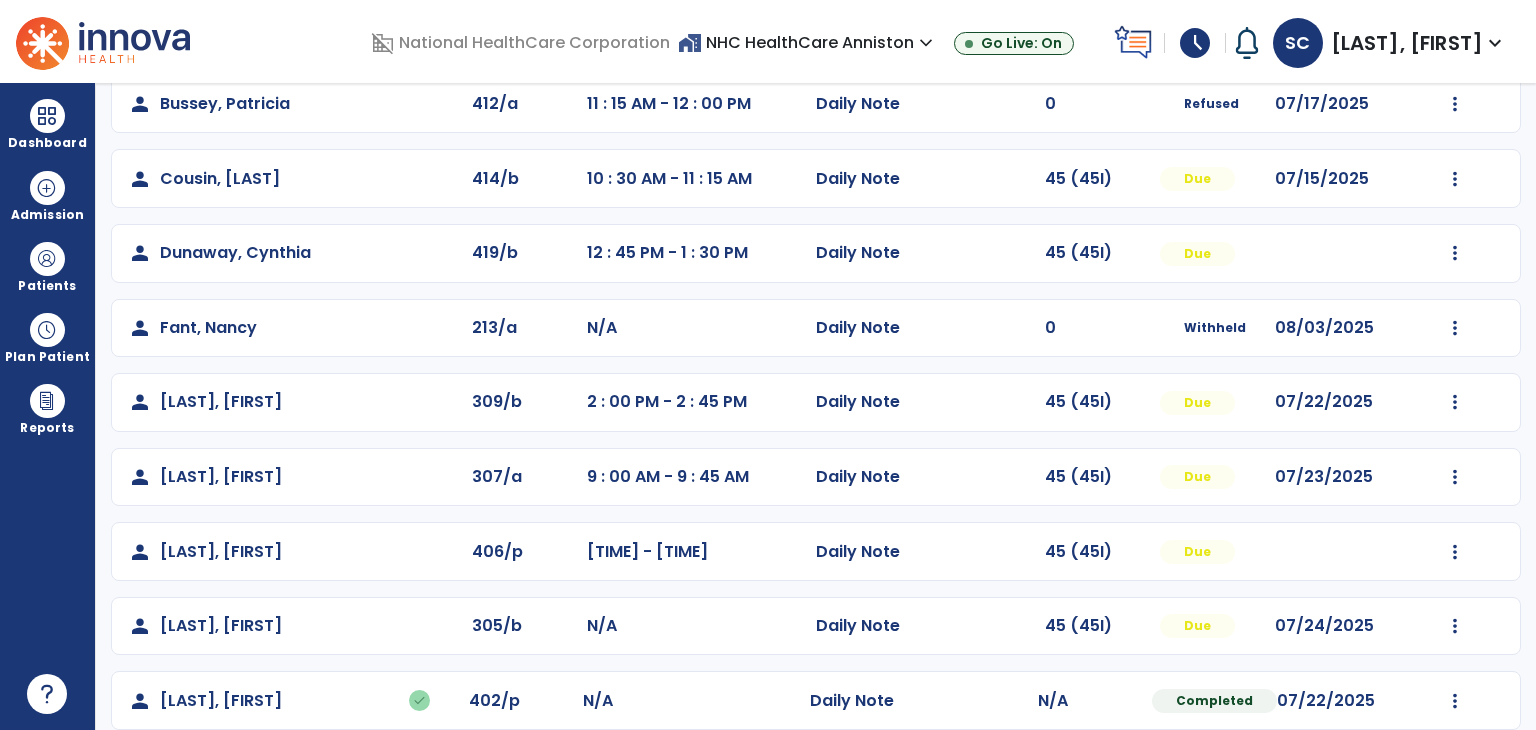 scroll, scrollTop: 359, scrollLeft: 0, axis: vertical 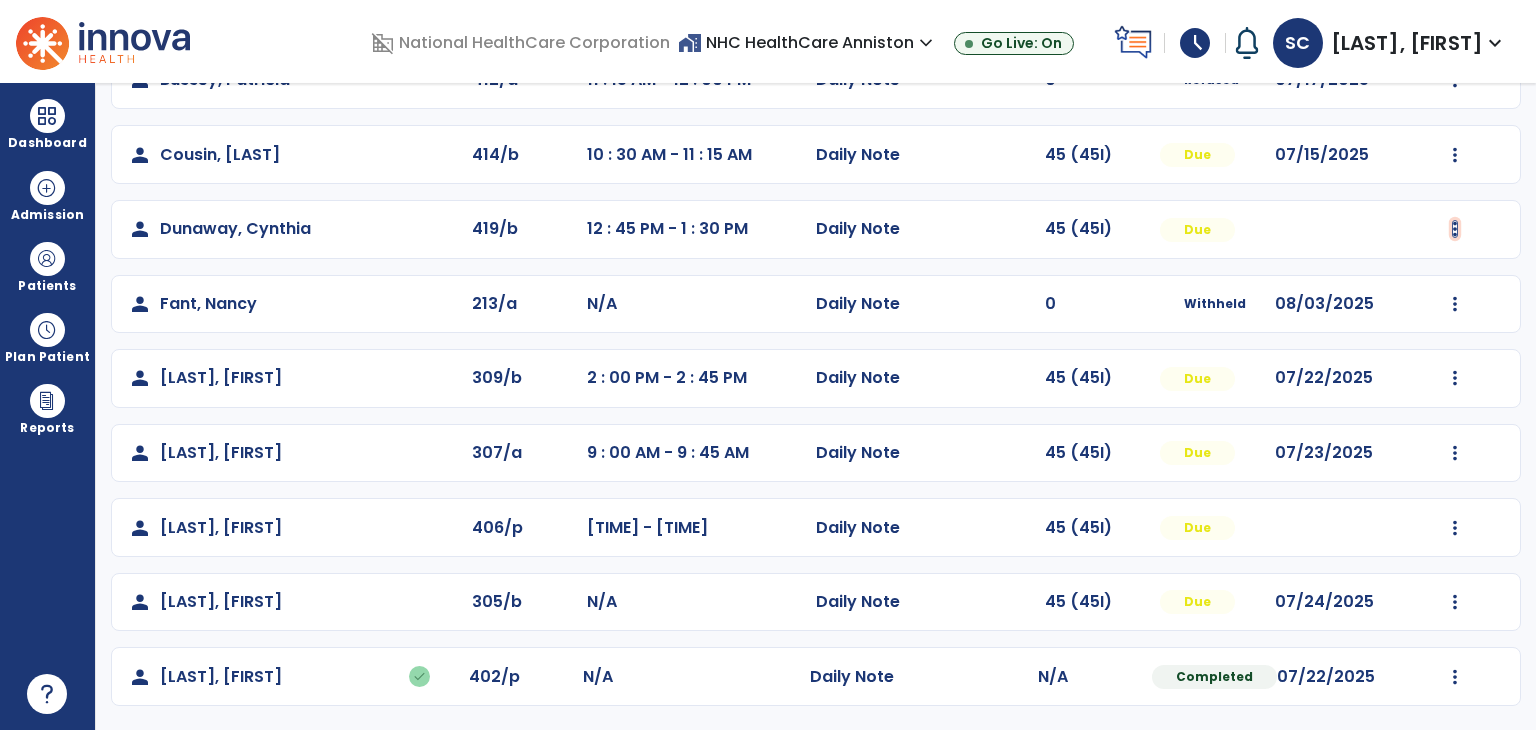 click at bounding box center (1455, -69) 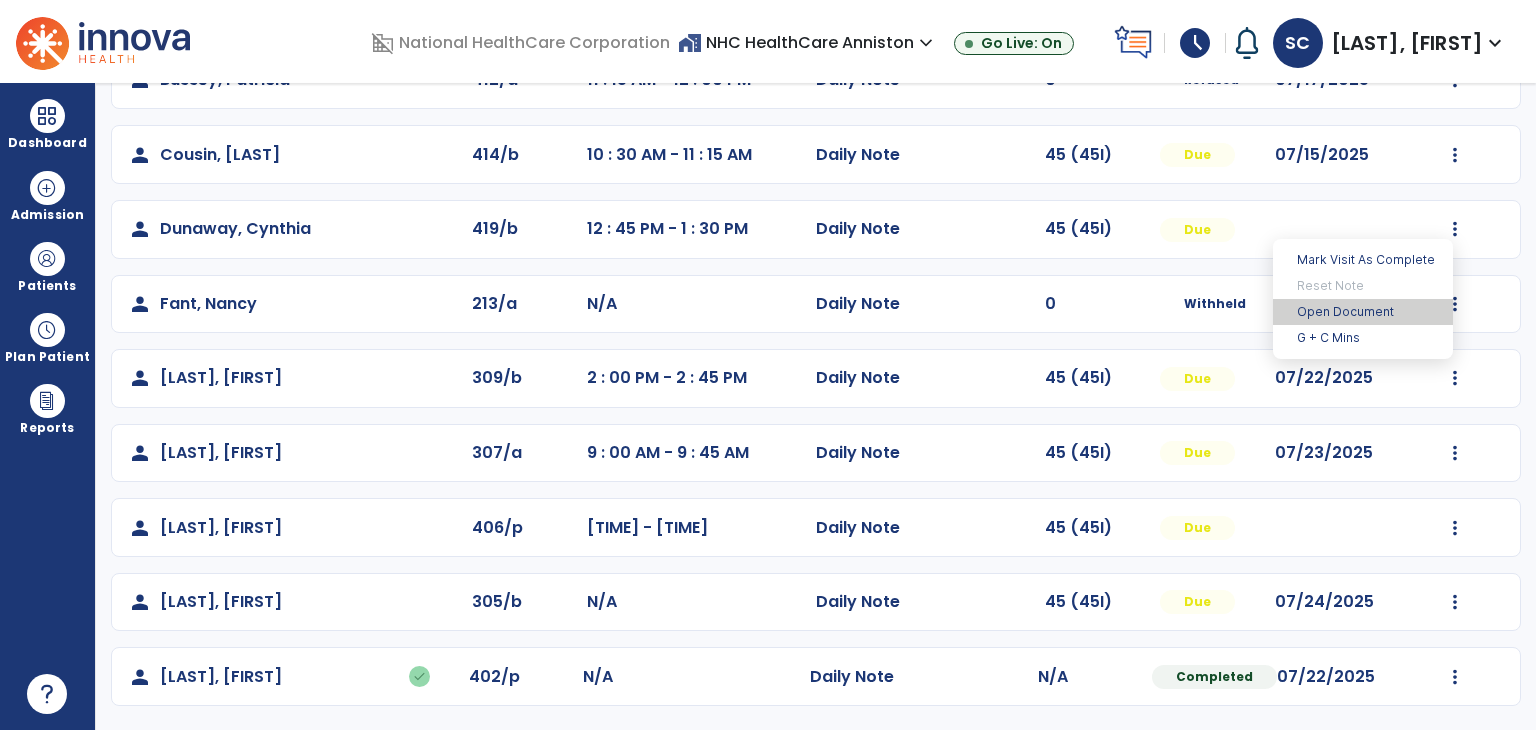 click on "Open Document" at bounding box center [1363, 312] 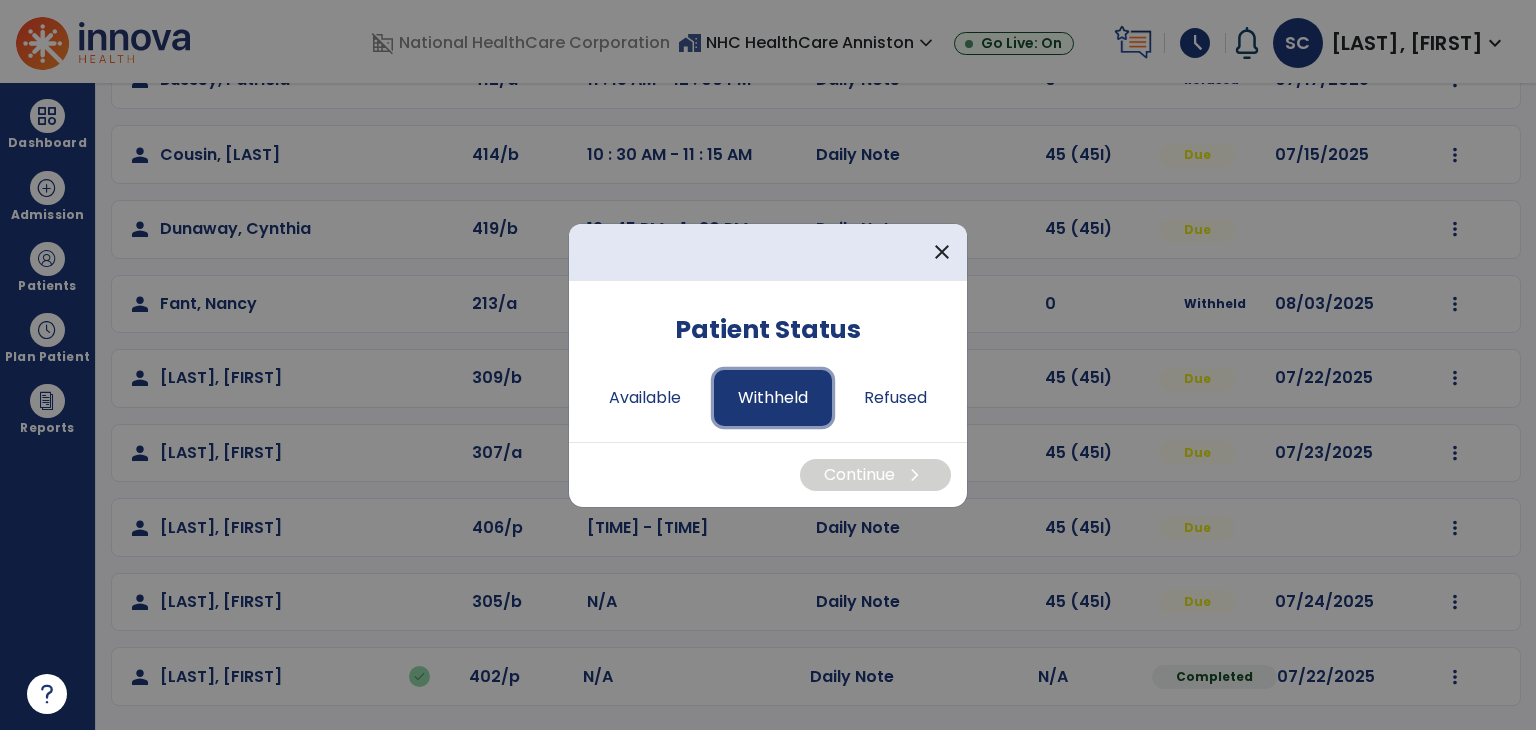 click on "Withheld" at bounding box center (773, 398) 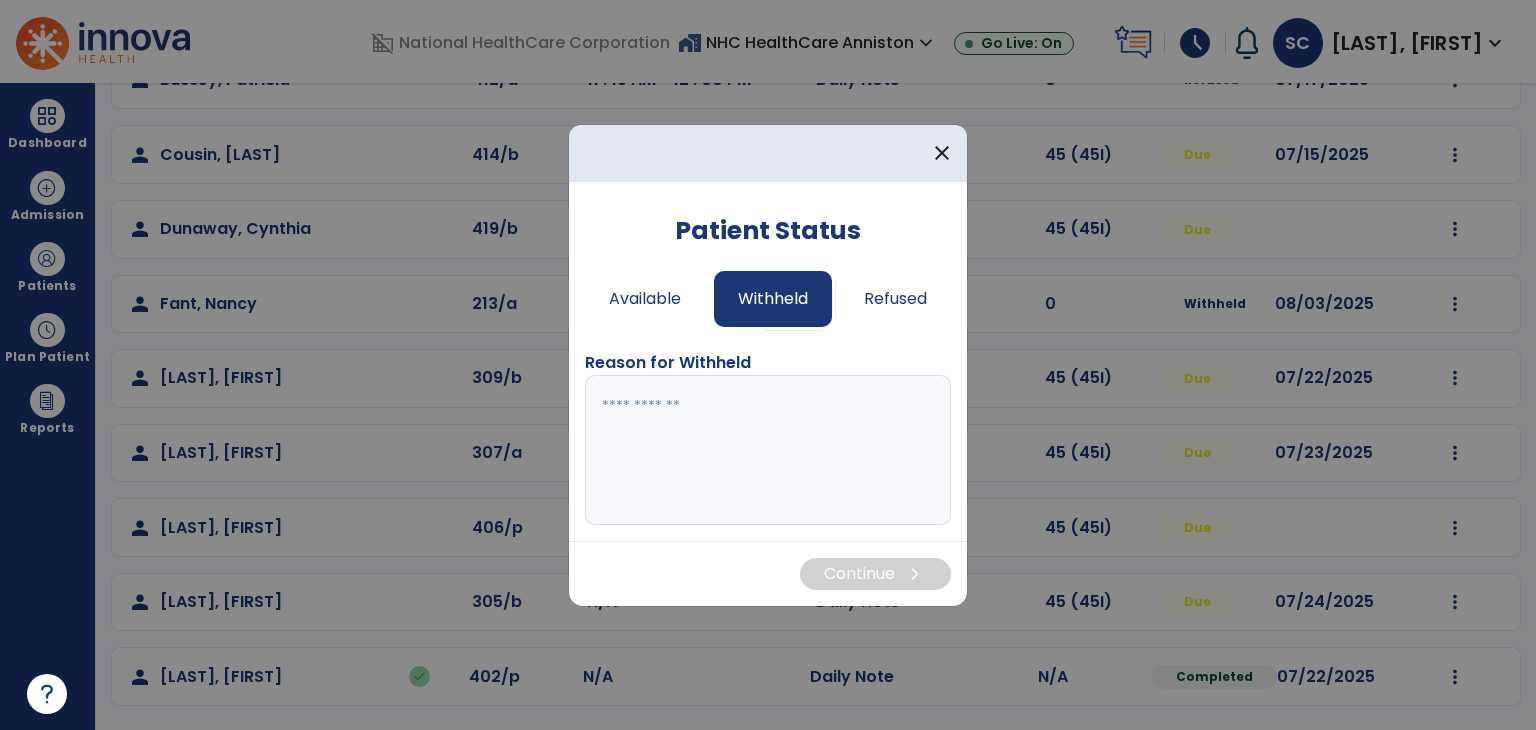 click at bounding box center (768, 450) 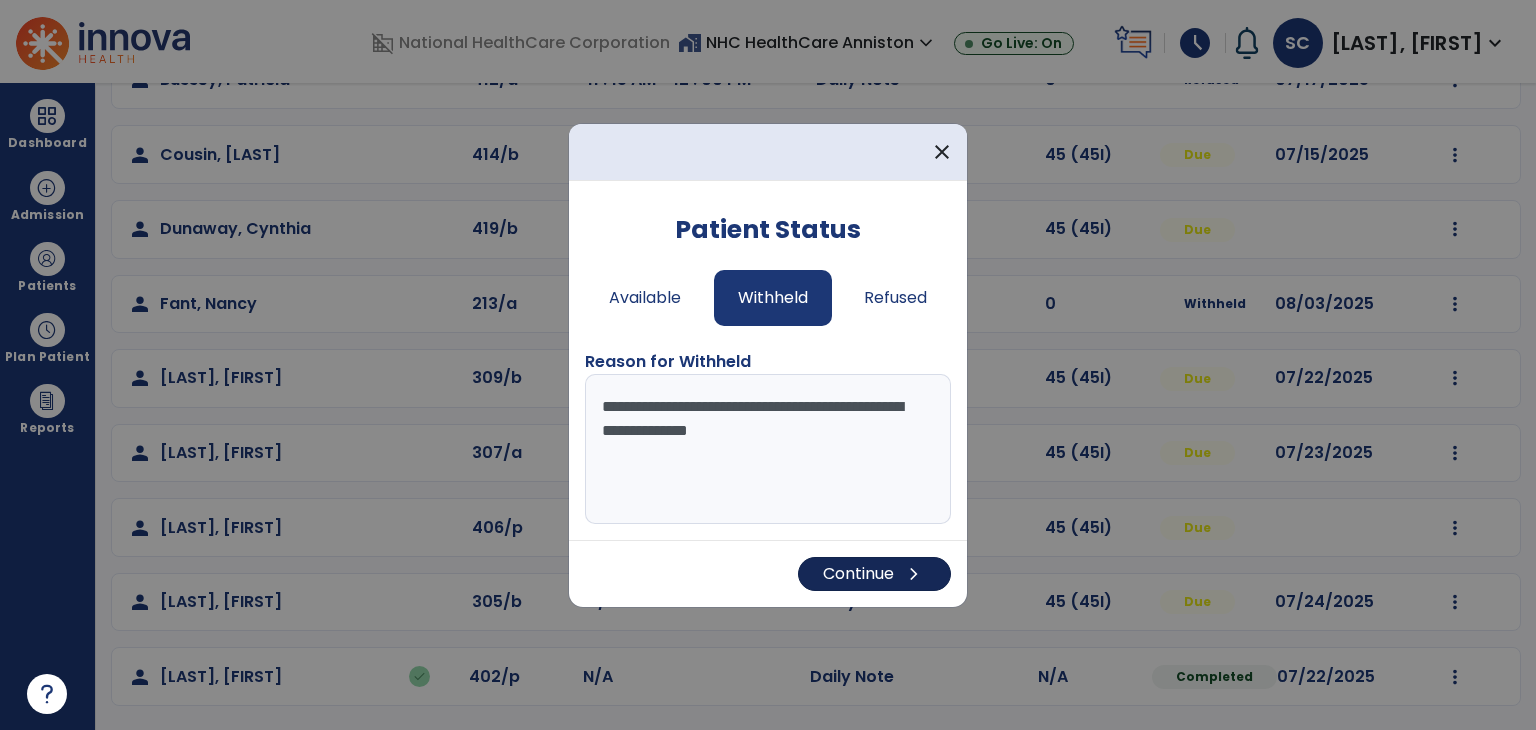 type on "**********" 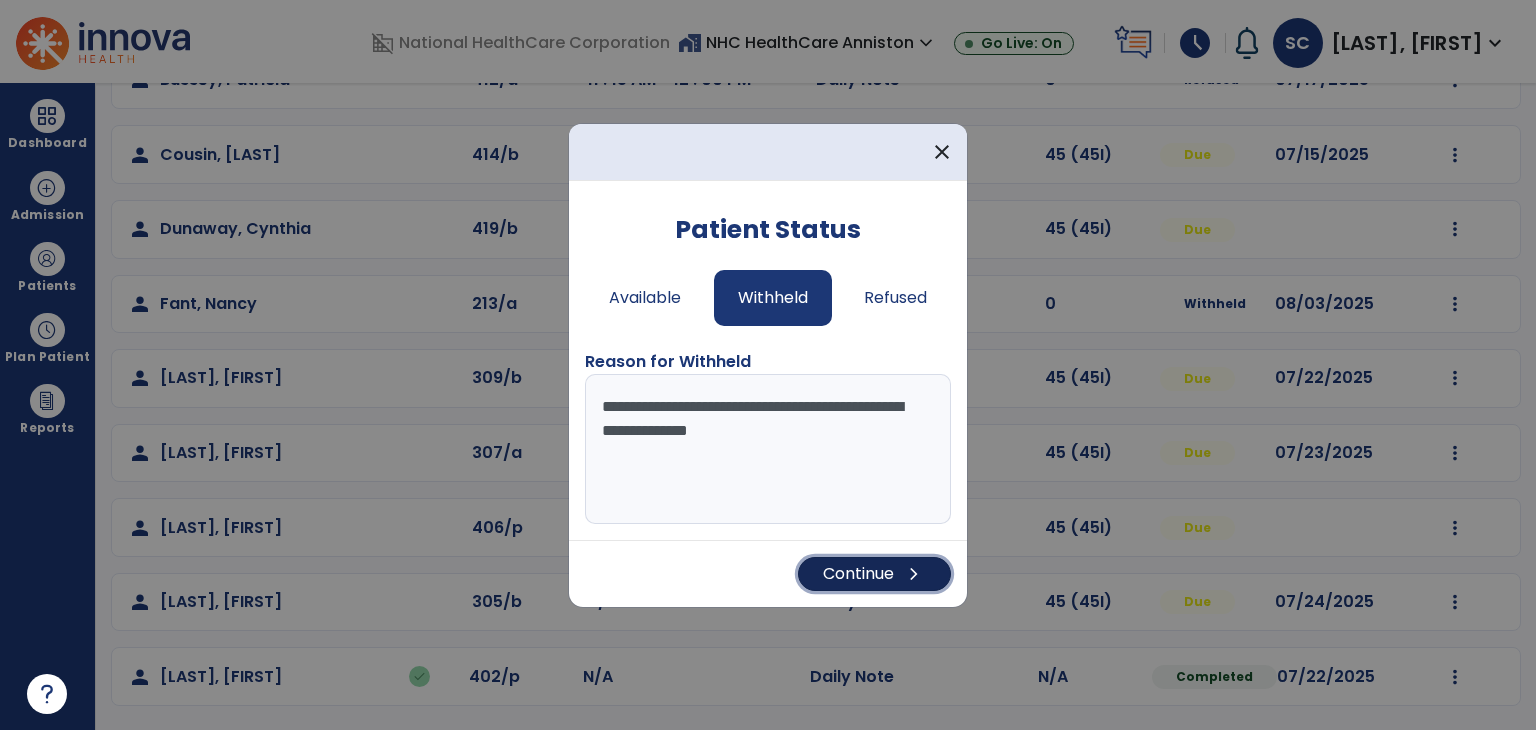 click on "Continue   chevron_right" at bounding box center [874, 574] 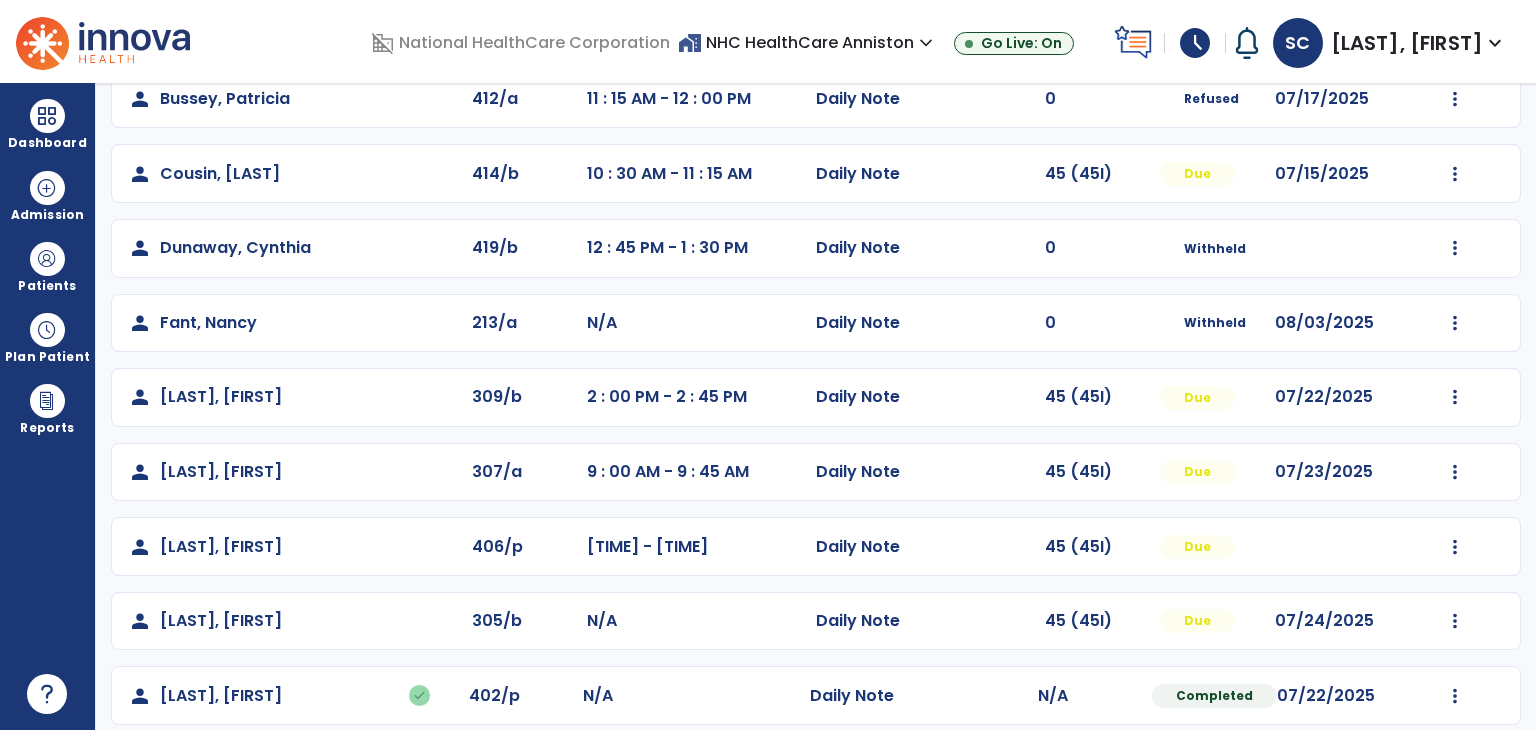 scroll, scrollTop: 359, scrollLeft: 0, axis: vertical 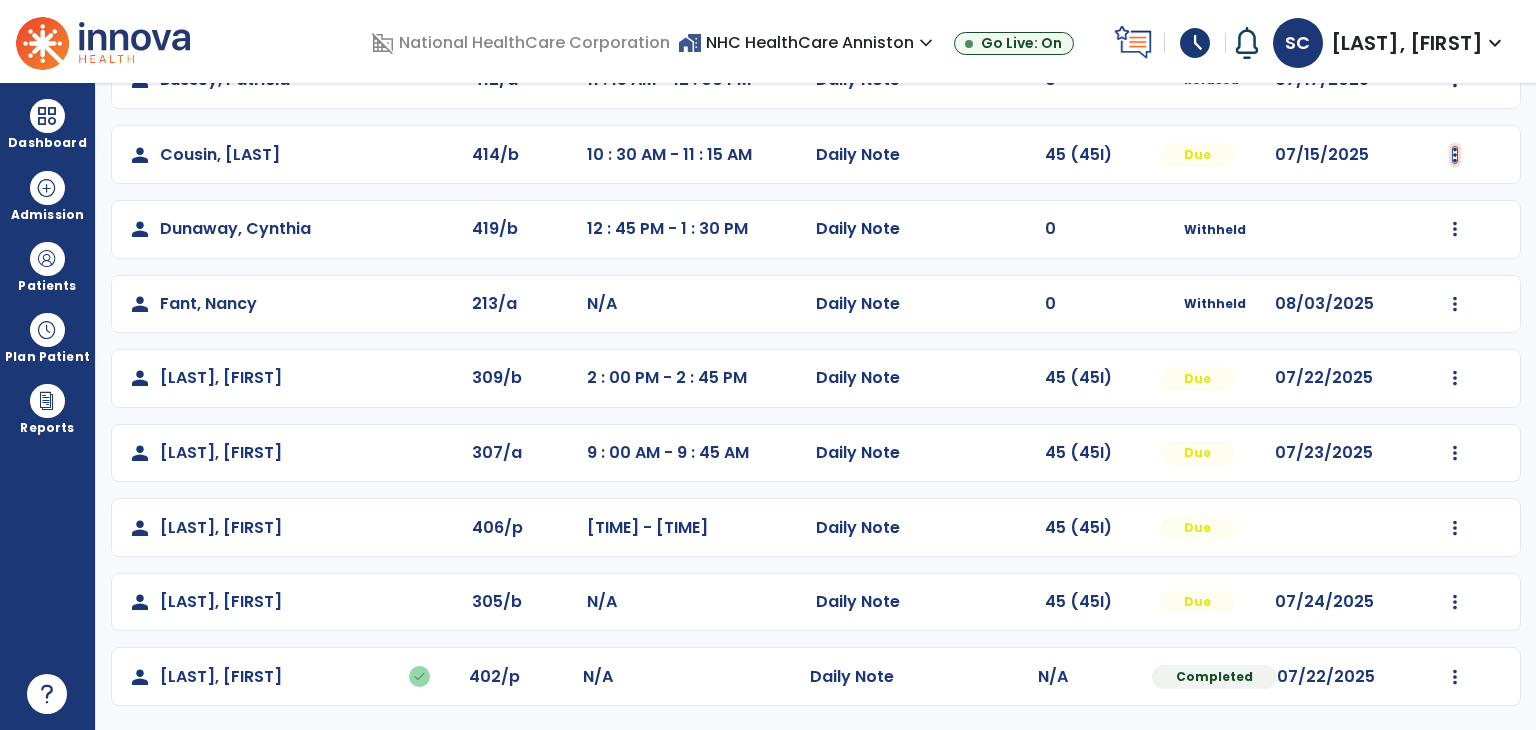 click at bounding box center (1455, -69) 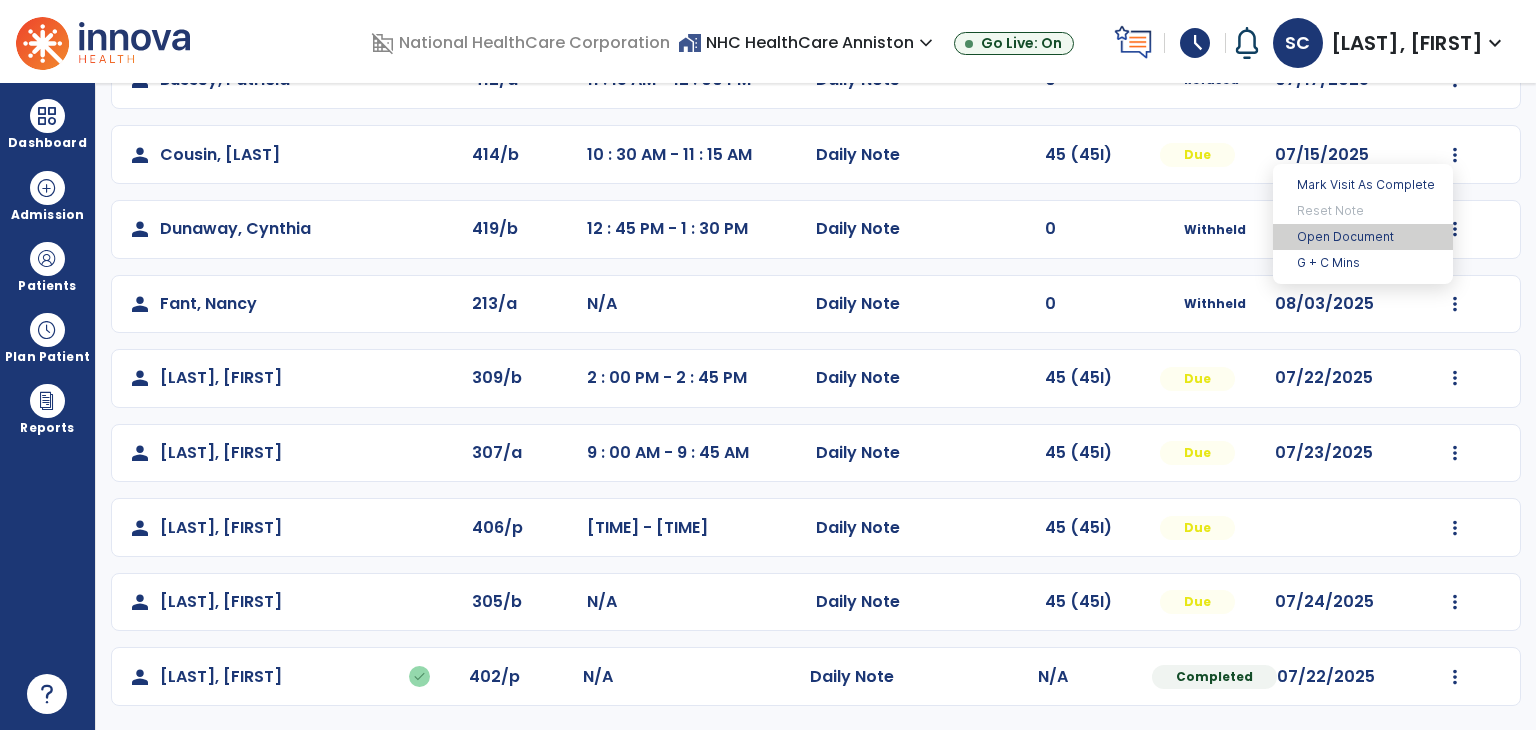 click on "Open Document" at bounding box center (1363, 237) 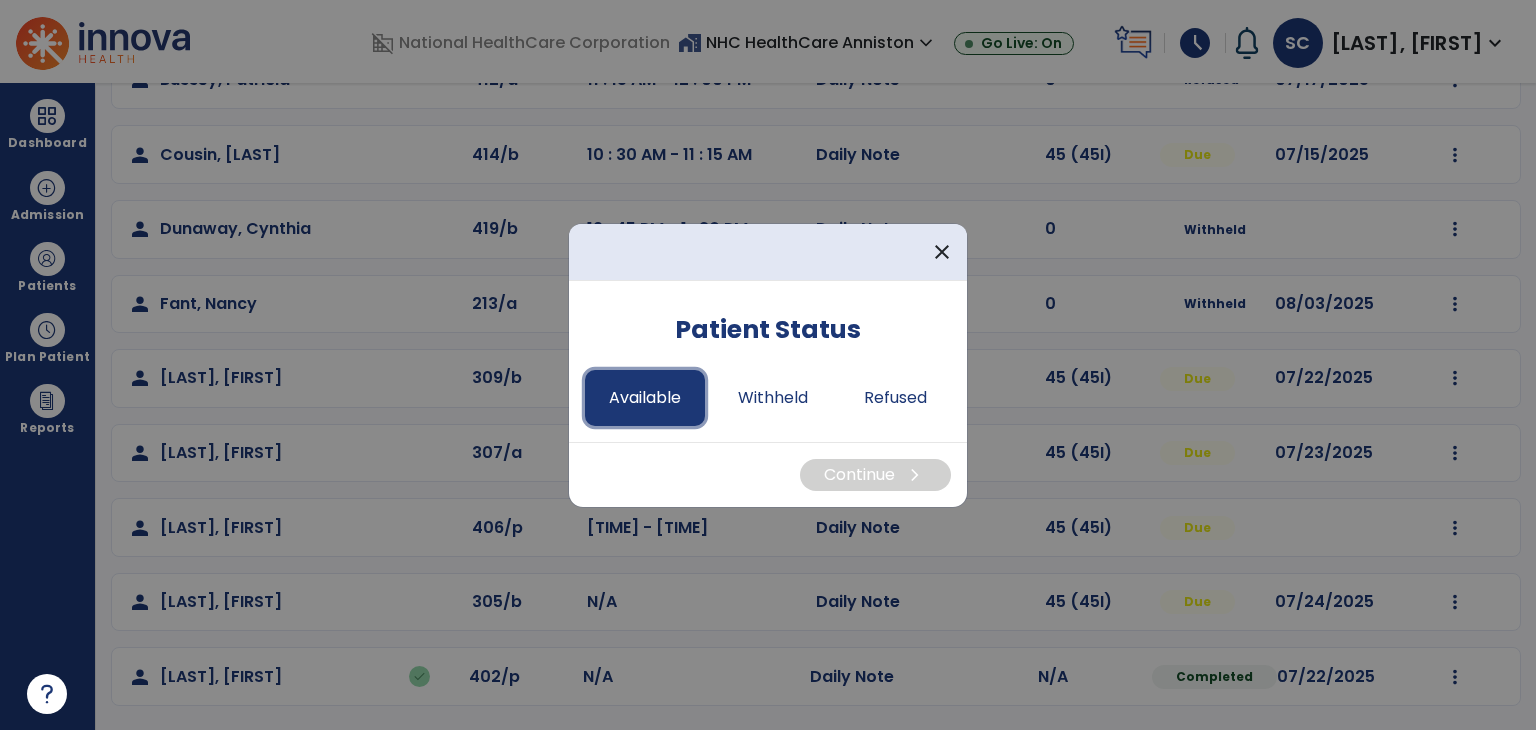 click on "Available" at bounding box center [645, 398] 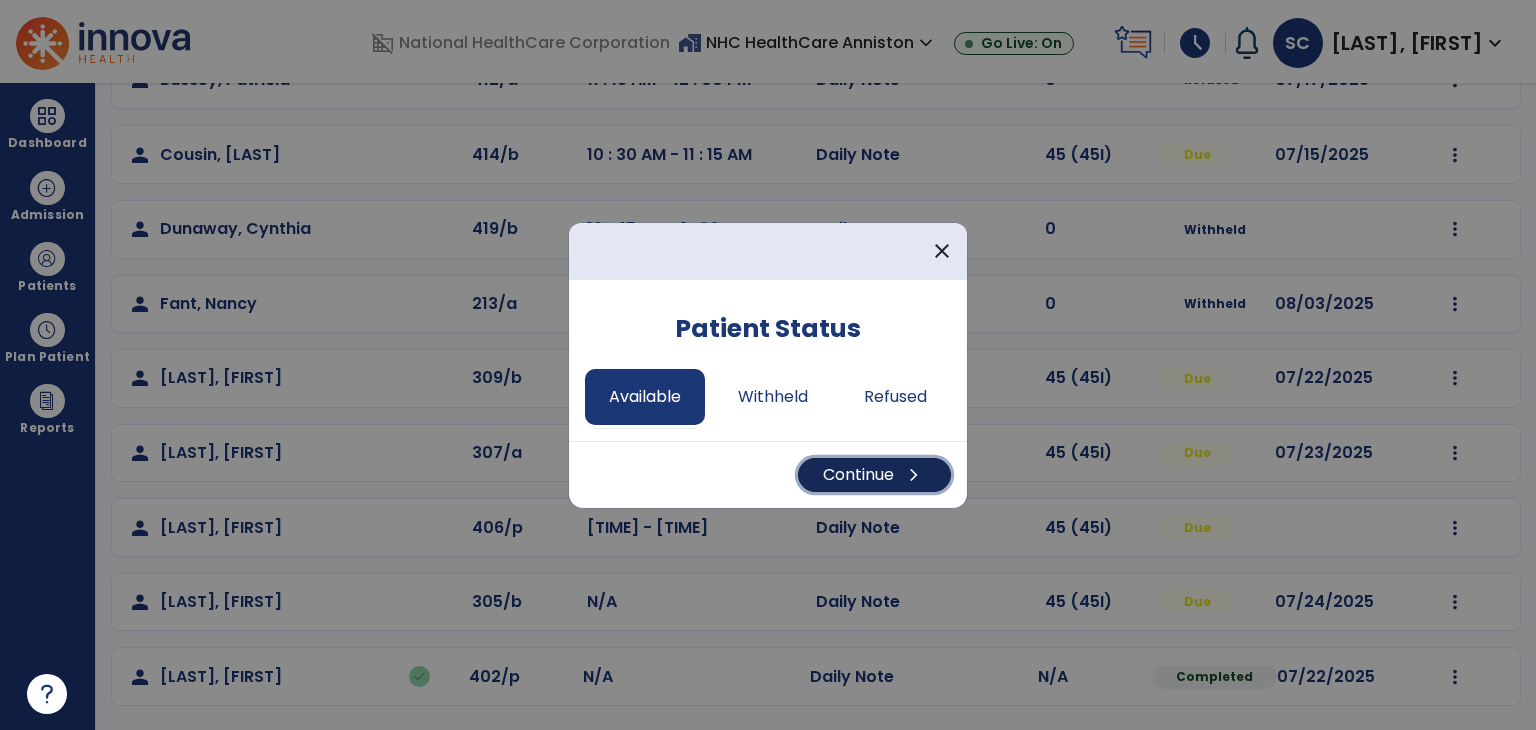 click on "Continue   chevron_right" at bounding box center (874, 475) 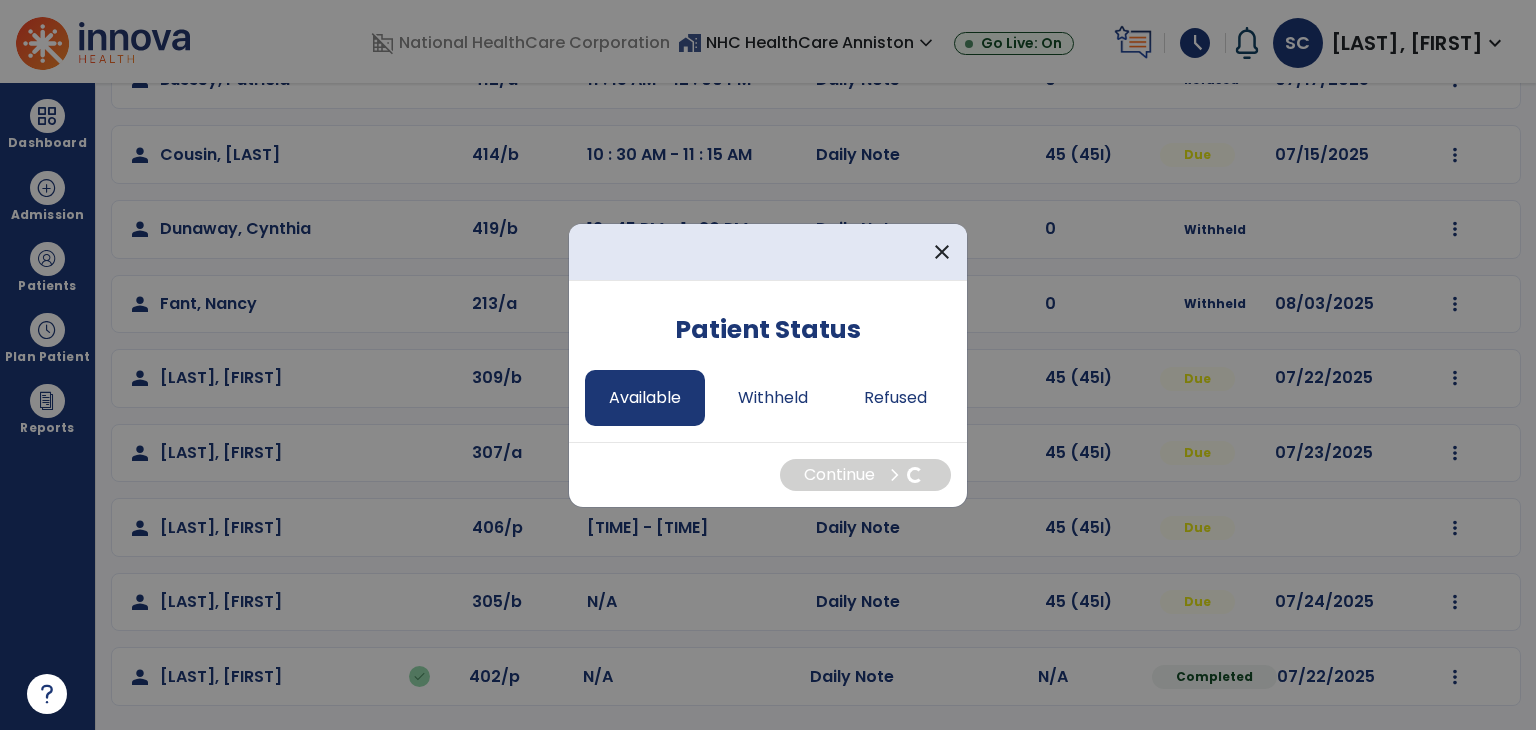 select on "*" 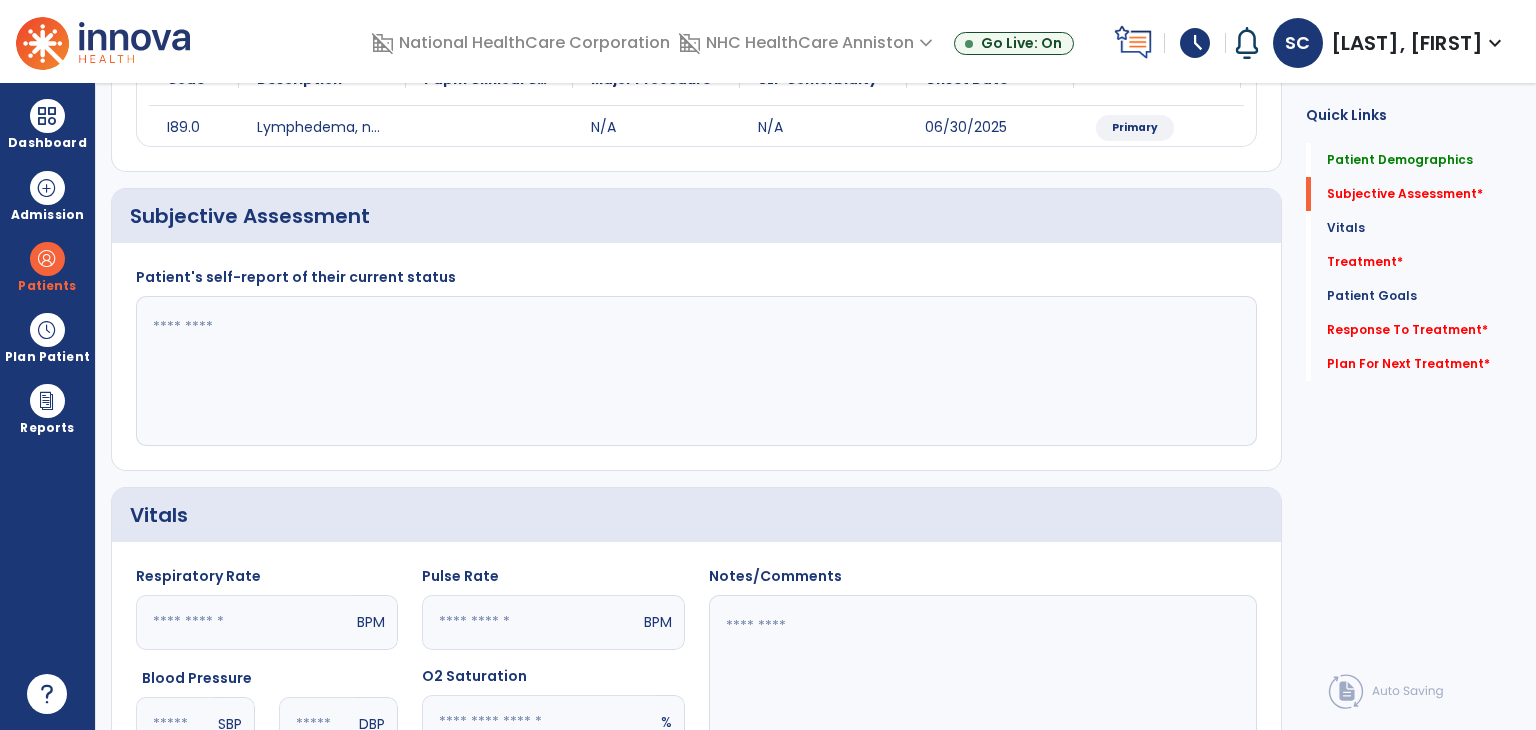 drag, startPoint x: 576, startPoint y: 385, endPoint x: 600, endPoint y: 395, distance: 26 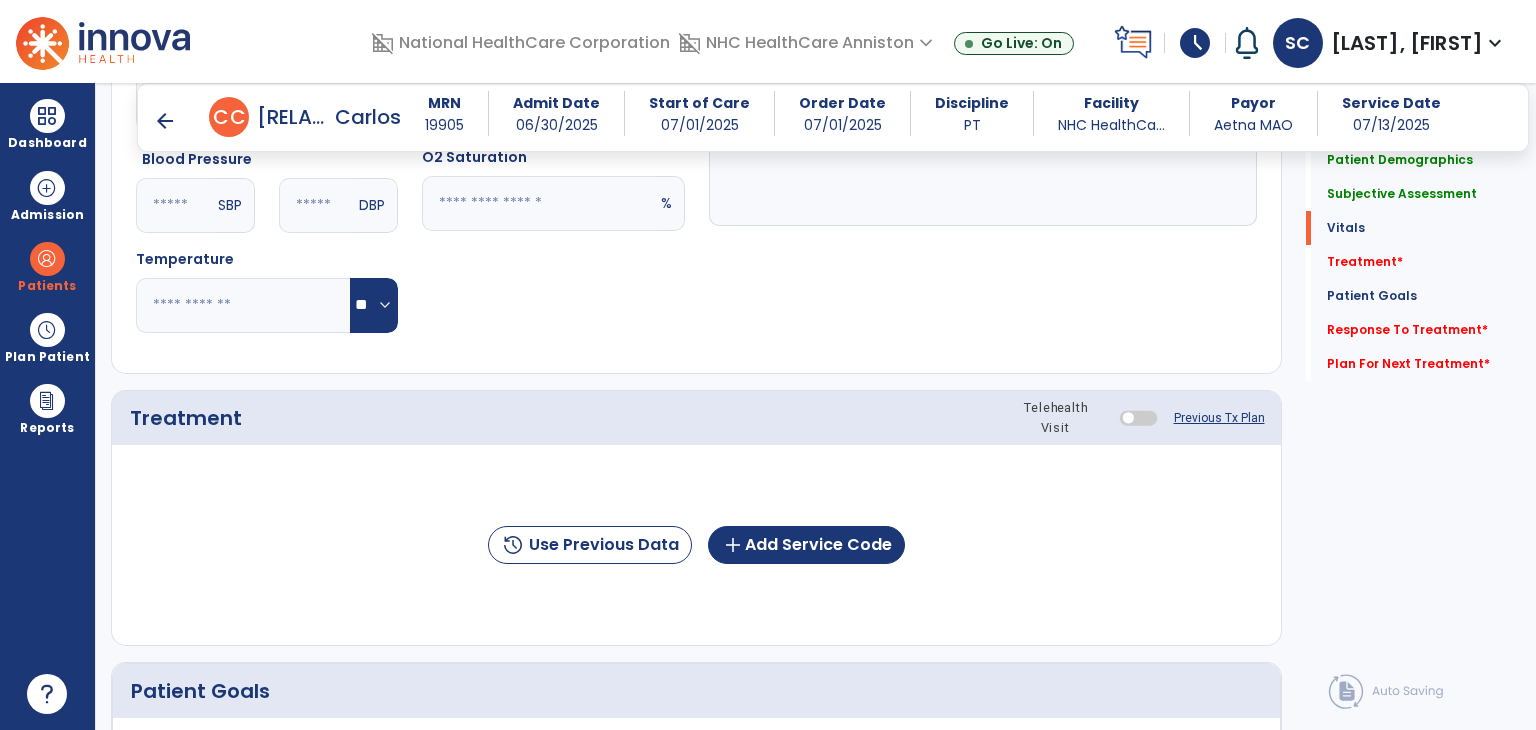 scroll, scrollTop: 1159, scrollLeft: 0, axis: vertical 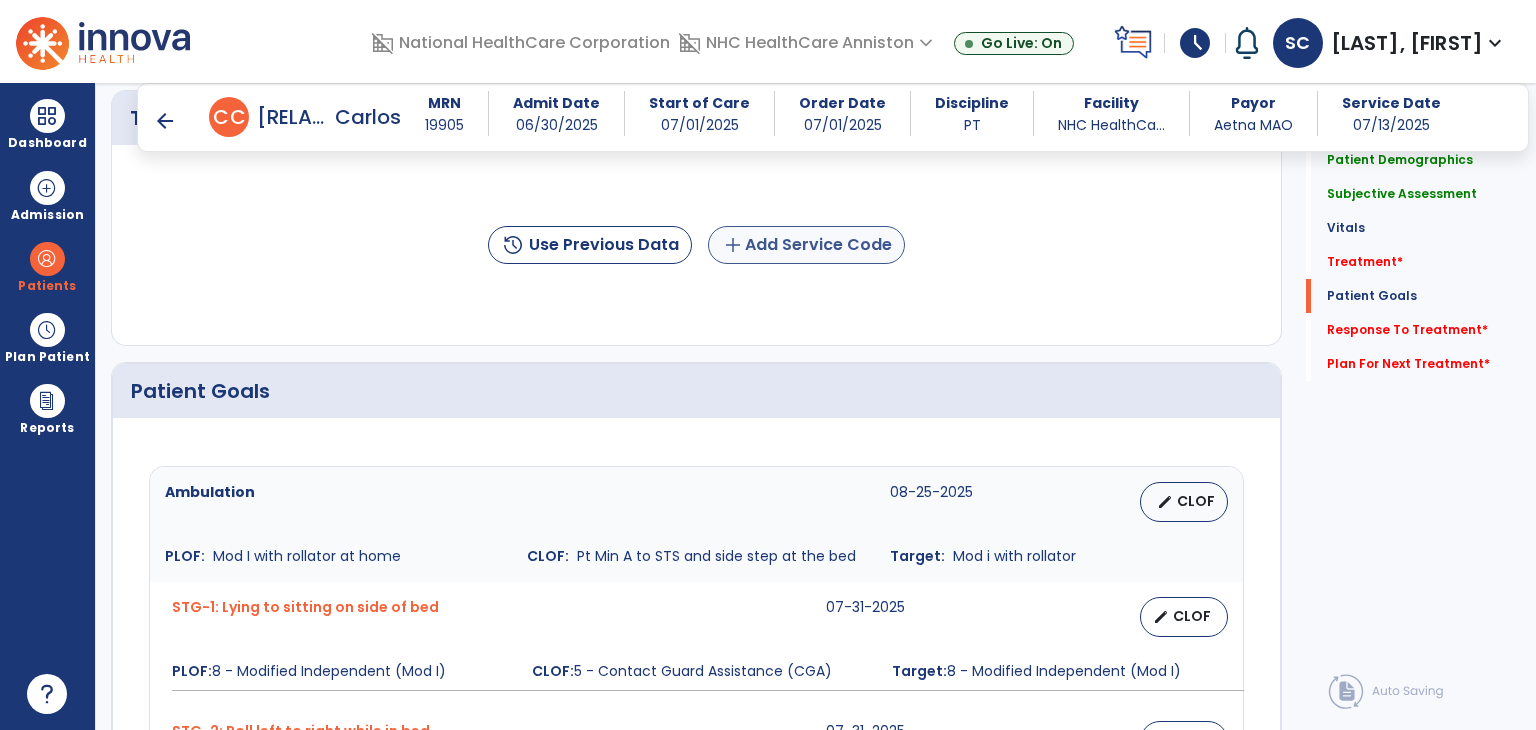 type on "**********" 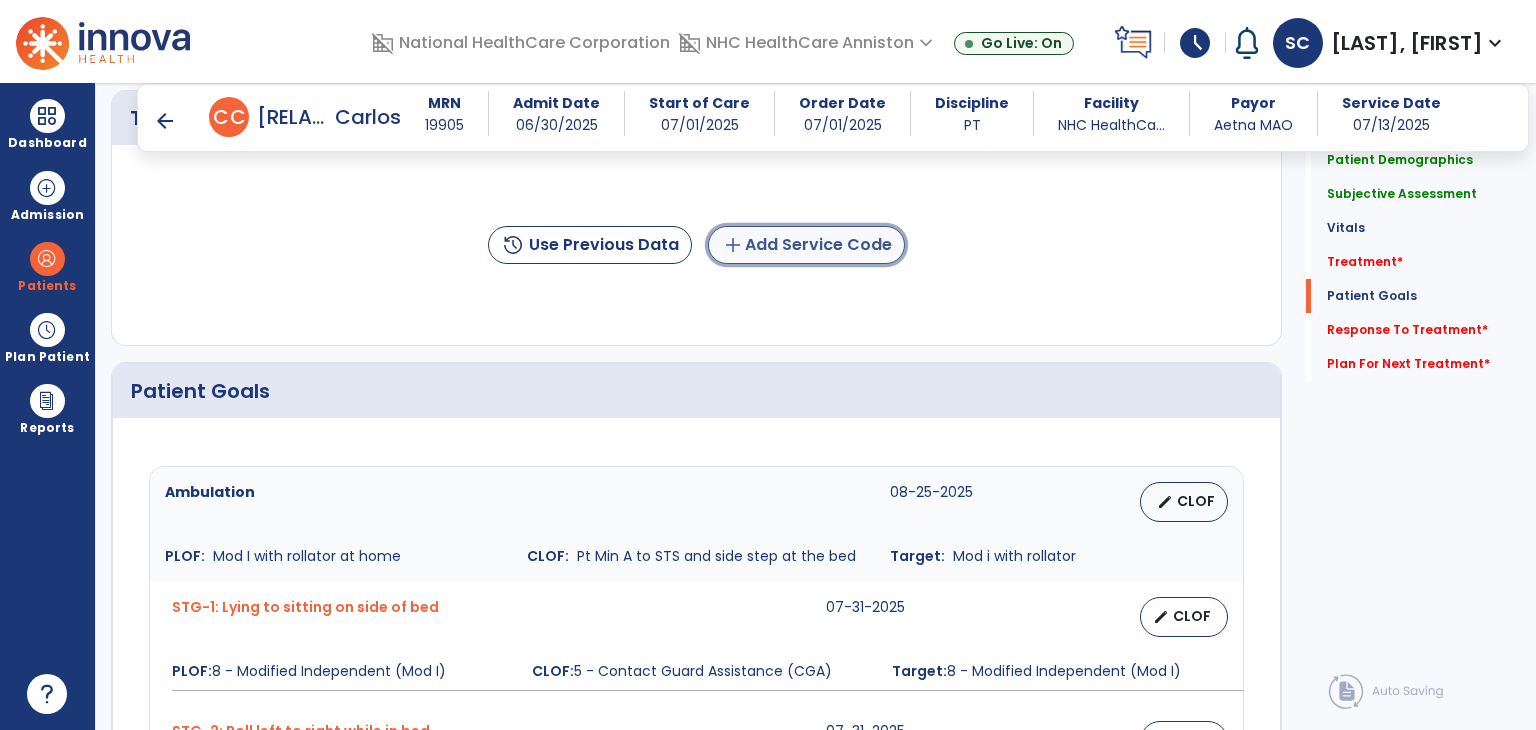 click on "add  Add Service Code" 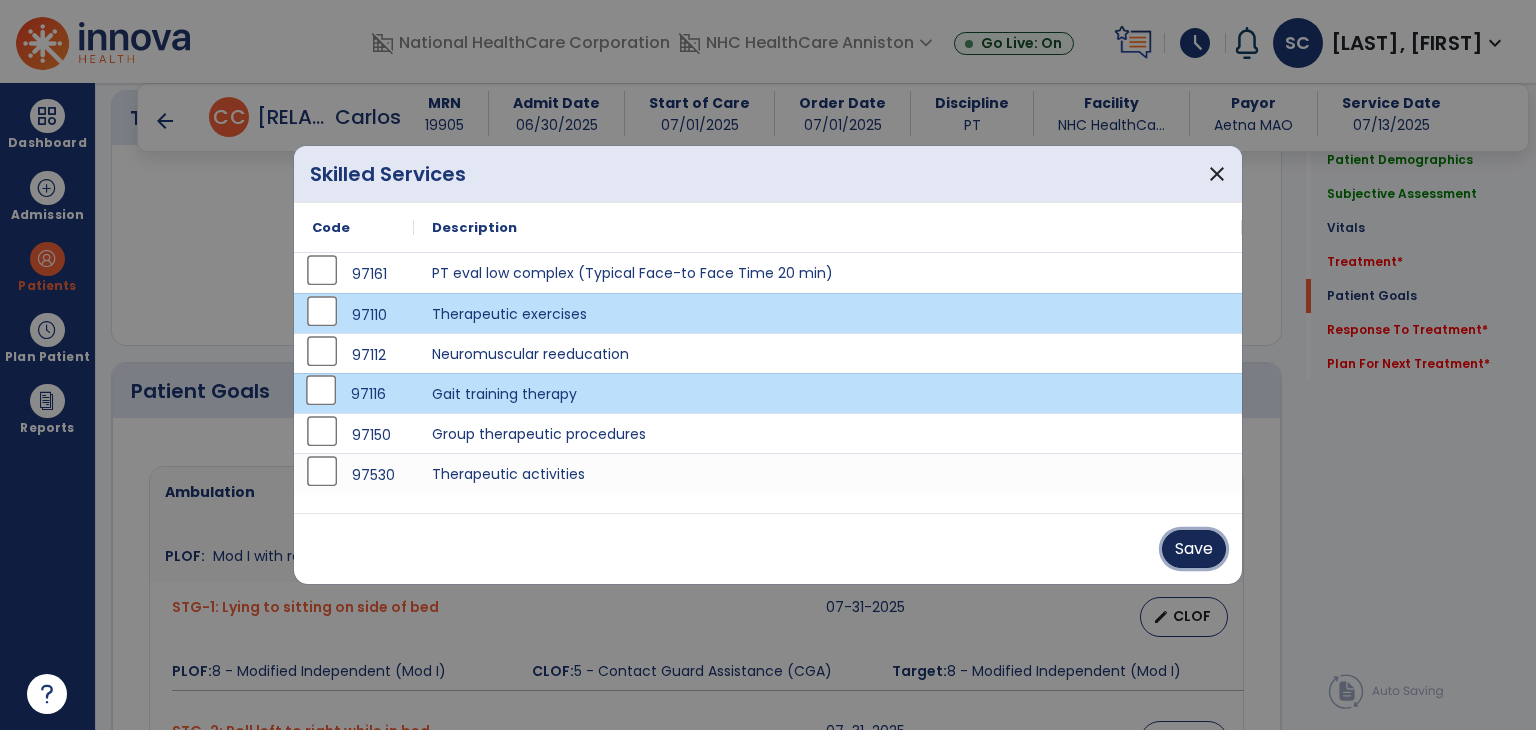 click on "Save" at bounding box center [1194, 549] 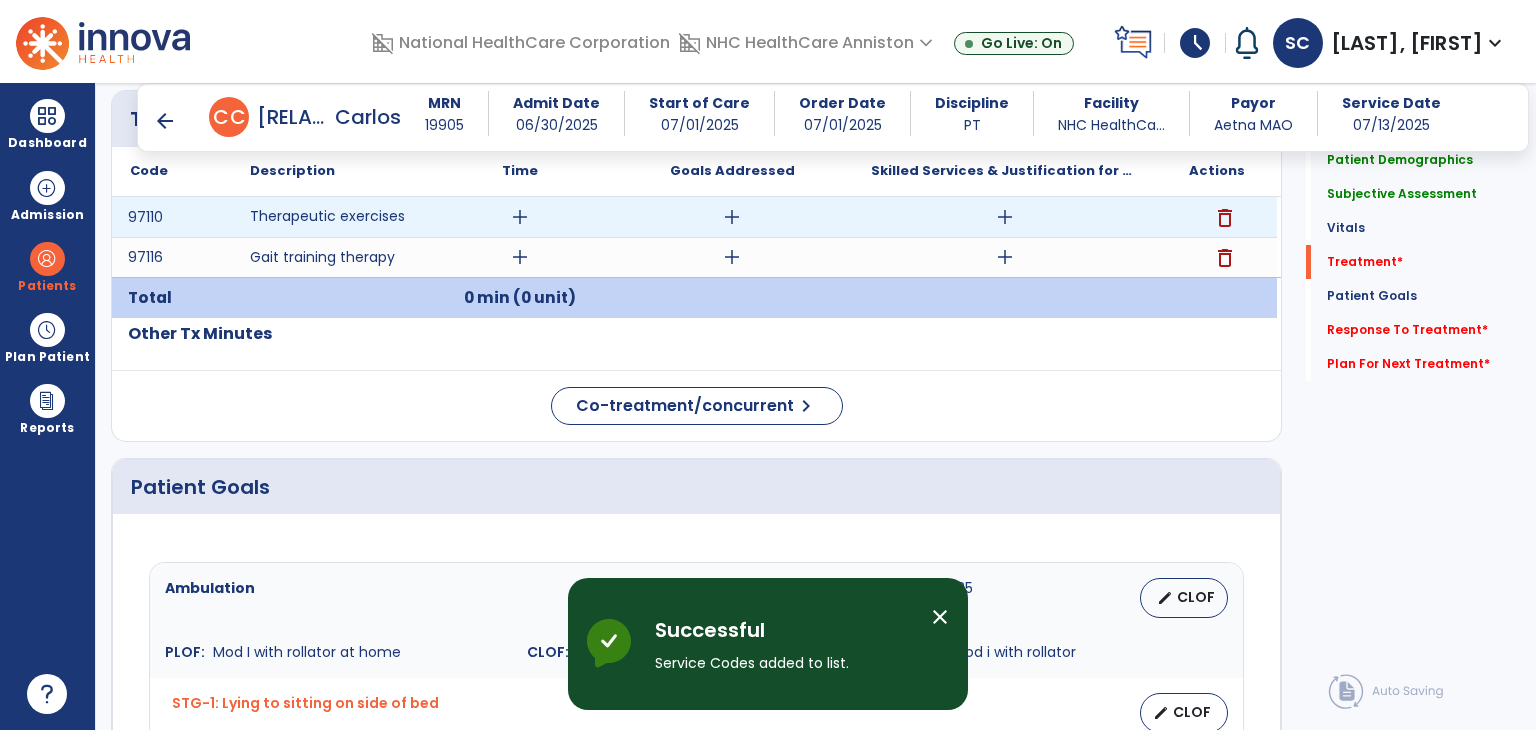 click on "add" at bounding box center (520, 217) 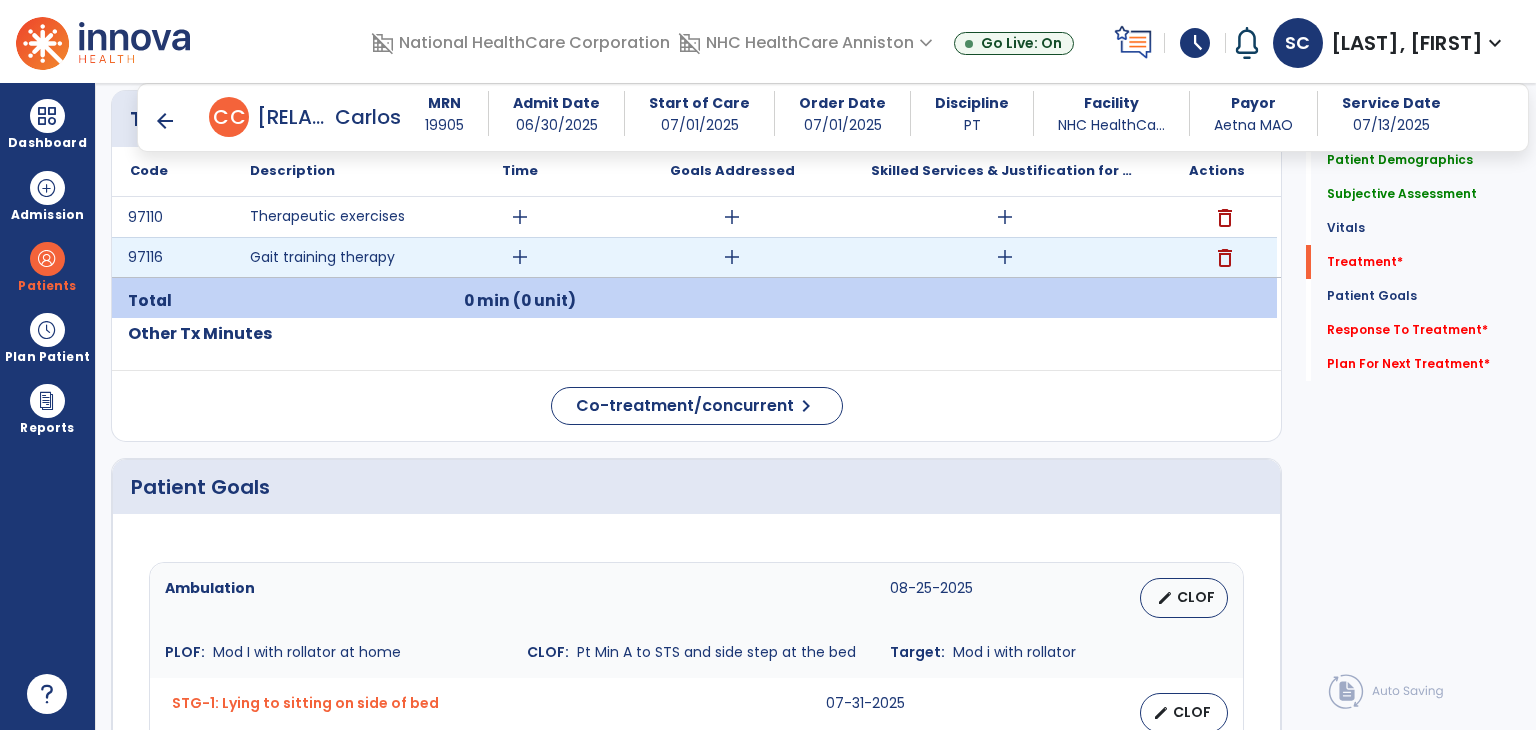 click on "add" at bounding box center (520, 257) 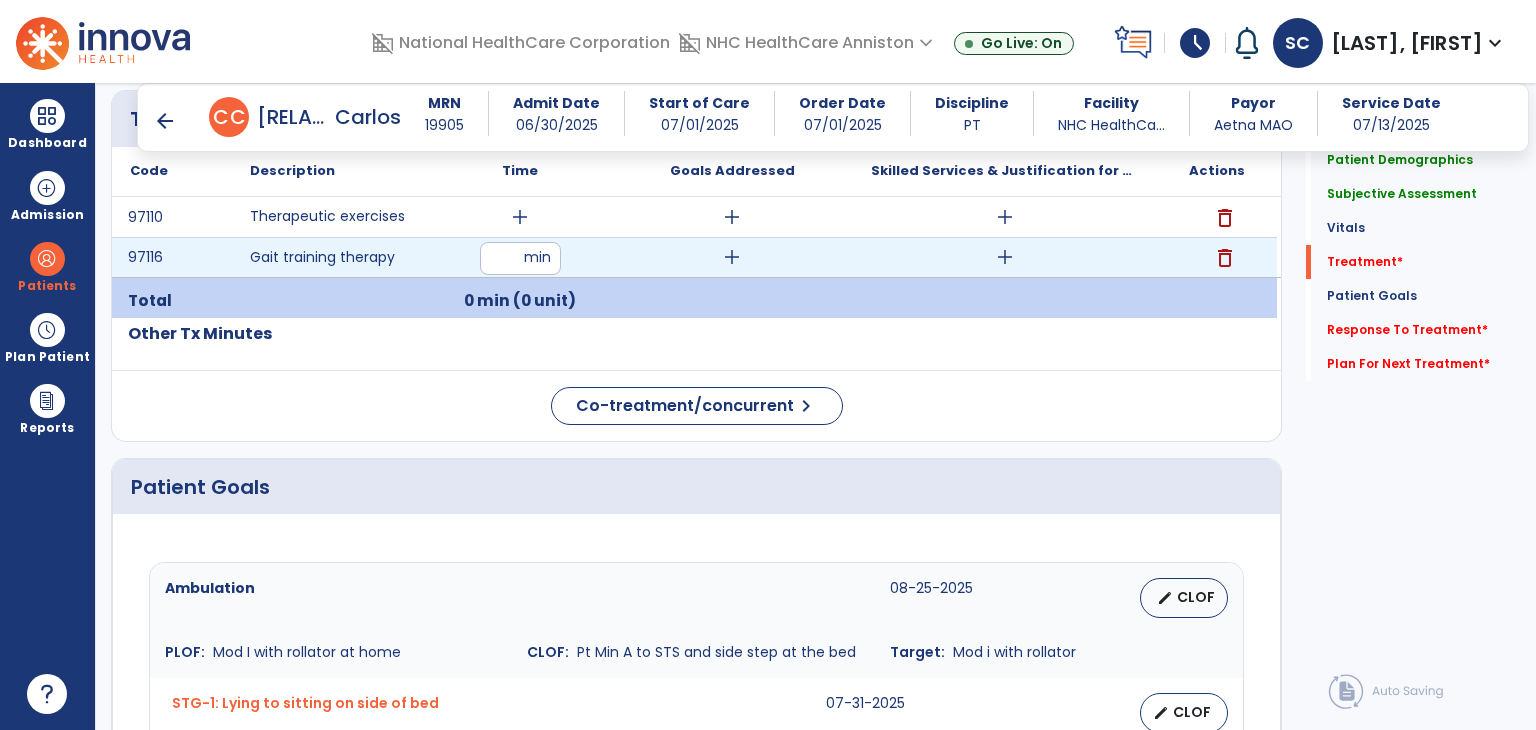 type on "**" 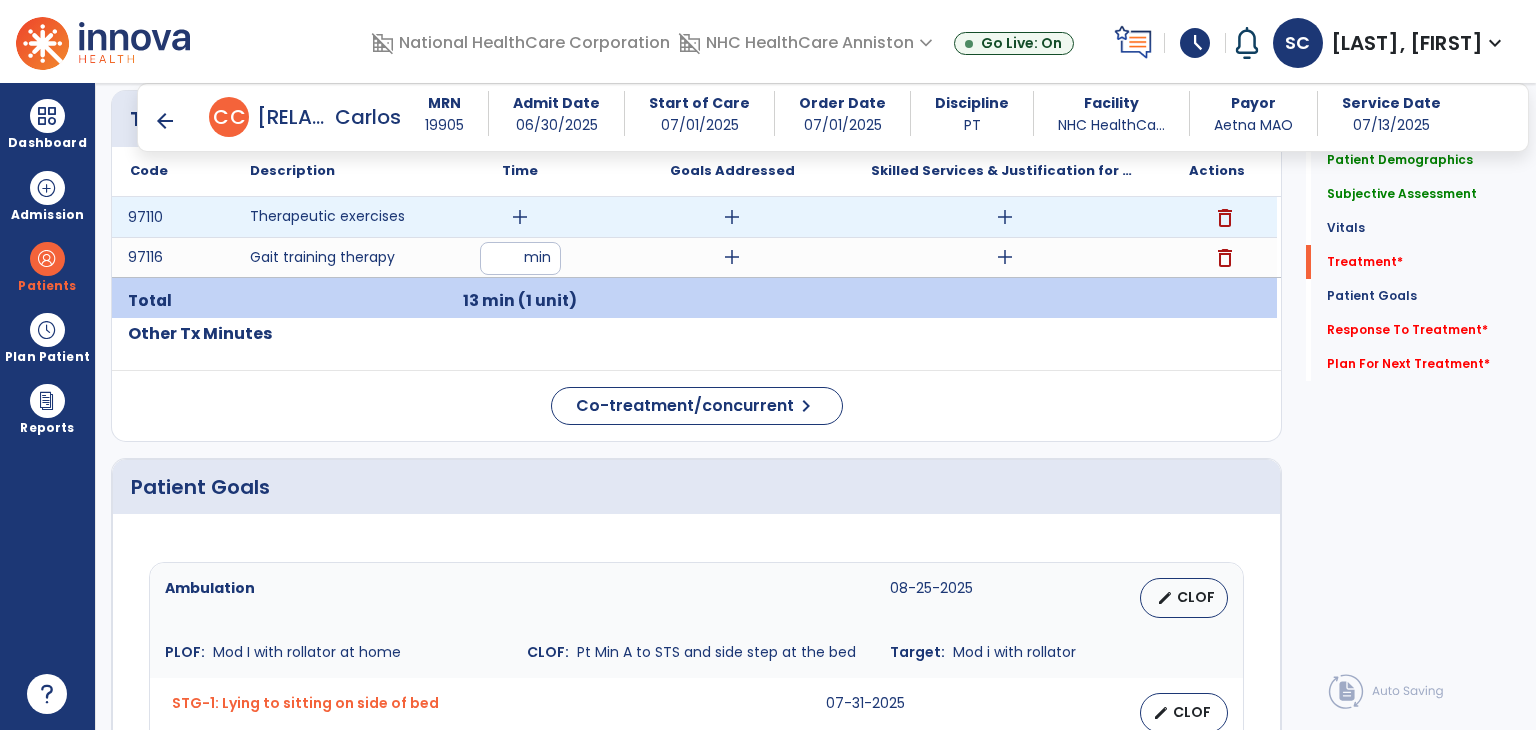 click on "add" at bounding box center (520, 217) 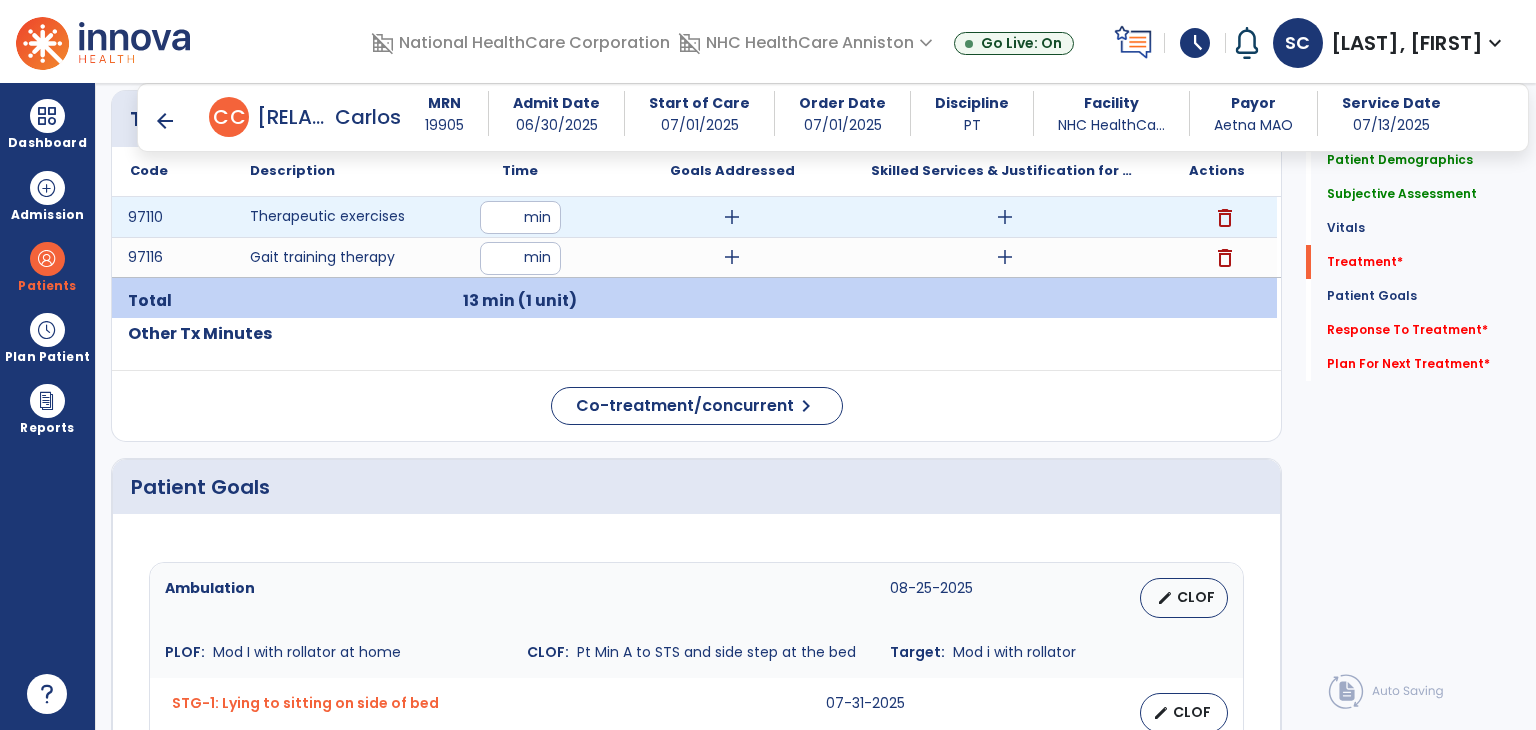 type on "**" 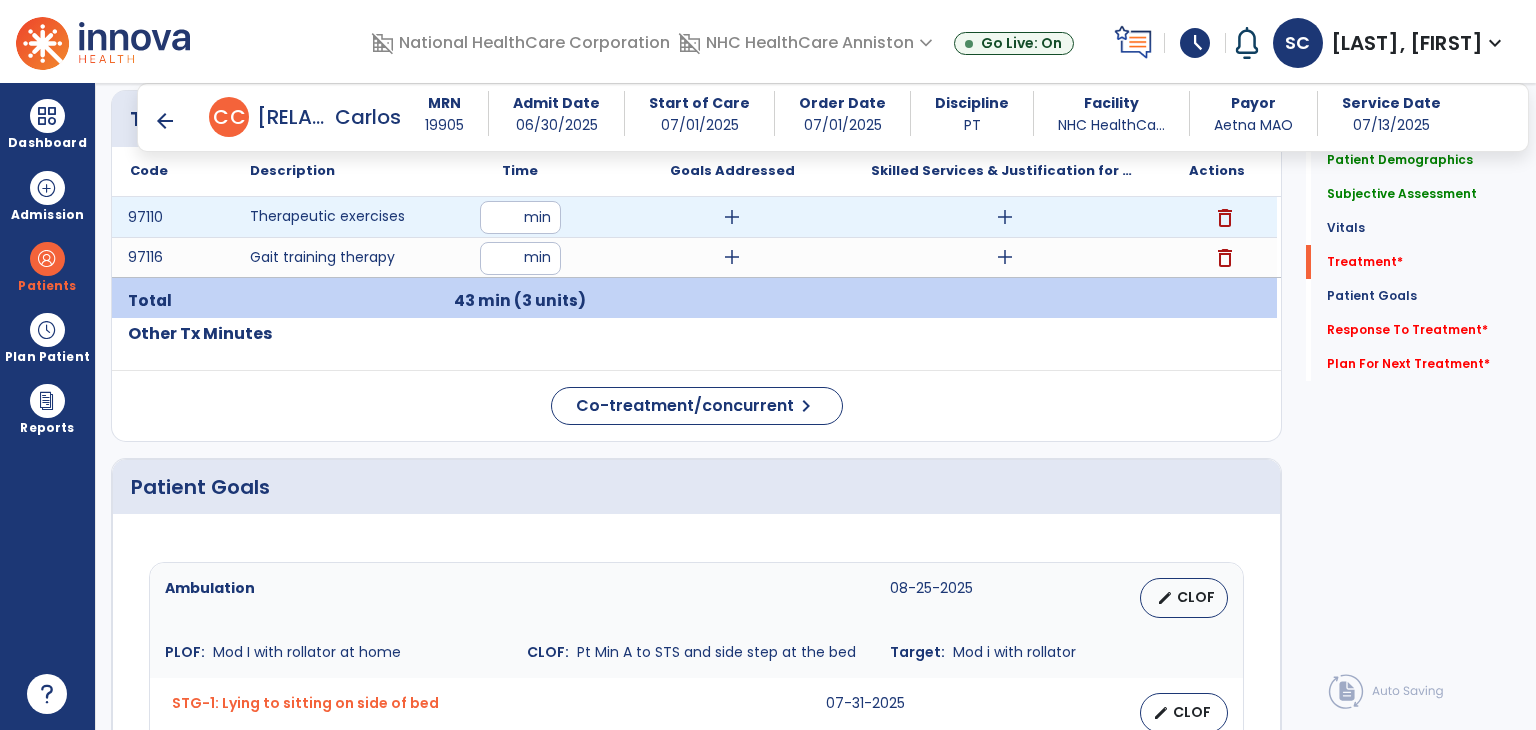 click on "add" at bounding box center (1005, 217) 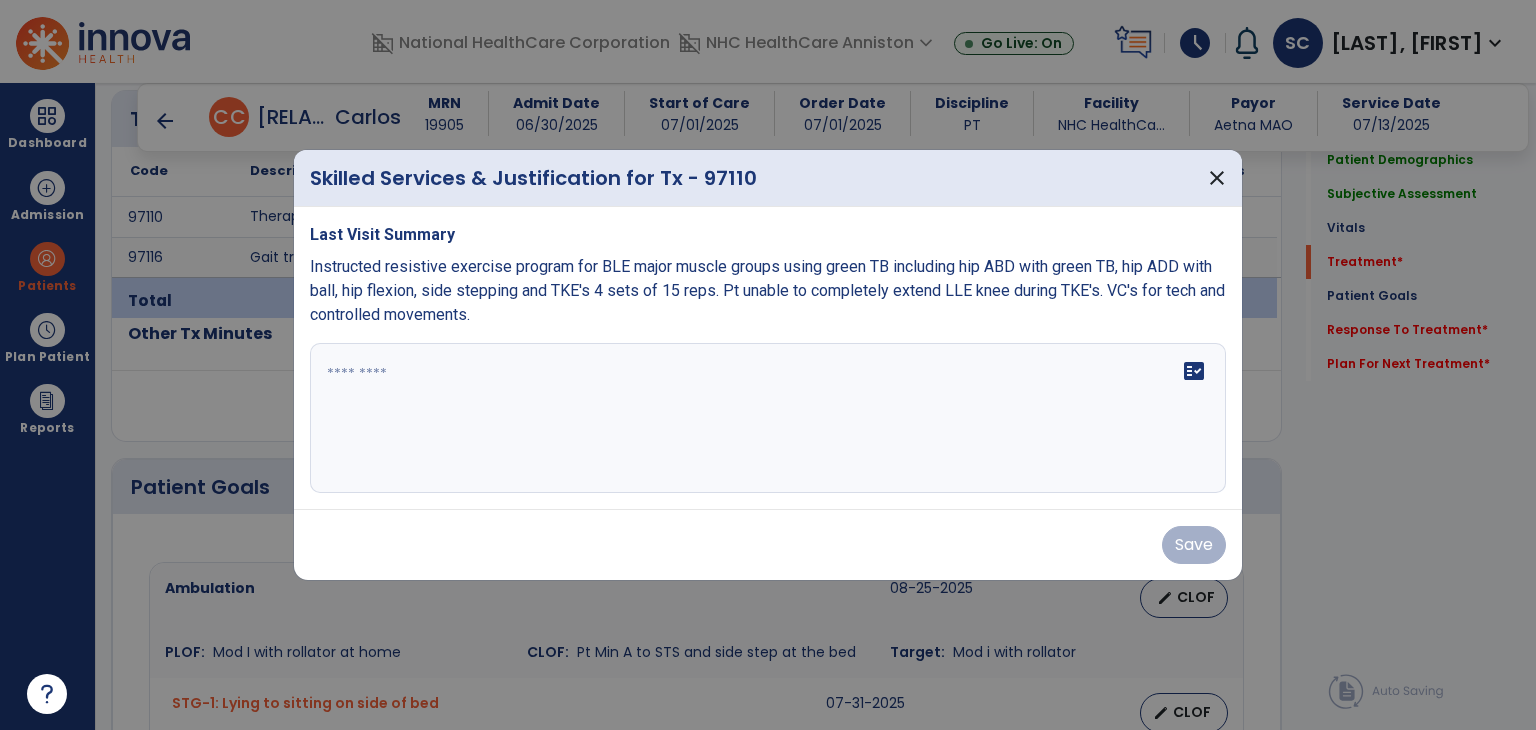click on "Save" at bounding box center (768, 544) 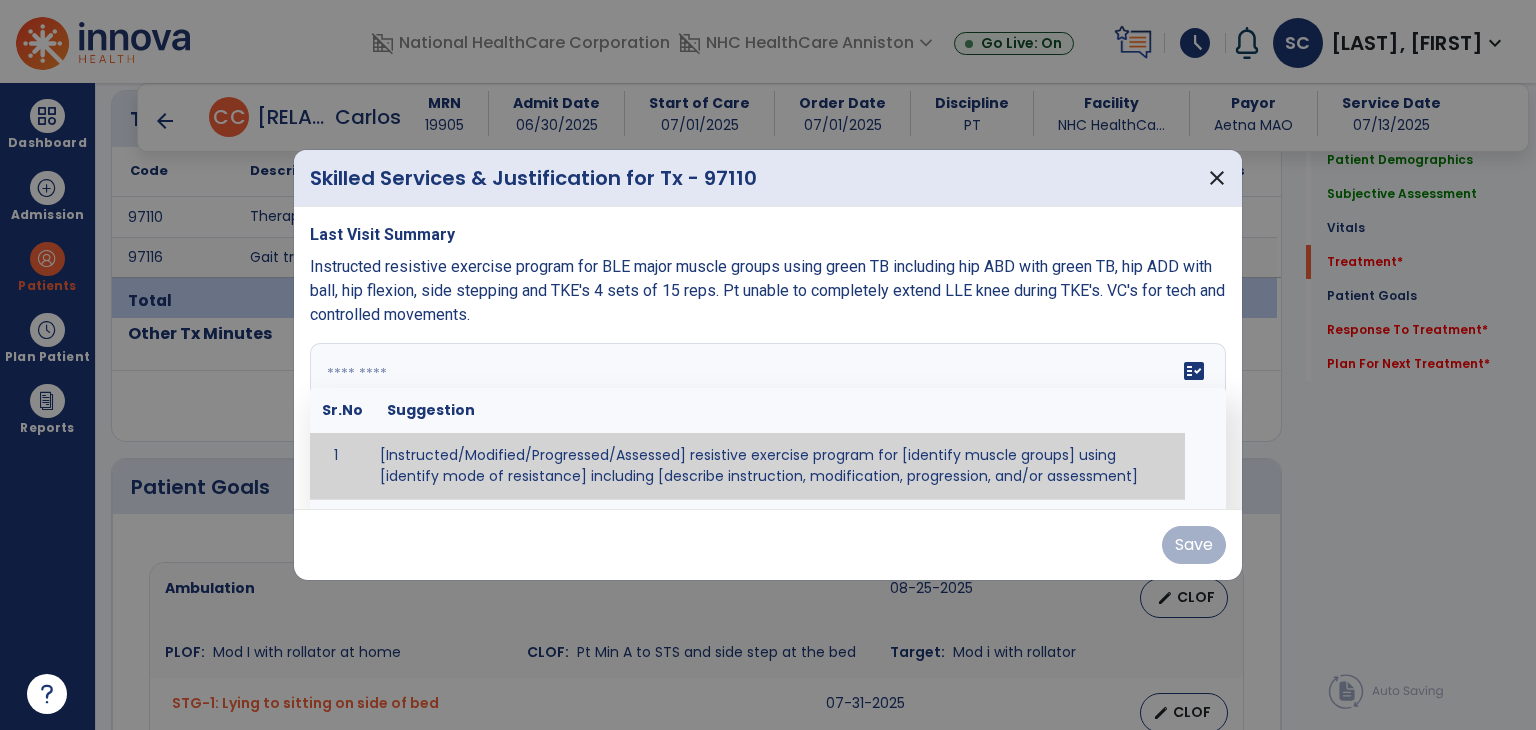 click on "fact_check  Sr.No Suggestion 1 [Instructed/Modified/Progressed/Assessed] resistive exercise program for [identify muscle groups] using [identify mode of resistance] including [describe instruction, modification, progression, and/or assessment] 2 [Instructed/Modified/Progressed/Assessed] aerobic exercise program using [identify equipment/mode] including [describe instruction, modification,progression, and/or assessment] 3 [Instructed/Modified/Progressed/Assessed] [PROM/A/AROM/AROM] program for [identify joint movements] using [contract-relax, over-pressure, inhibitory techniques, other] 4 [Assessed/Tested] aerobic capacity with administration of [aerobic capacity test]" at bounding box center (768, 418) 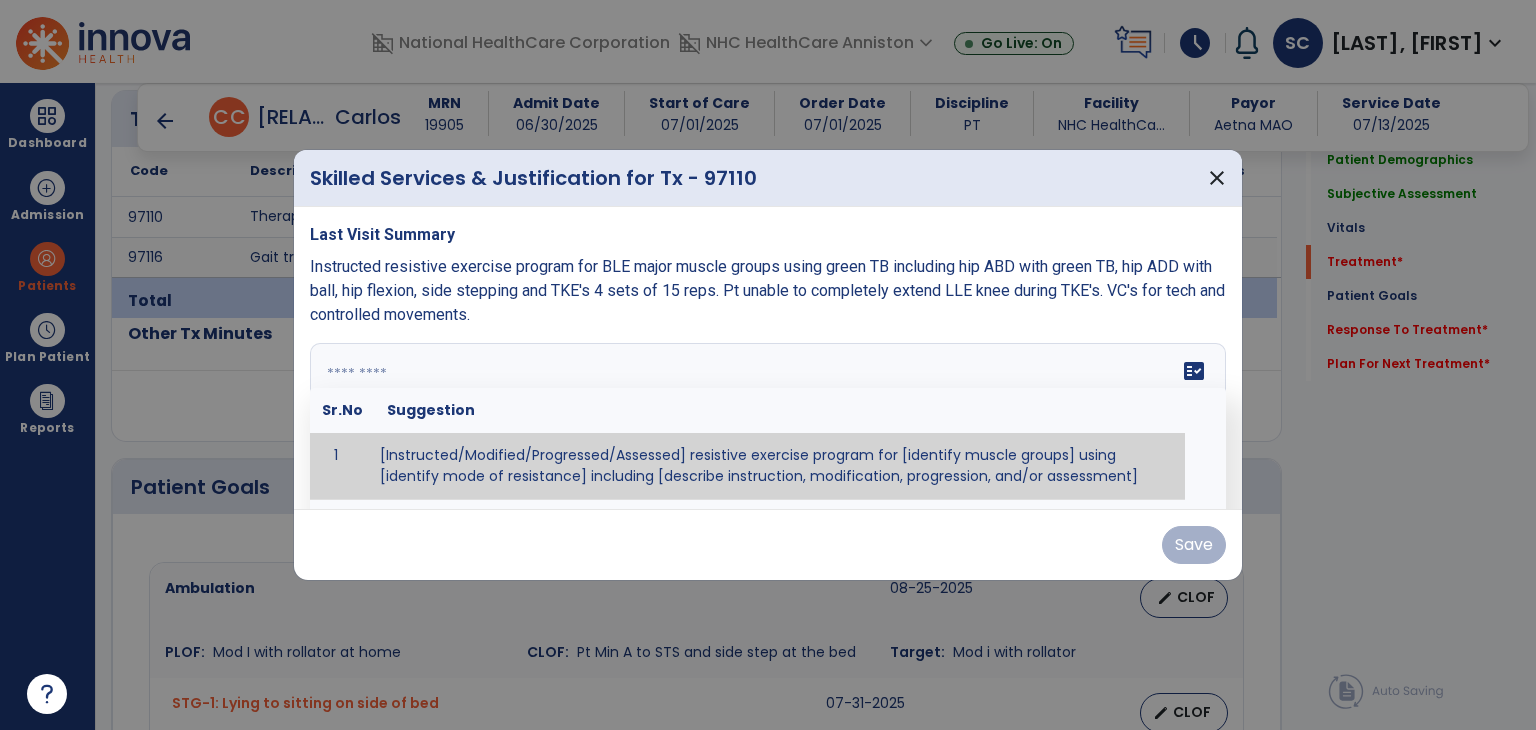 paste on "*" 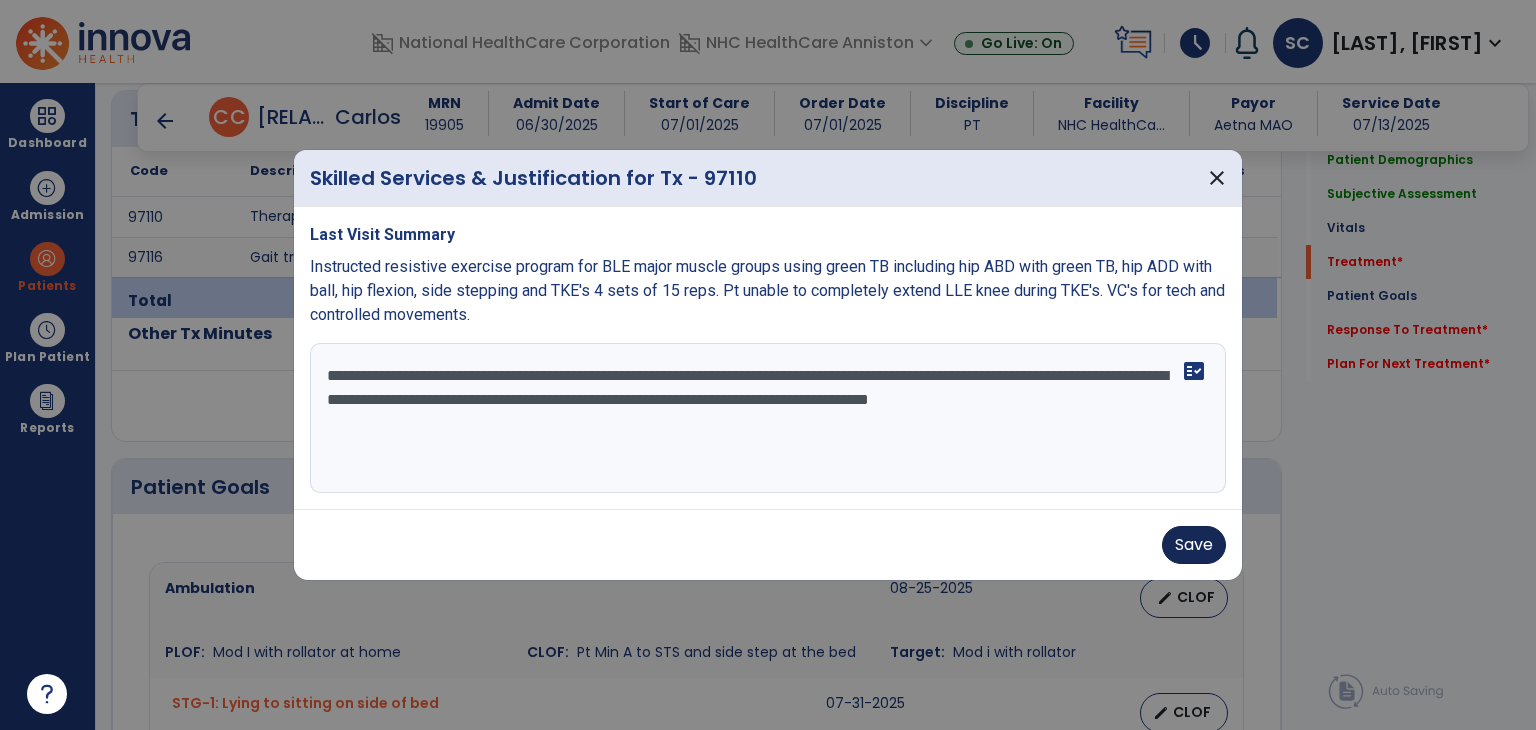 type on "**********" 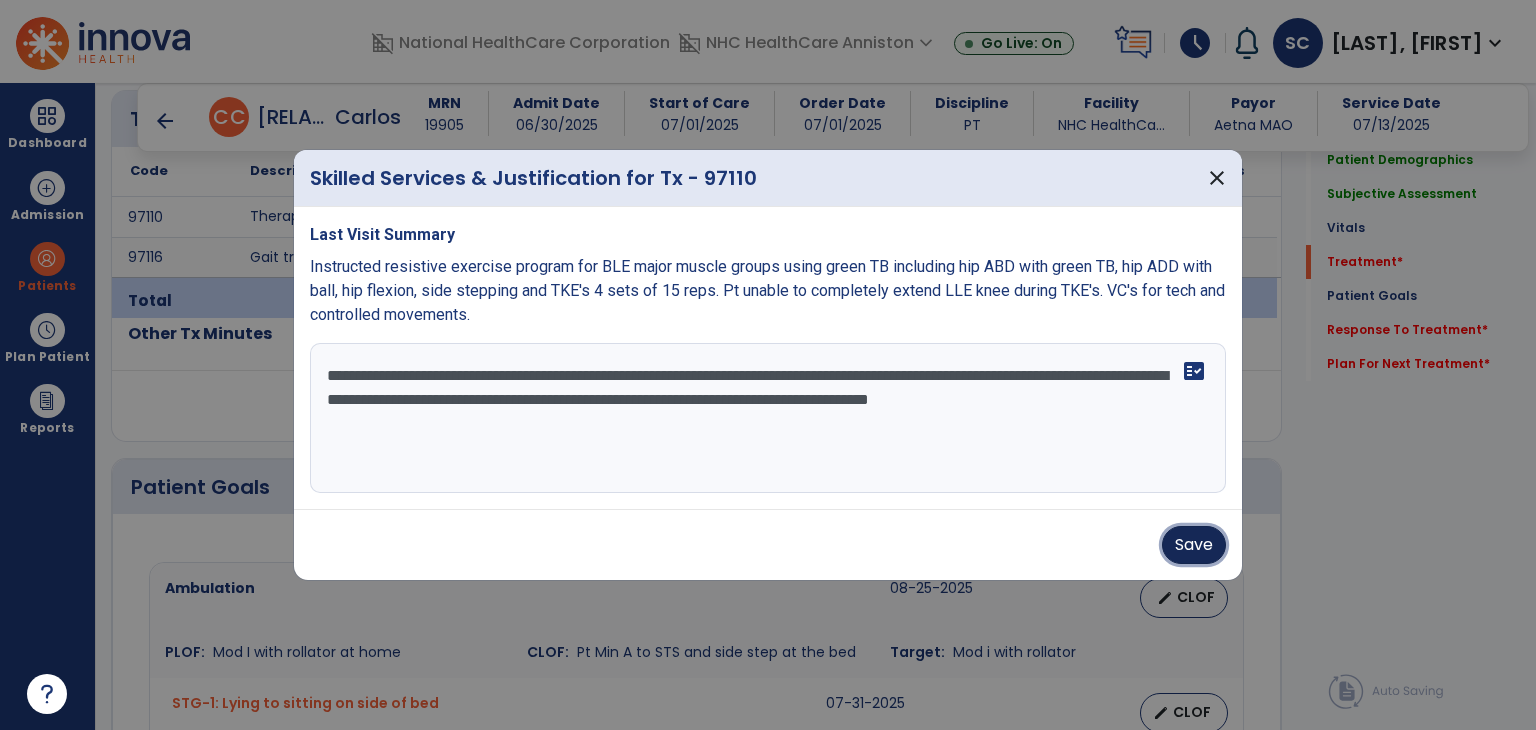 click on "Save" at bounding box center [1194, 545] 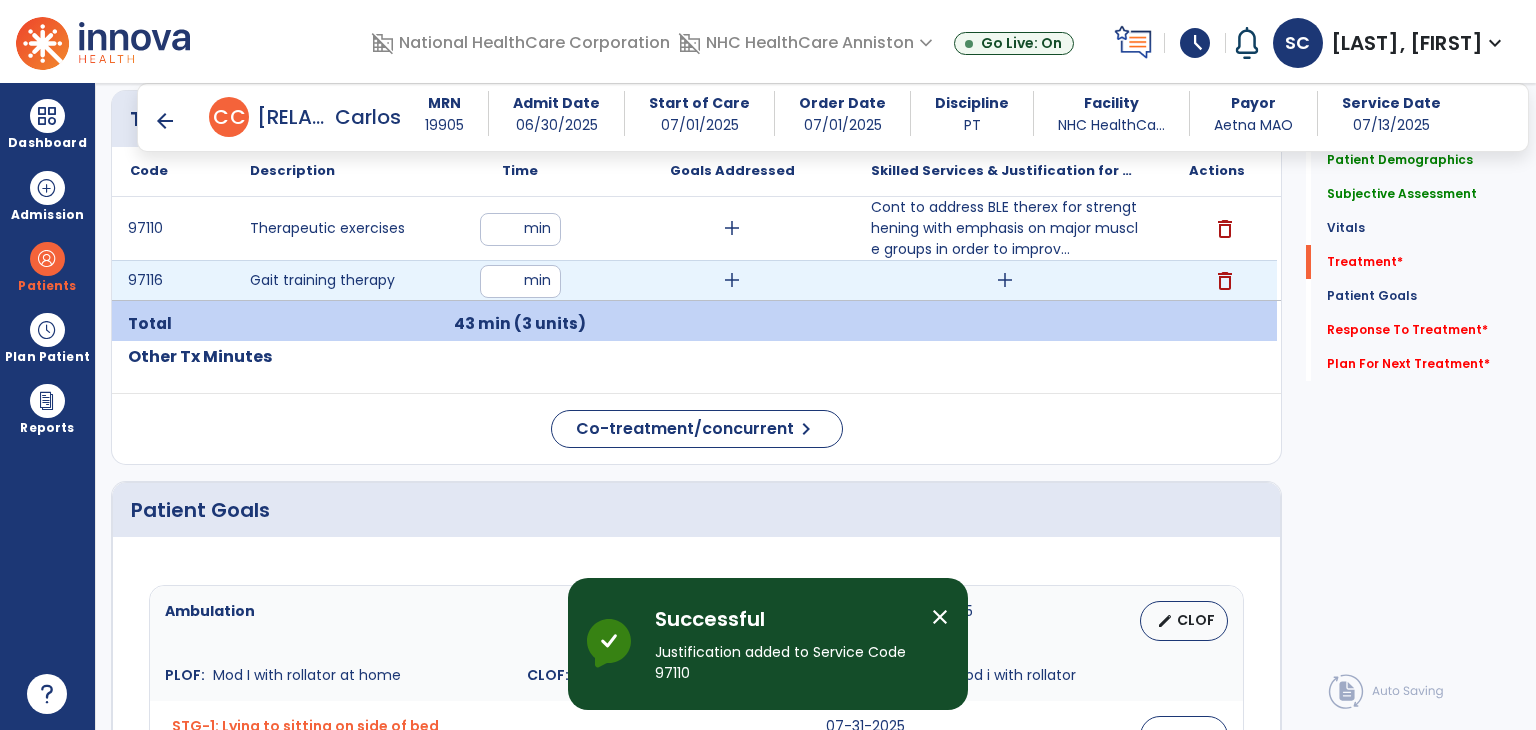 click on "add" at bounding box center [1005, 280] 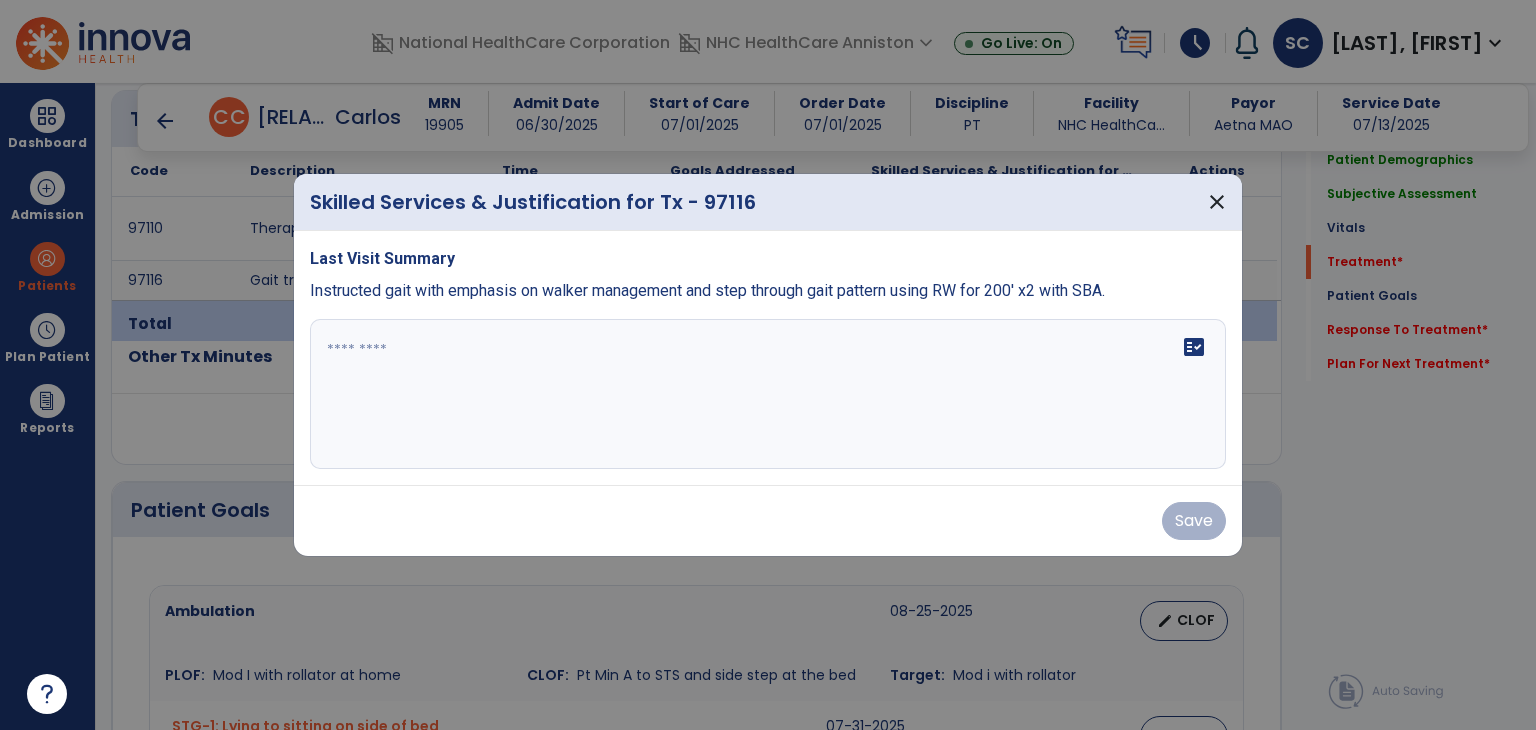 click on "fact_check" at bounding box center (768, 394) 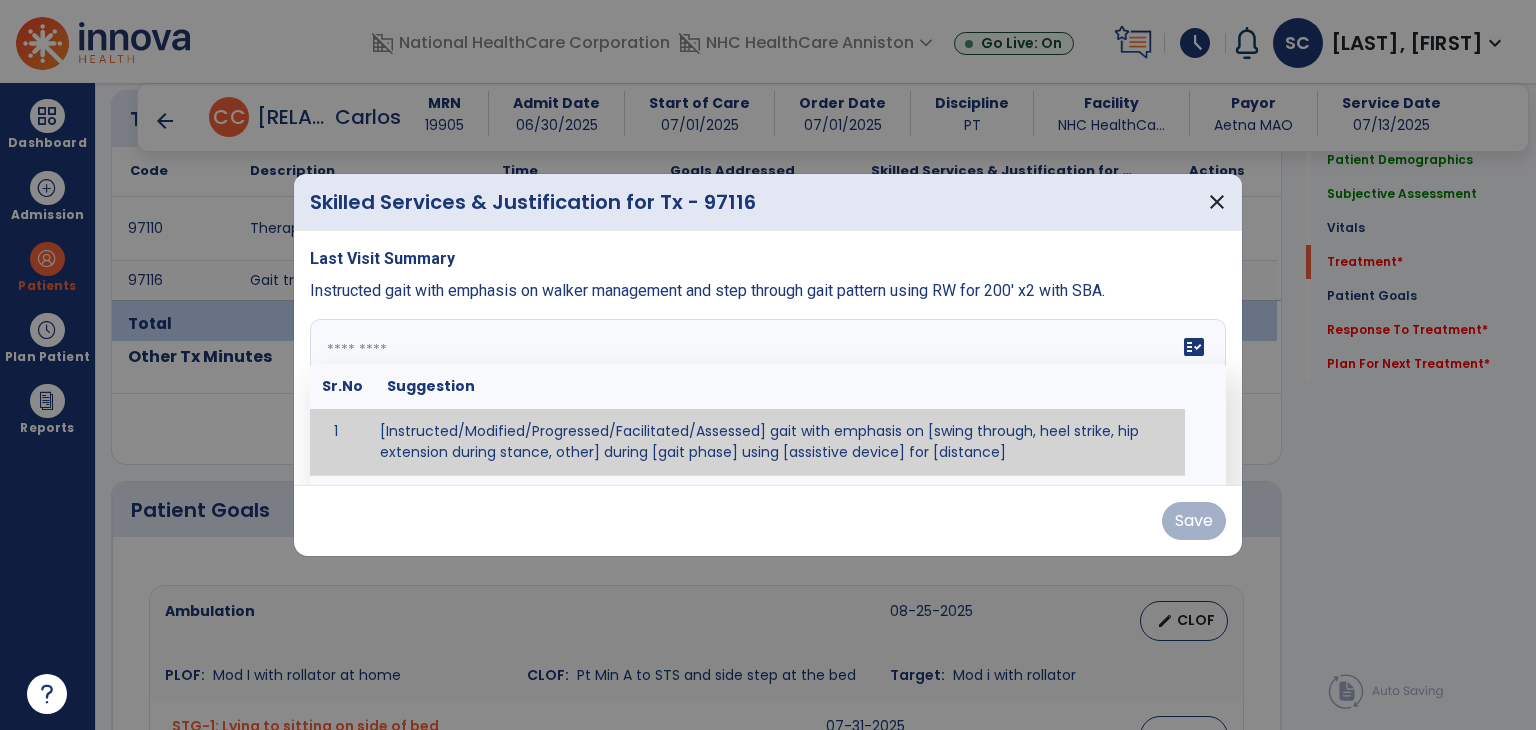 type on "*" 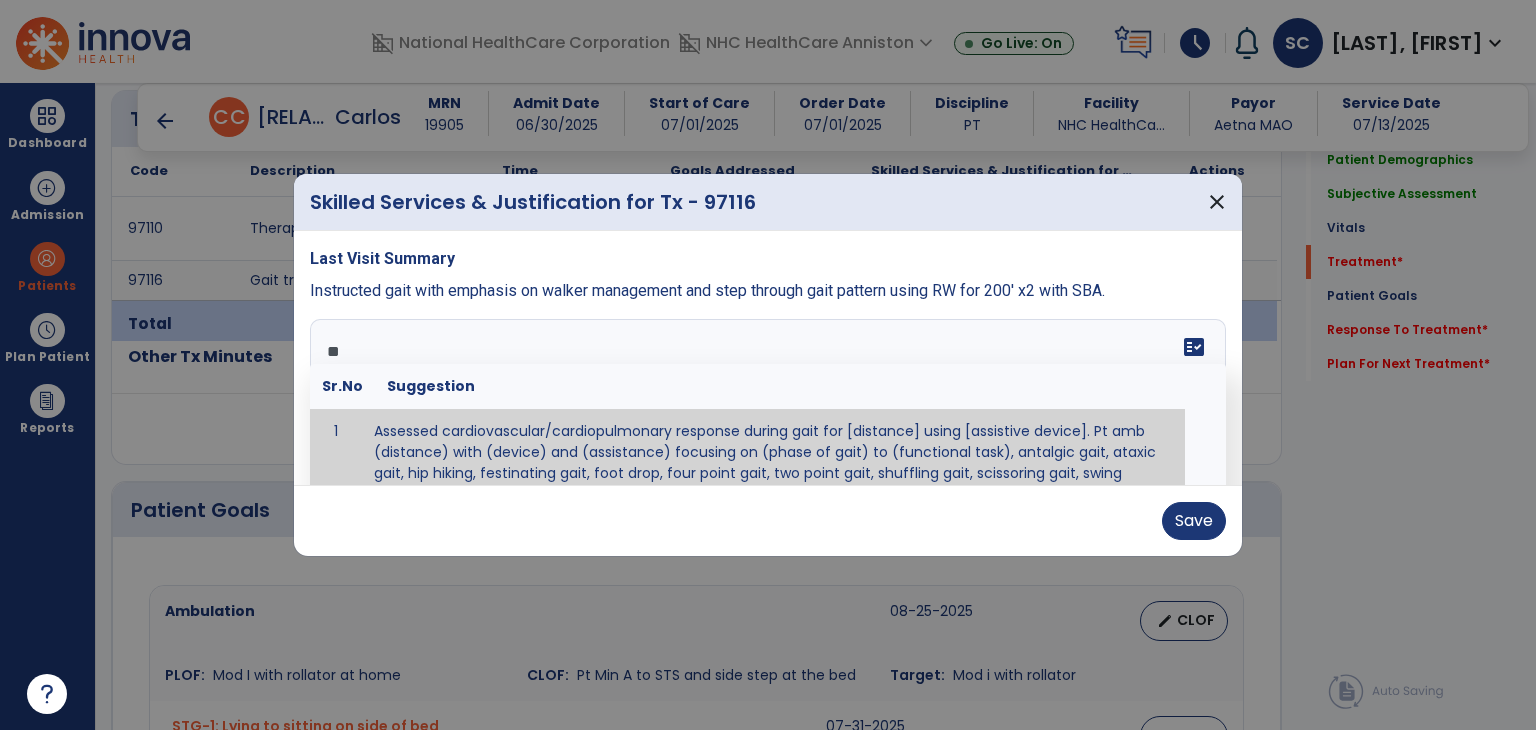 type on "*" 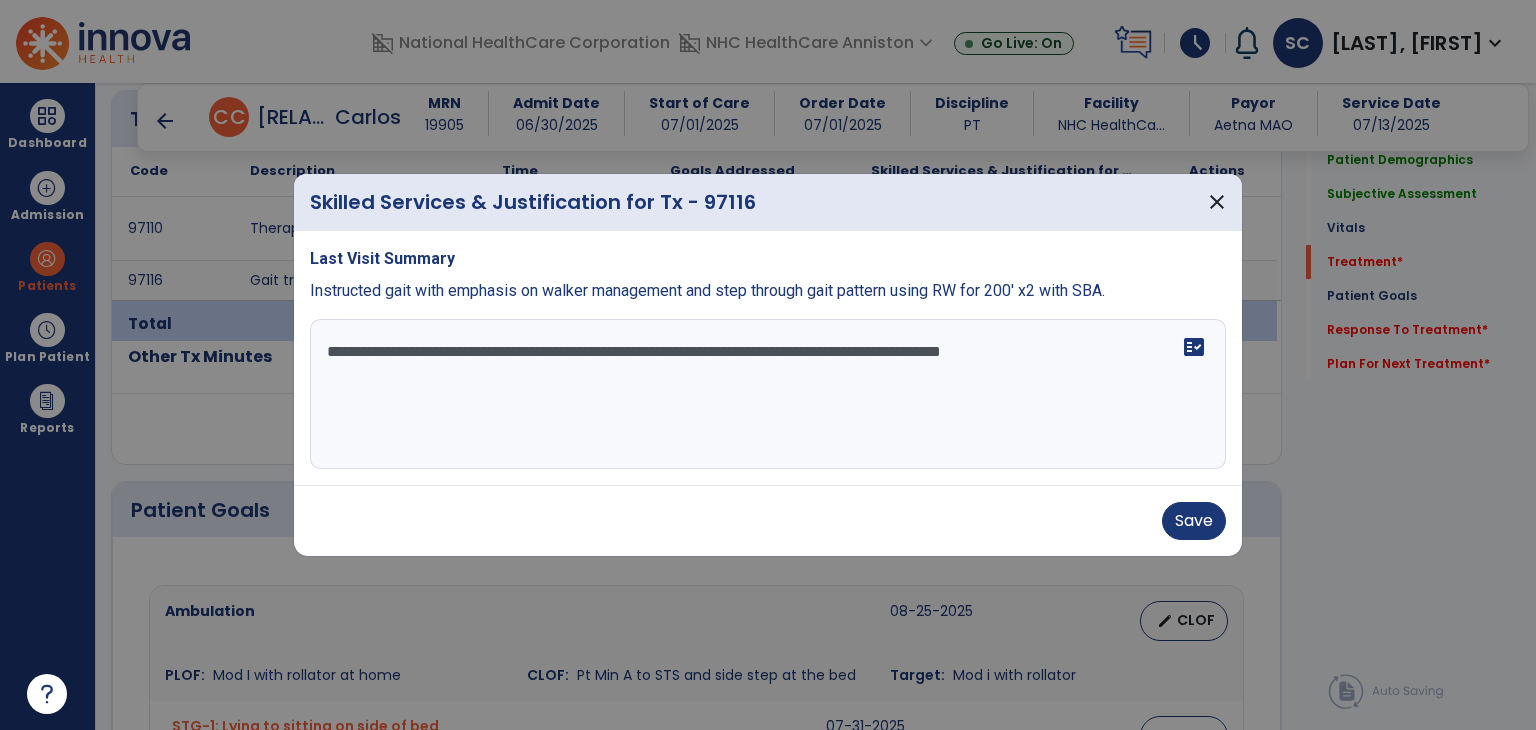 click on "**********" at bounding box center [768, 394] 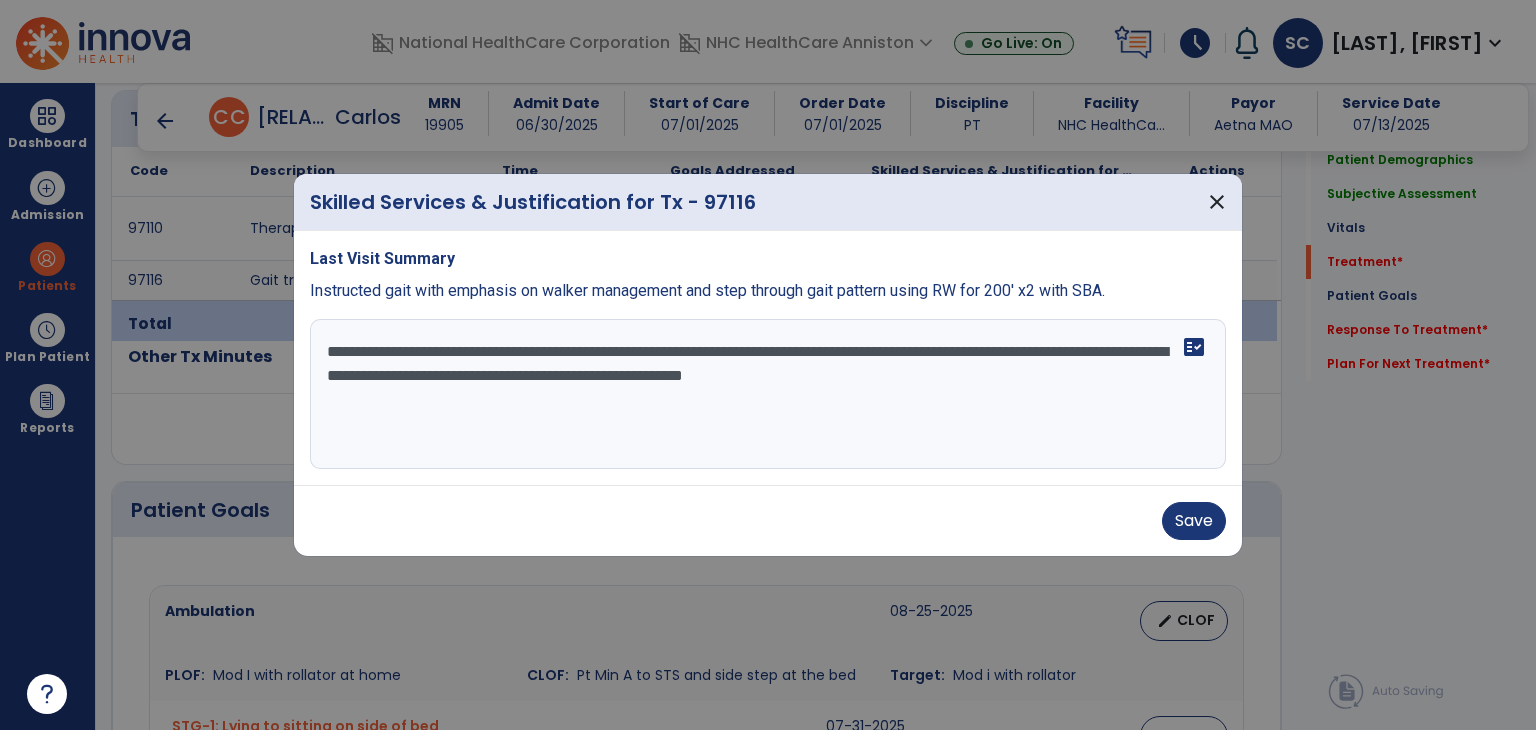 click on "**********" at bounding box center (768, 394) 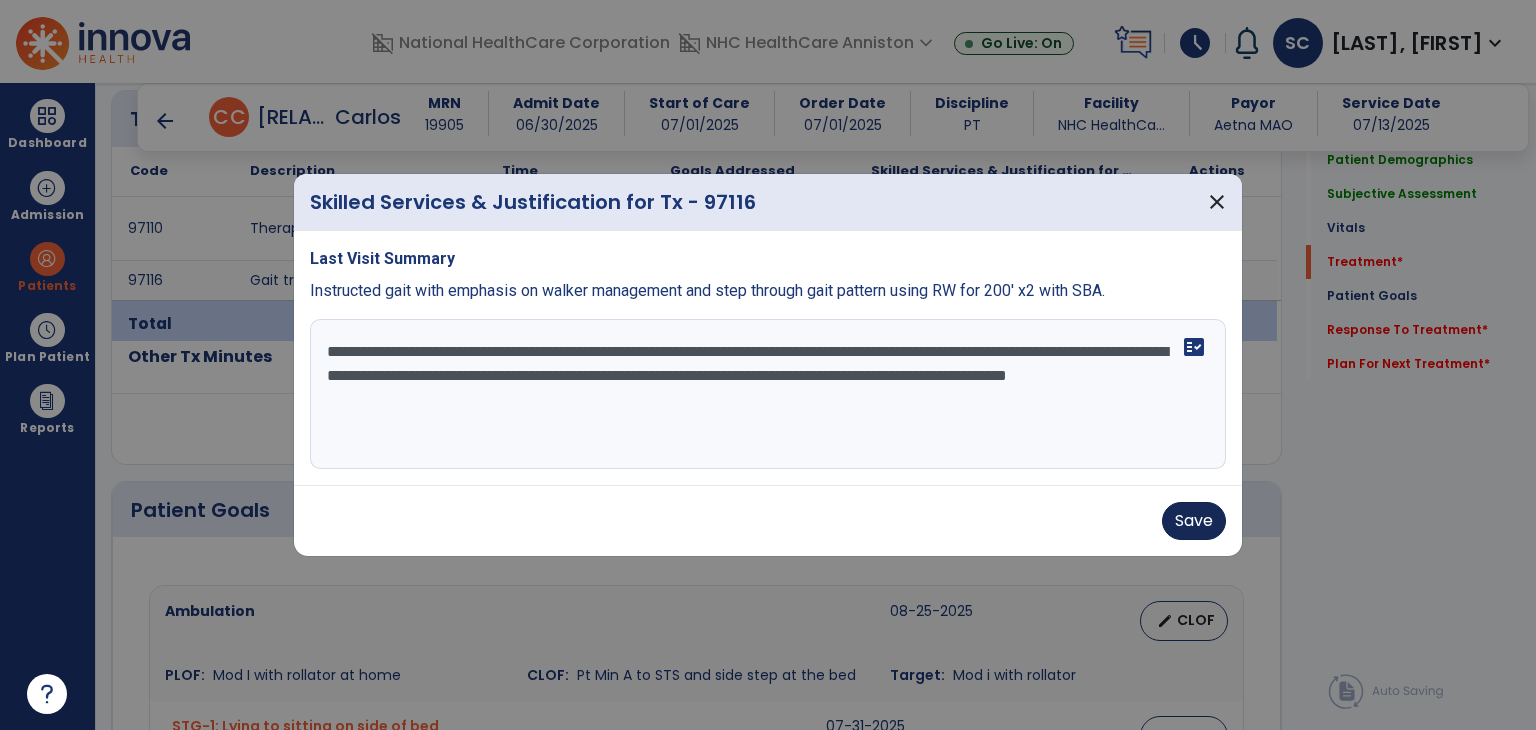type on "**********" 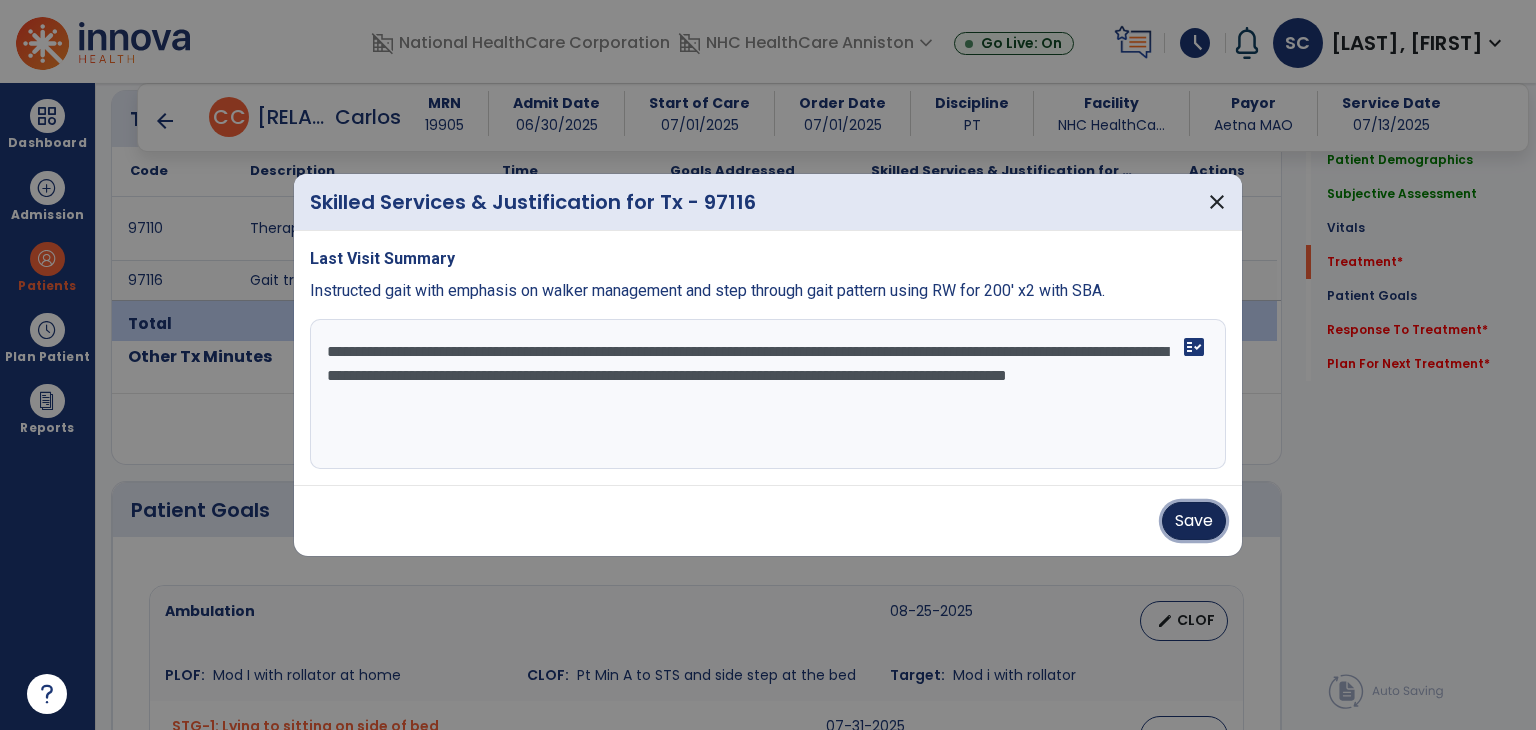 click on "Save" at bounding box center [1194, 521] 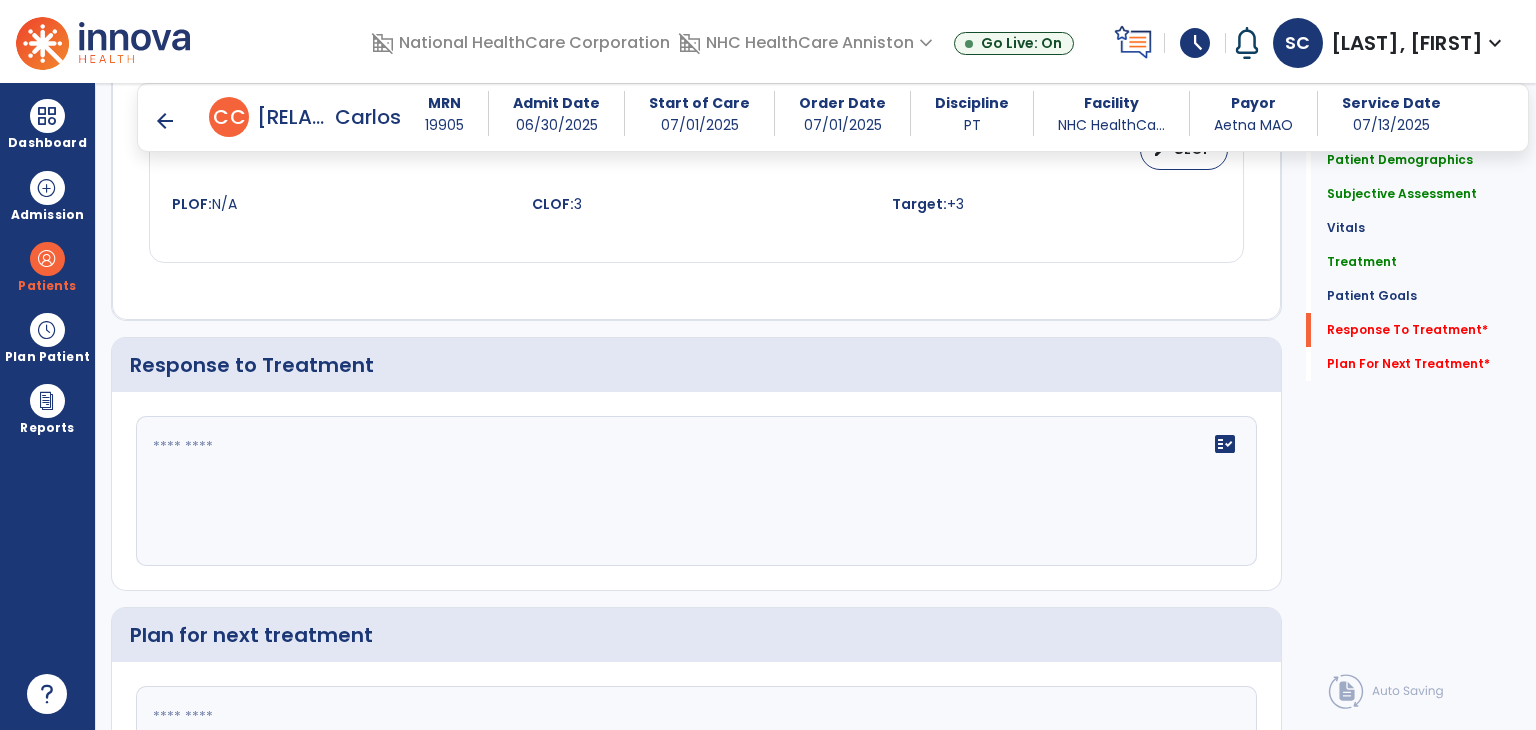 scroll, scrollTop: 2459, scrollLeft: 0, axis: vertical 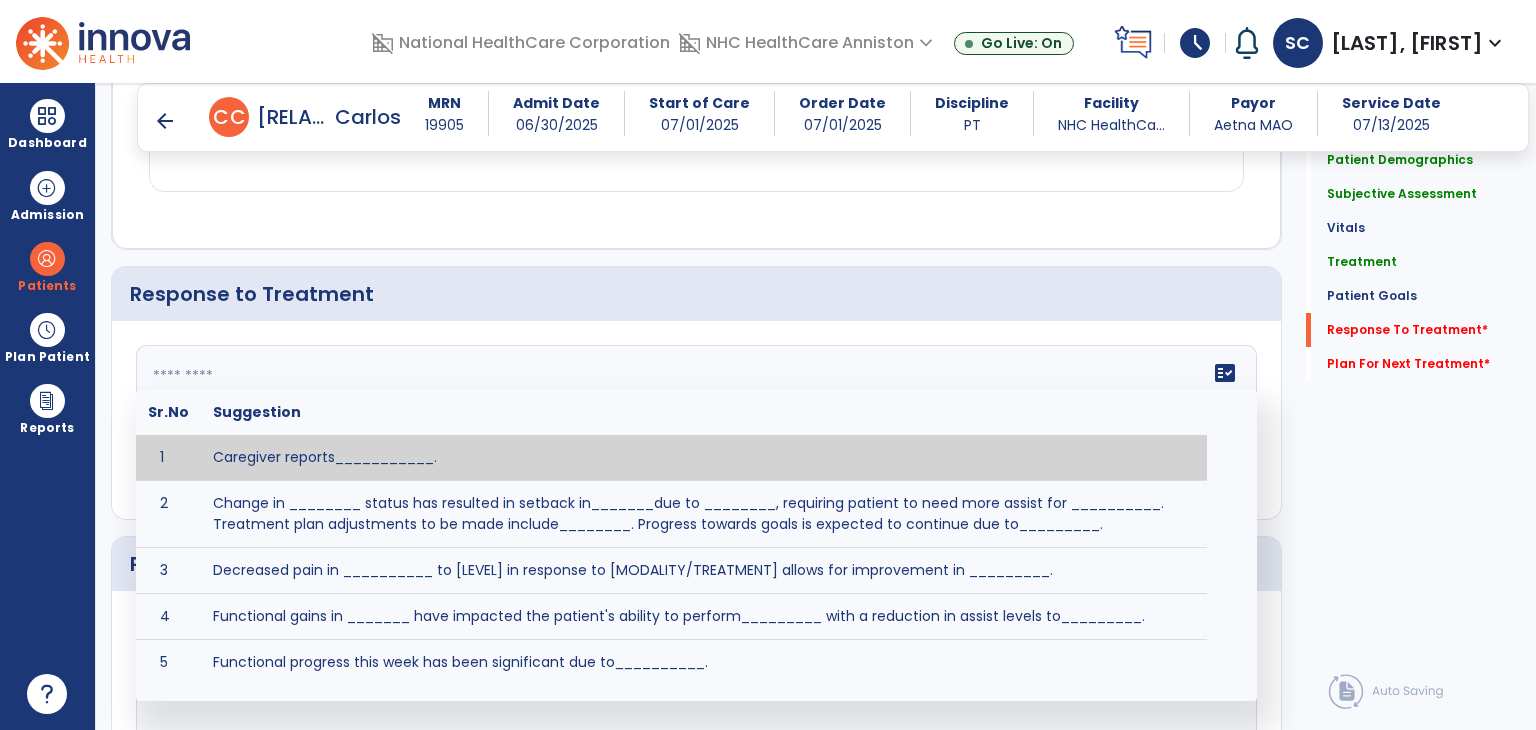 click on "fact_check  Sr.No Suggestion 1 Caregiver reports___________. 2 Change in ________ status has resulted in setback in_______due to ________, requiring patient to need more assist for __________.   Treatment plan adjustments to be made include________.  Progress towards goals is expected to continue due to_________. 3 Decreased pain in __________ to [LEVEL] in response to [MODALITY/TREATMENT] allows for improvement in _________. 4 Functional gains in _______ have impacted the patient's ability to perform_________ with a reduction in assist levels to_________. 5 Functional progress this week has been significant due to__________. 6 Gains in ________ have improved the patient's ability to perform ______with decreased levels of assist to___________. 7 Improvement in ________allows patient to tolerate higher levels of challenges in_________. 8 Pain in [AREA] has decreased to [LEVEL] in response to [TREATMENT/MODALITY], allowing fore ease in completing__________. 9 10 11 12 13 14 15 16 17 18 19 20 21" 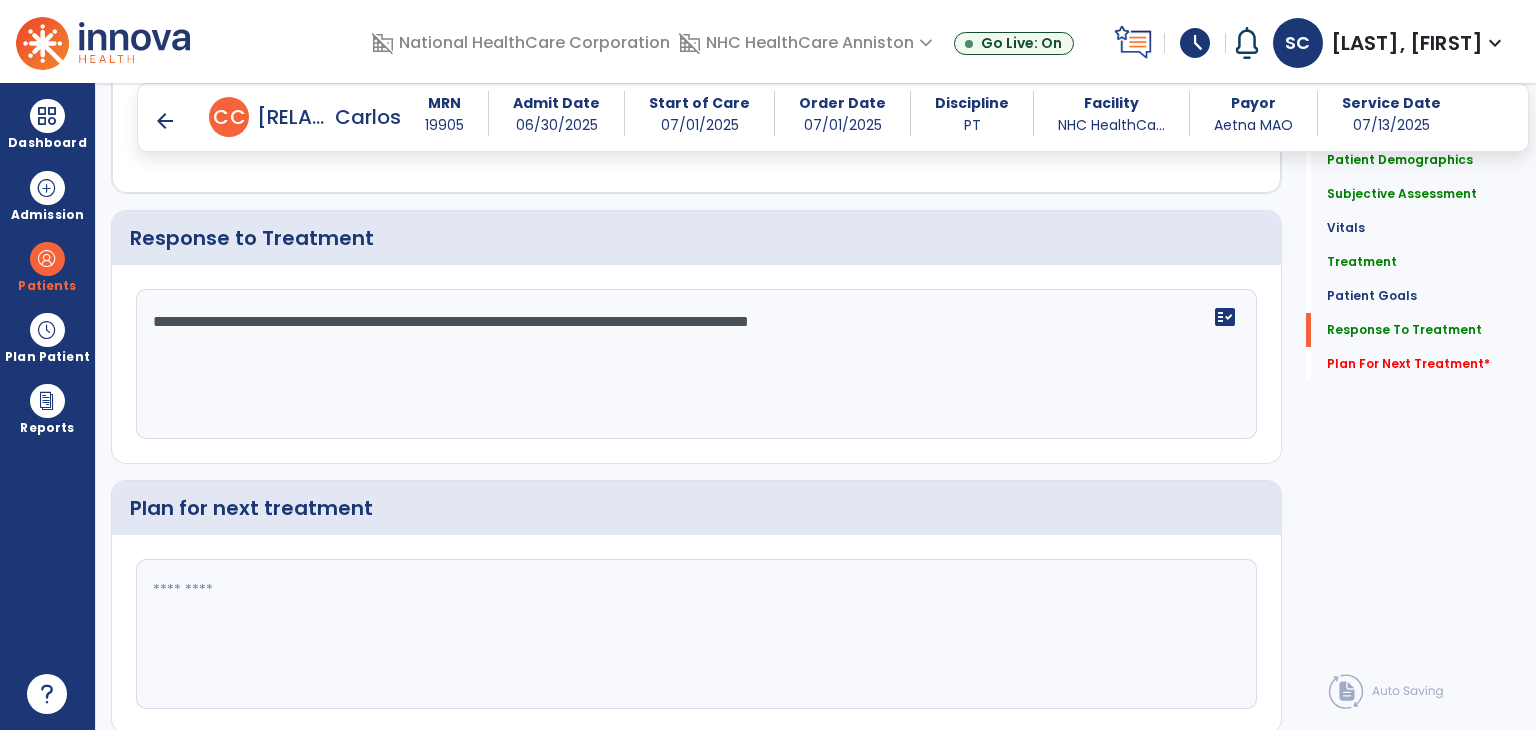 scroll, scrollTop: 2560, scrollLeft: 0, axis: vertical 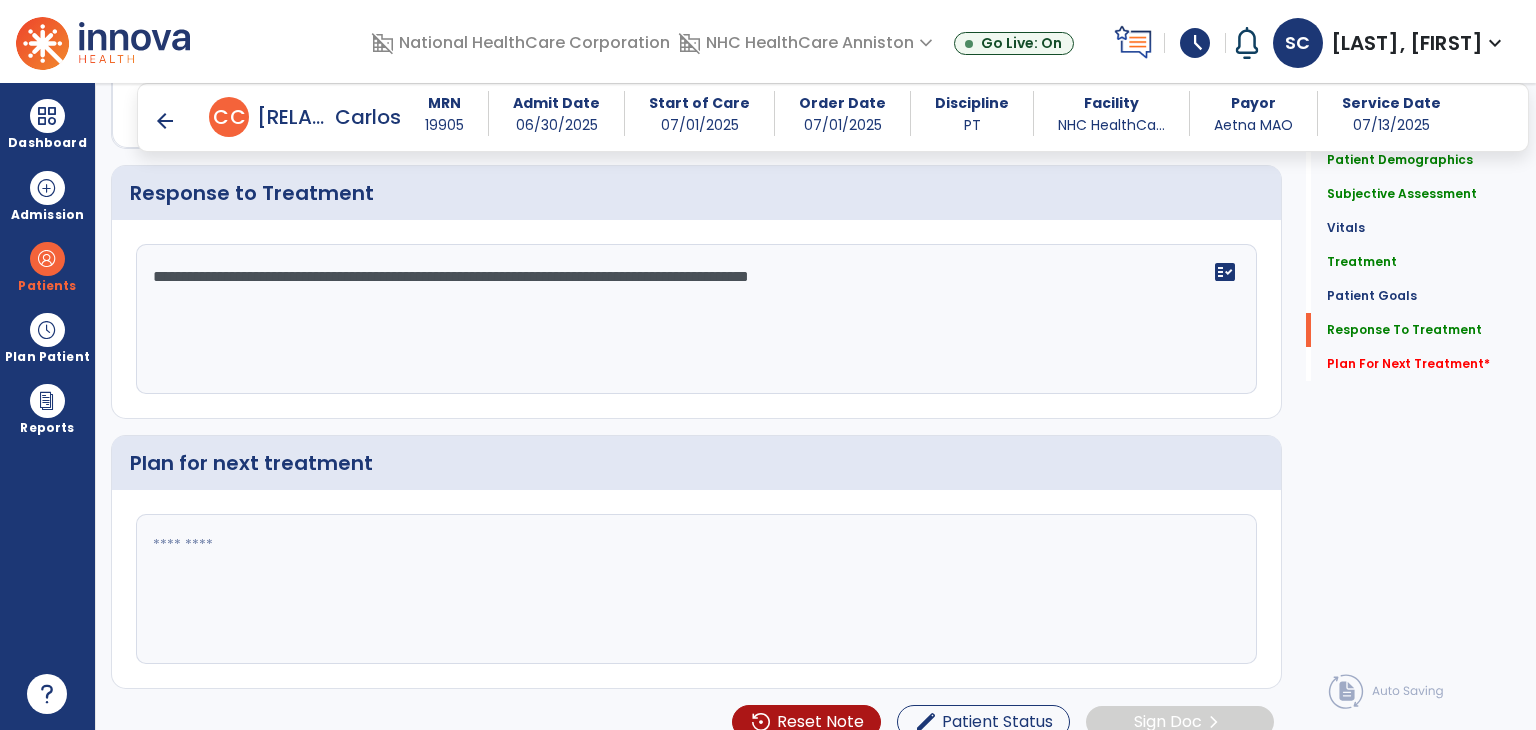 type on "**********" 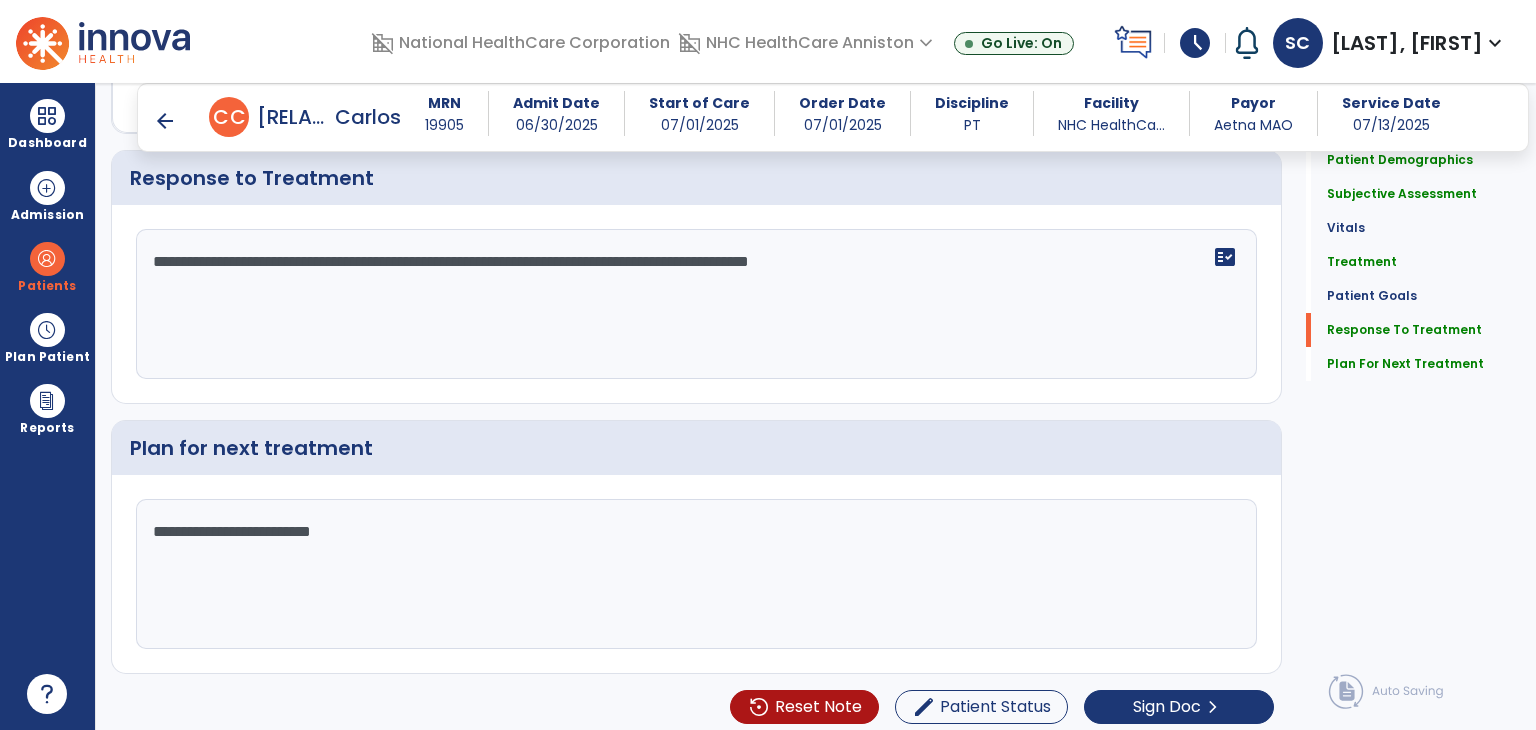 scroll, scrollTop: 2579, scrollLeft: 0, axis: vertical 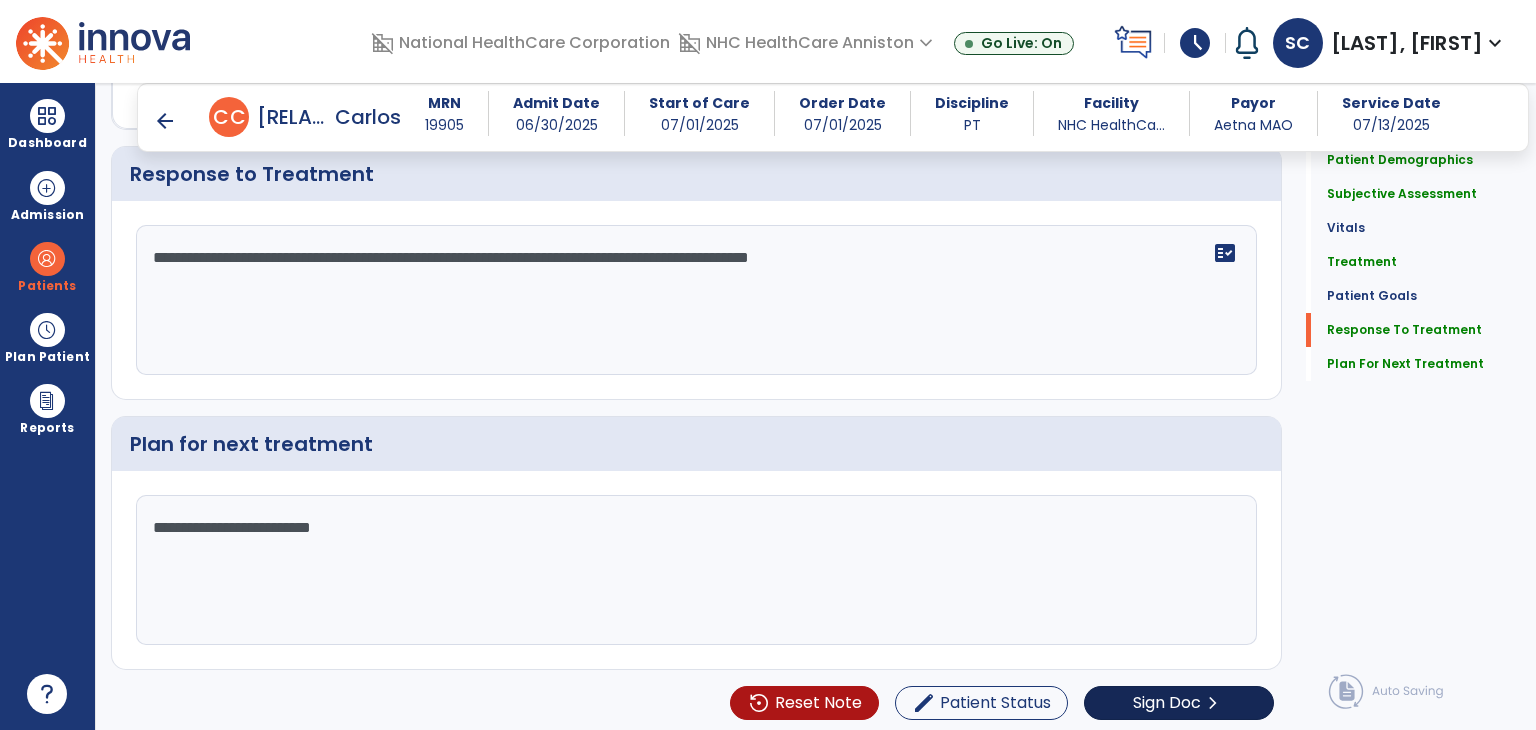 type on "**********" 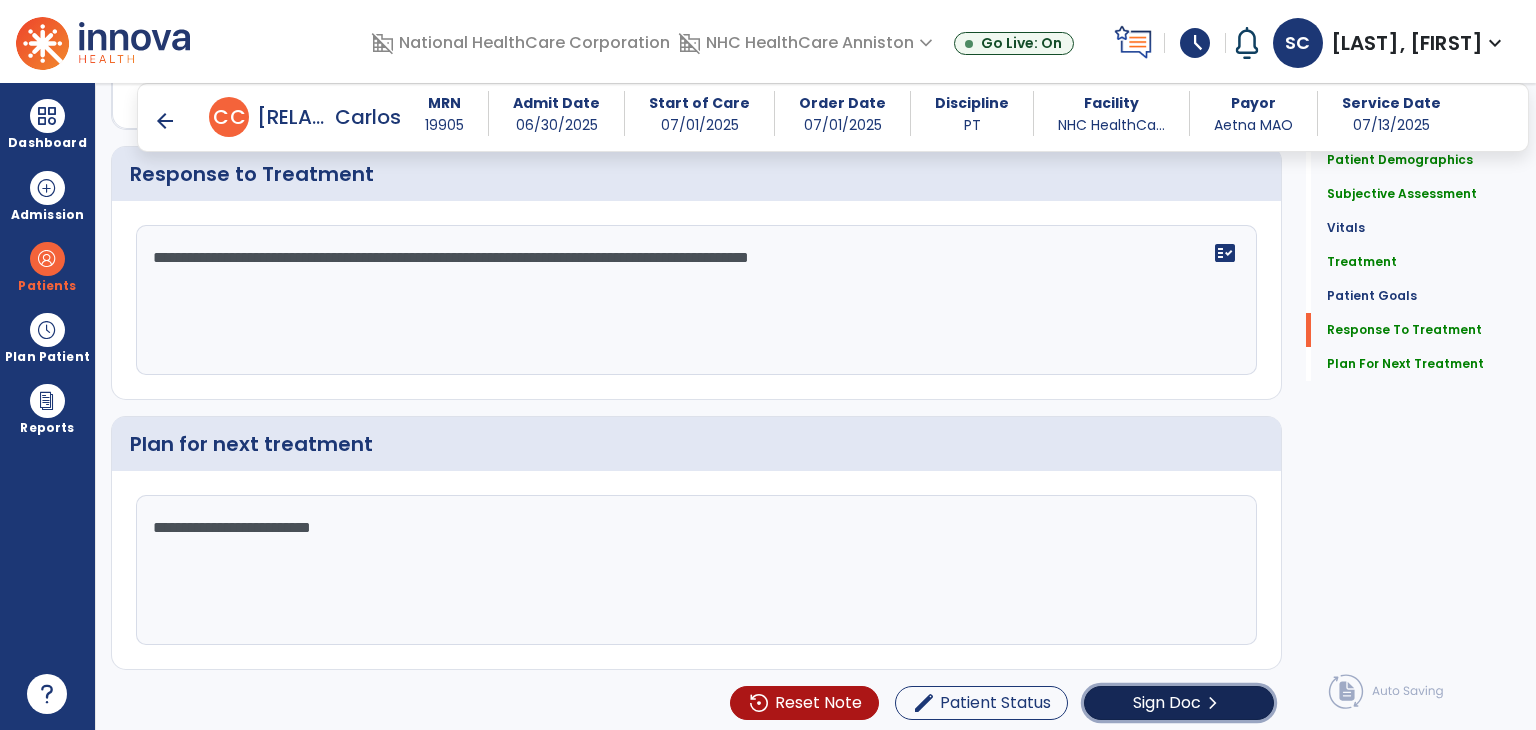 click on "Sign Doc" 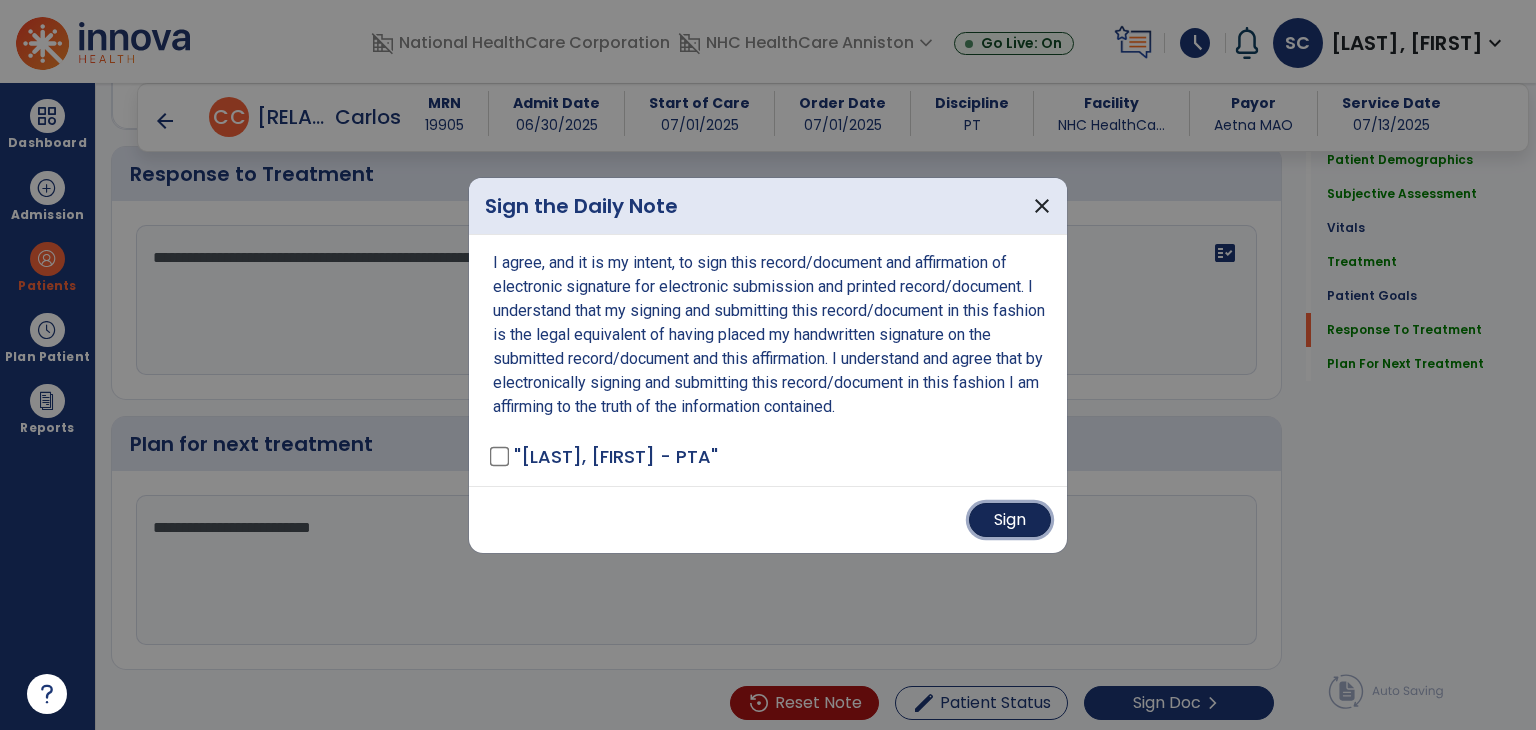 click on "Sign" at bounding box center [1010, 520] 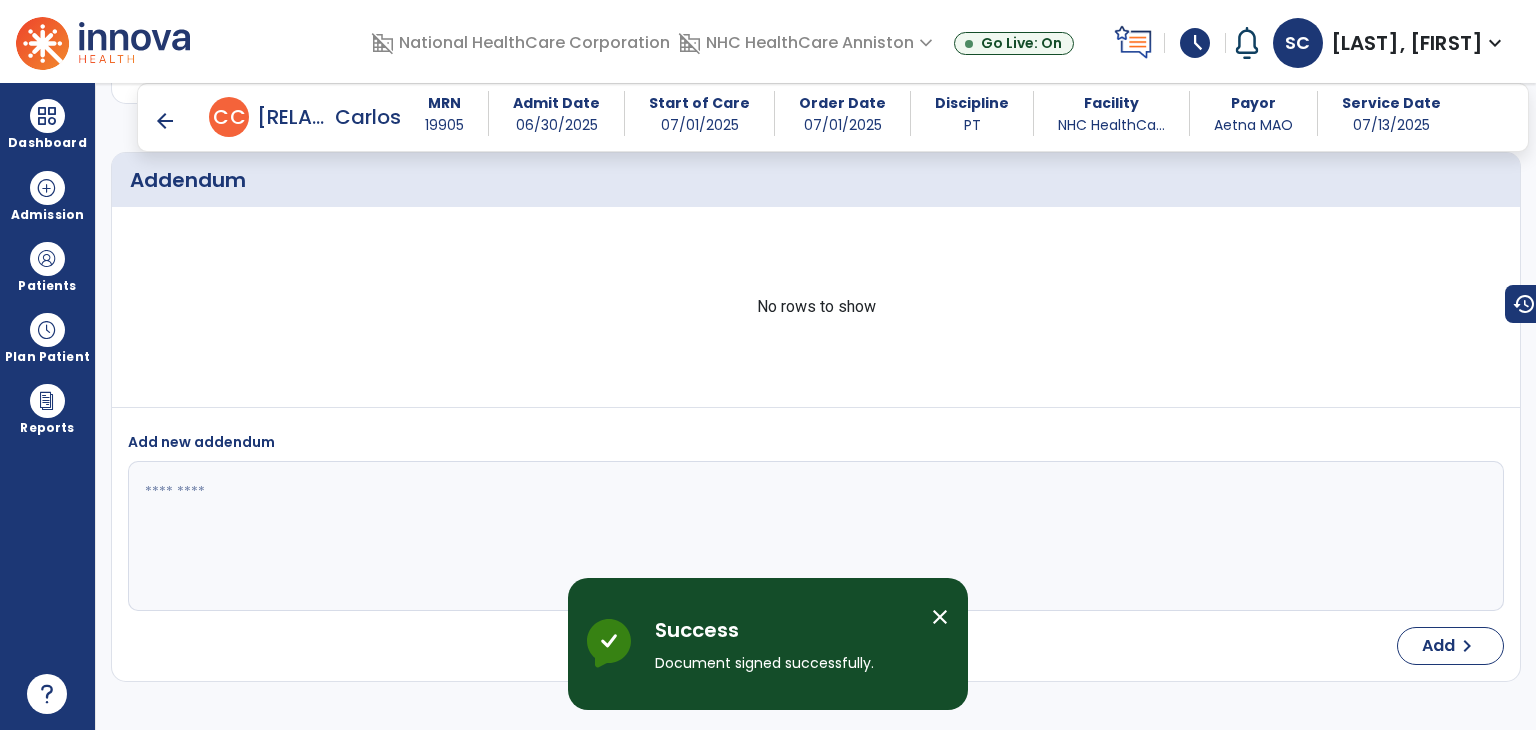 scroll, scrollTop: 3704, scrollLeft: 0, axis: vertical 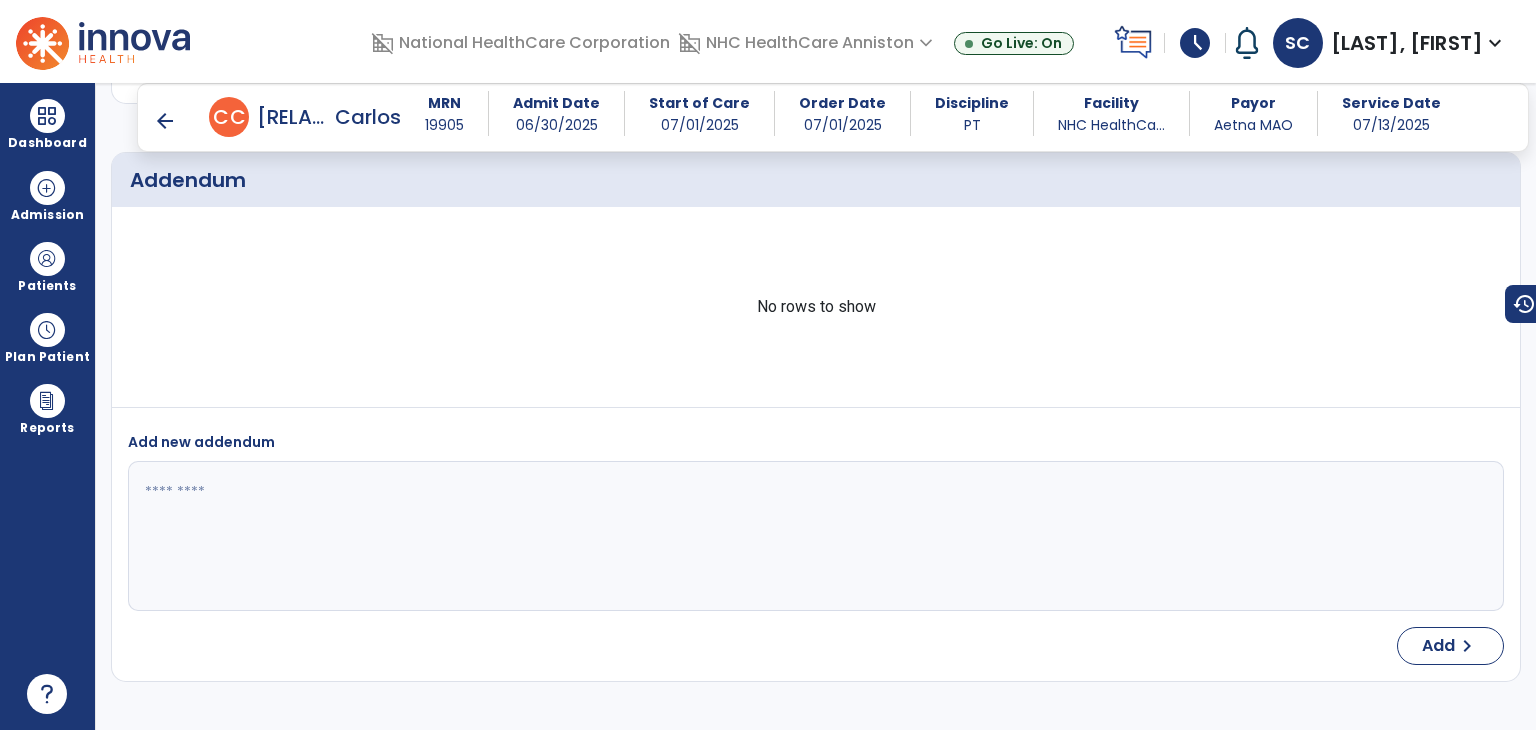 click on "arrow_back" at bounding box center [165, 121] 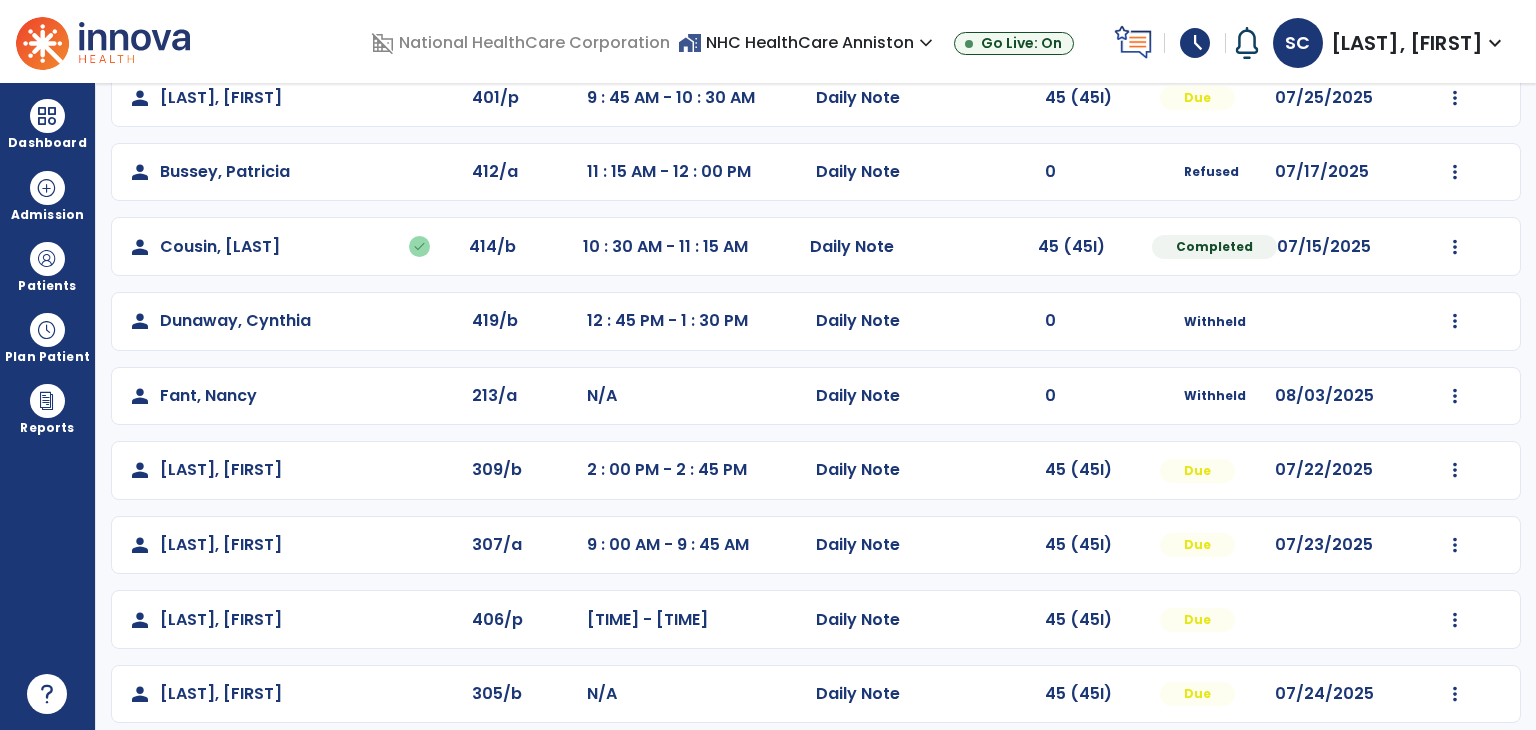 scroll, scrollTop: 300, scrollLeft: 0, axis: vertical 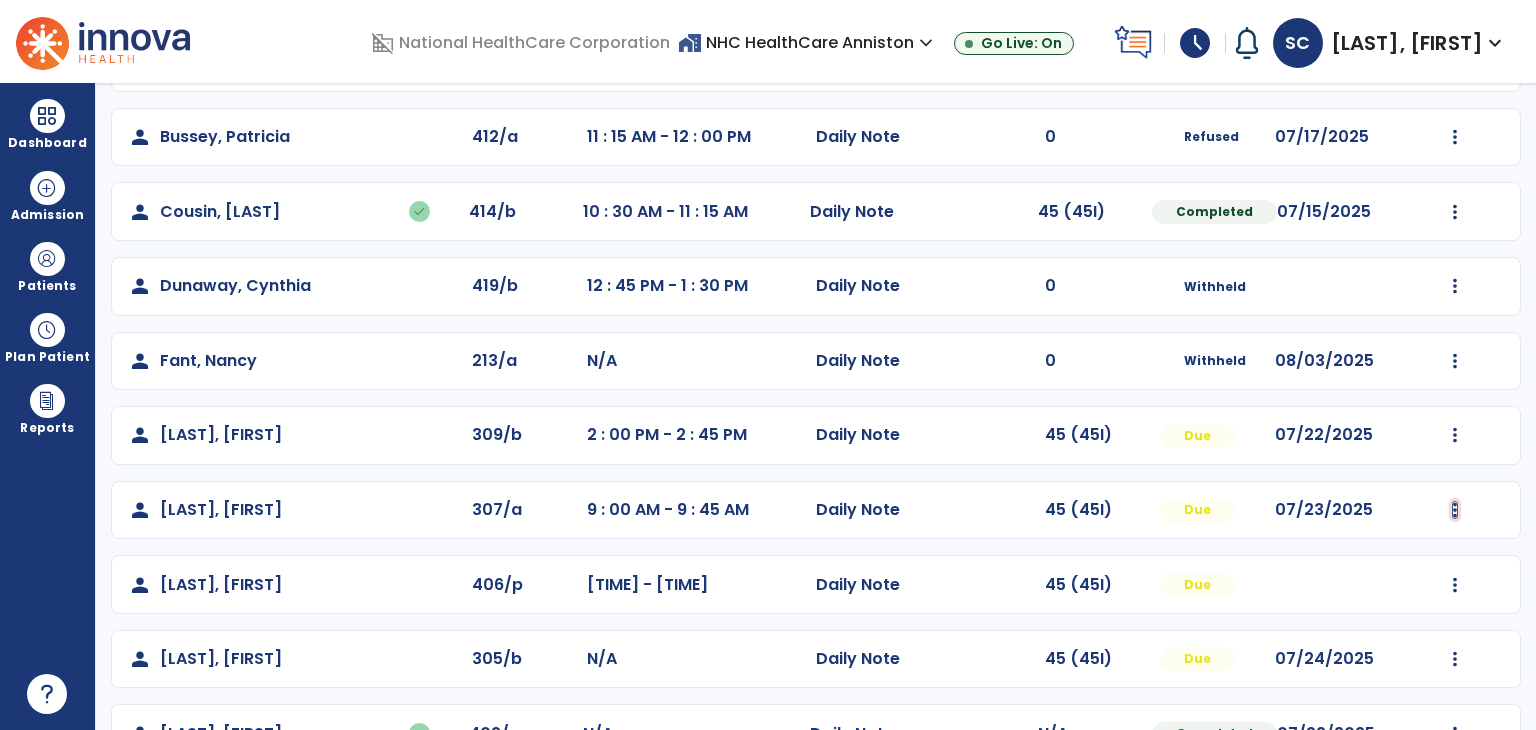 click at bounding box center [1455, -12] 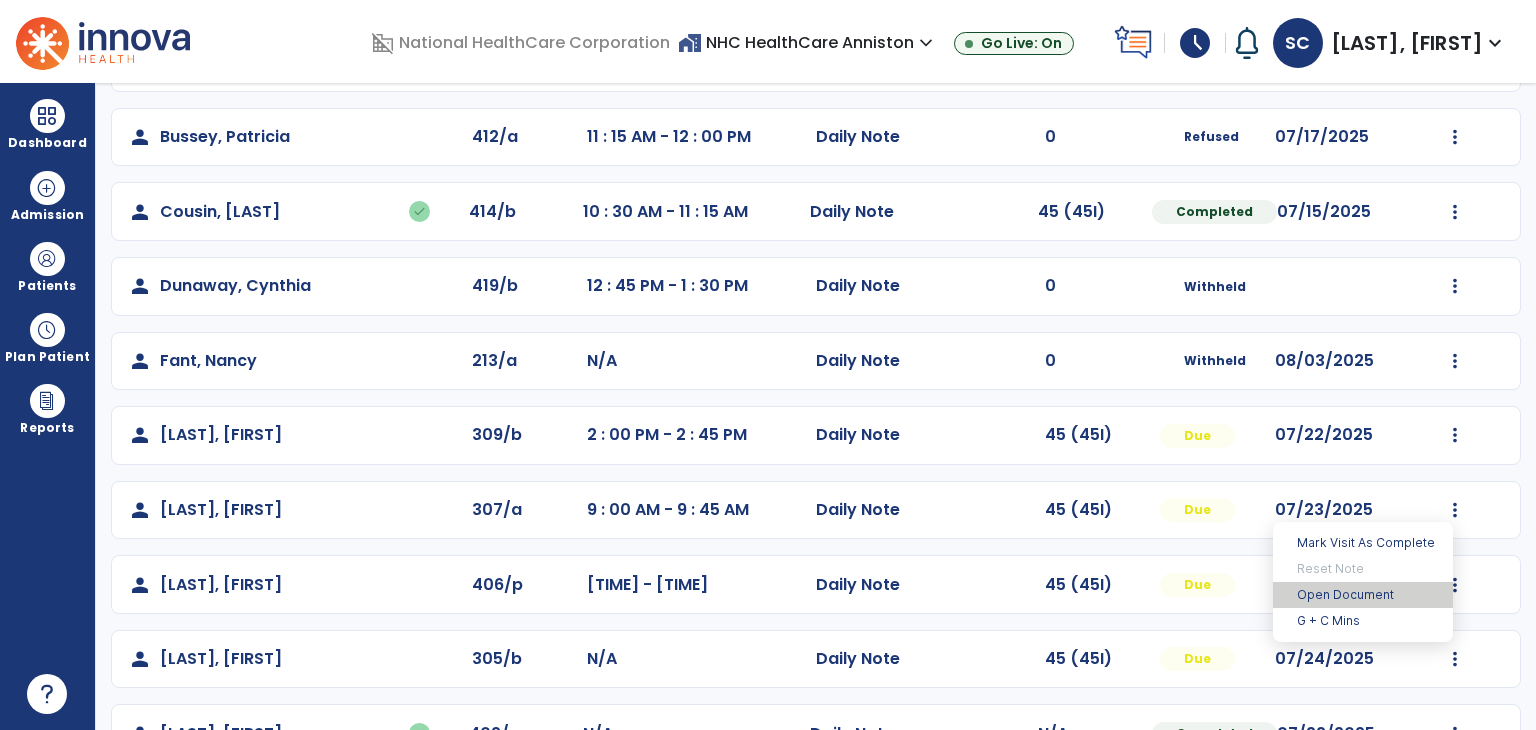 click on "Open Document" at bounding box center (1363, 595) 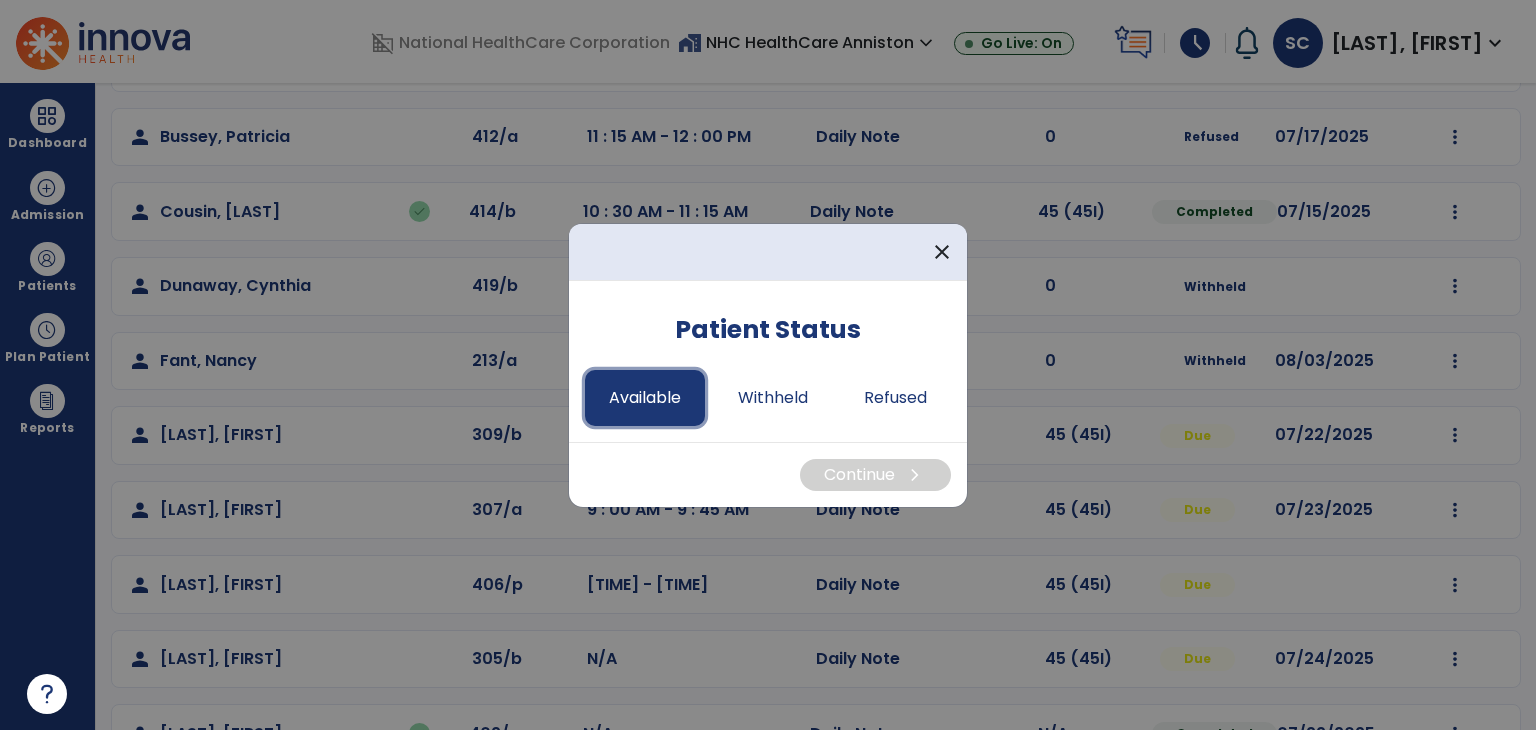 click on "Available" at bounding box center [645, 398] 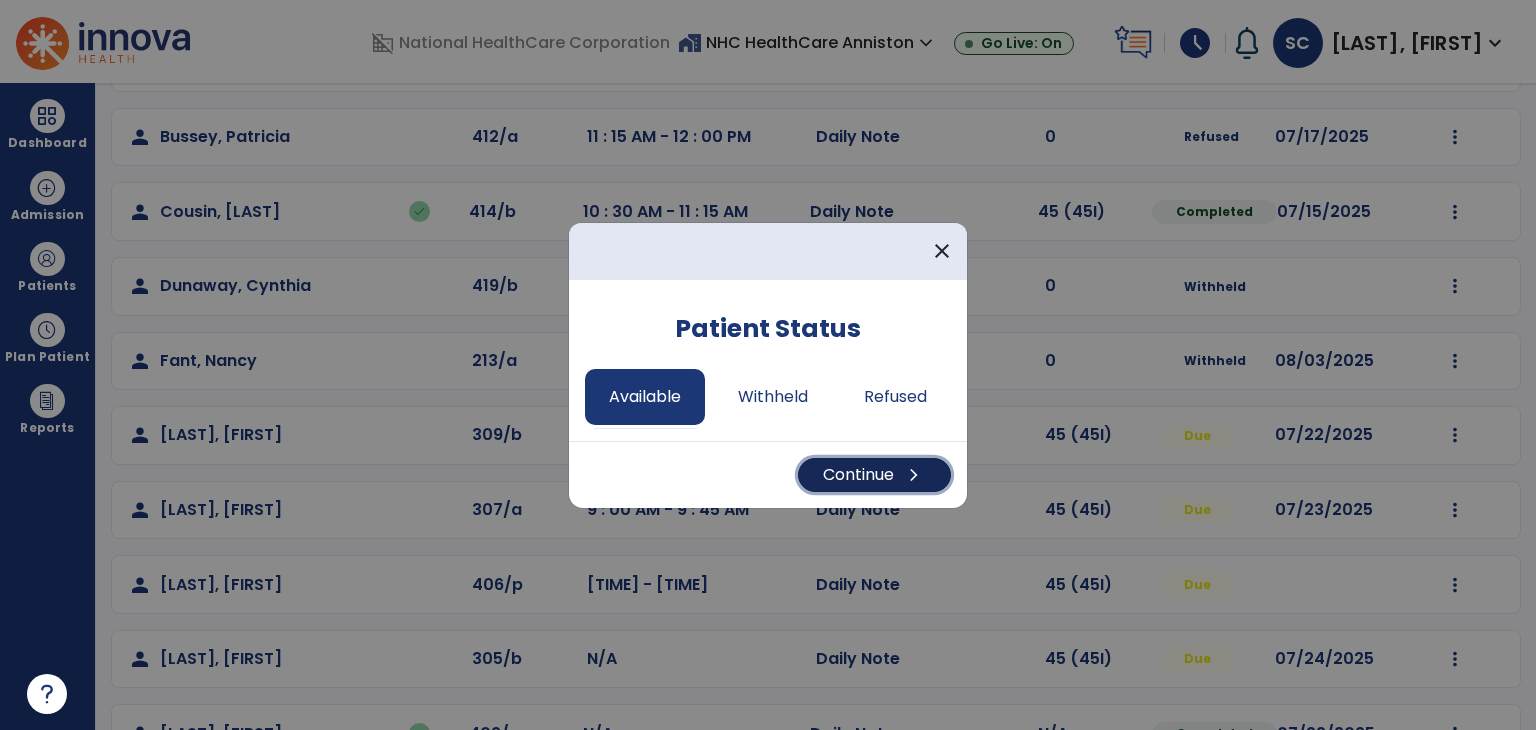 click on "chevron_right" at bounding box center (914, 475) 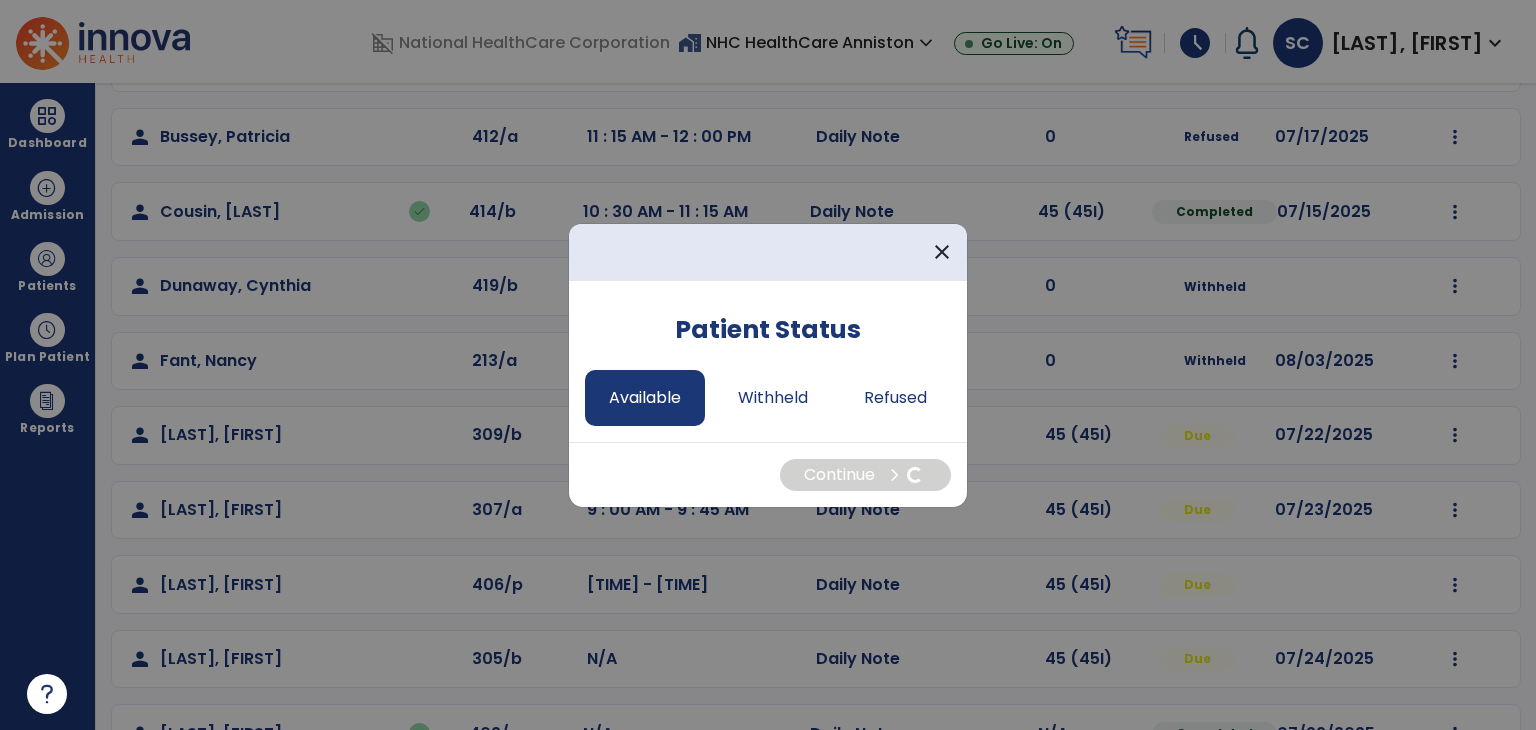 select on "*" 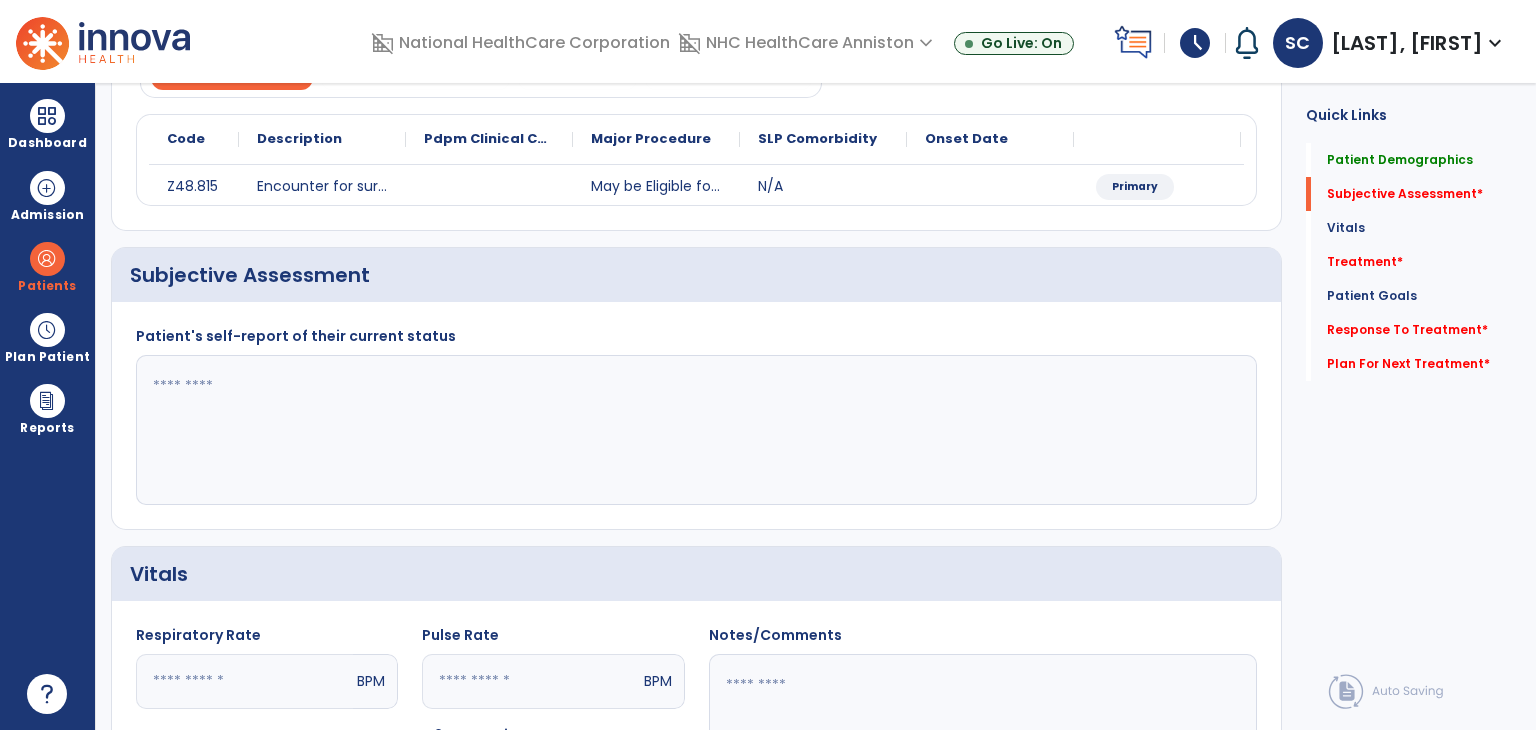 click 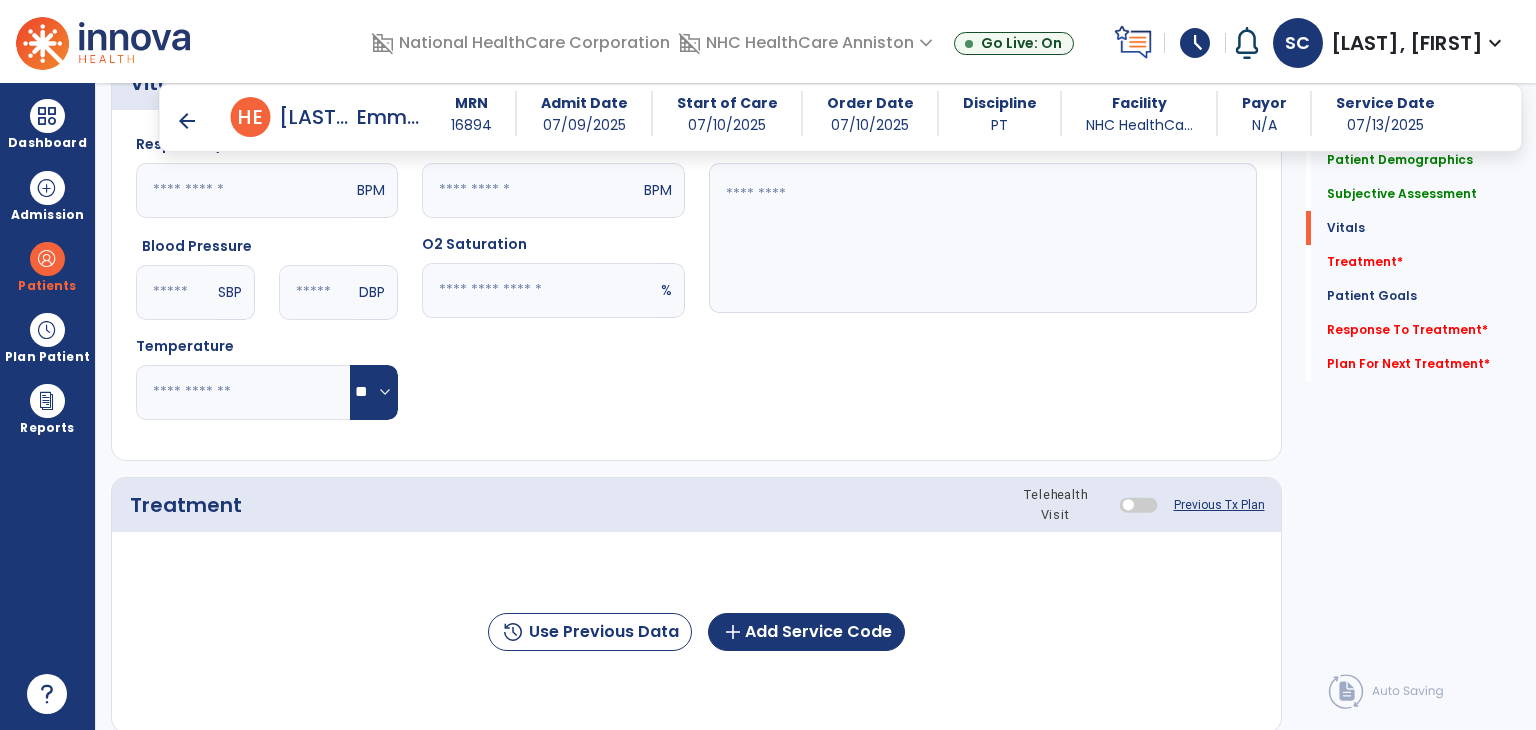 scroll, scrollTop: 800, scrollLeft: 0, axis: vertical 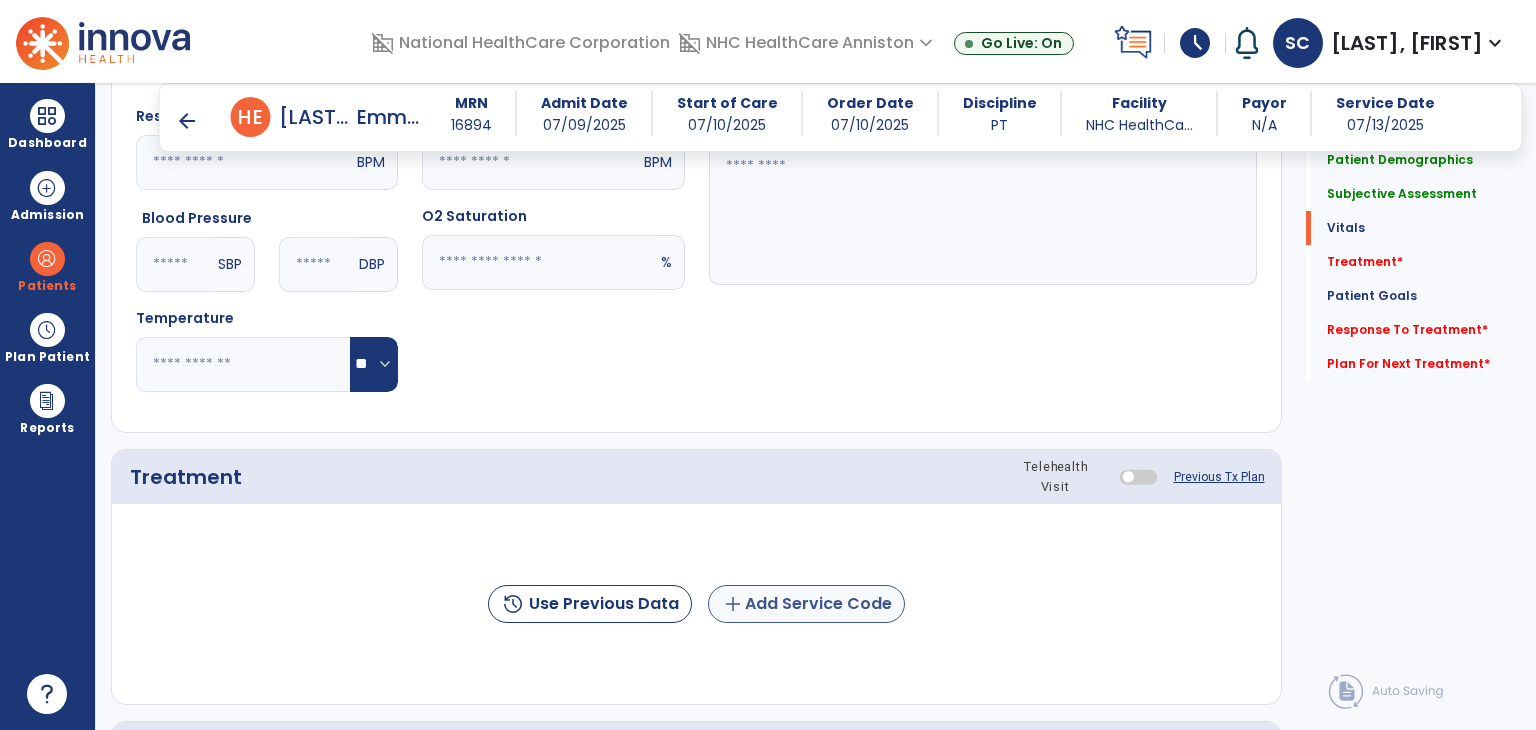 type on "**********" 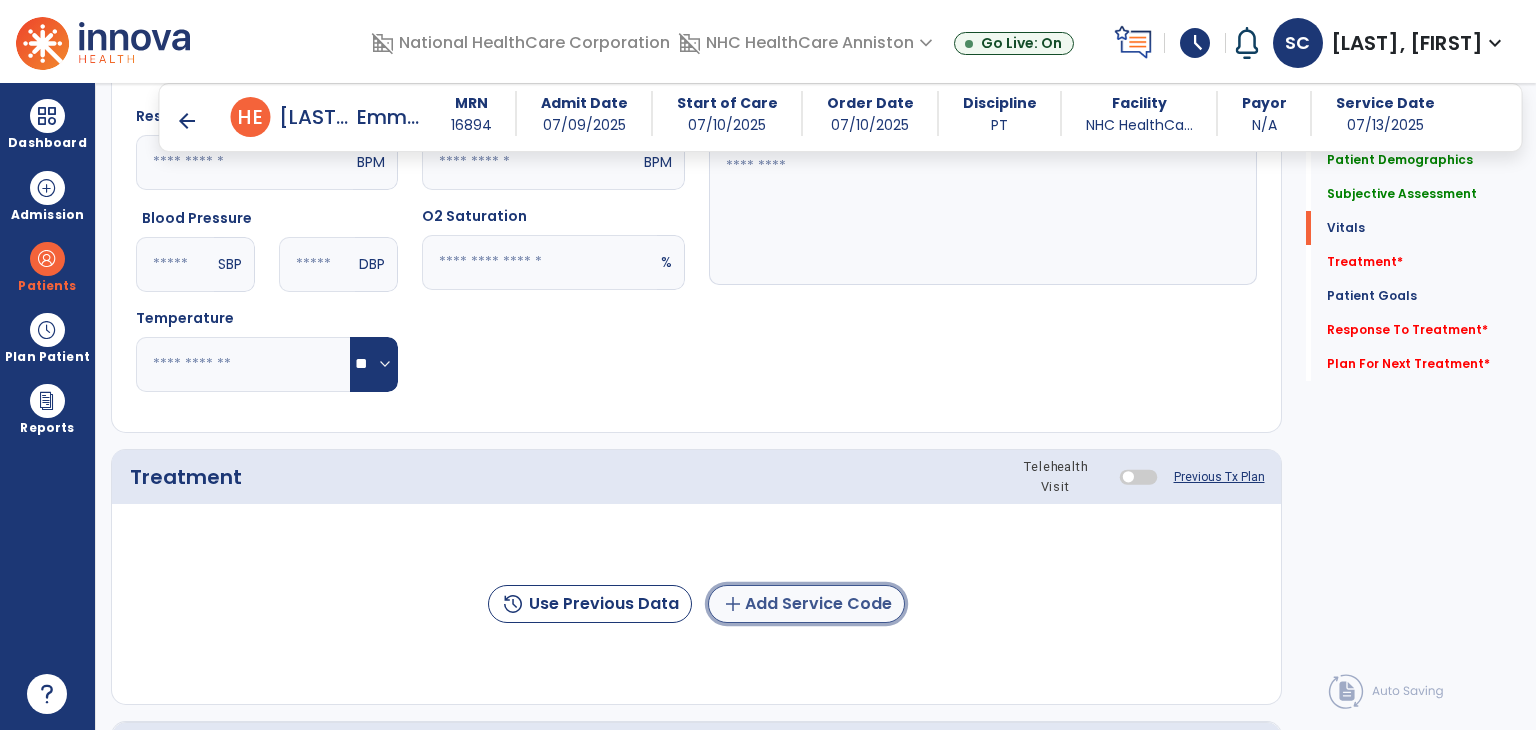click on "add  Add Service Code" 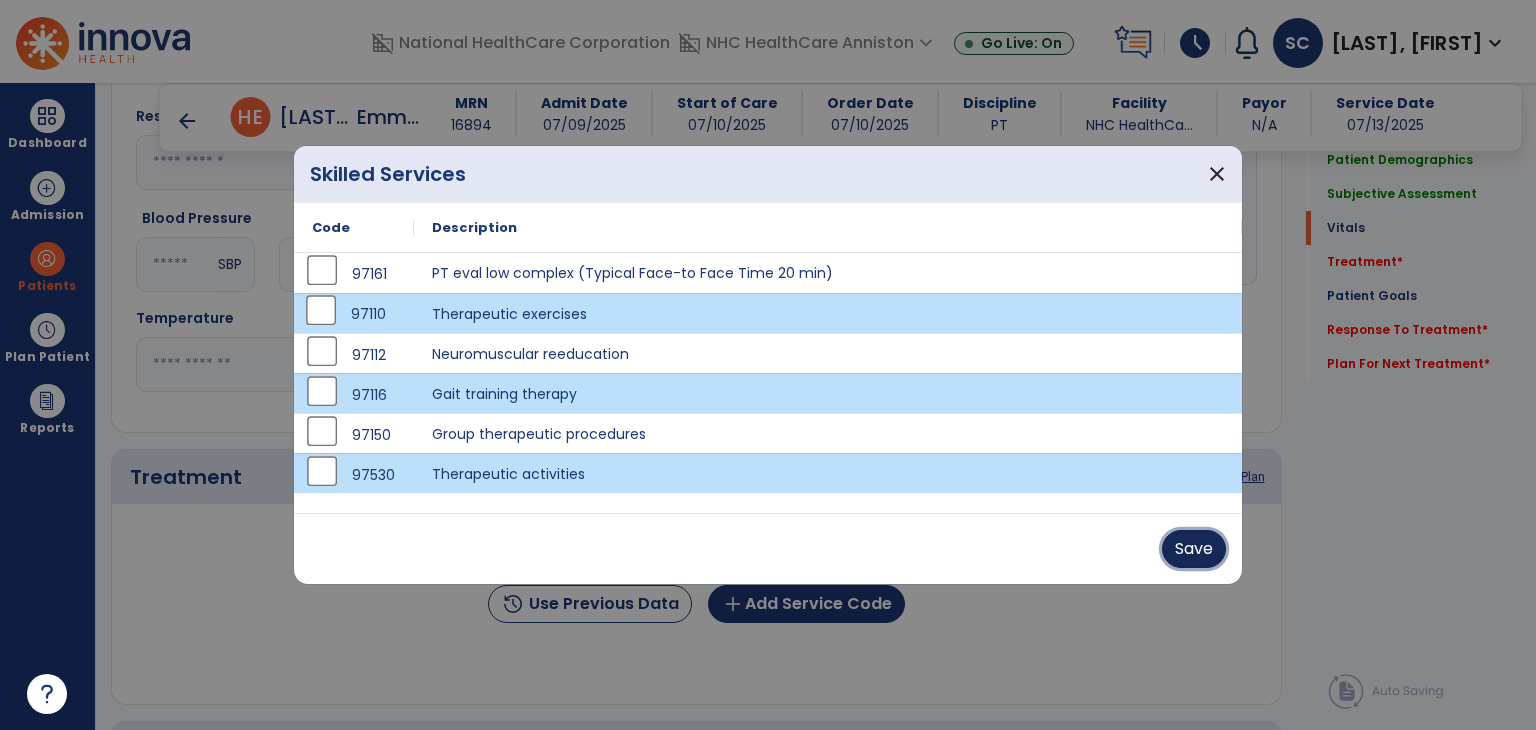 click on "Save" at bounding box center [1194, 549] 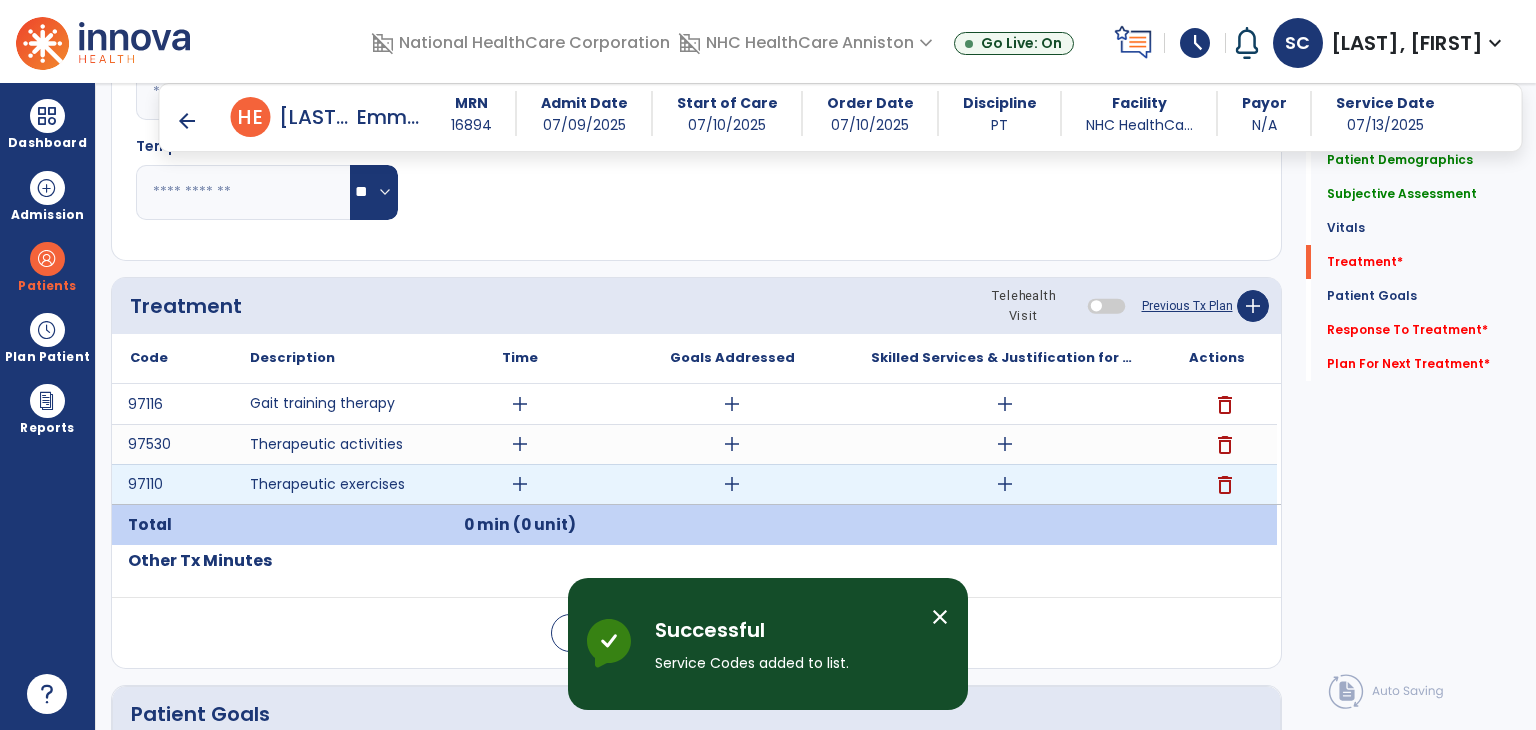 scroll, scrollTop: 1000, scrollLeft: 0, axis: vertical 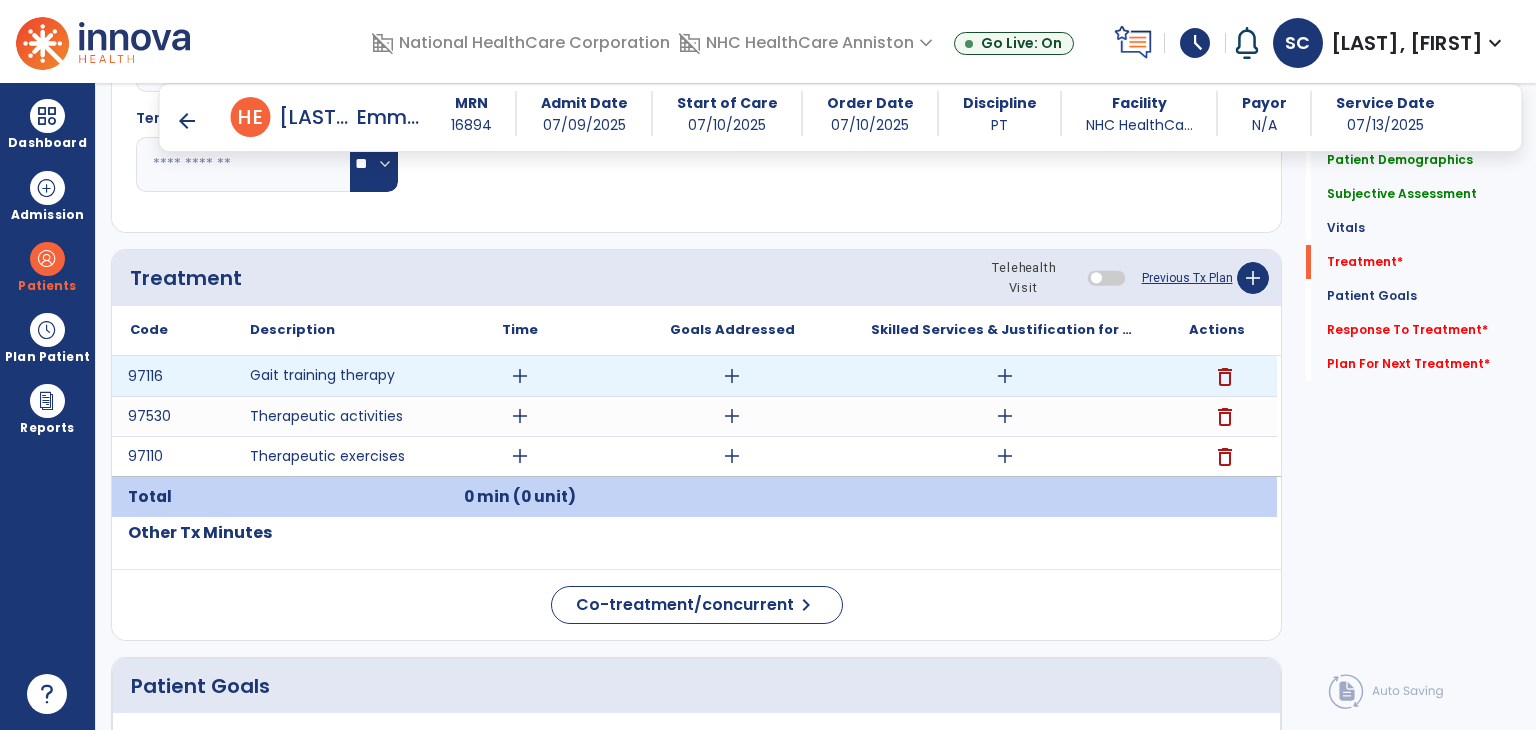 click on "add" at bounding box center [520, 376] 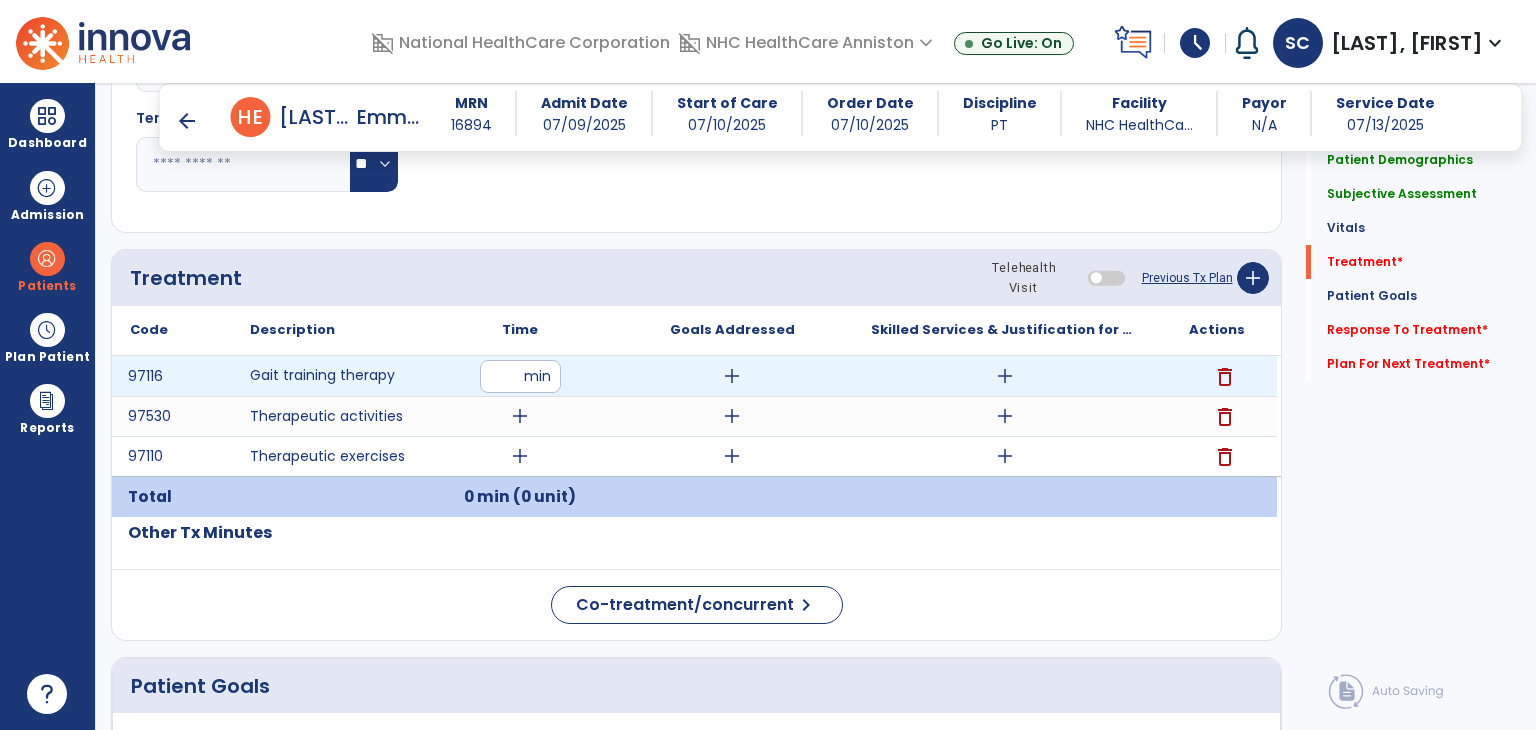 type on "**" 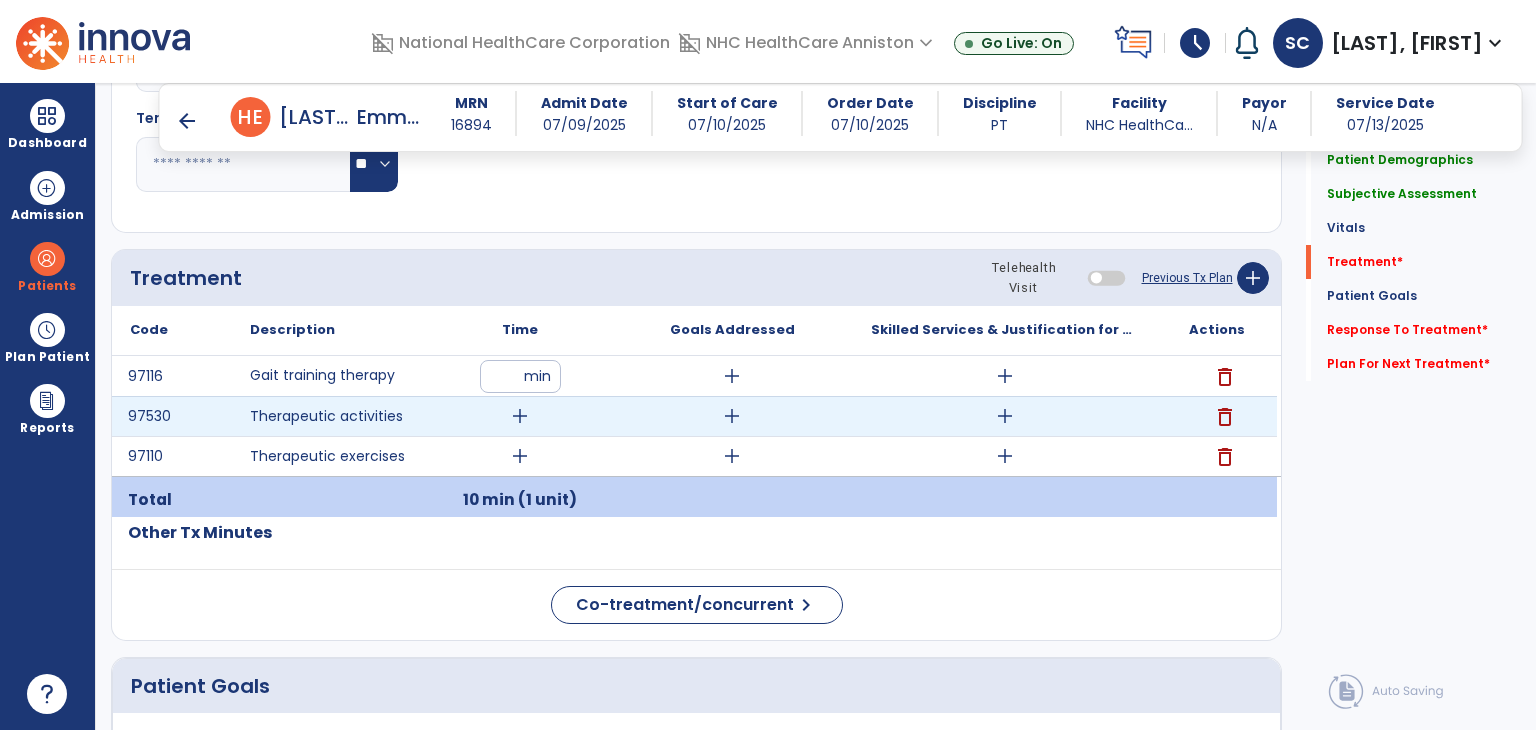 click on "add" at bounding box center [520, 416] 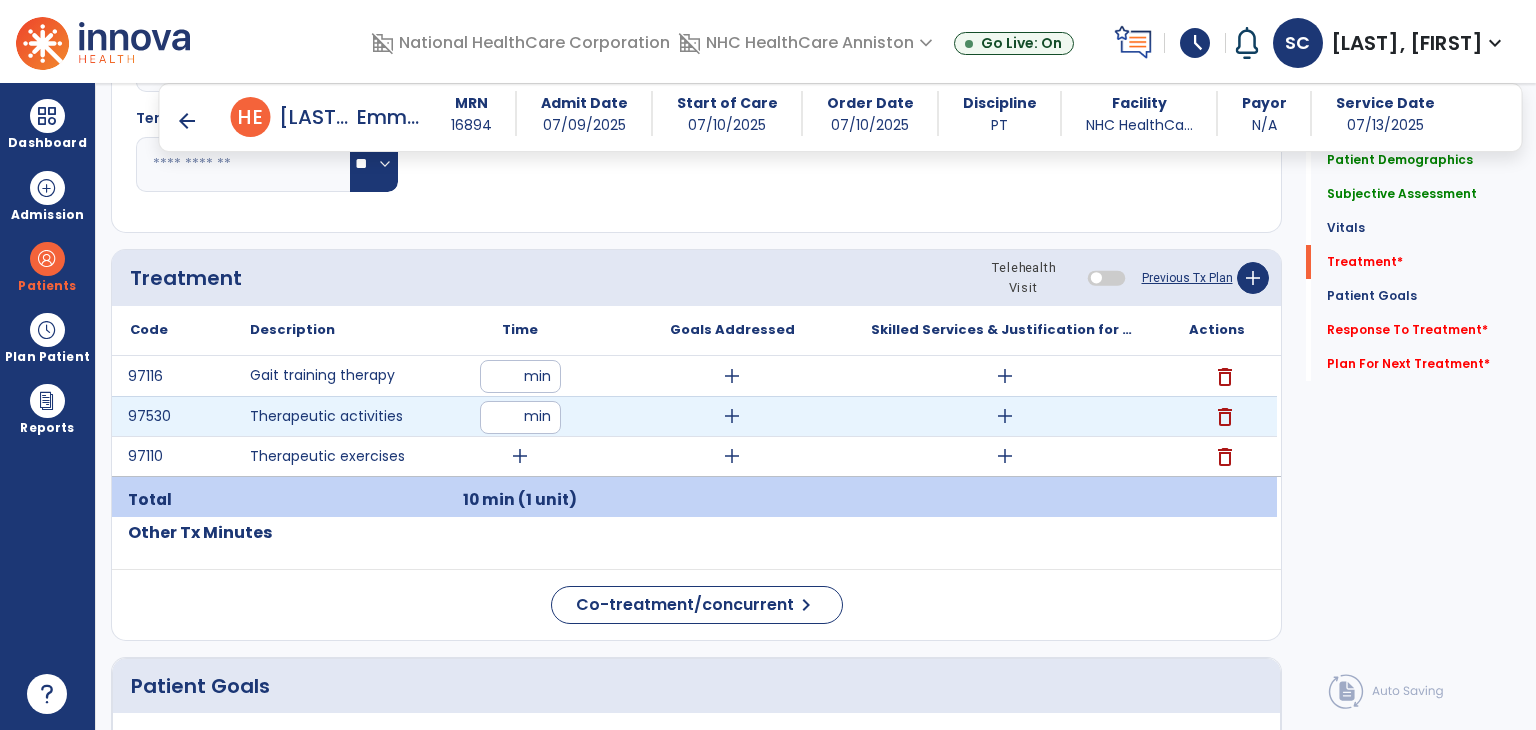 type on "*" 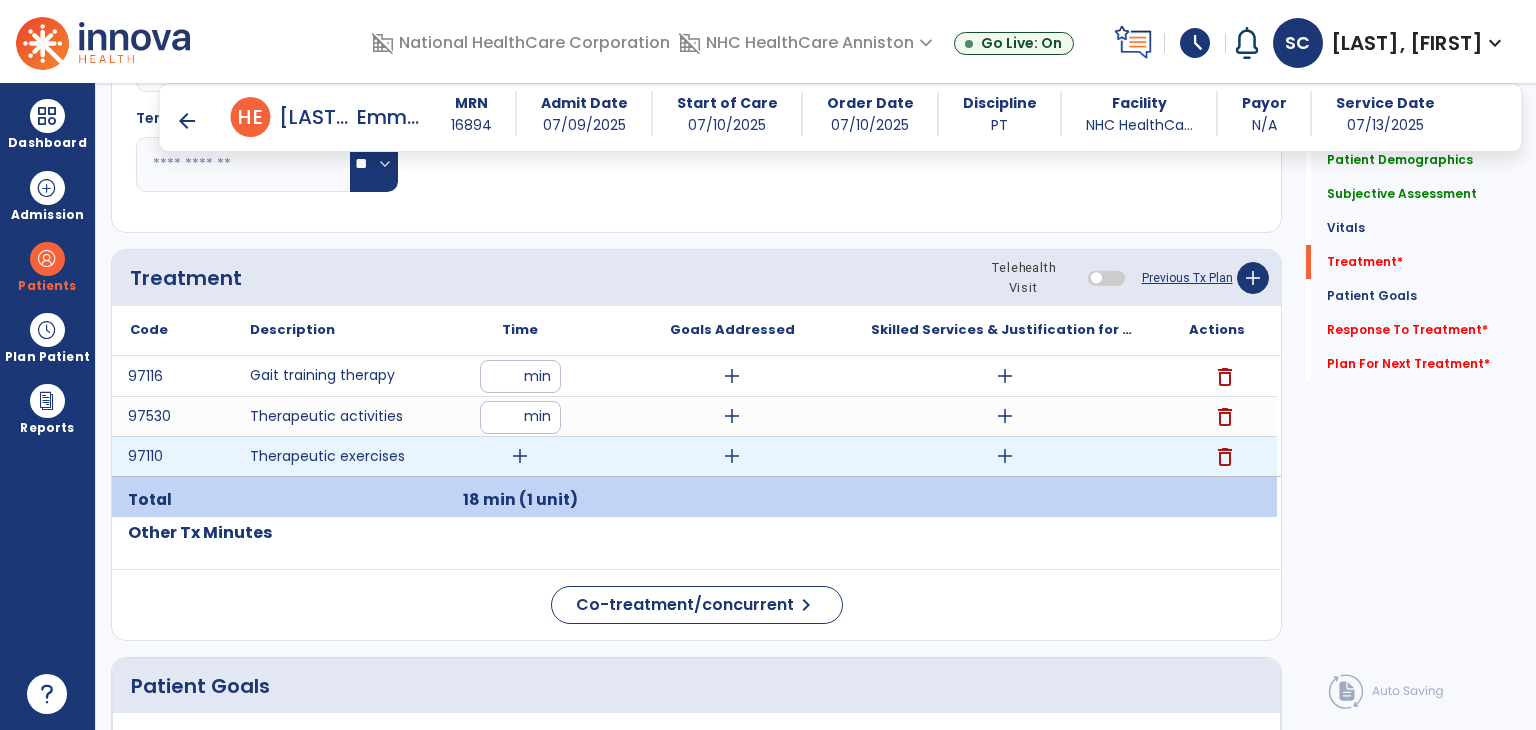 click on "add" at bounding box center [520, 456] 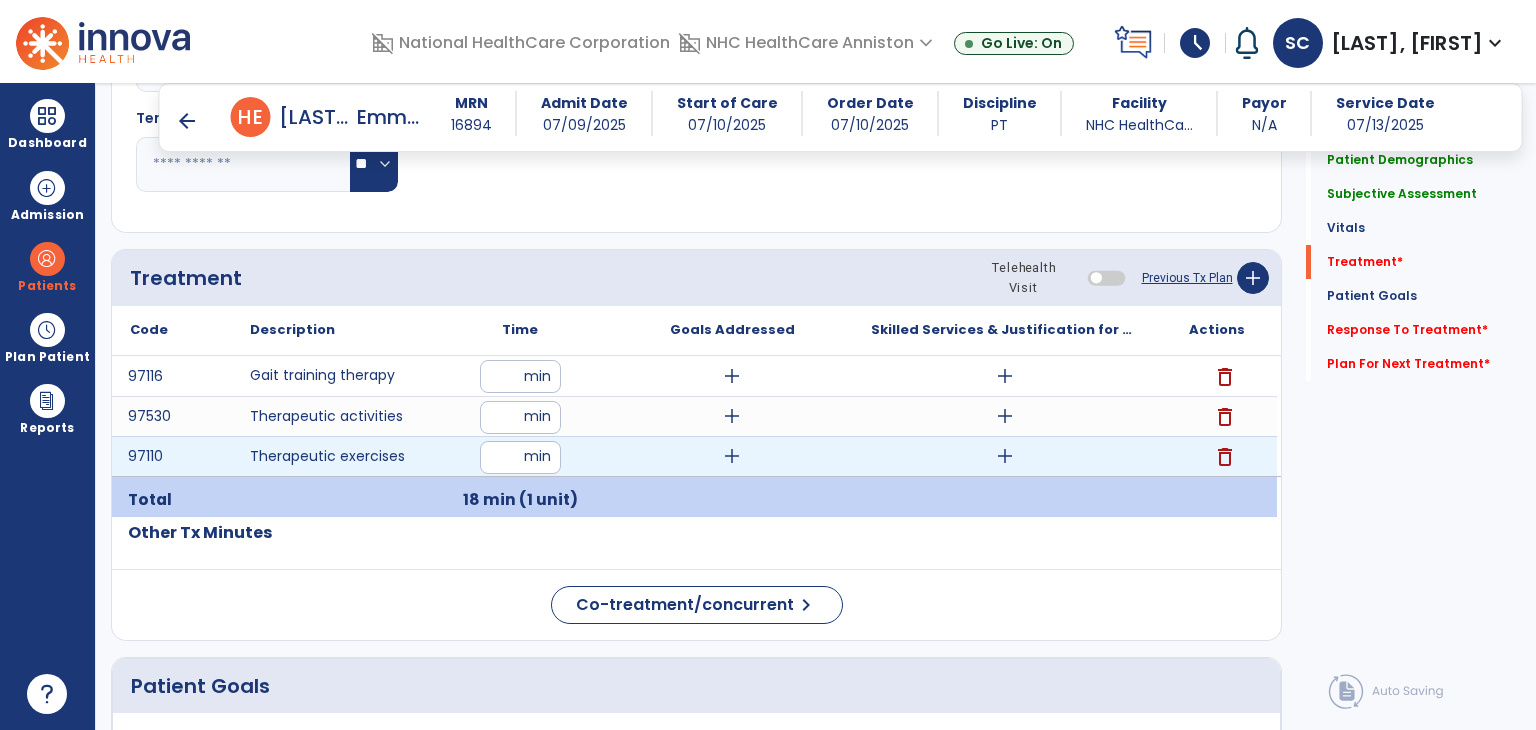 type on "**" 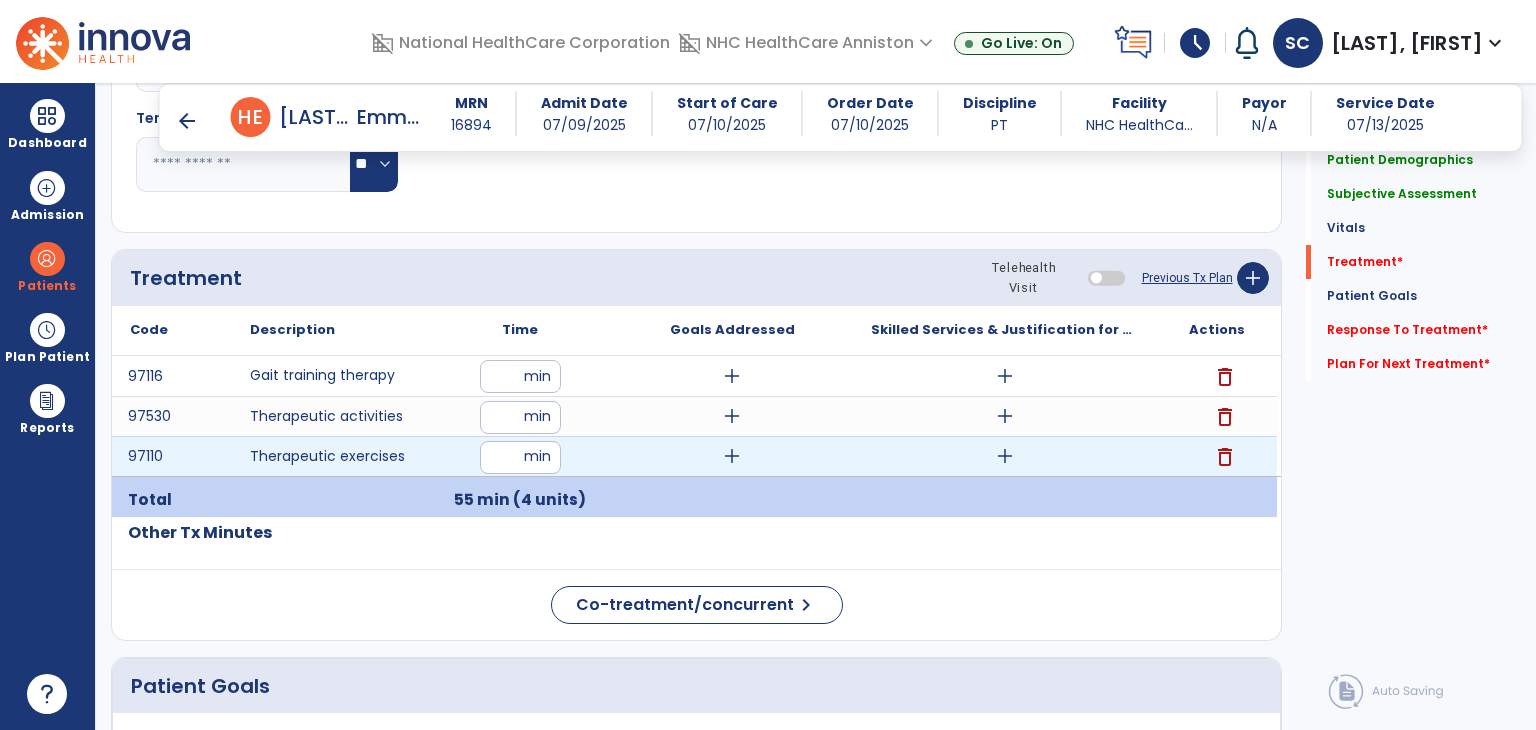 click on "**" at bounding box center [520, 457] 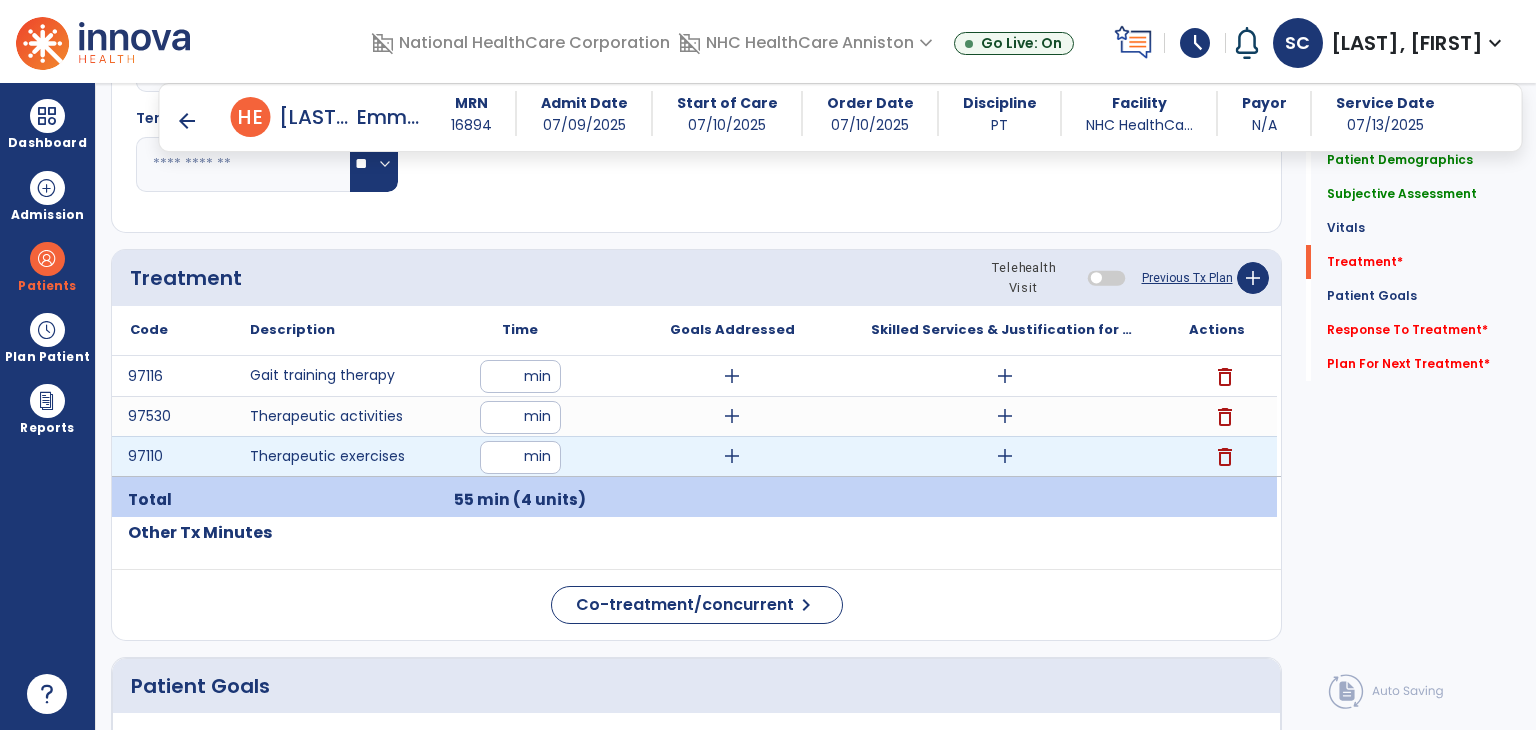 type on "*" 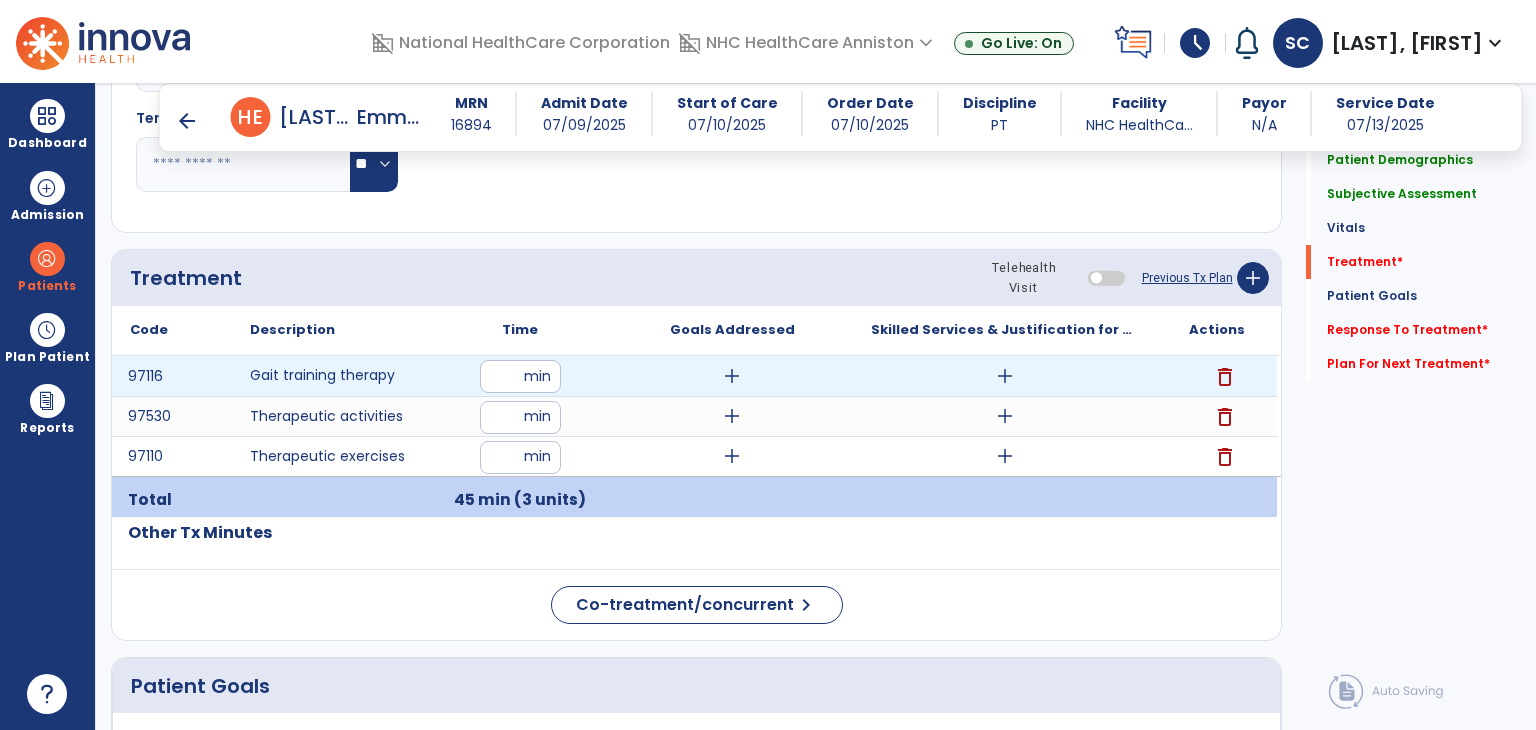 click on "add" at bounding box center (1005, 376) 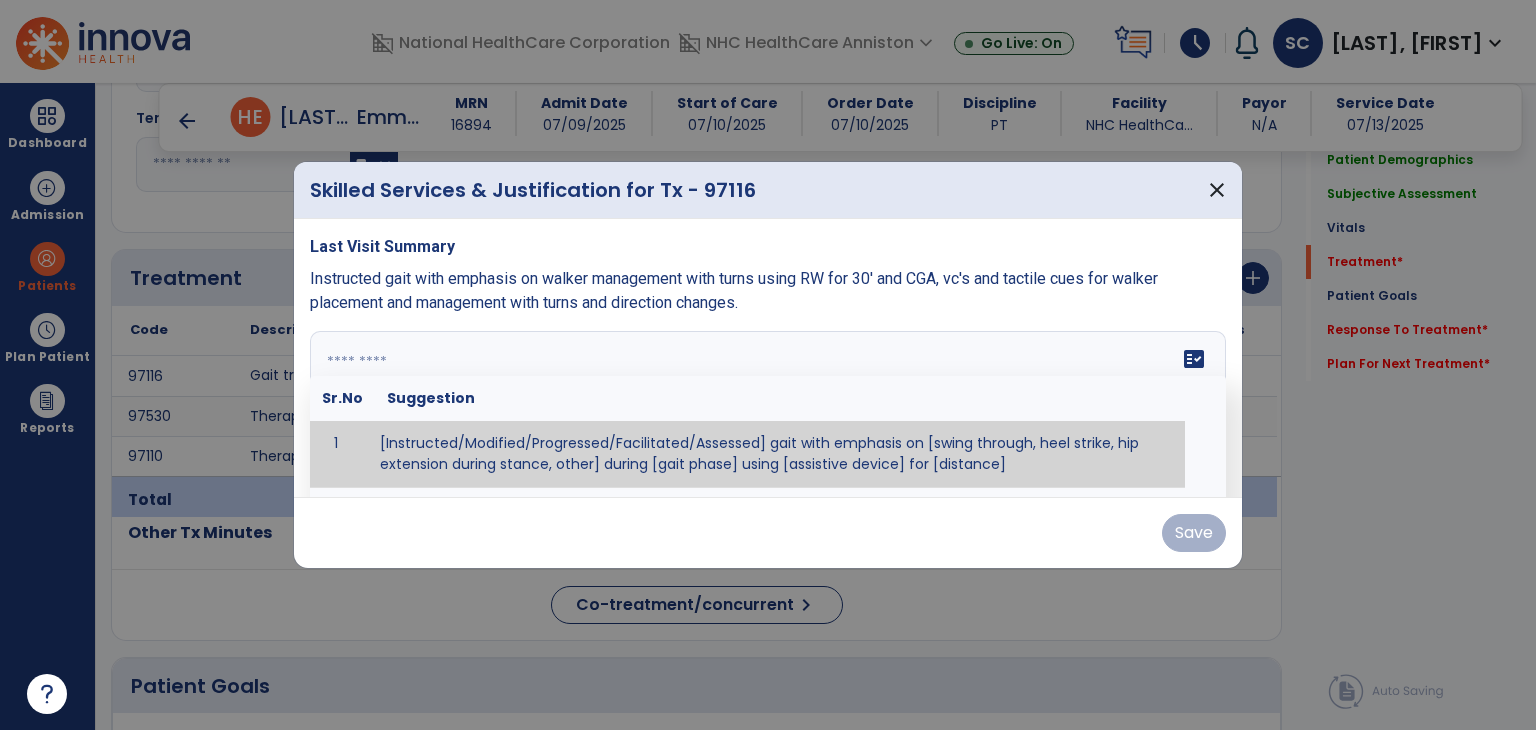 click on "fact_check  Sr.No Suggestion 1 [Instructed/Modified/Progressed/Facilitated/Assessed] gait with emphasis on [swing through, heel strike, hip extension during stance, other] during [gait phase] using [assistive device] for [distance] 2 [Instructed/Modified/Progressed/Facilitated/Assessed] use of [assistive device] and [NWB, PWB, step-to gait pattern, step through gait pattern] 3 [Instructed/Modified/Progressed/Facilitated/Assessed] patient's ability to [ascend/descend # of steps, perform directional changes, walk on even/uneven surfaces, pick-up objects off floor, velocity changes, other] using [assistive device]. 4 [Instructed/Modified/Progressed/Facilitated/Assessed] pre-gait activities including [identify exercise] in order to prepare for gait training. 5" at bounding box center [768, 406] 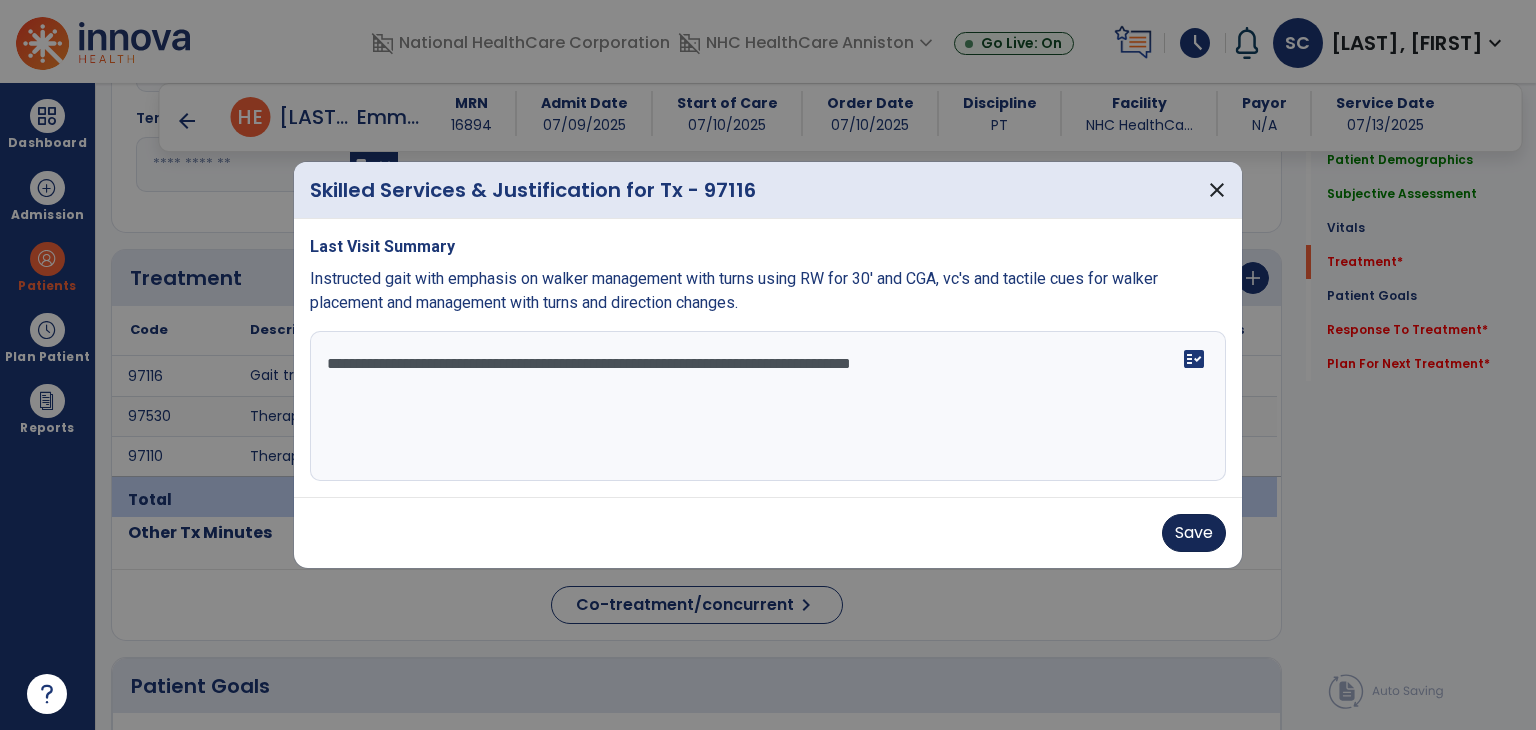 type on "**********" 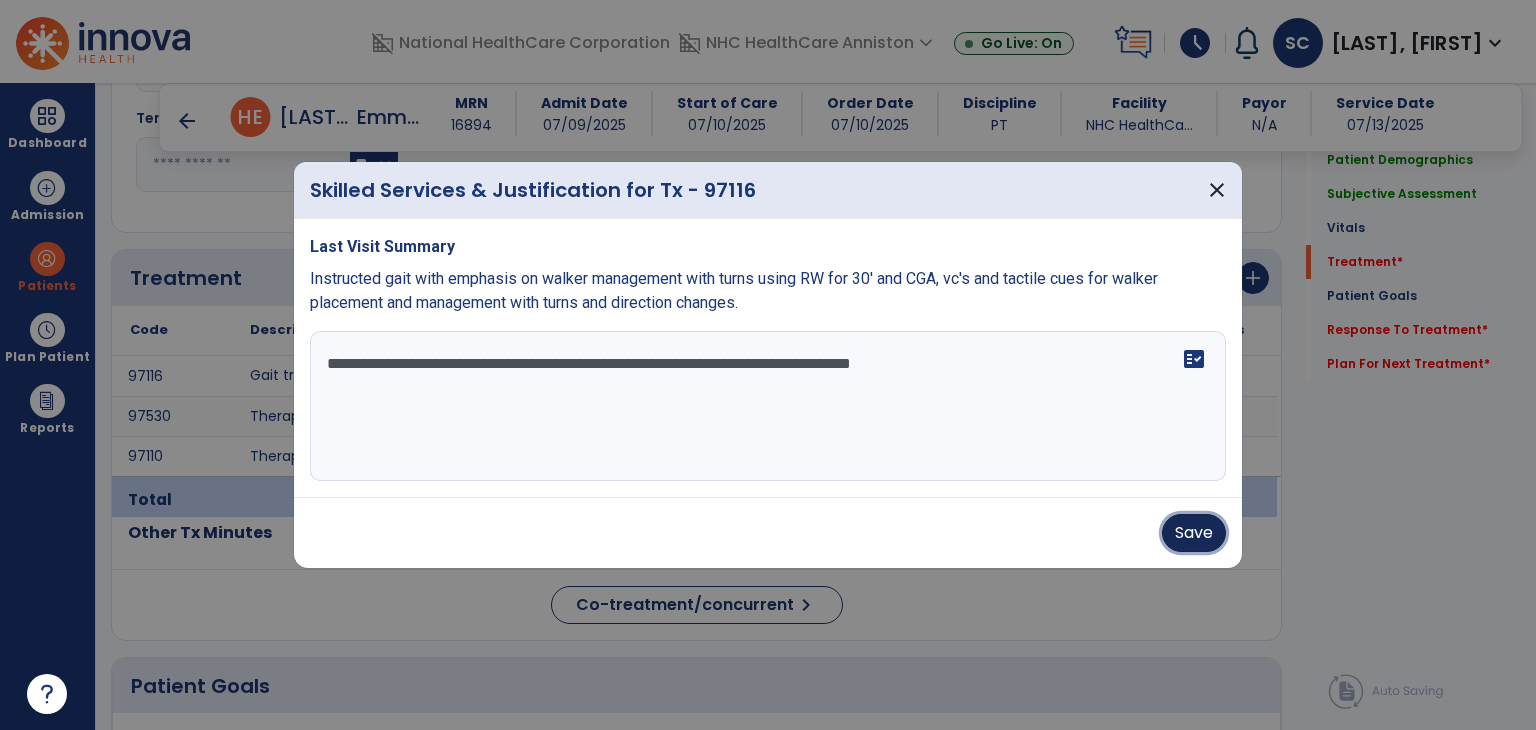 click on "Save" at bounding box center (1194, 533) 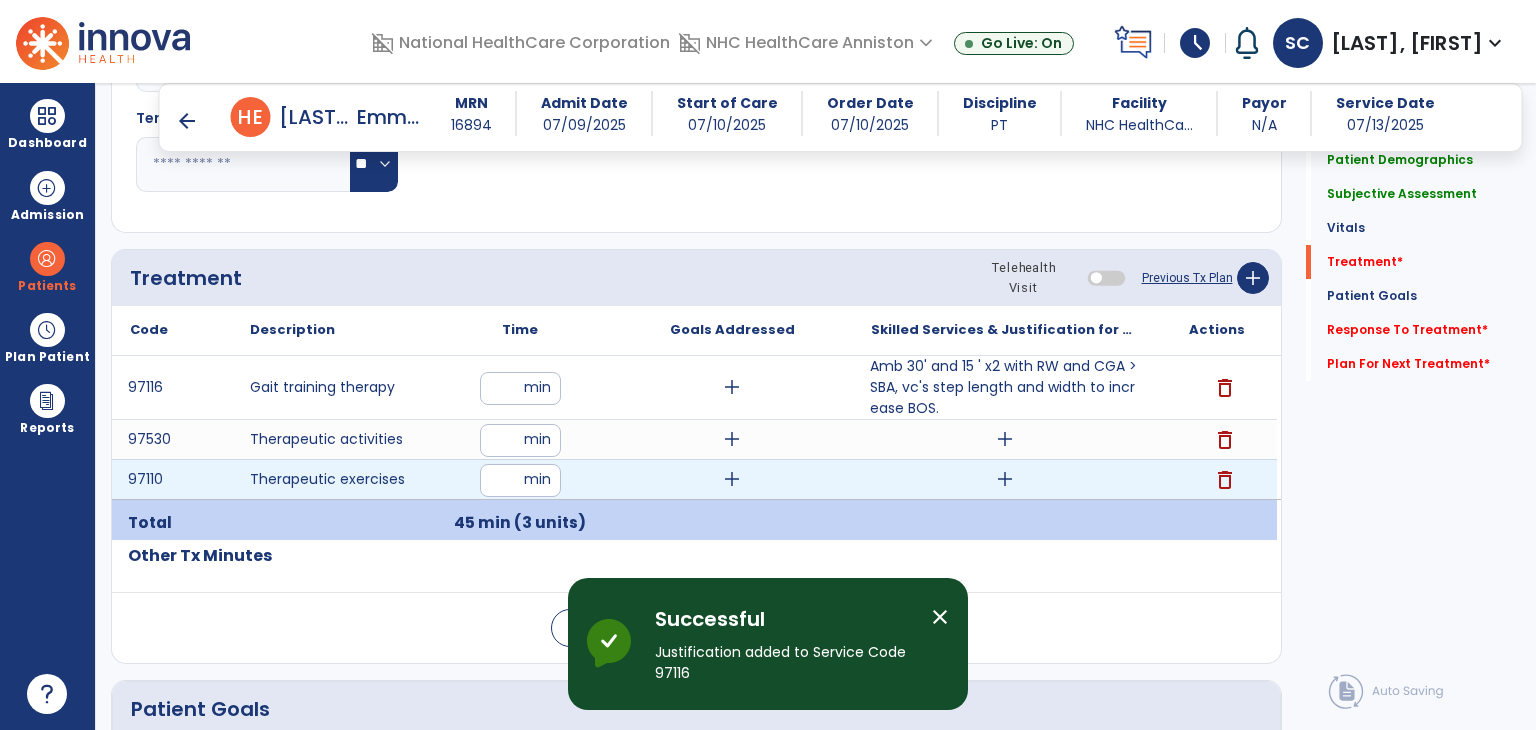 scroll, scrollTop: 1100, scrollLeft: 0, axis: vertical 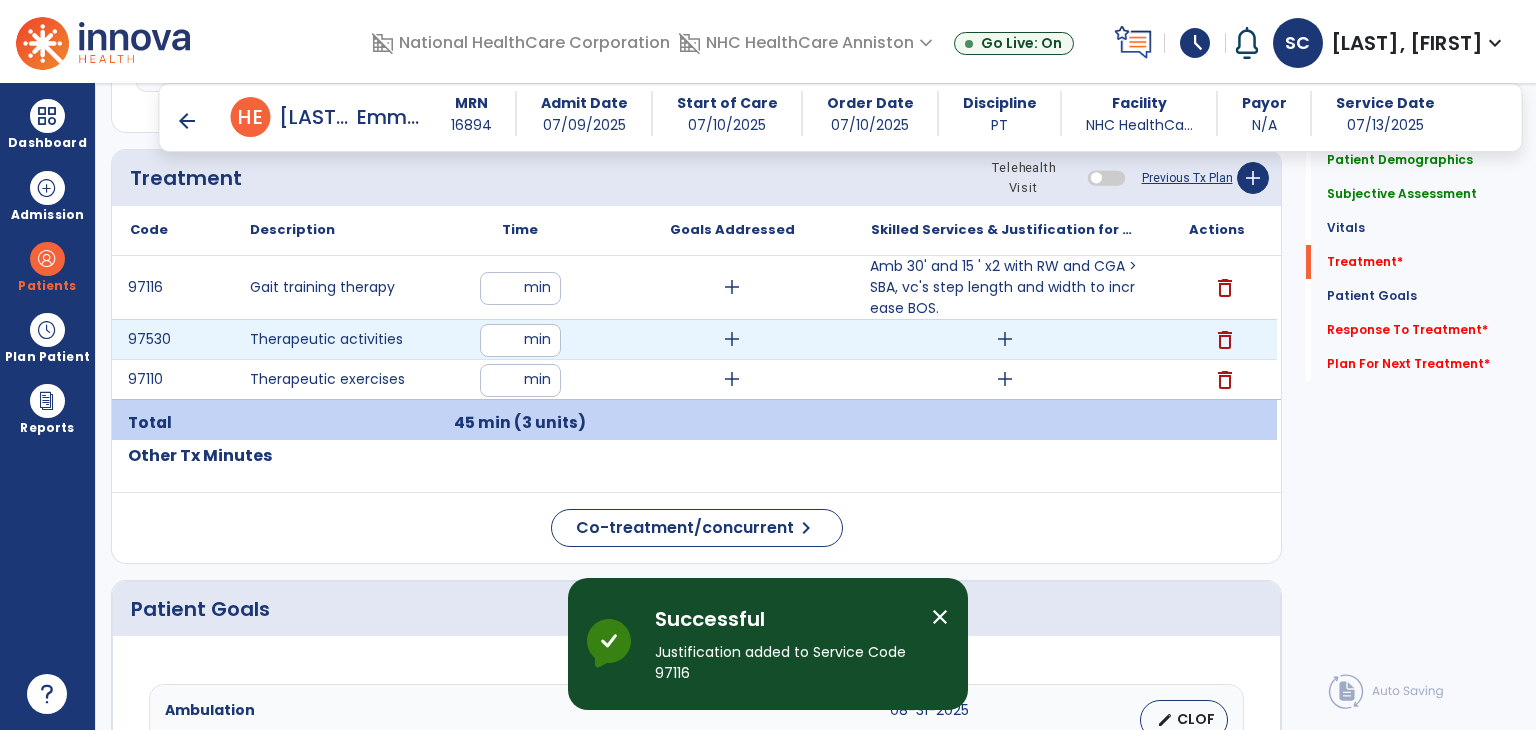 click on "add" at bounding box center [1005, 339] 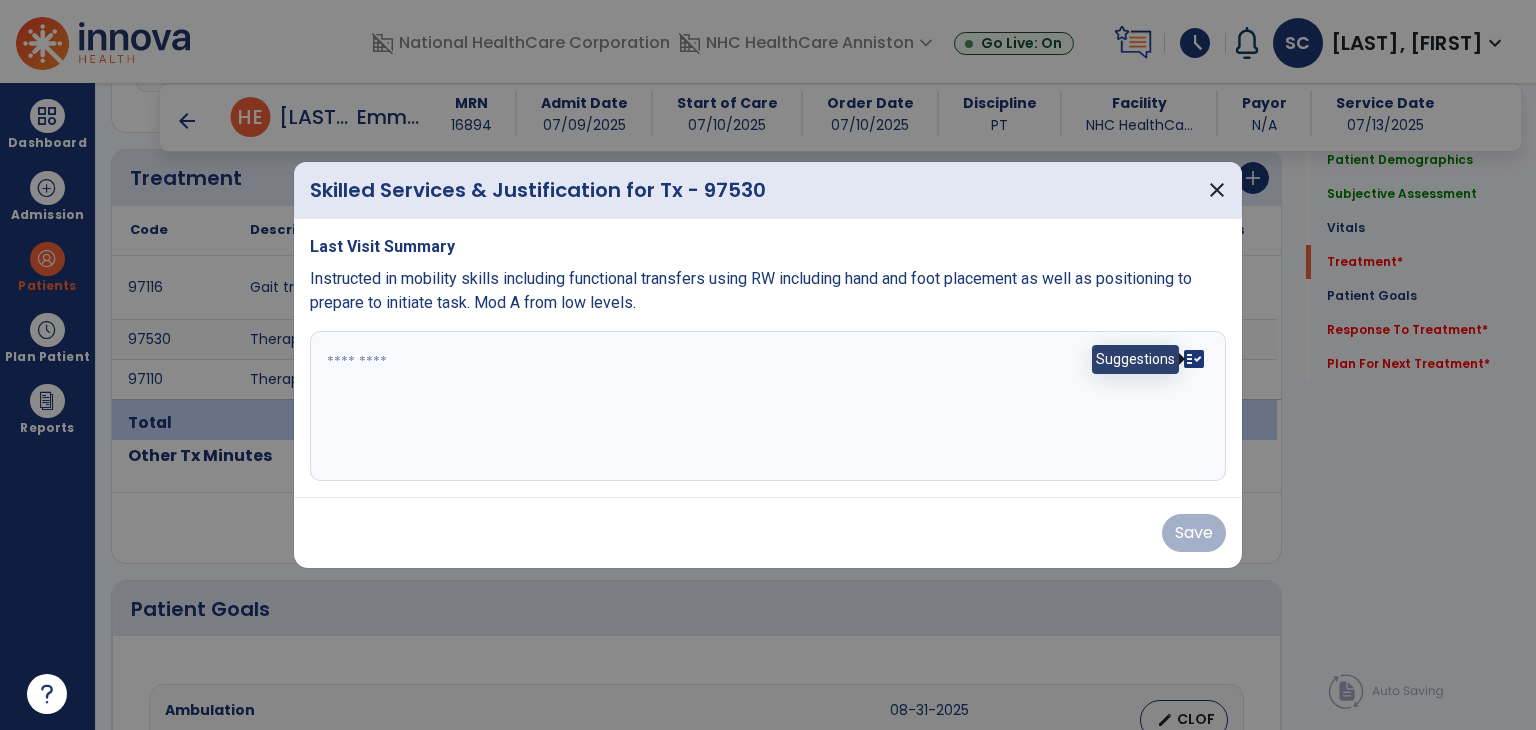 click on "fact_check" at bounding box center (1194, 359) 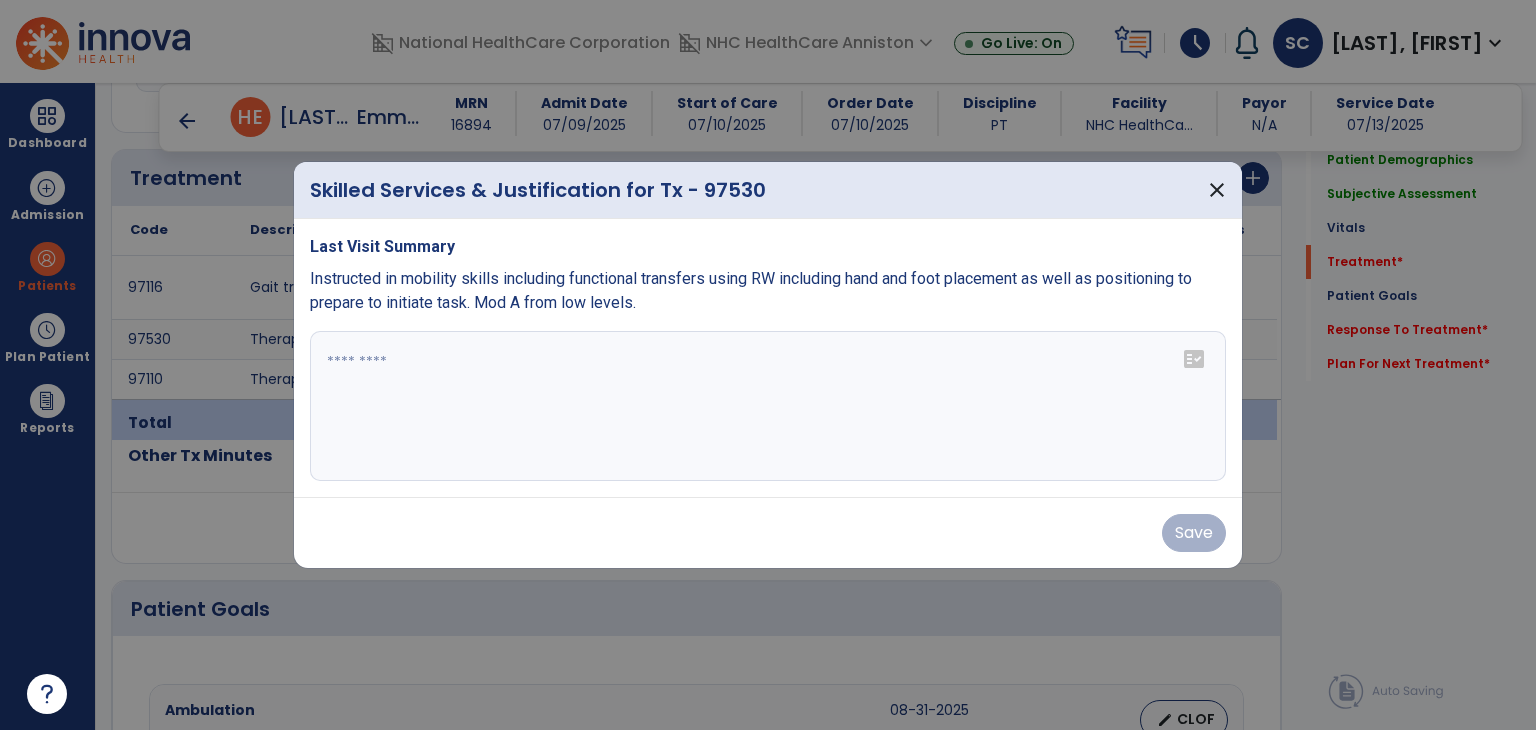 click on "fact_check" at bounding box center [1194, 359] 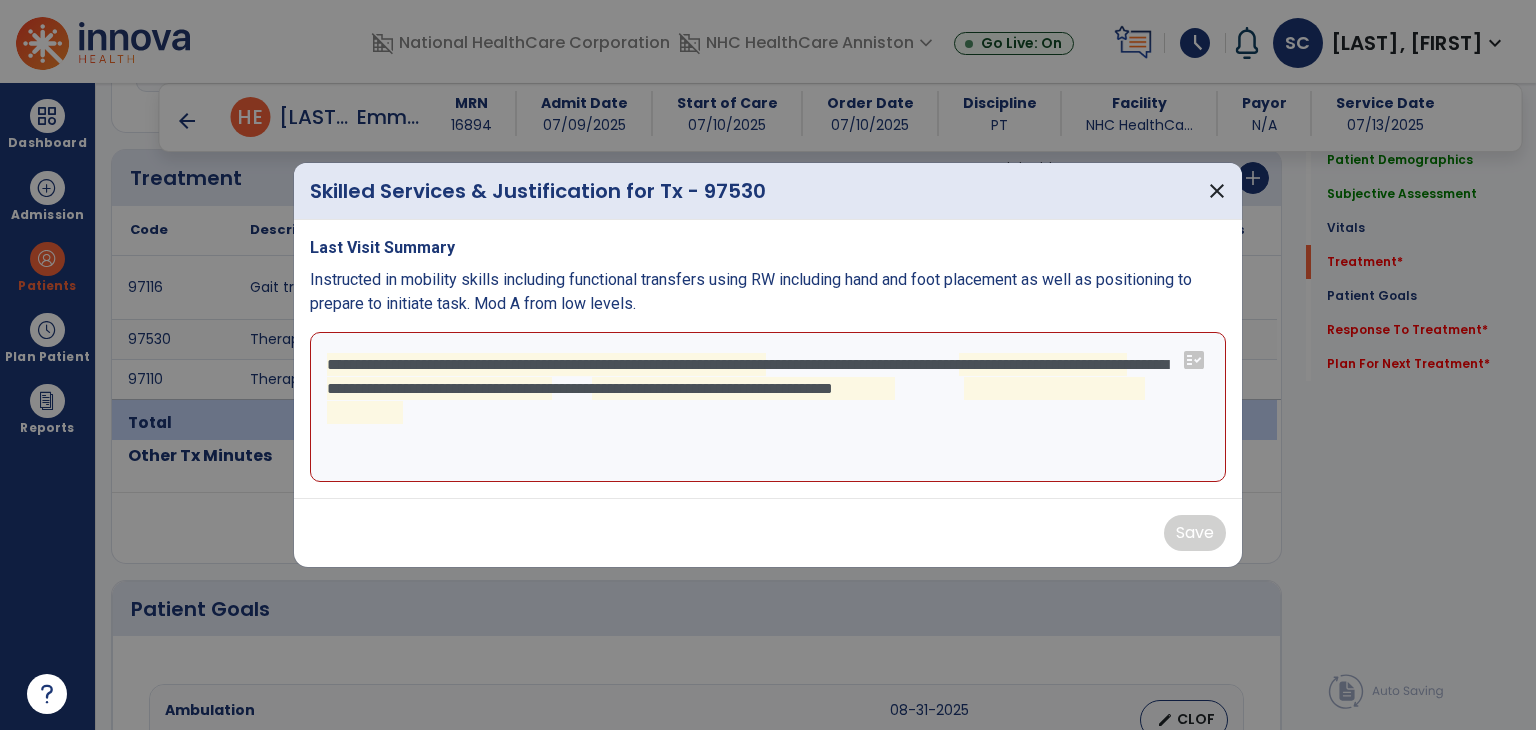 click on "**********" at bounding box center (768, 407) 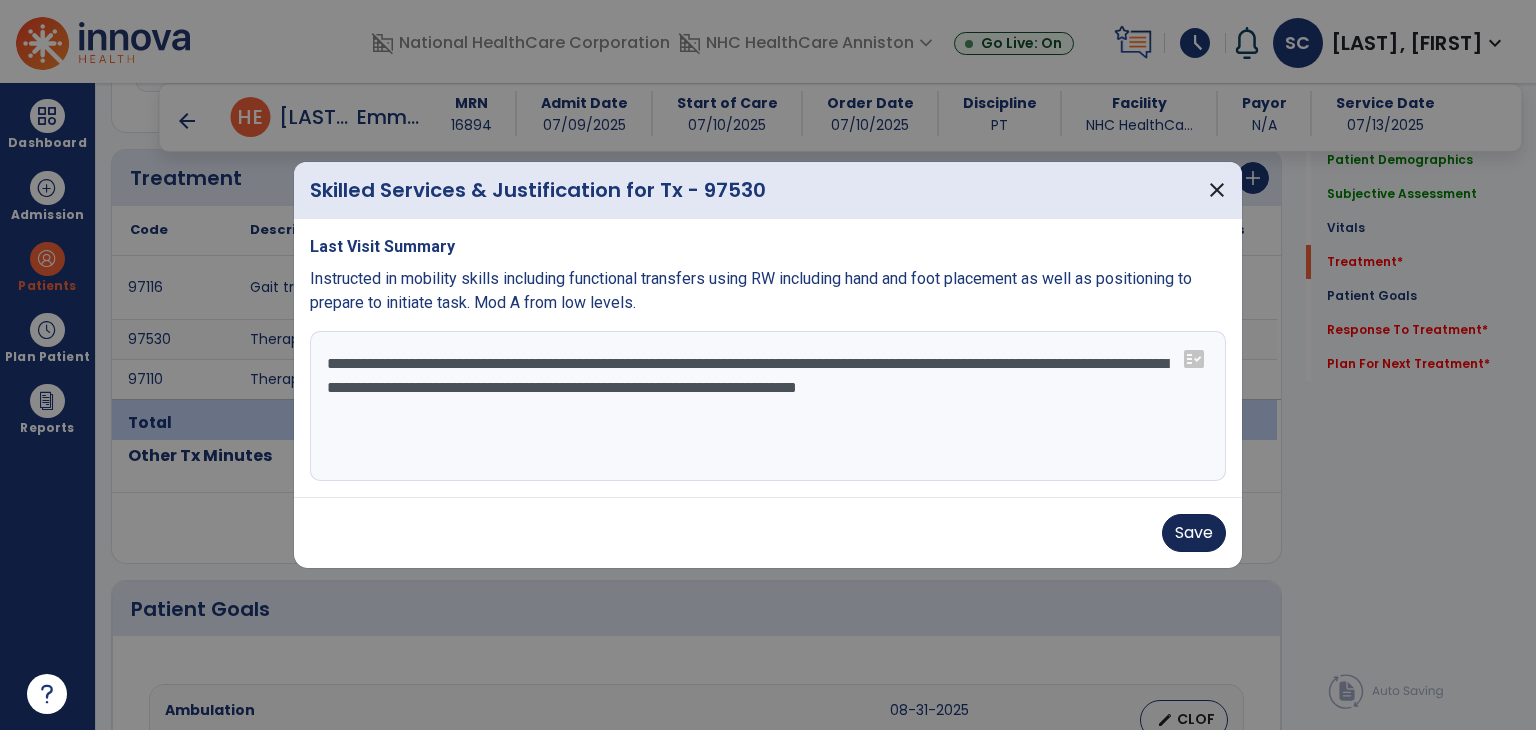 type on "**********" 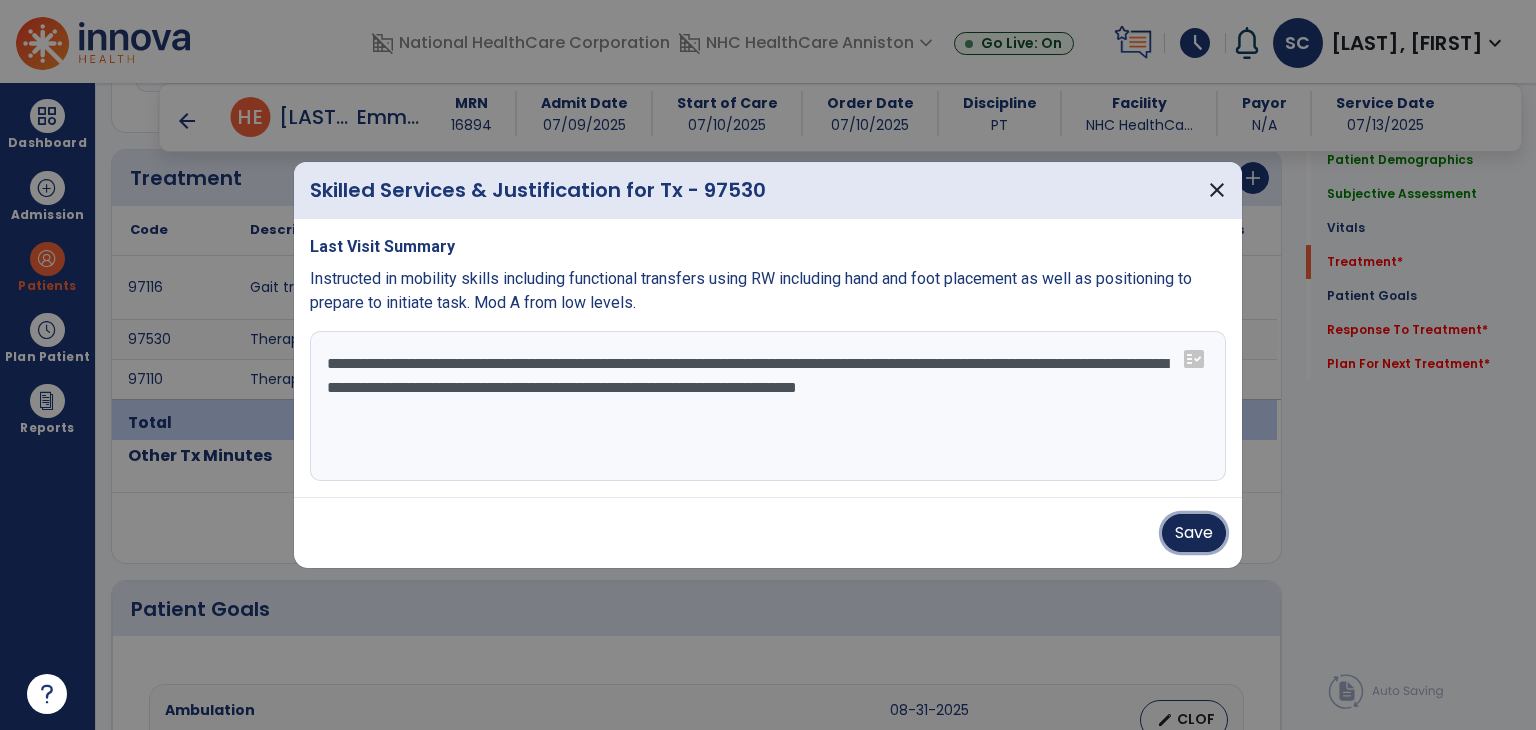click on "Save" at bounding box center (1194, 533) 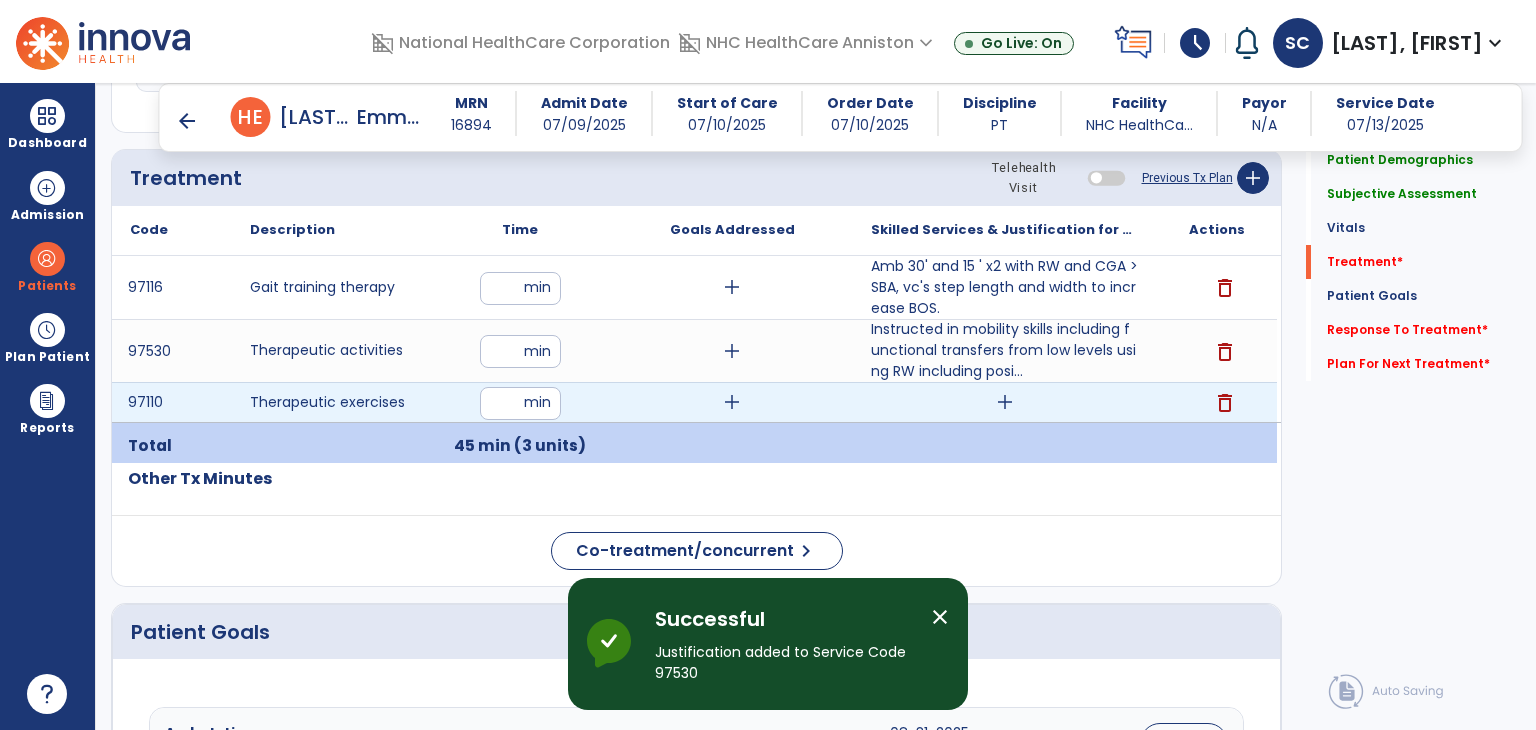 click on "add" at bounding box center [1005, 402] 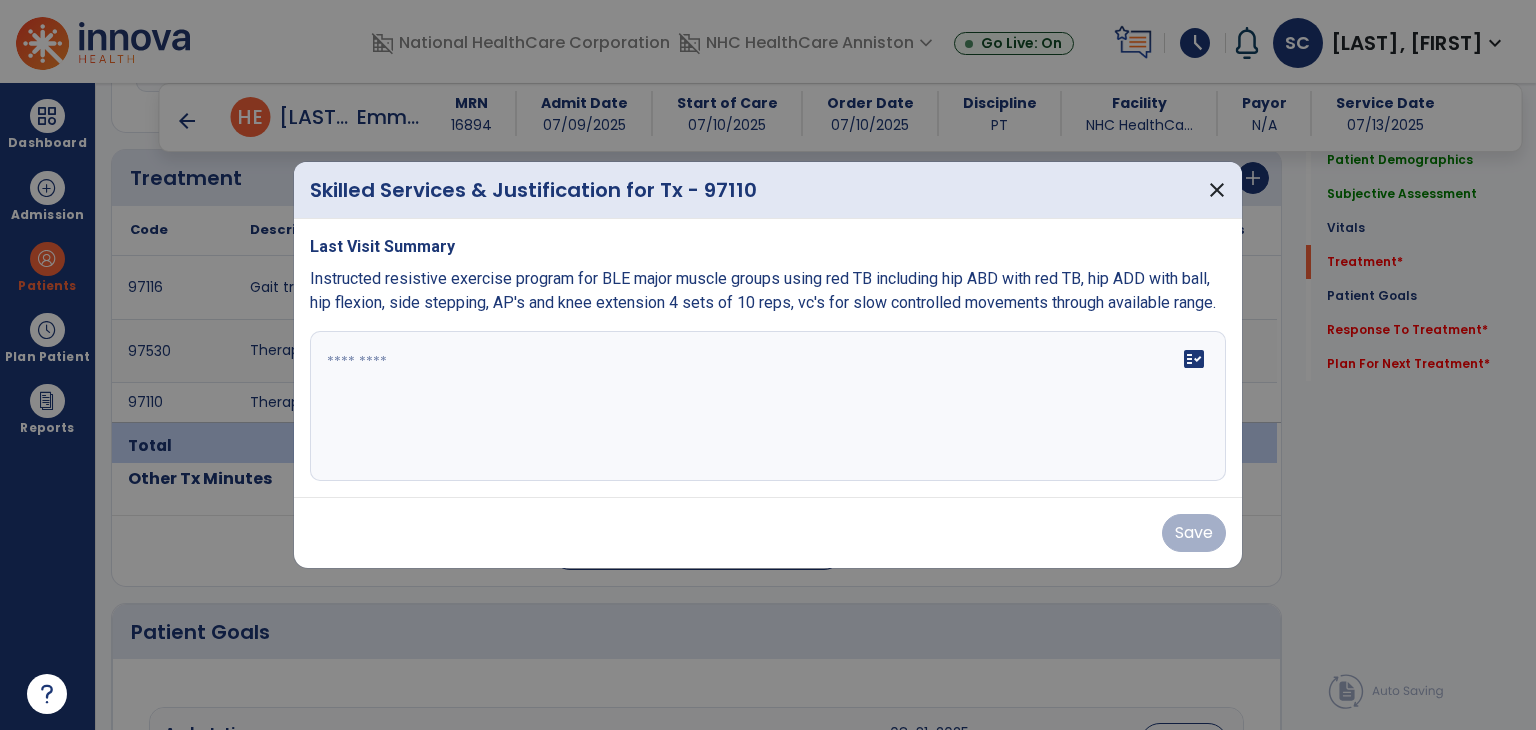 click on "fact_check" at bounding box center (768, 406) 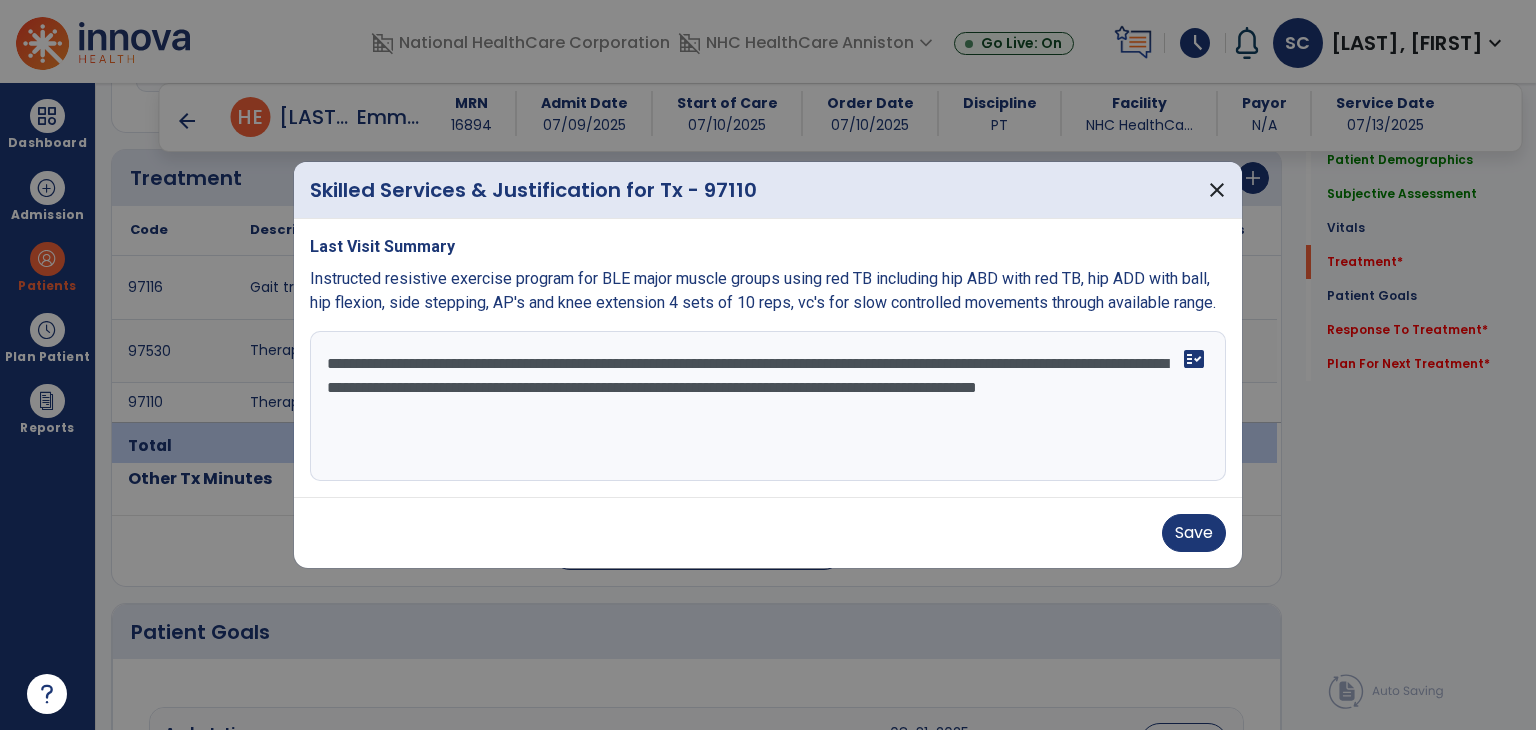 click on "**********" at bounding box center [768, 406] 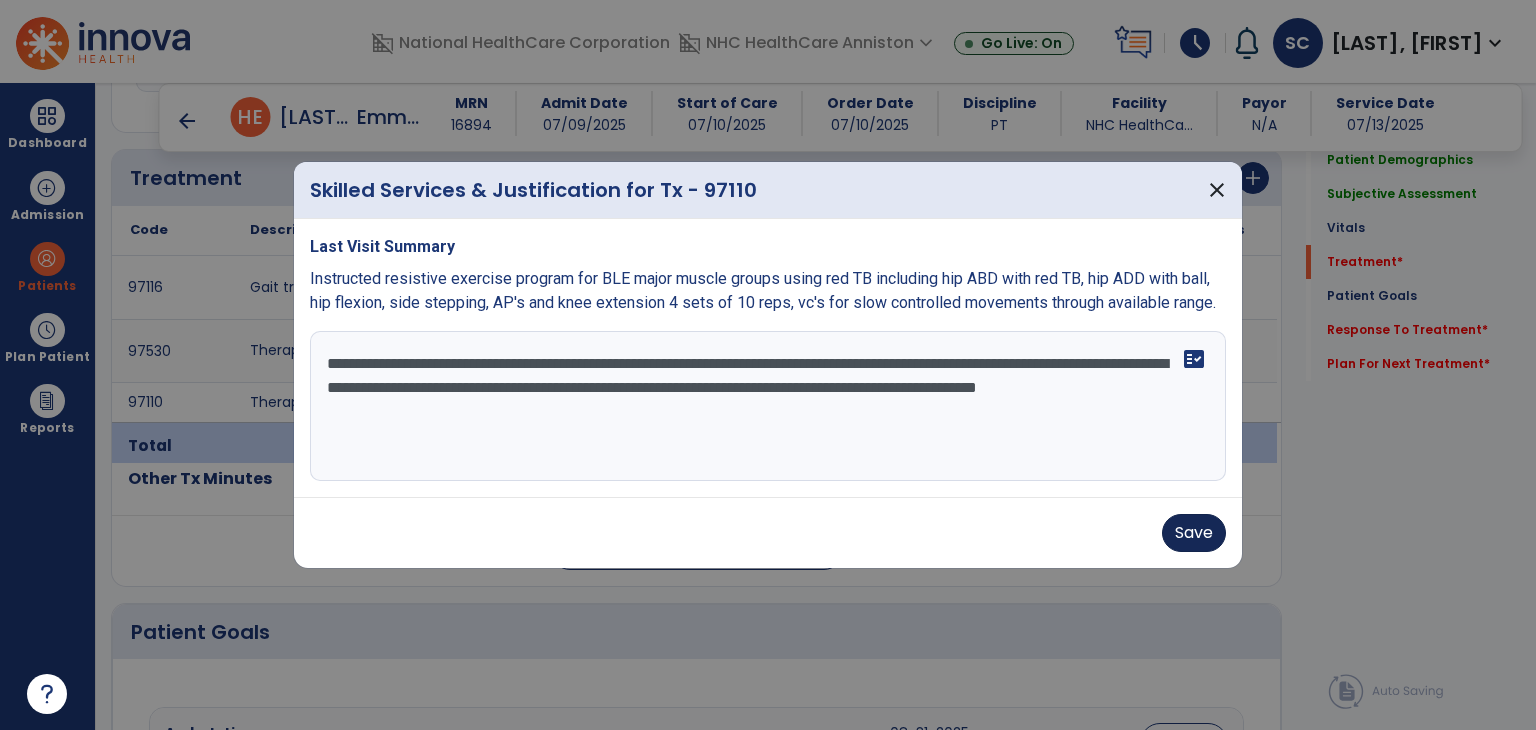 type on "**********" 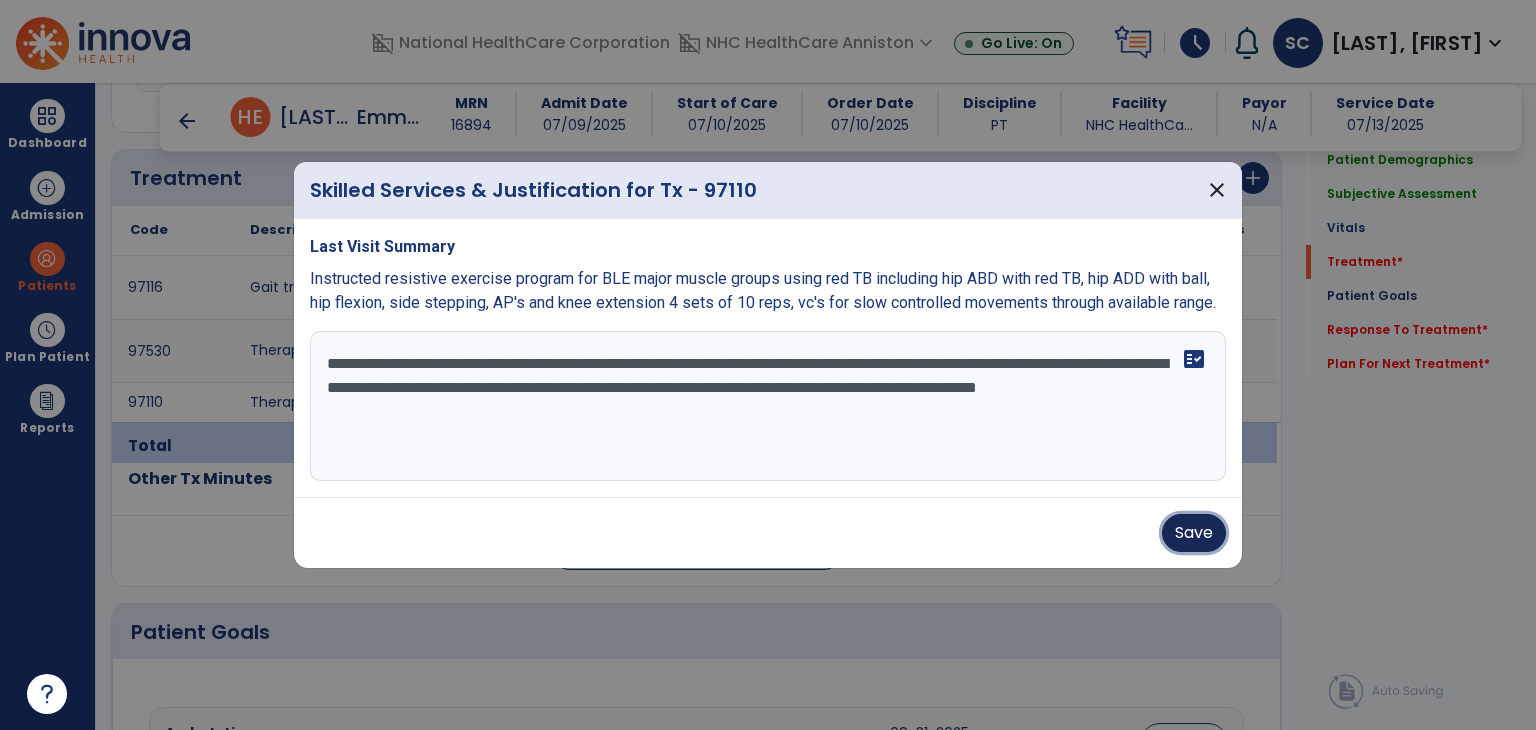 click on "Save" at bounding box center (1194, 533) 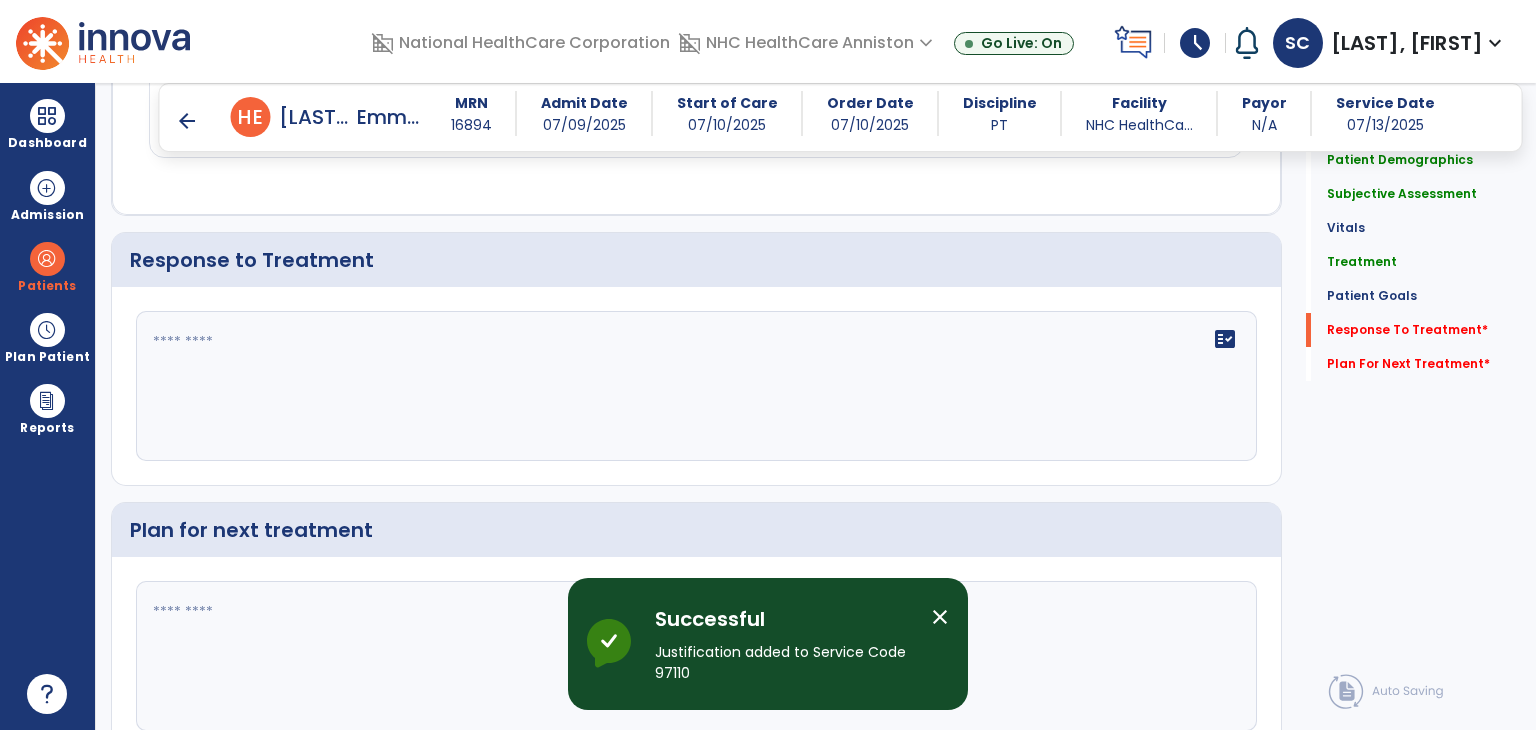 scroll, scrollTop: 2500, scrollLeft: 0, axis: vertical 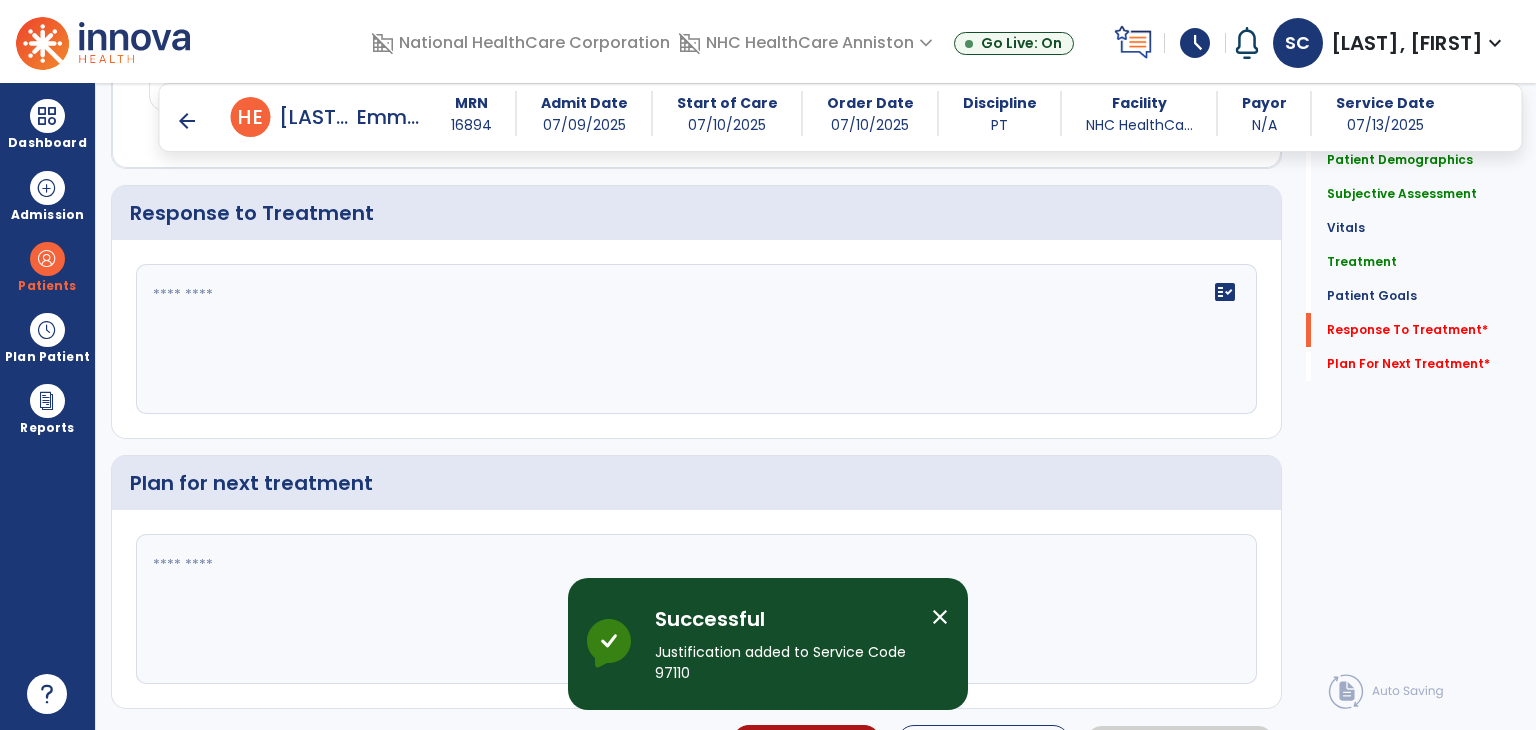 click on "fact_check" 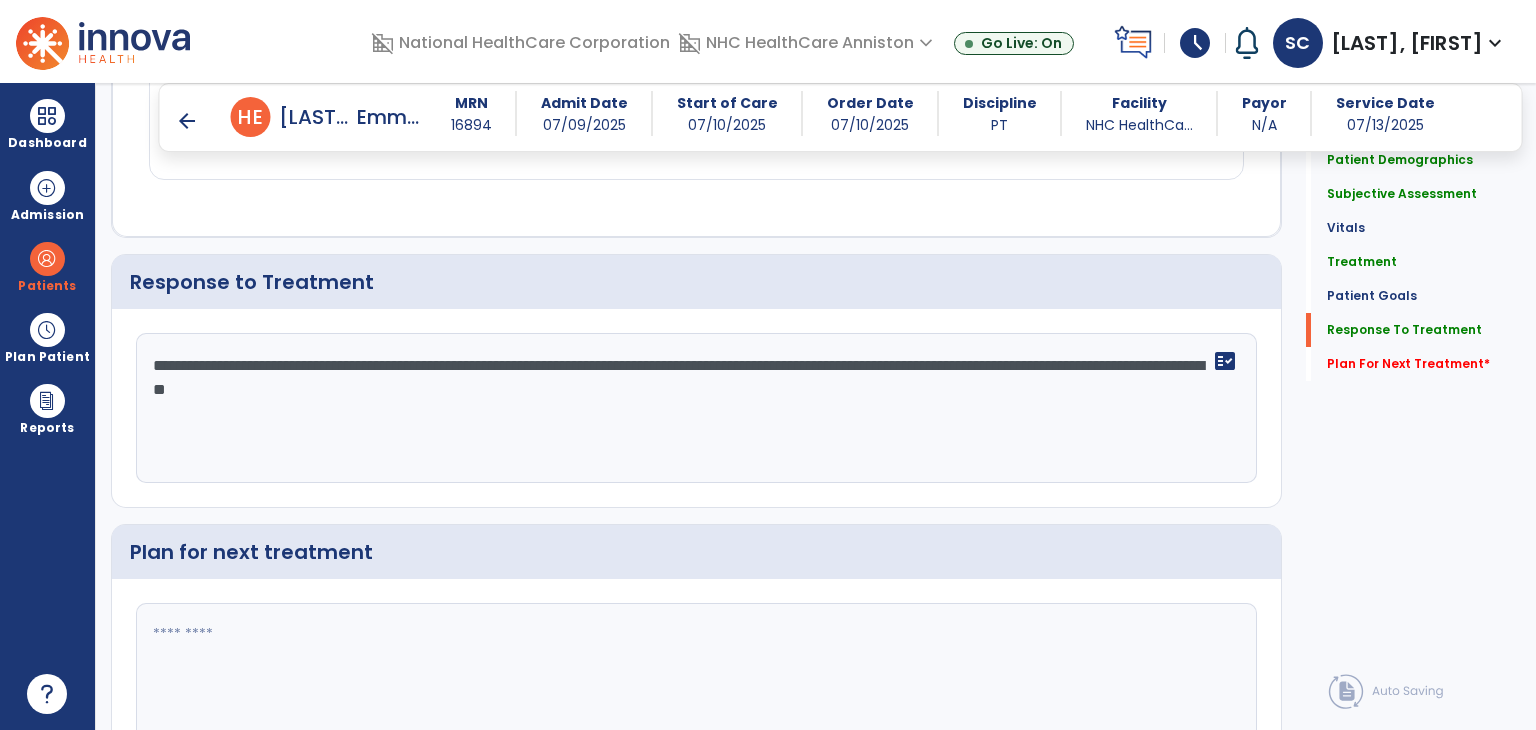 scroll, scrollTop: 2500, scrollLeft: 0, axis: vertical 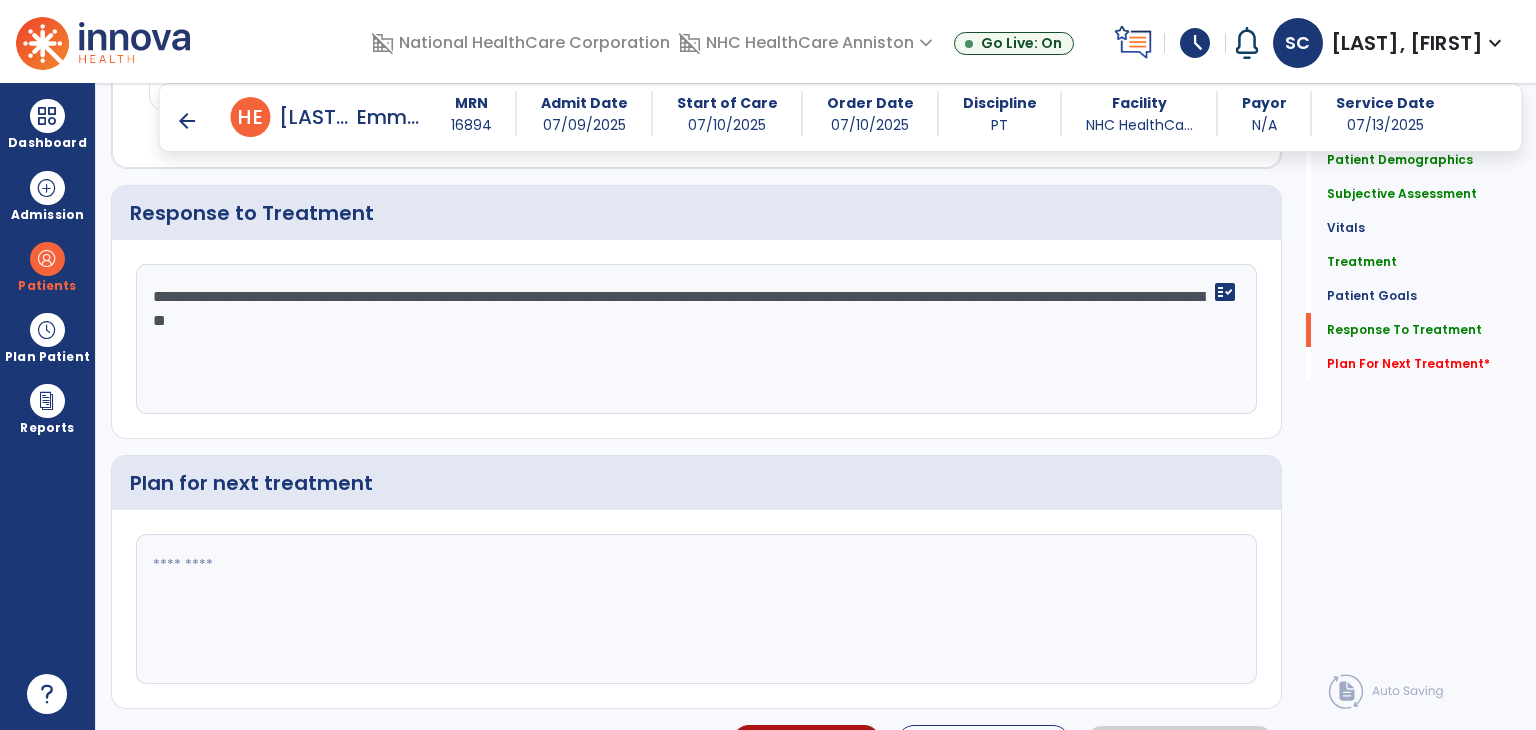 type on "**********" 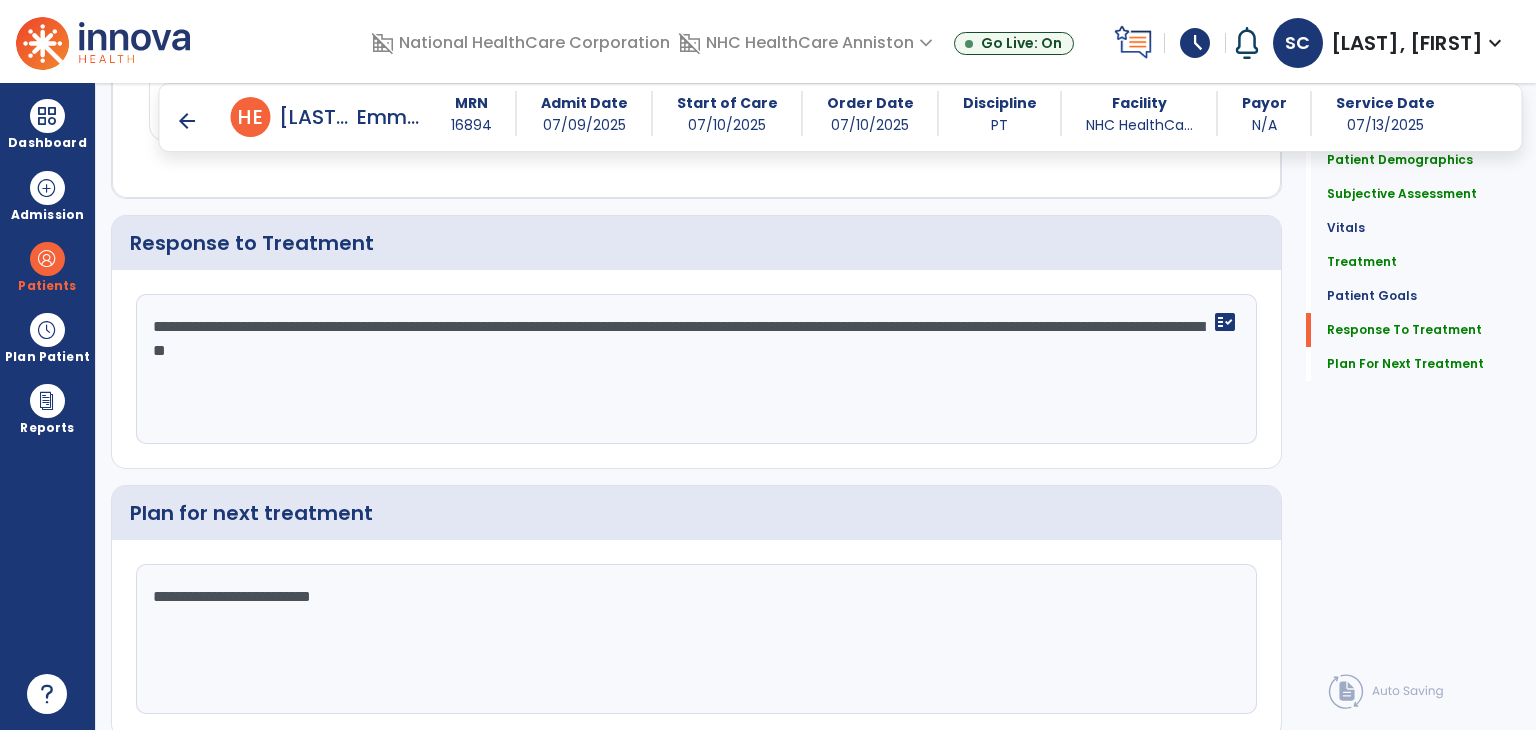 scroll, scrollTop: 2539, scrollLeft: 0, axis: vertical 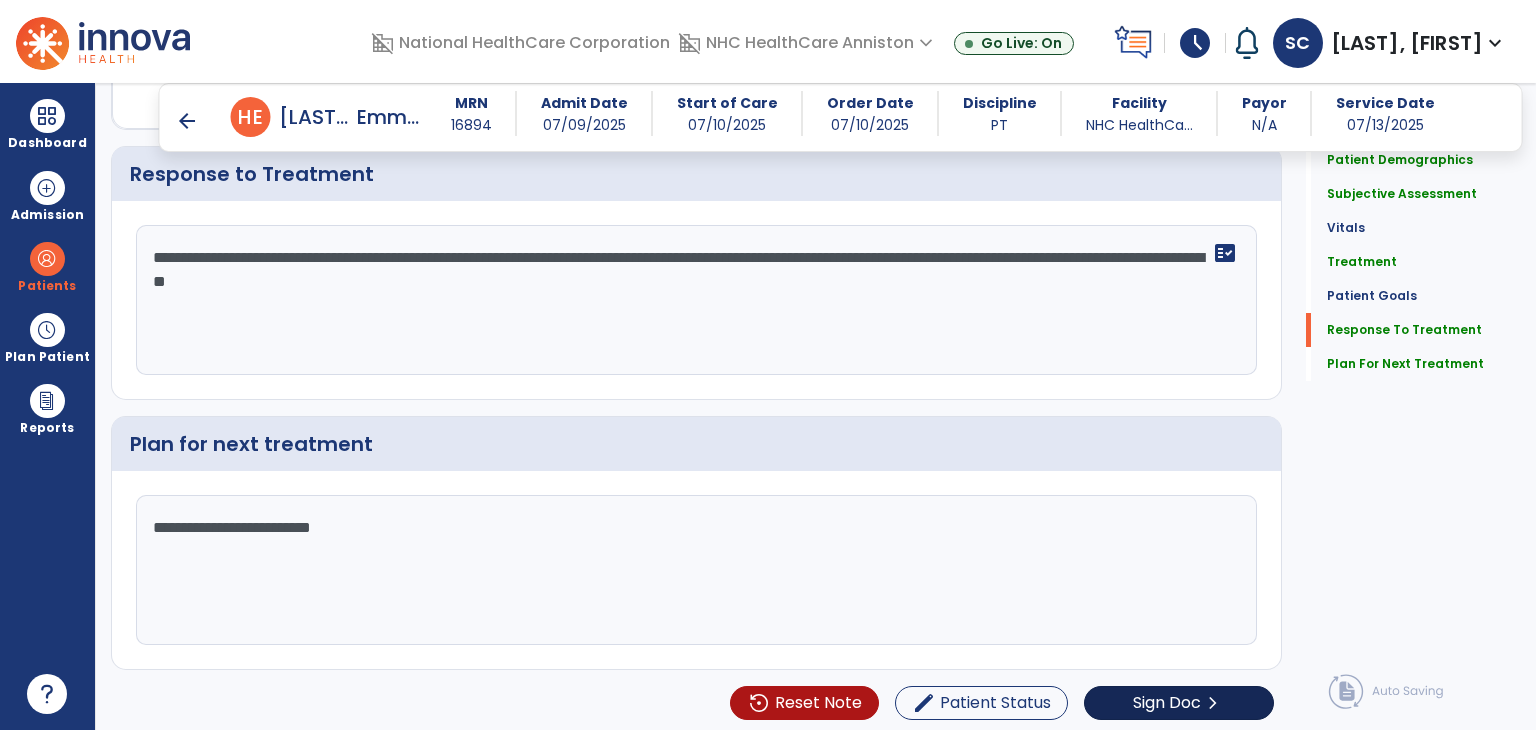 type on "**********" 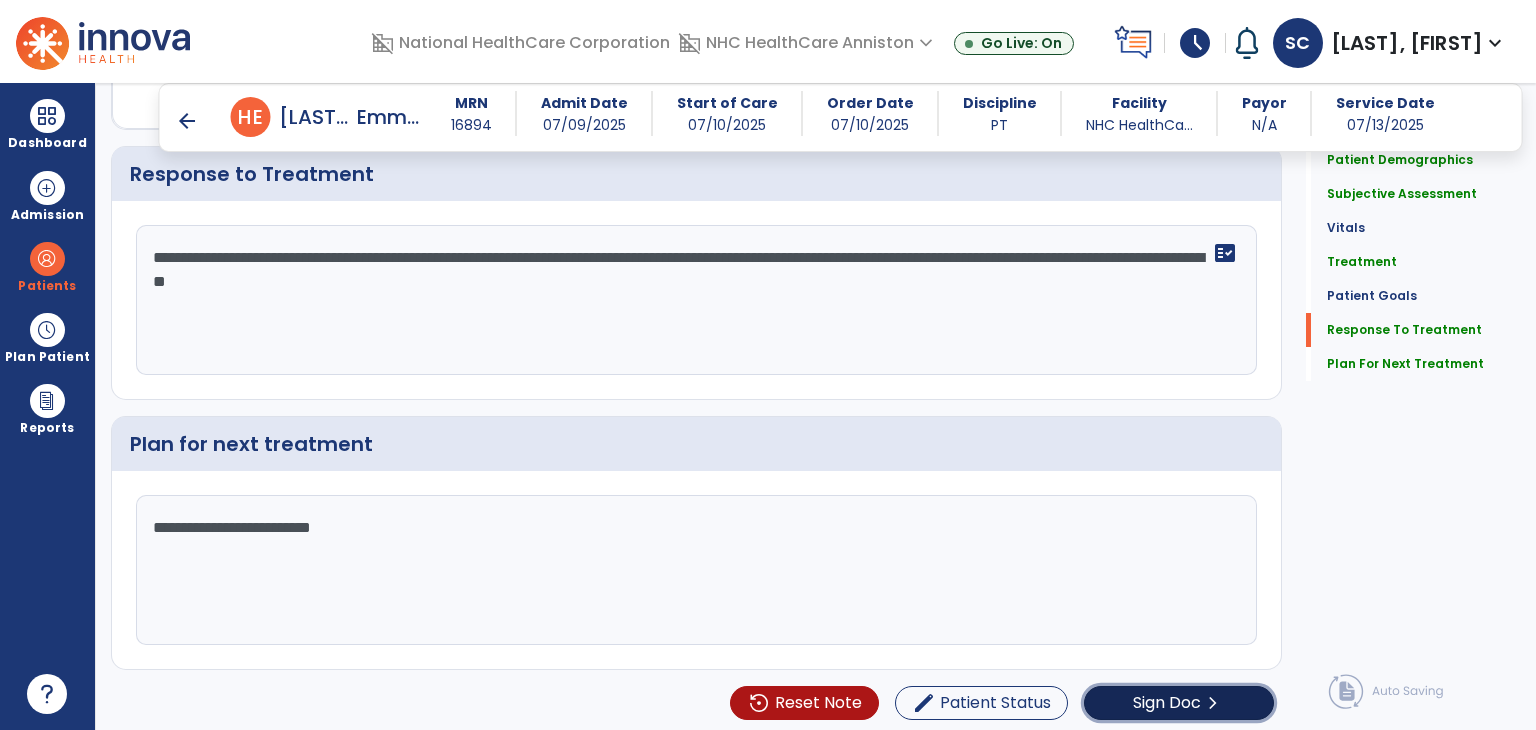 click on "Sign Doc" 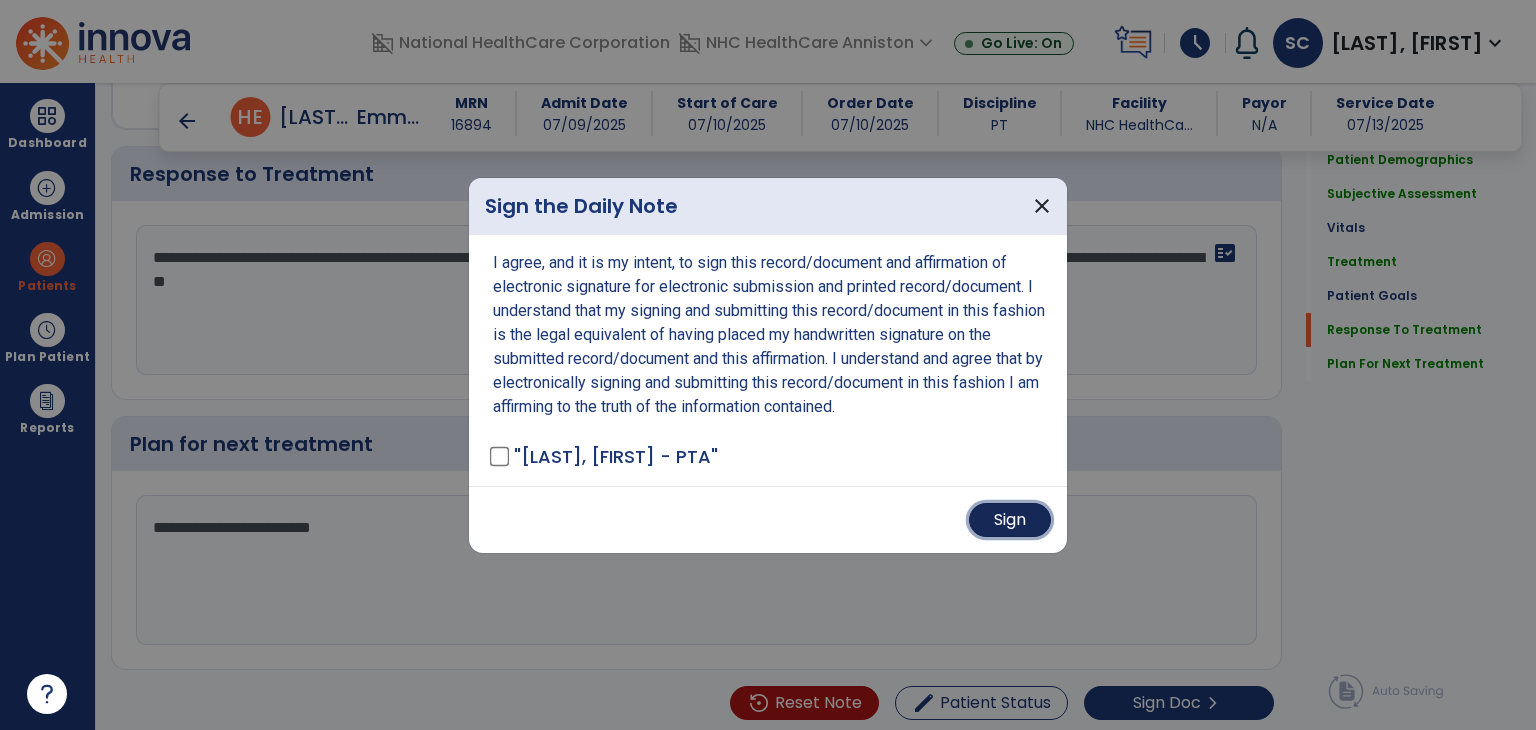 click on "Sign" at bounding box center (1010, 520) 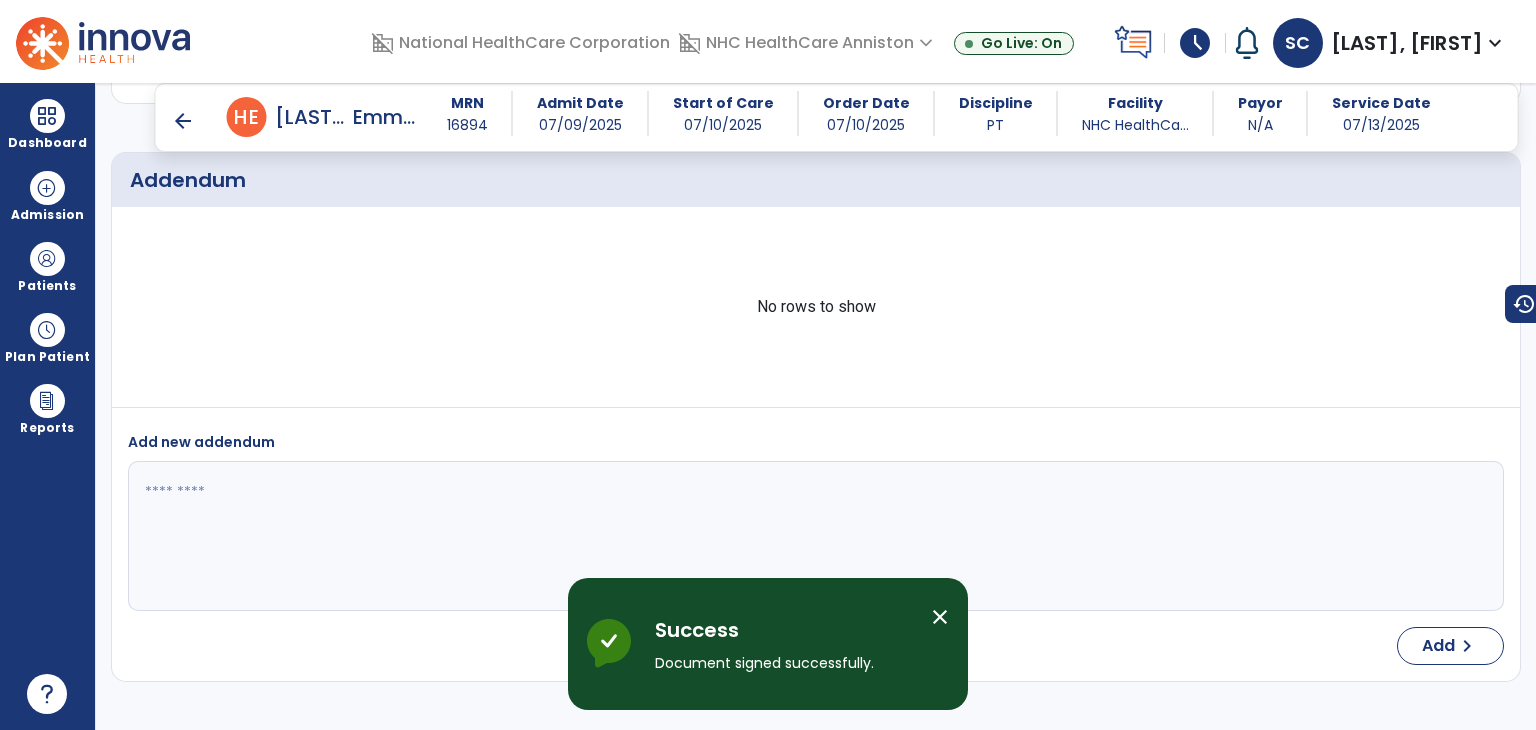 scroll, scrollTop: 3604, scrollLeft: 0, axis: vertical 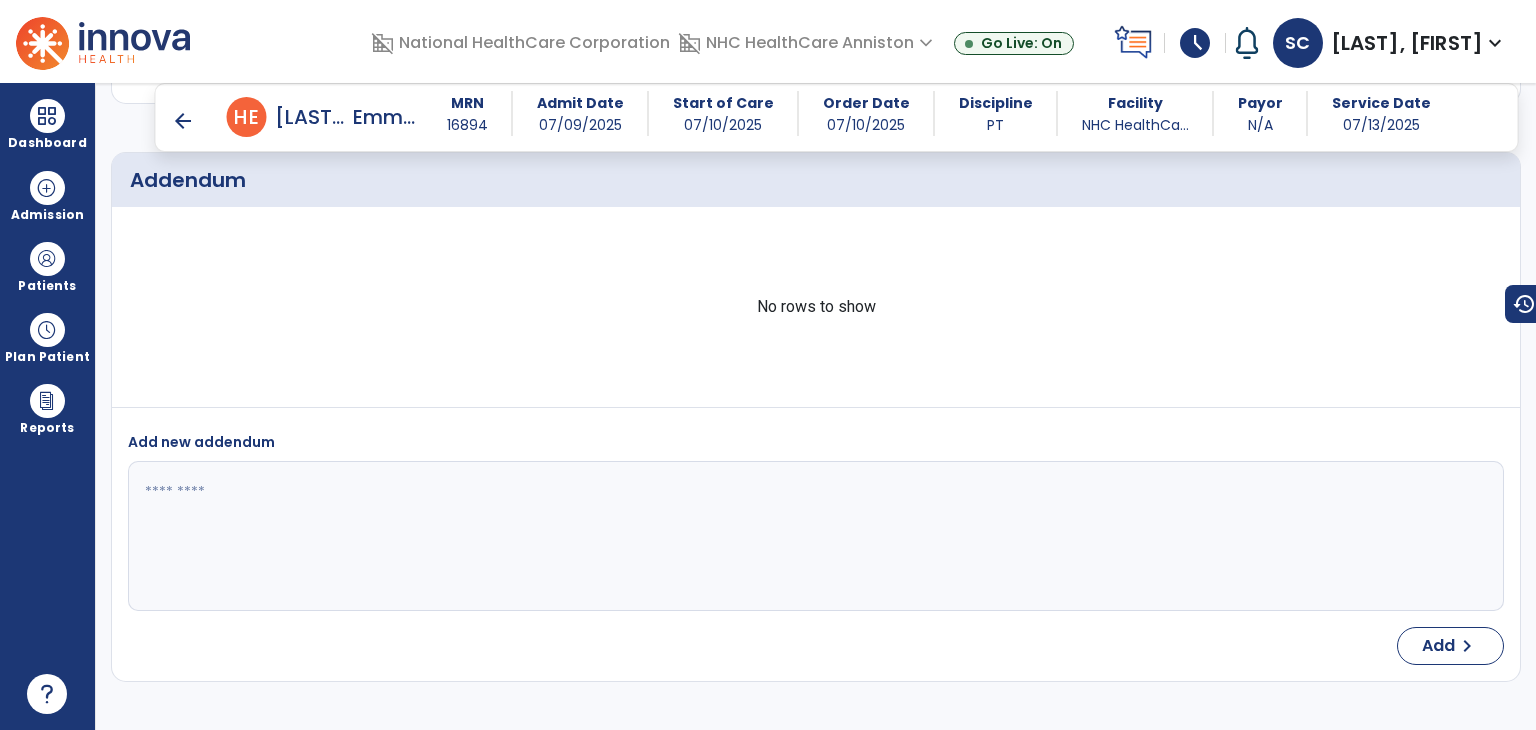 click on "arrow_back" at bounding box center [183, 121] 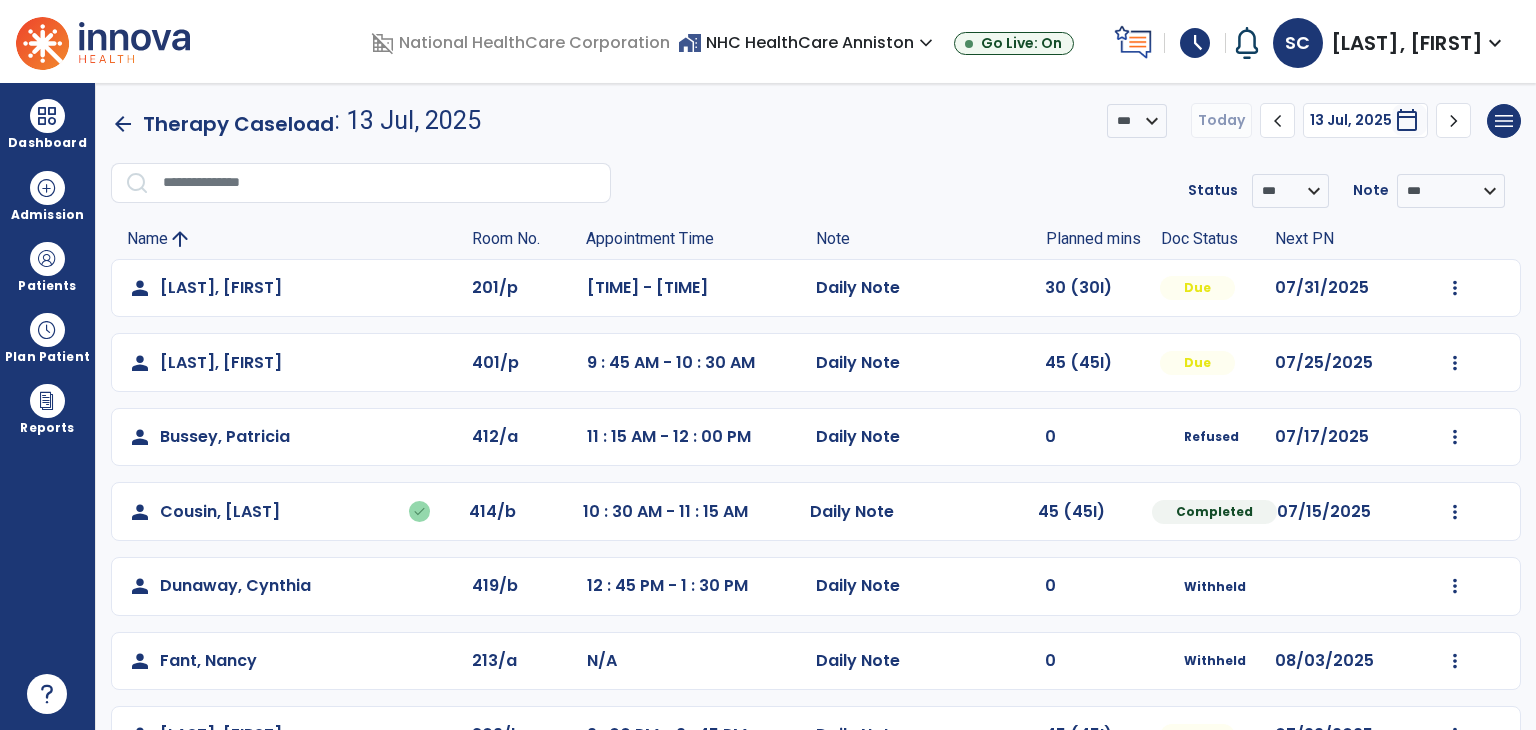drag, startPoint x: 623, startPoint y: 601, endPoint x: 1010, endPoint y: 546, distance: 390.88873 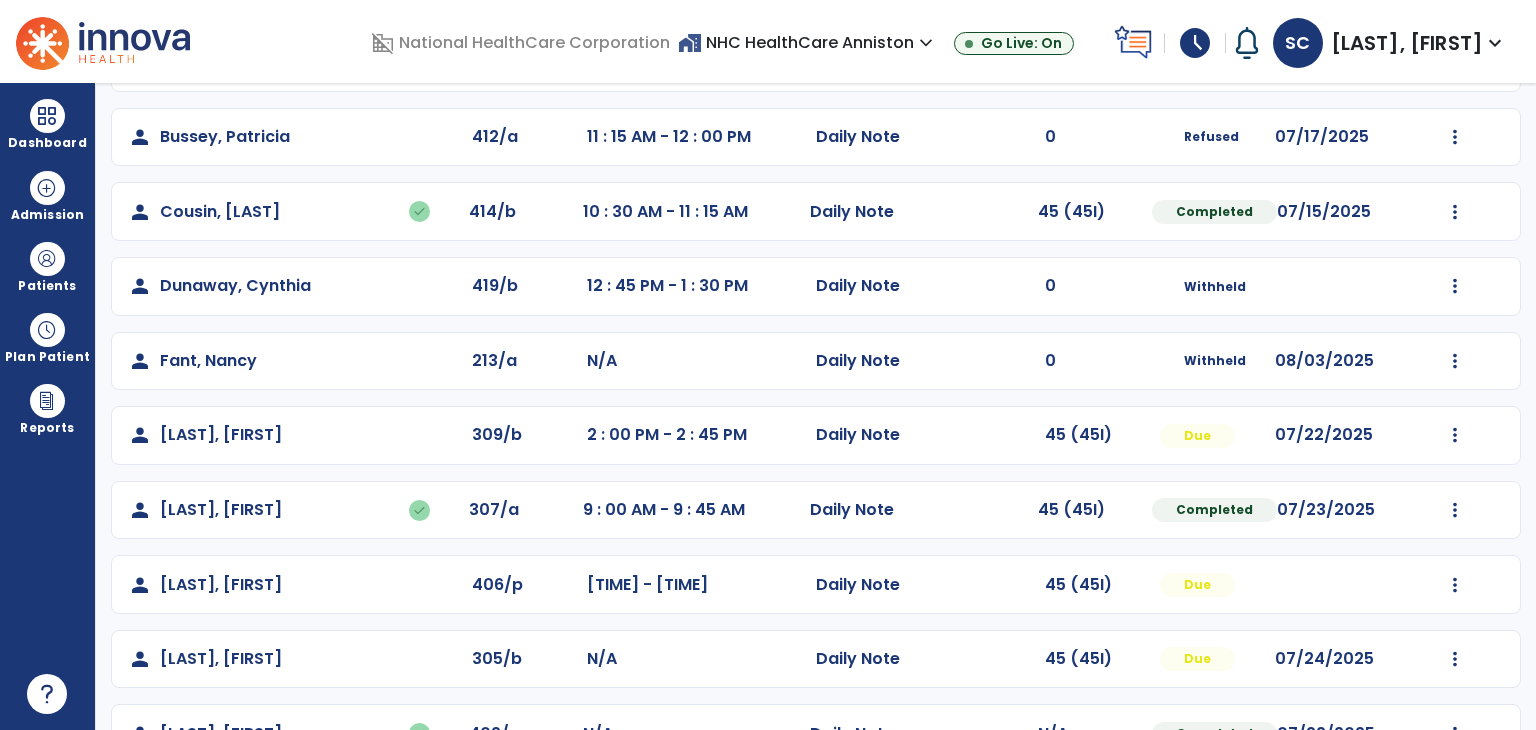 scroll, scrollTop: 359, scrollLeft: 0, axis: vertical 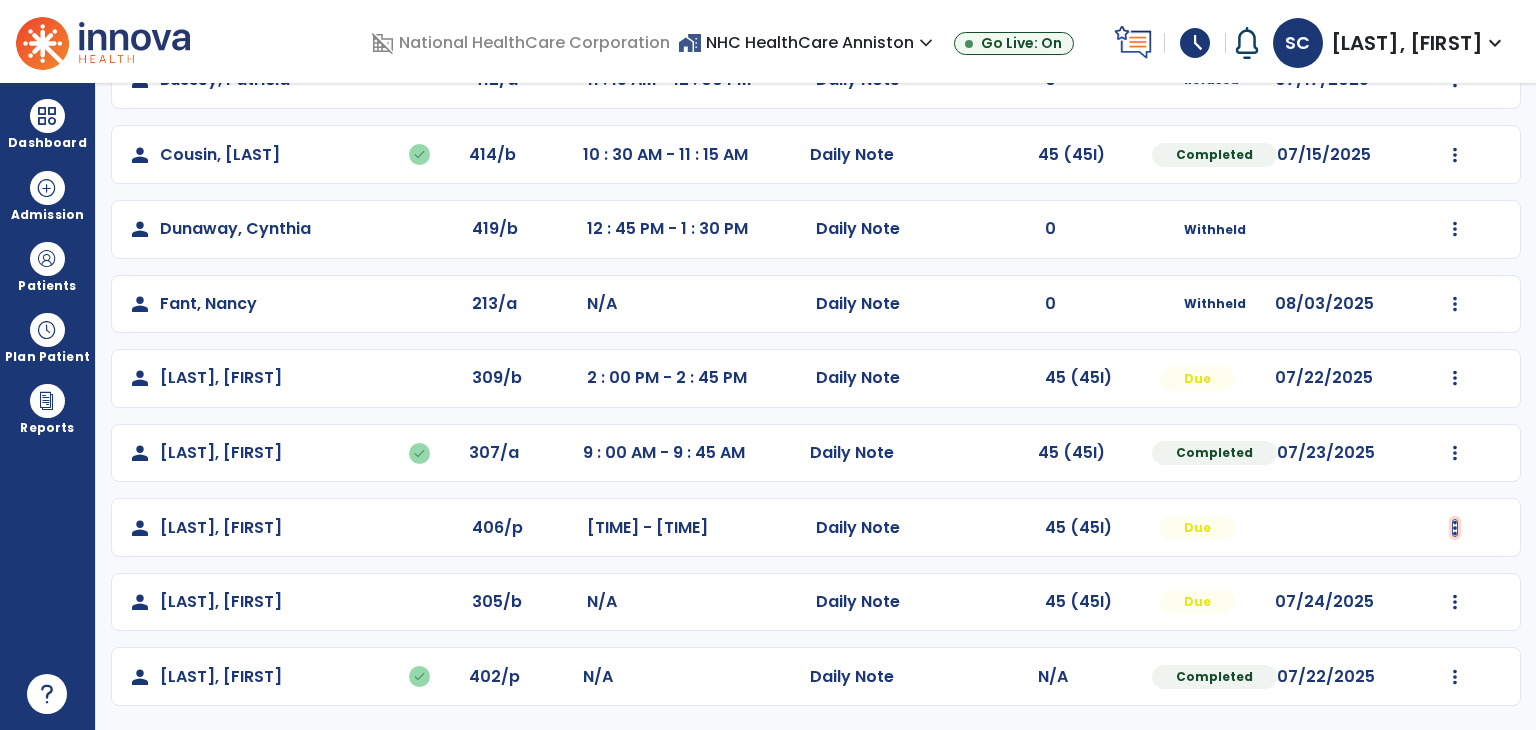 click at bounding box center [1455, -69] 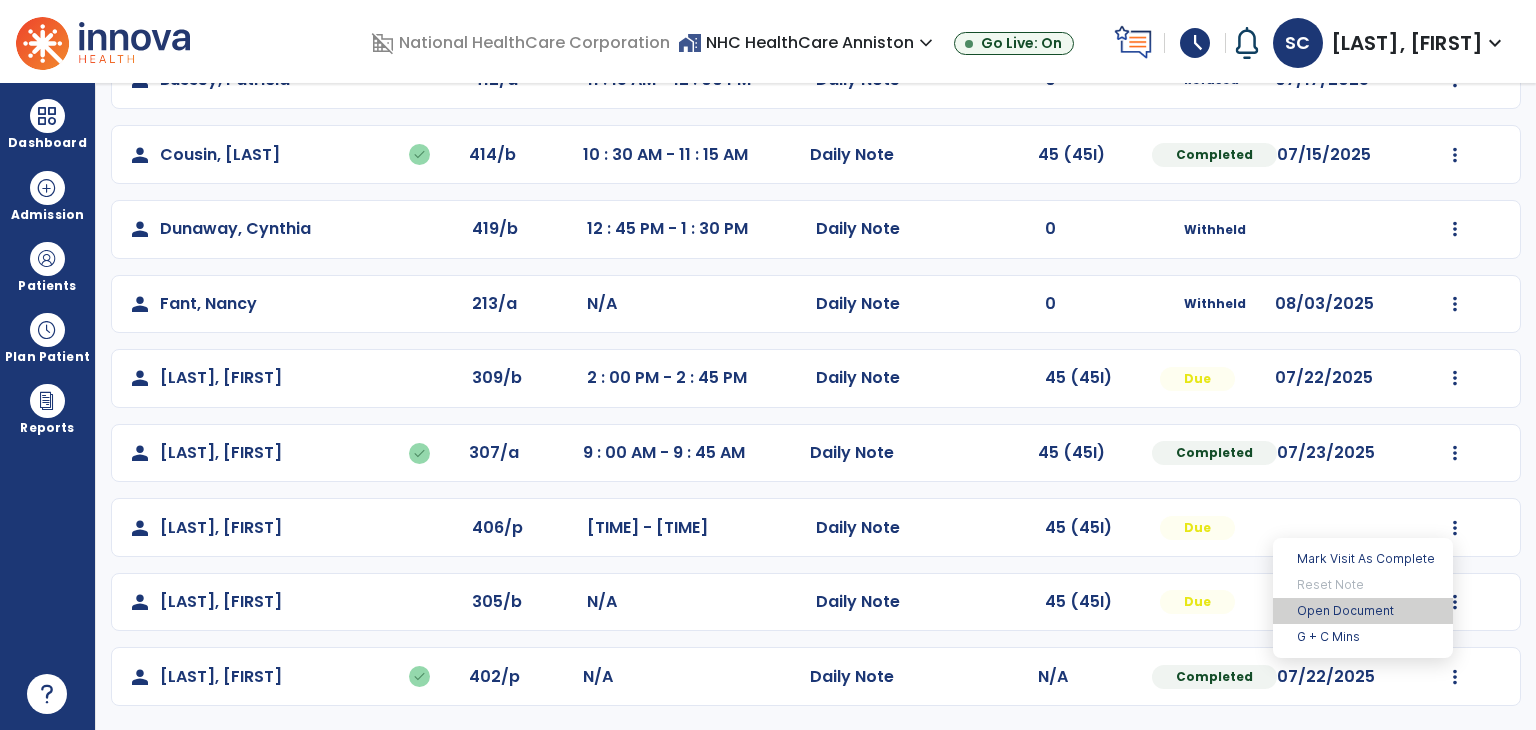 click on "Open Document" at bounding box center (1363, 611) 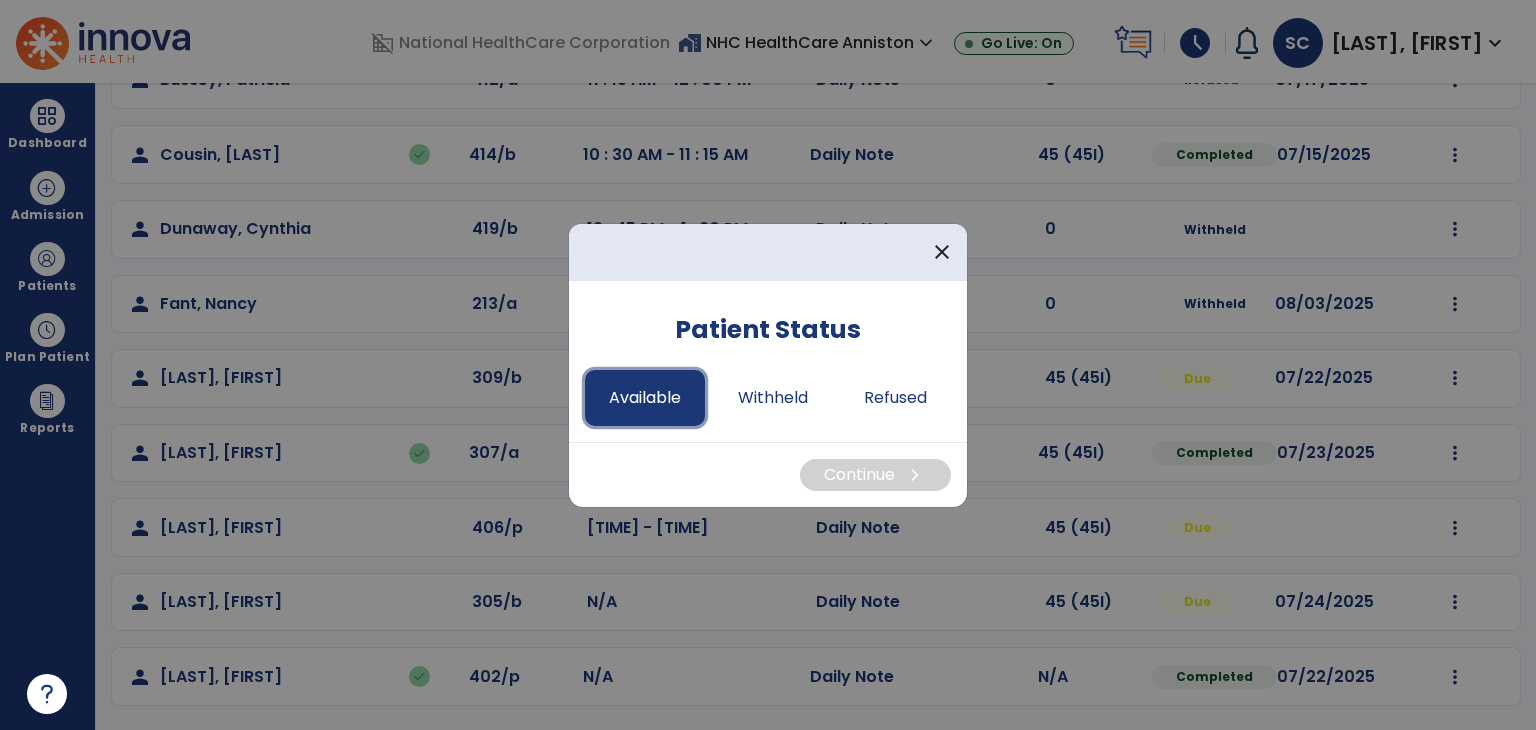 click on "Available" at bounding box center [645, 398] 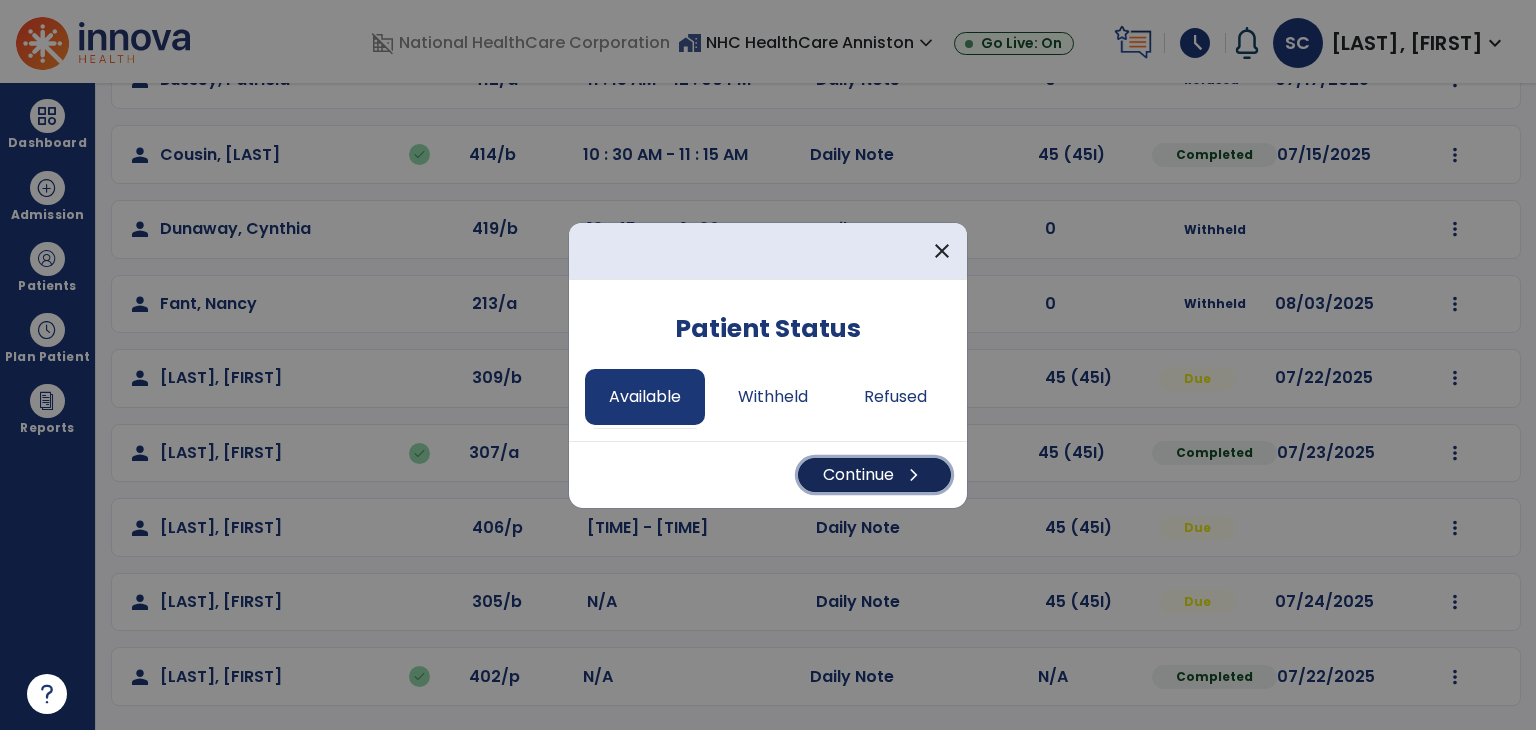 click on "Continue   chevron_right" at bounding box center [874, 475] 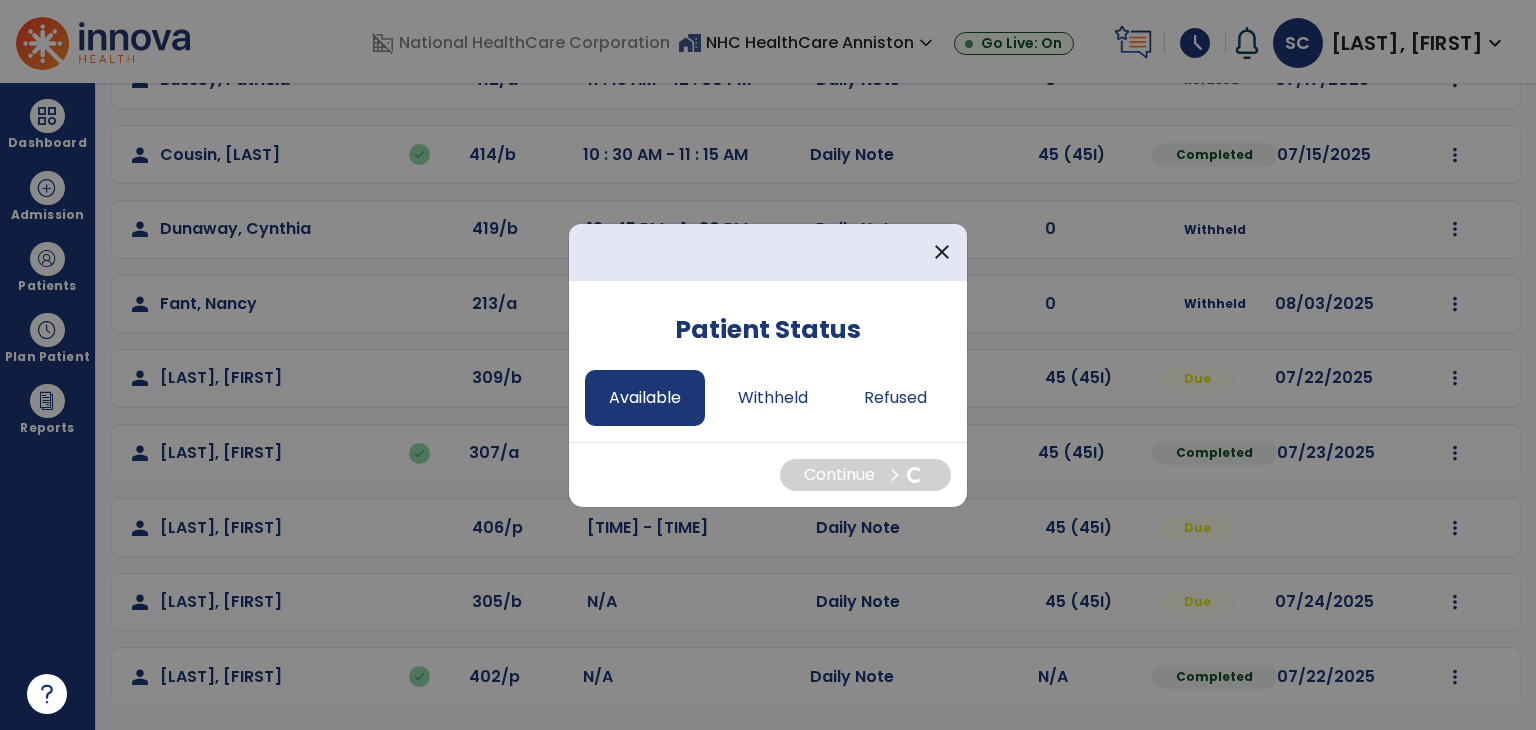 select on "*" 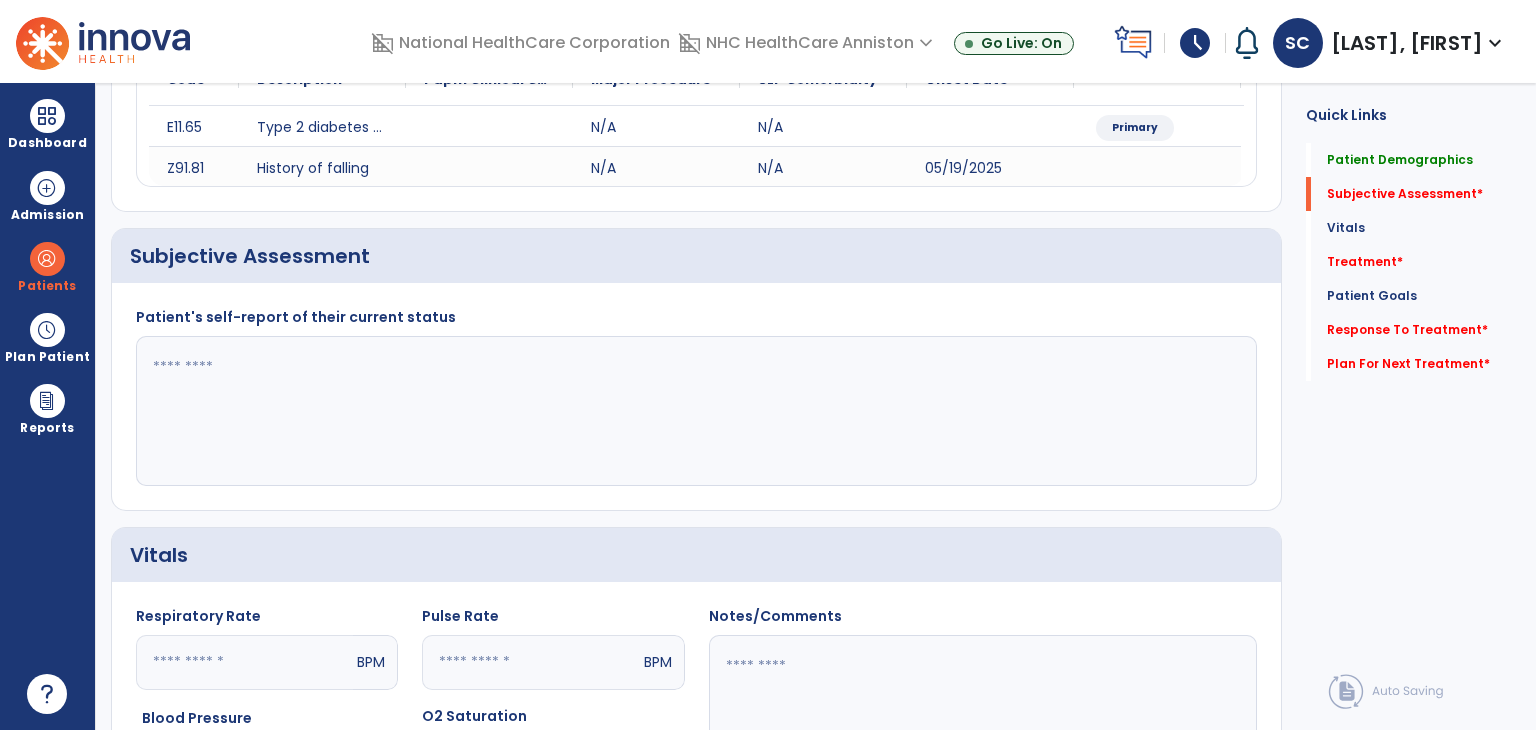 click 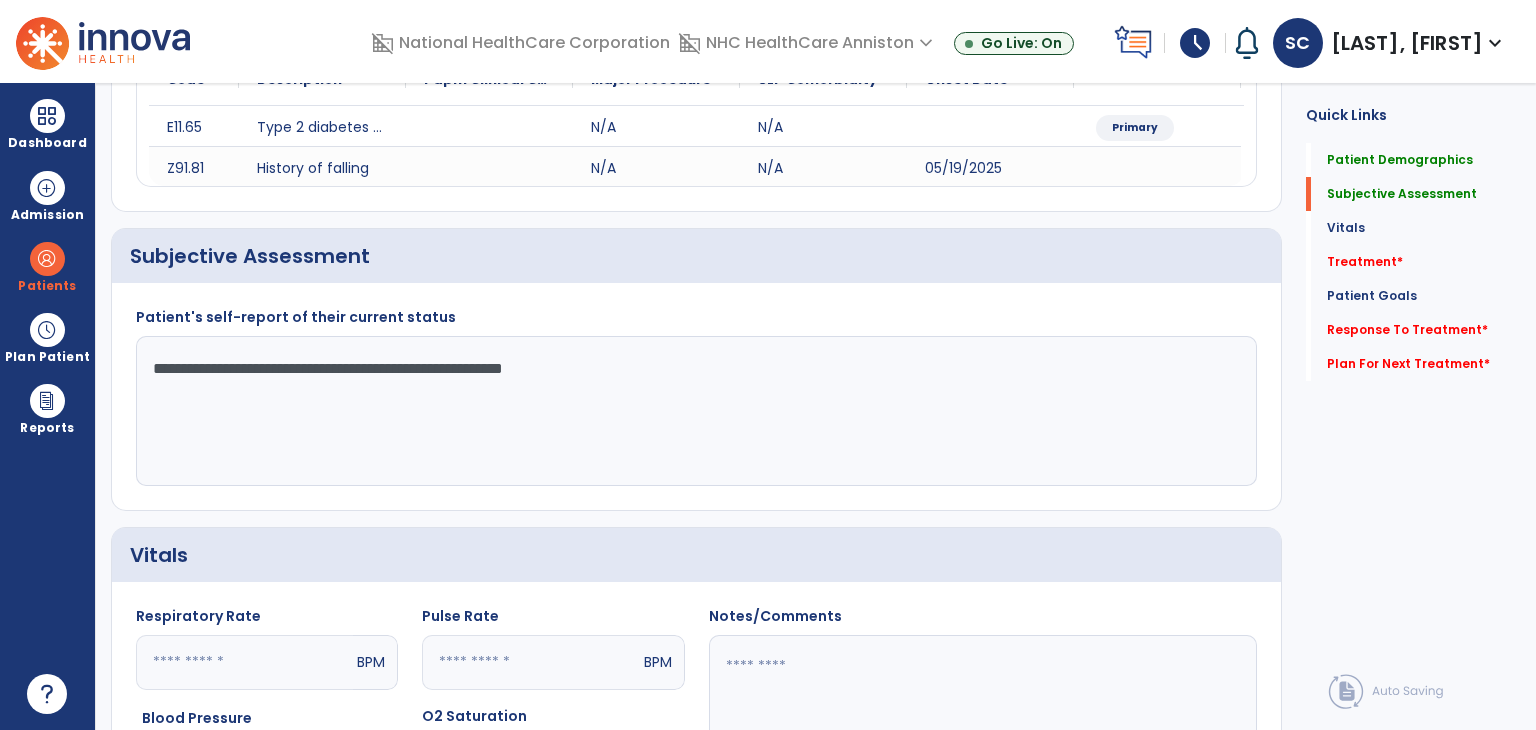 click on "**********" 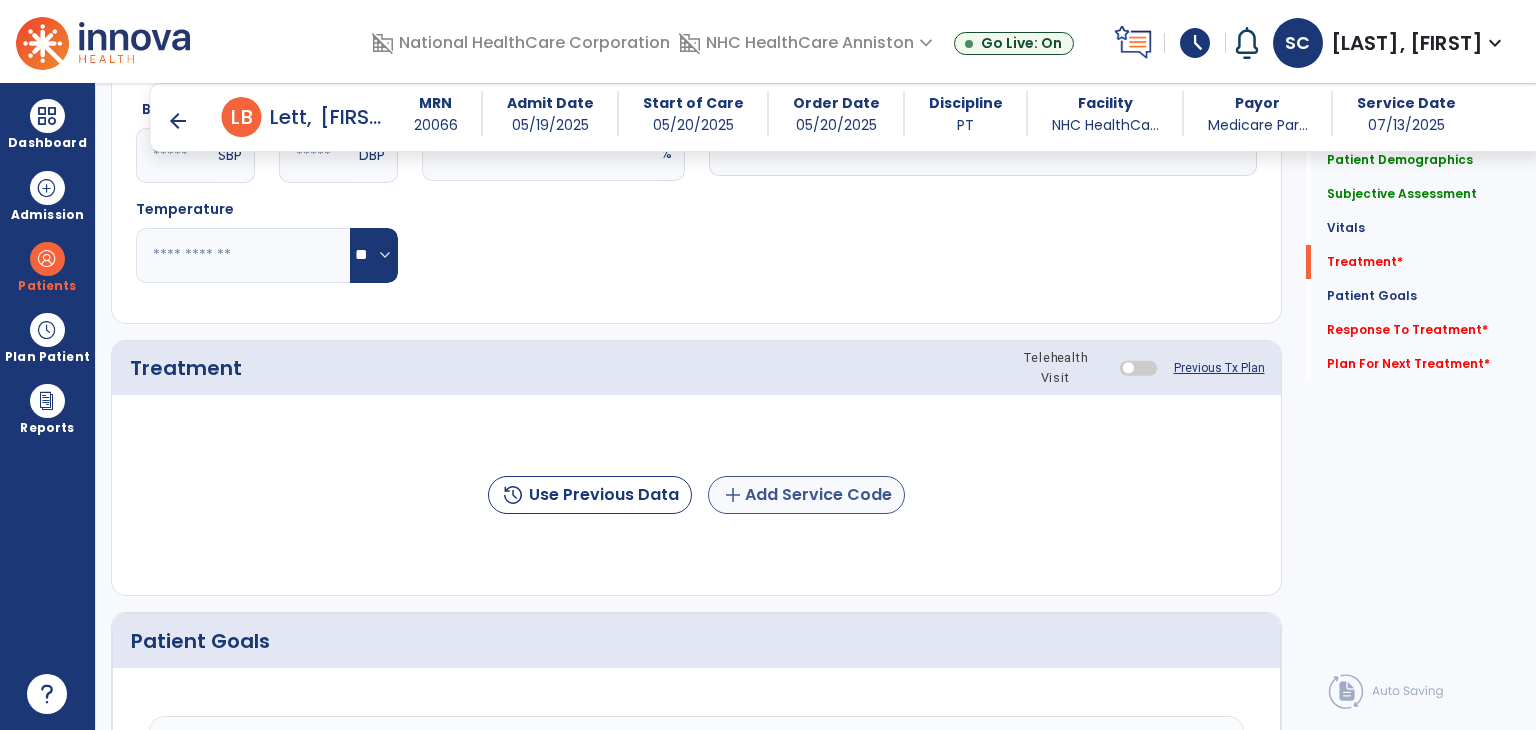scroll, scrollTop: 959, scrollLeft: 0, axis: vertical 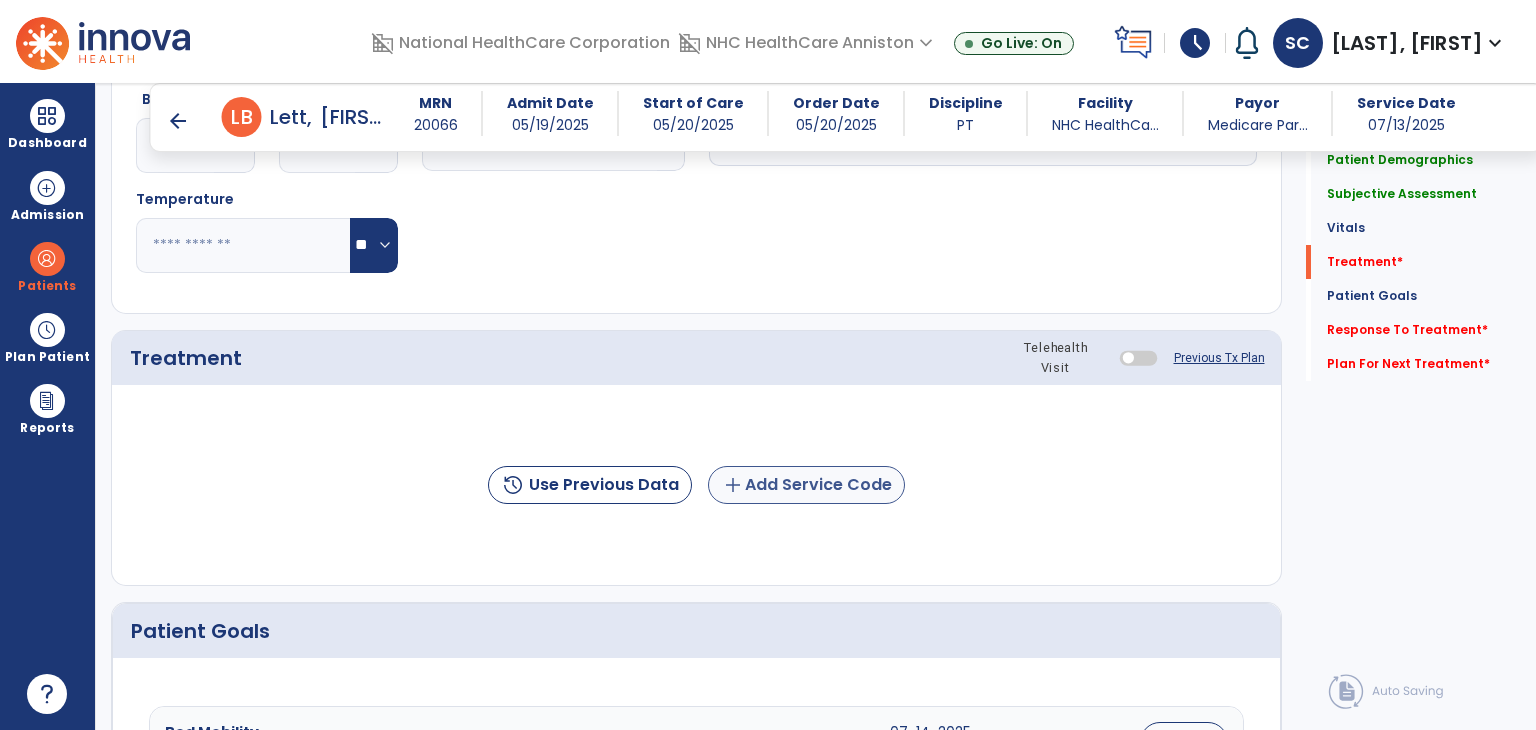 type on "**********" 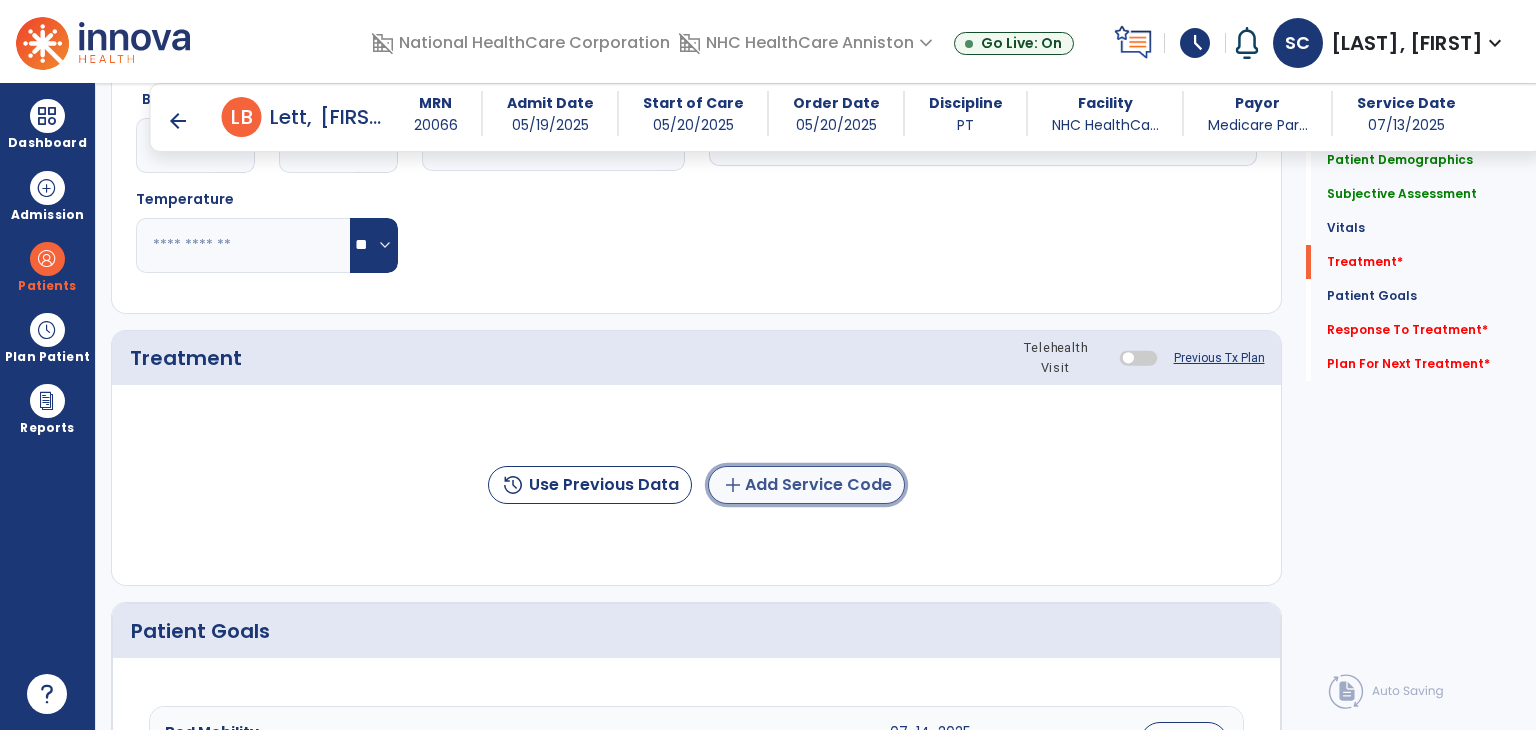 click on "add  Add Service Code" 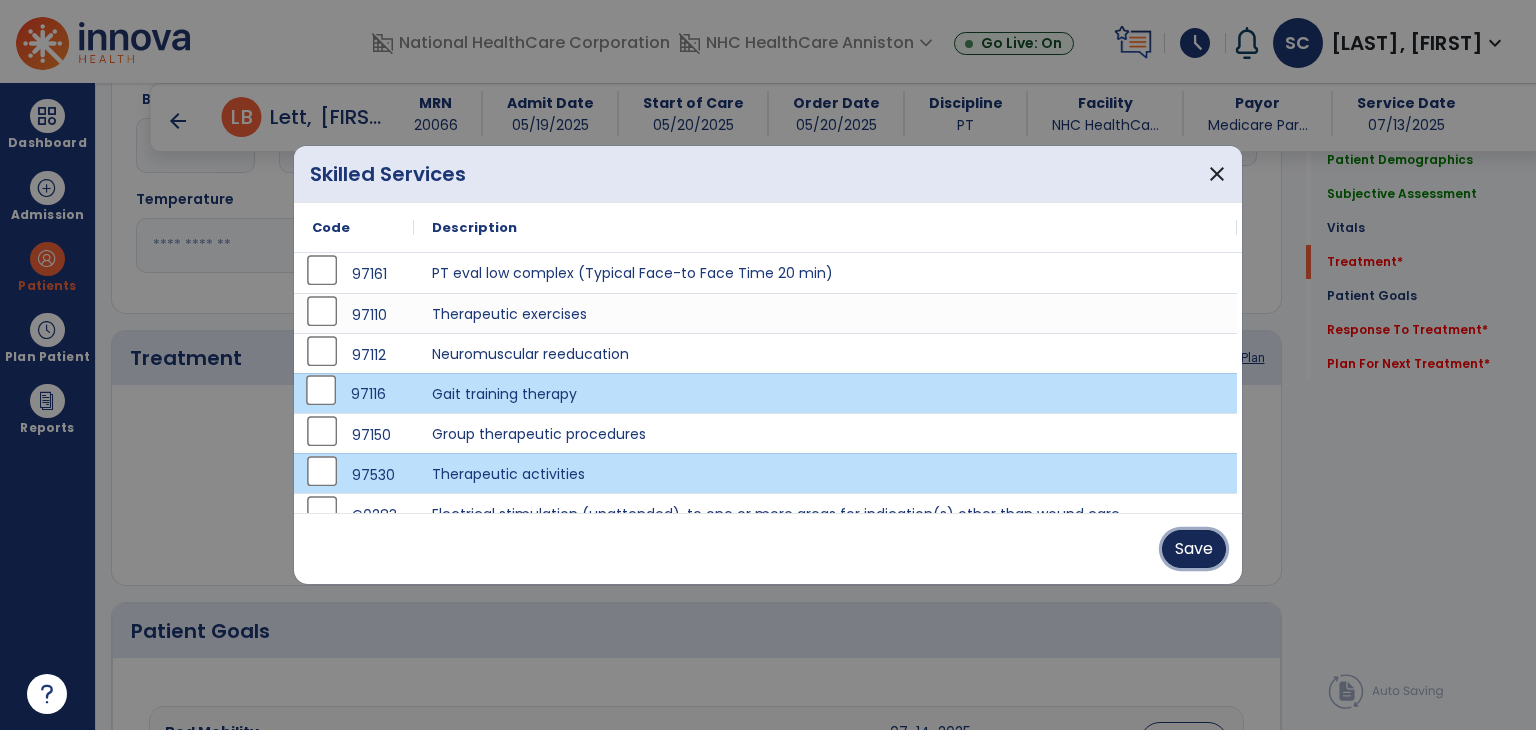 click on "Save" at bounding box center (1194, 549) 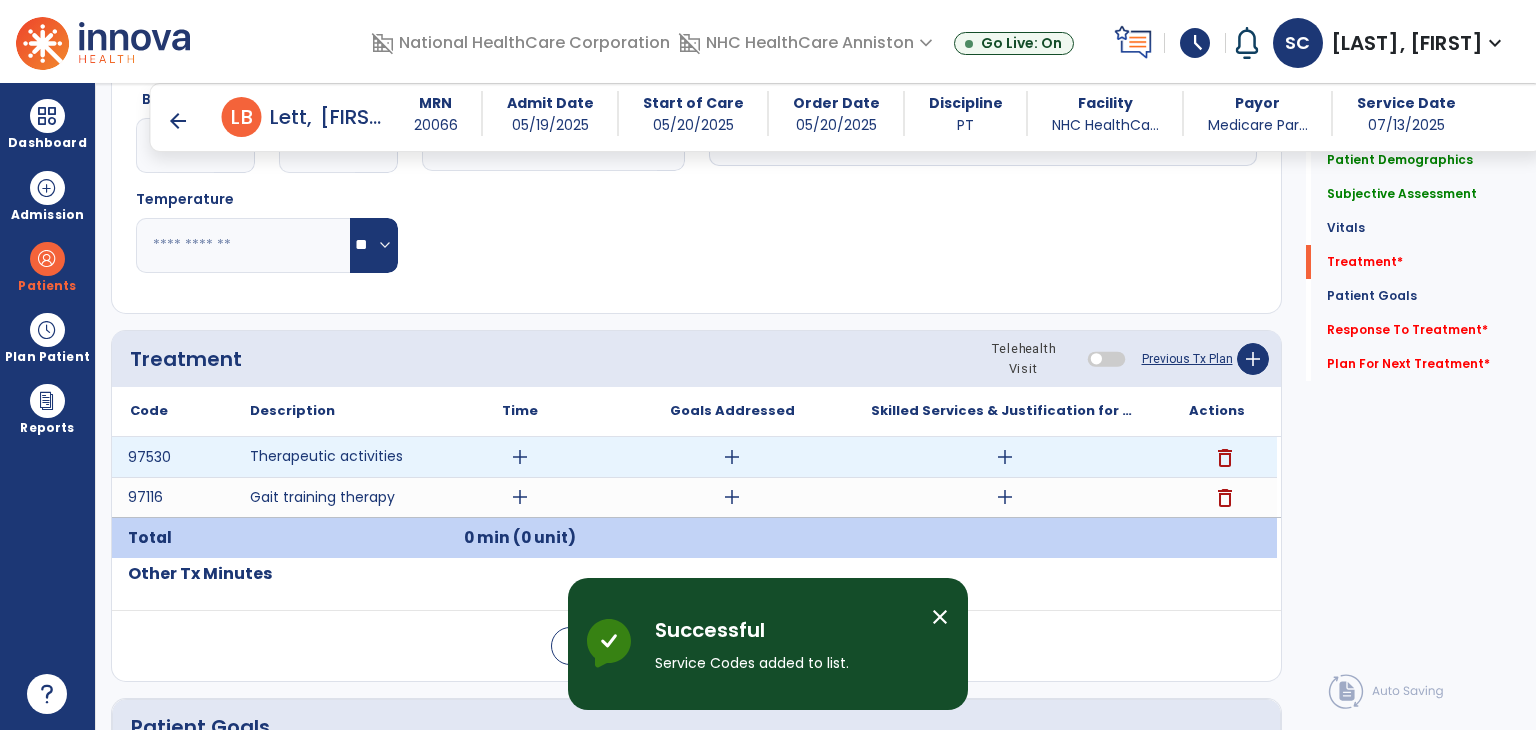 click on "add" at bounding box center (520, 457) 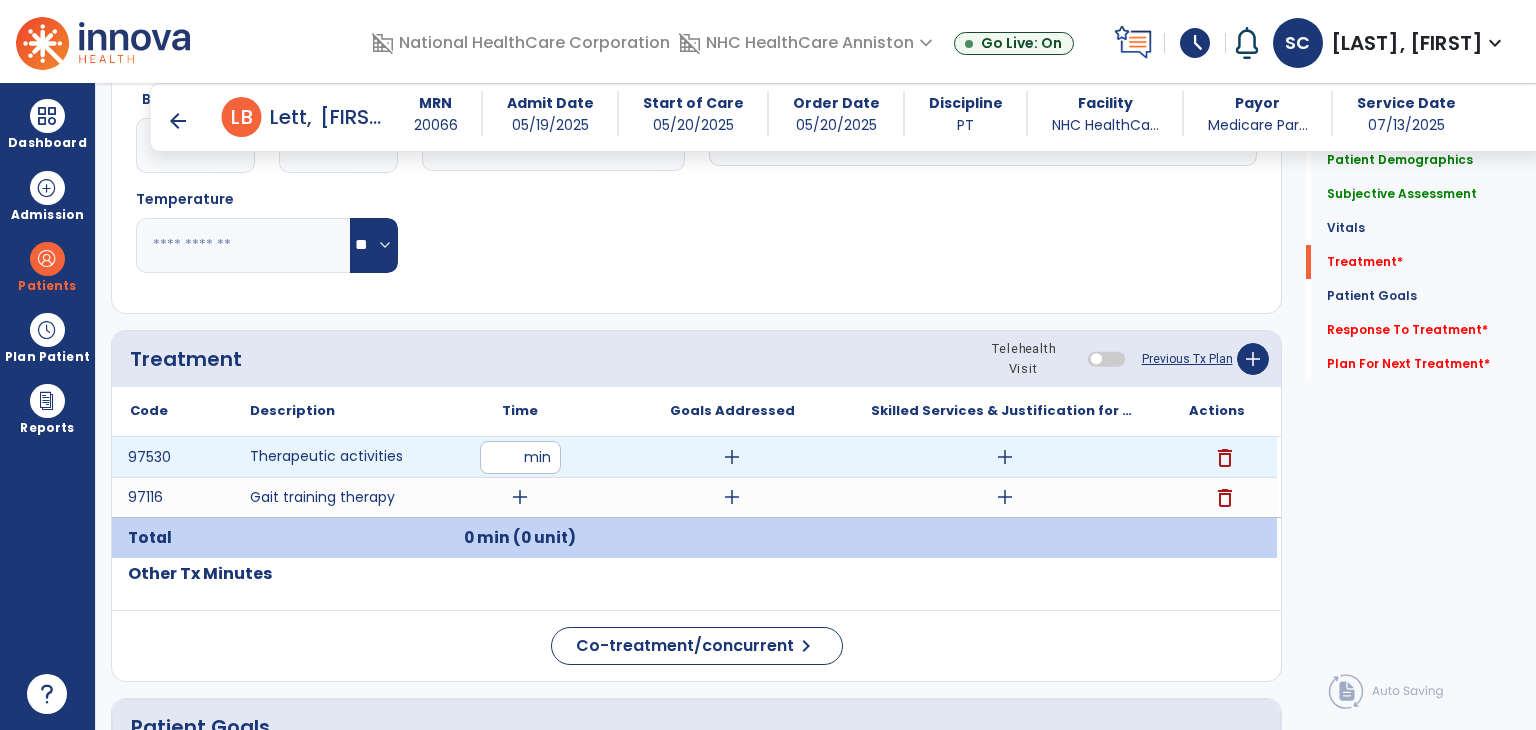 click at bounding box center [520, 457] 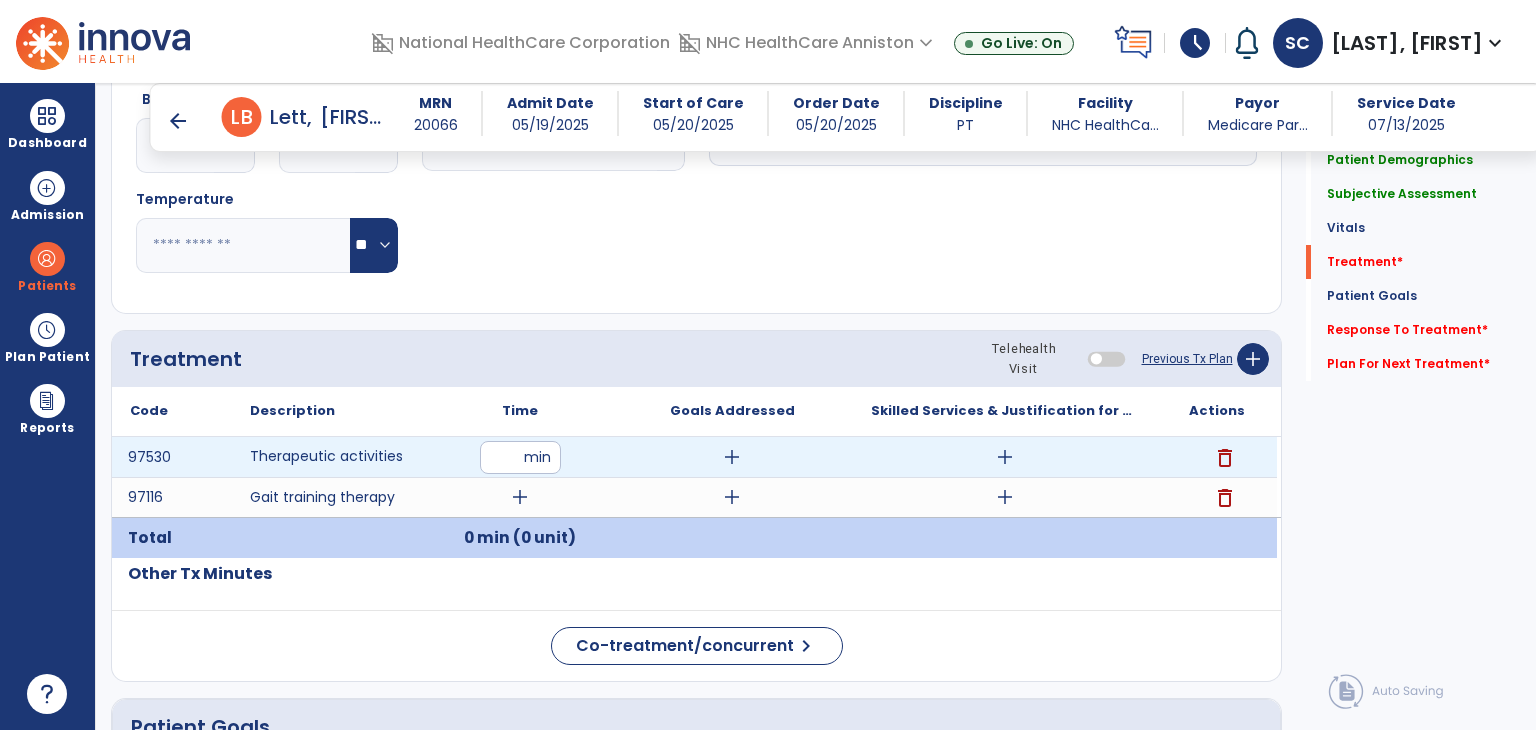 type on "**" 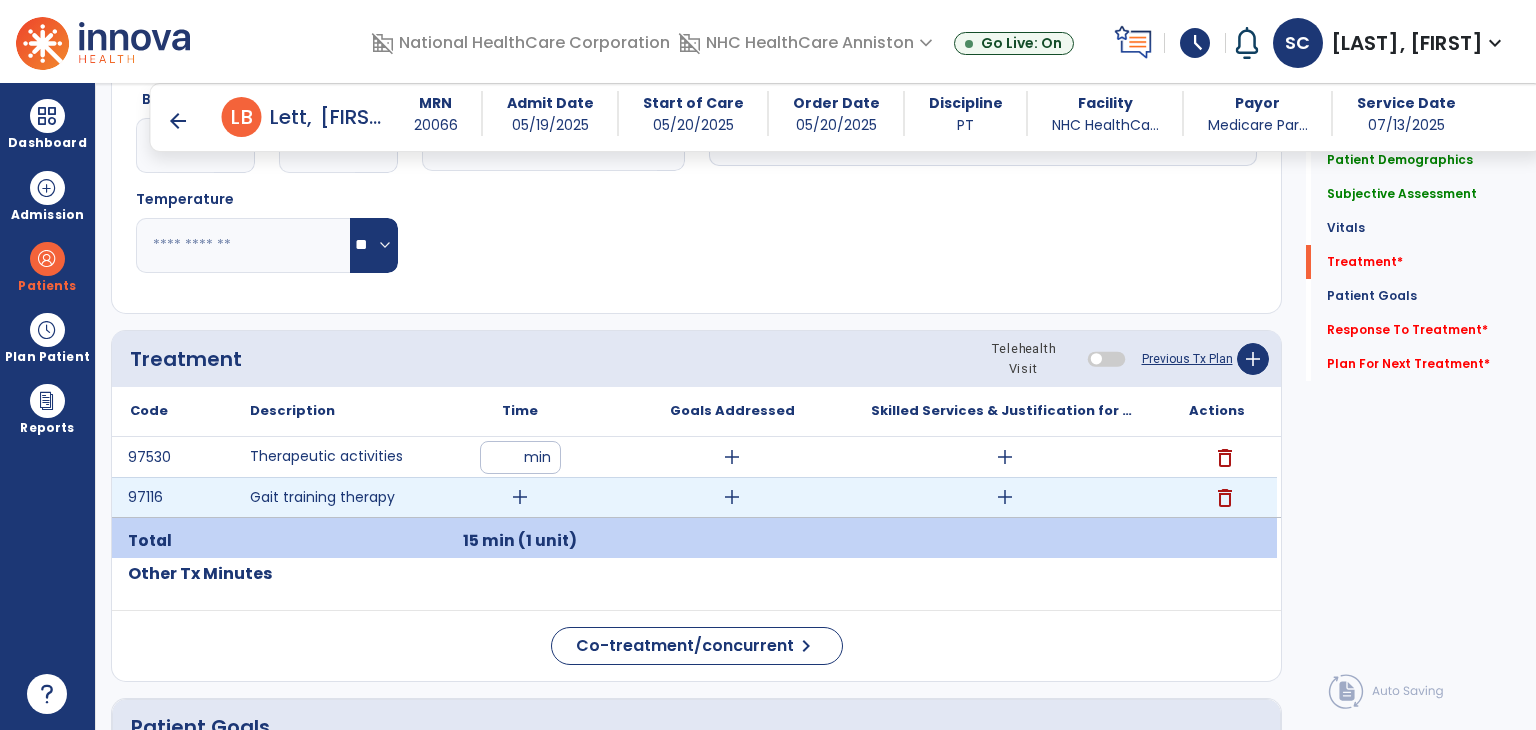 click on "add" at bounding box center (520, 497) 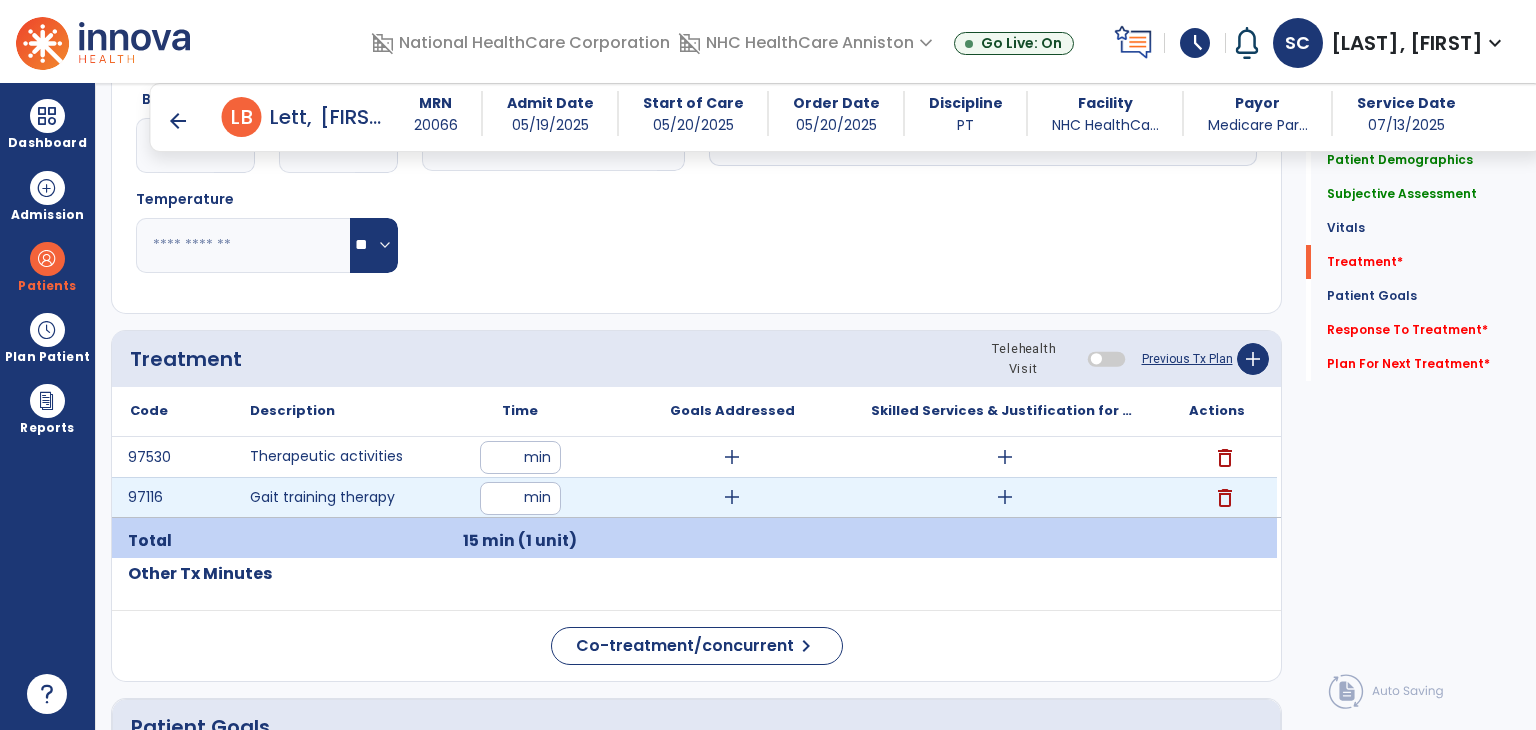 type on "**" 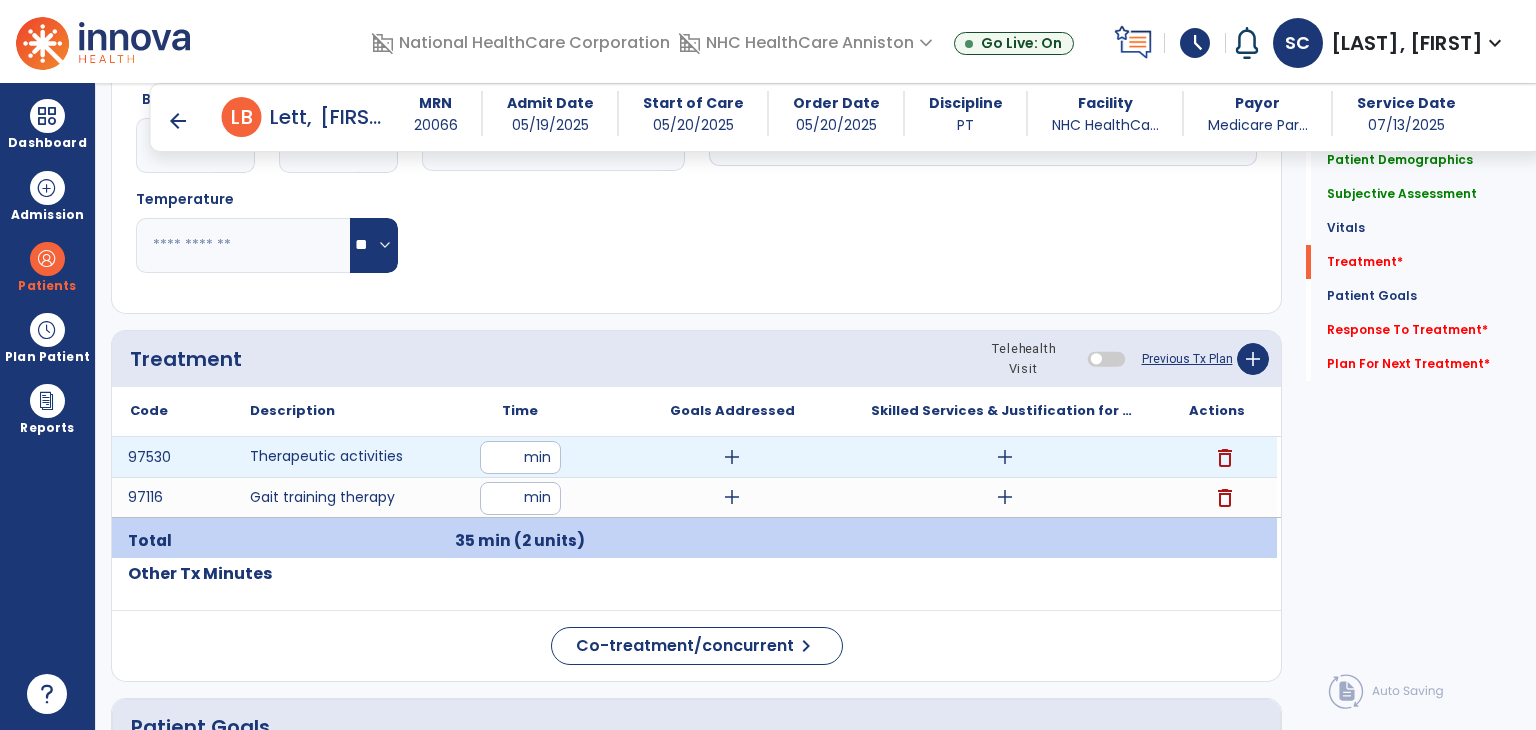 click on "add" at bounding box center (1005, 457) 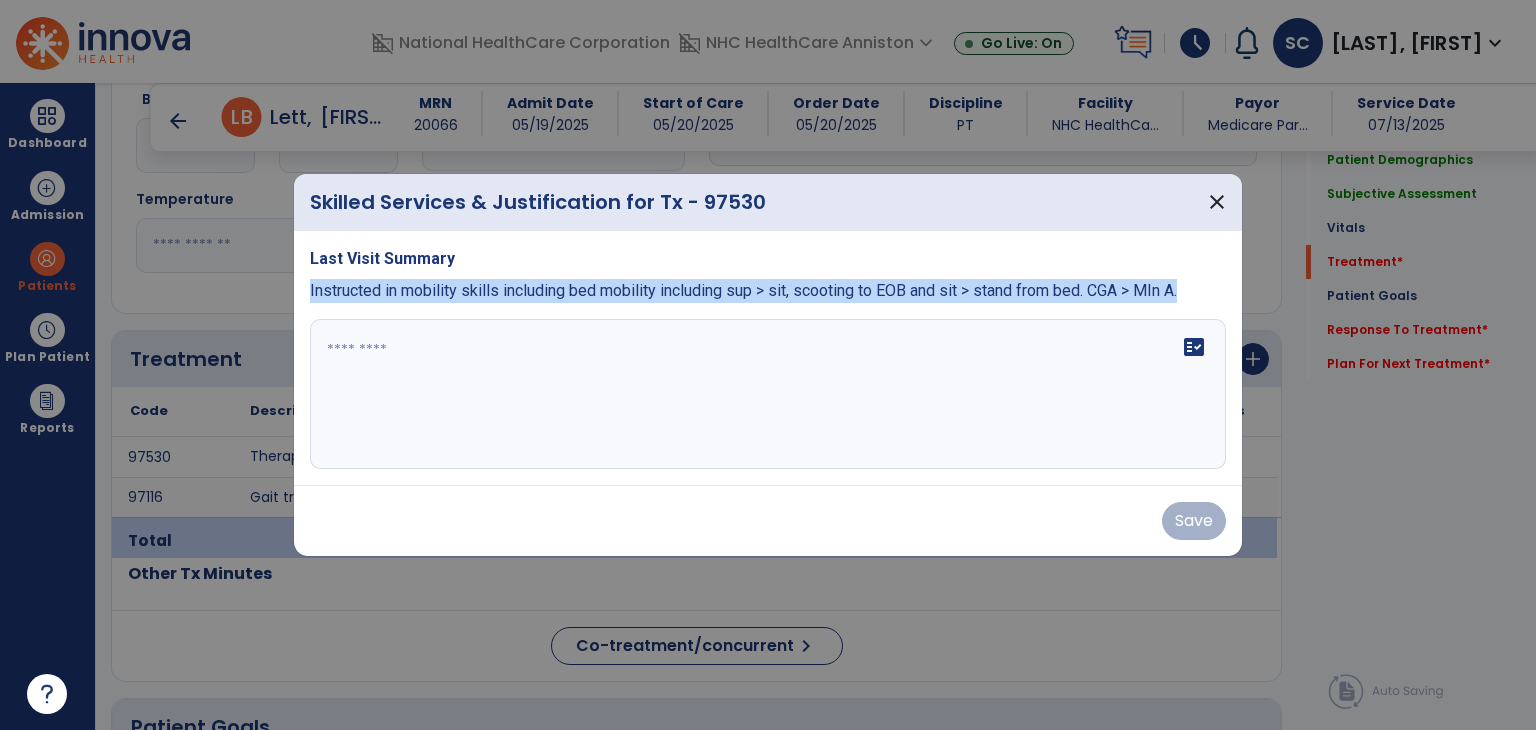 drag, startPoint x: 302, startPoint y: 296, endPoint x: 848, endPoint y: 360, distance: 549.7381 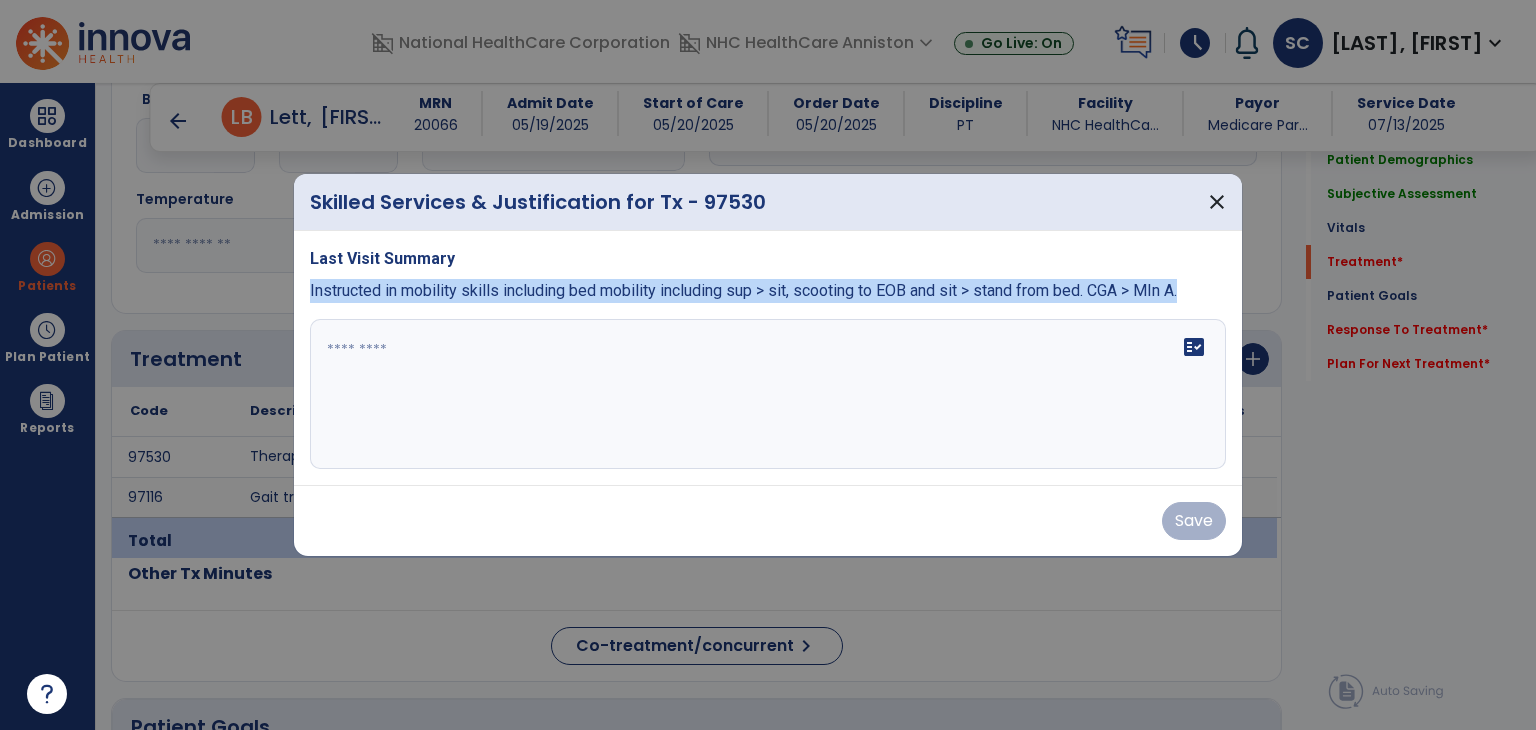 click on "Last Visit Summary Instructed in mobility skills including bed mobility including sup > sit, scooting to EOB and sit > stand from bed. CGA > MIn A.    fact_check" at bounding box center (768, 358) 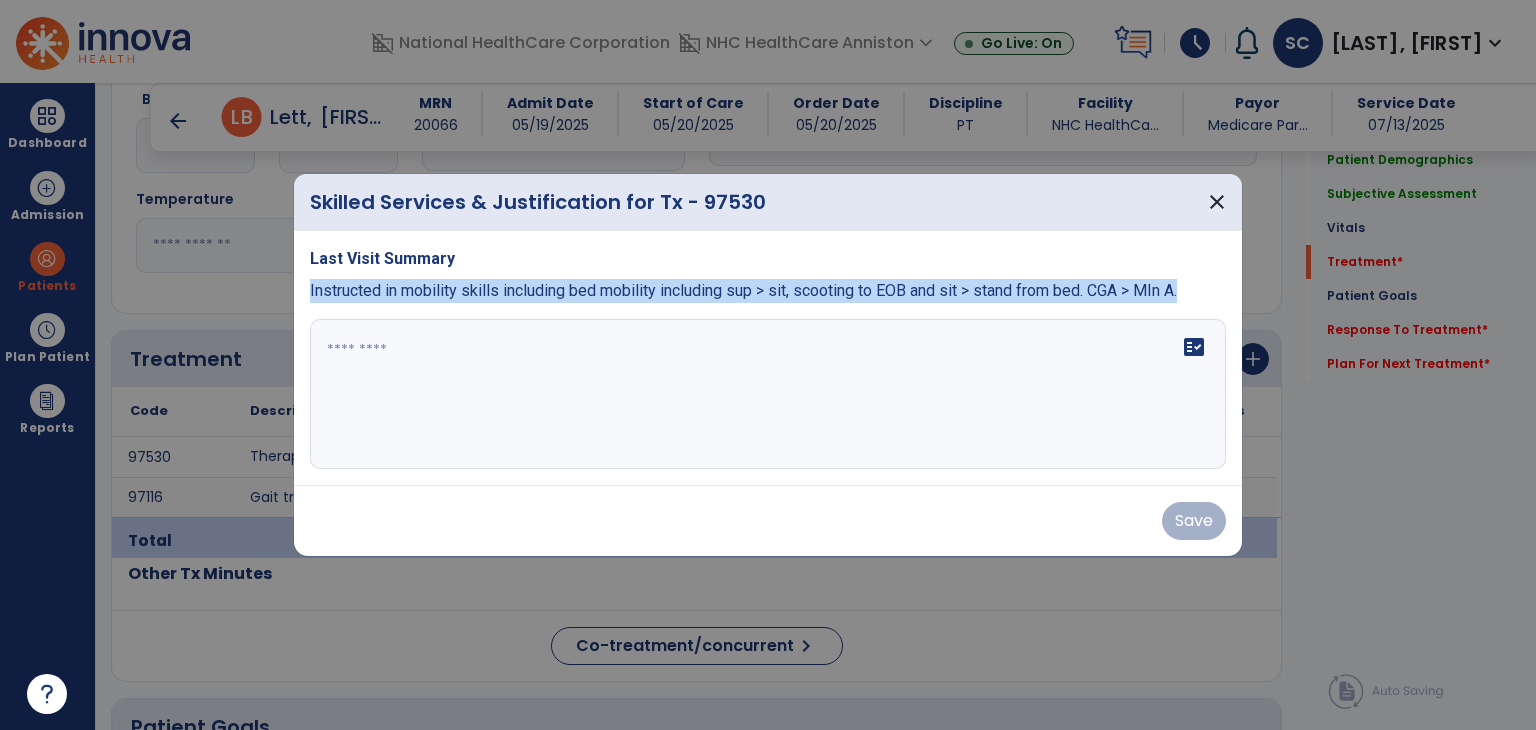 copy on "Instructed in mobility skills including bed mobility including sup > sit, scooting to EOB and sit > stand from bed. CGA > MIn A." 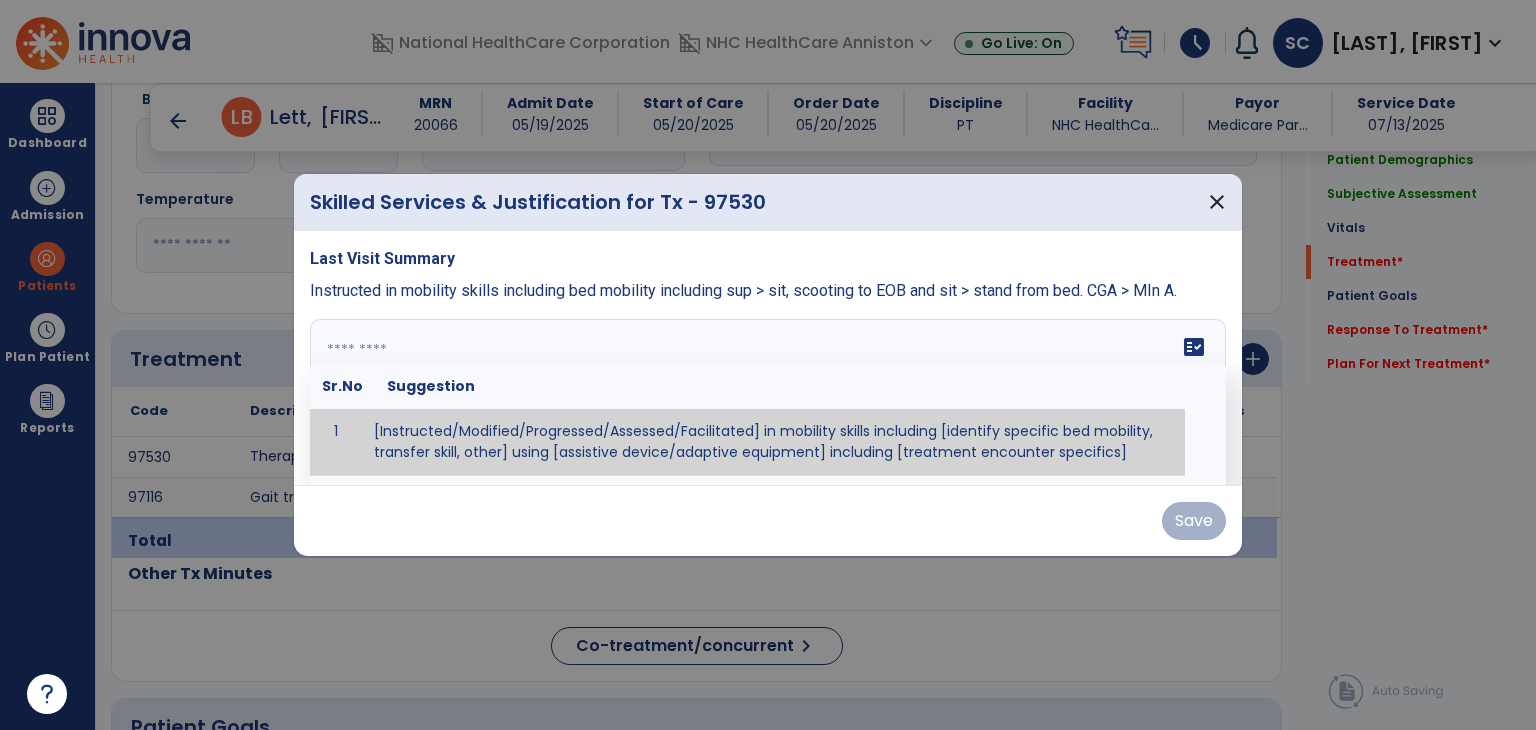 click on "fact_check  Sr.No Suggestion 1 [Instructed/Modified/Progressed/Assessed/Facilitated] in mobility skills including [identify specific bed mobility, transfer skill, other] using [assistive device/adaptive equipment] including [treatment encounter specifics]" at bounding box center (768, 394) 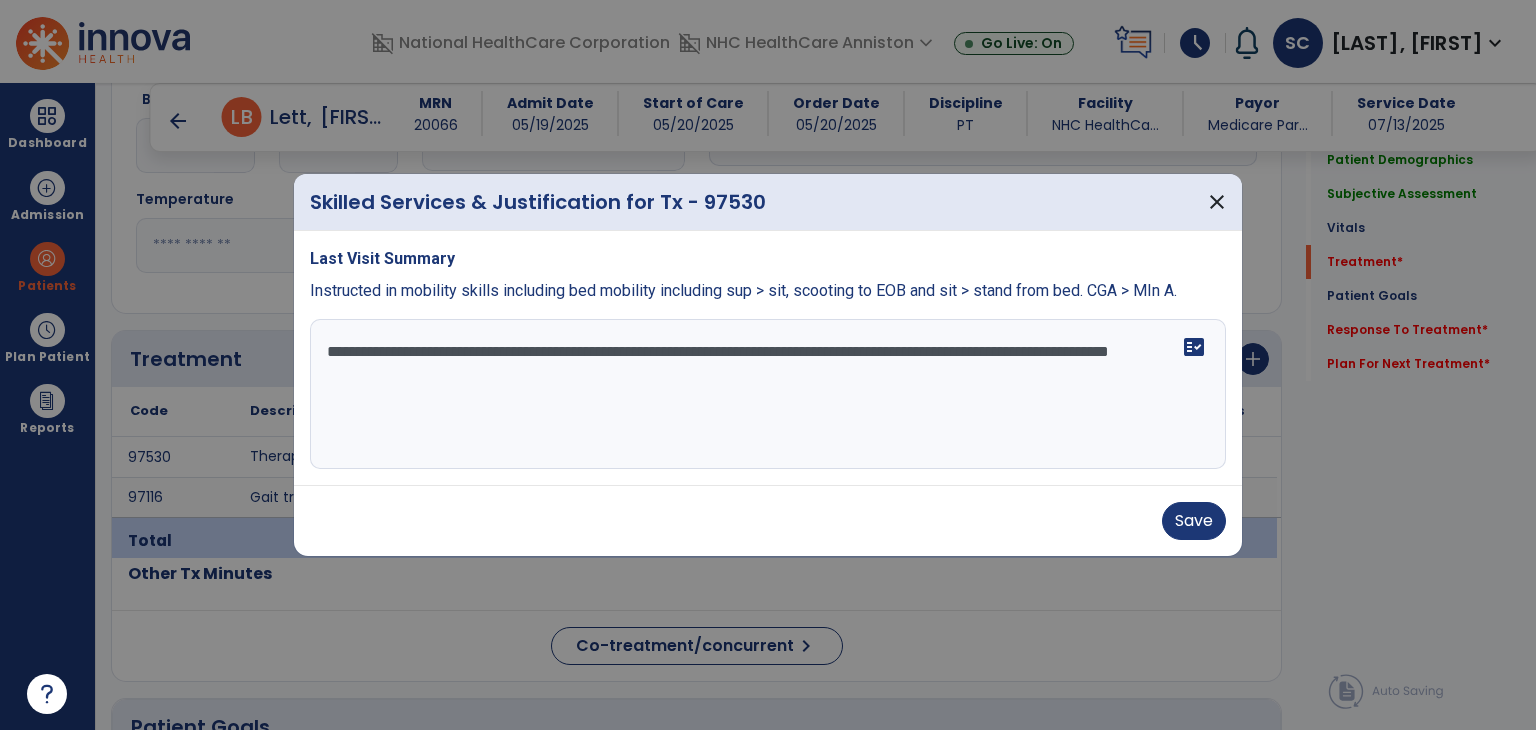click on "**********" at bounding box center [768, 394] 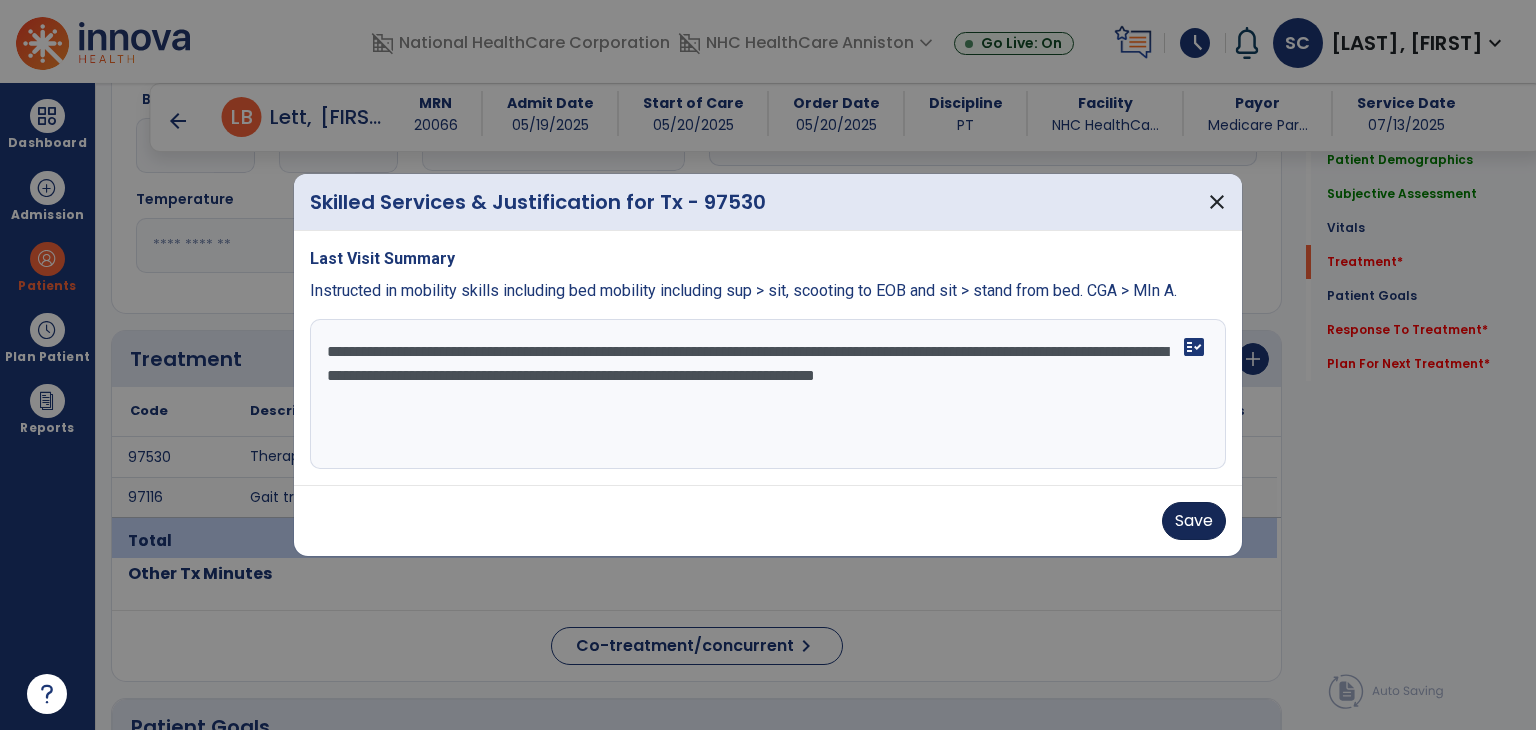 type on "**********" 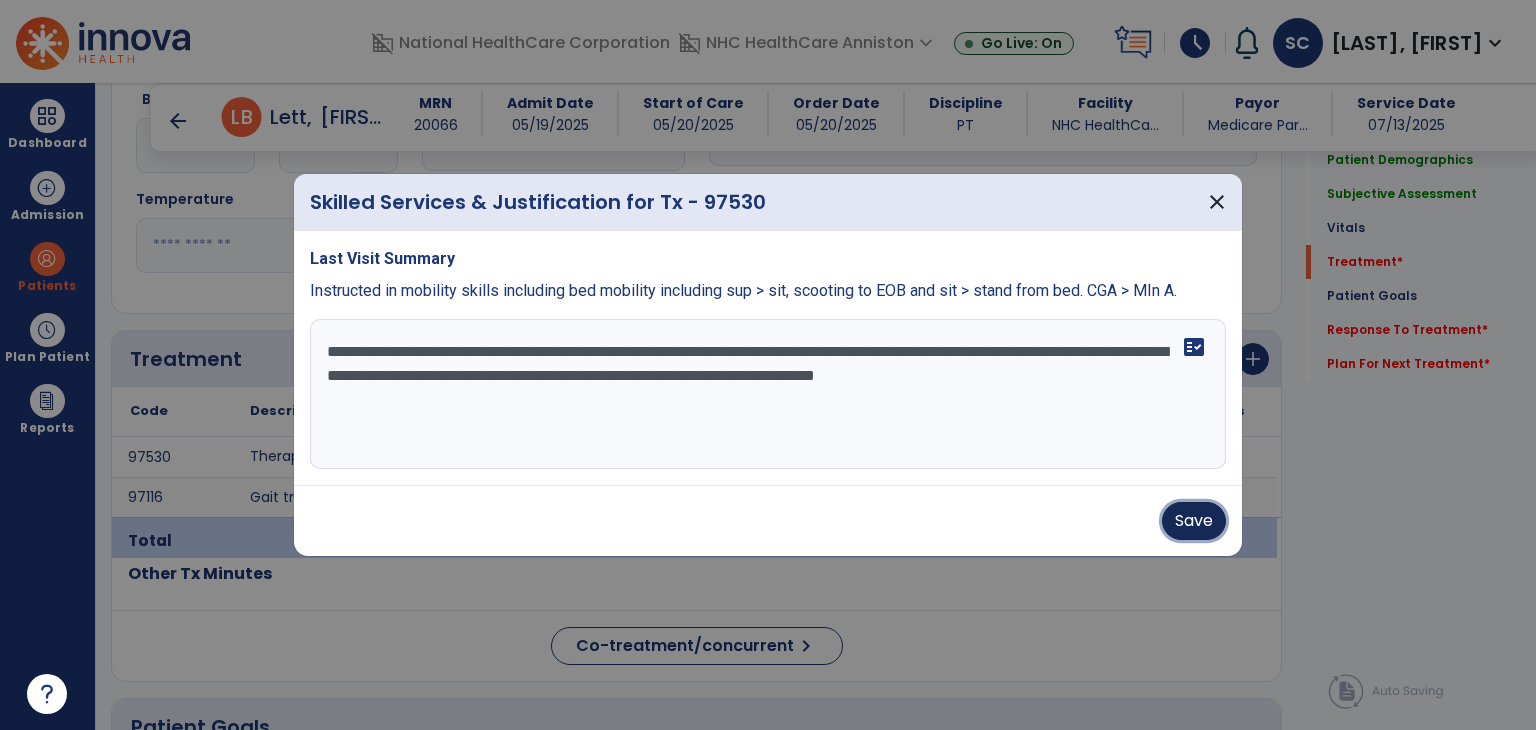 click on "Save" at bounding box center (1194, 521) 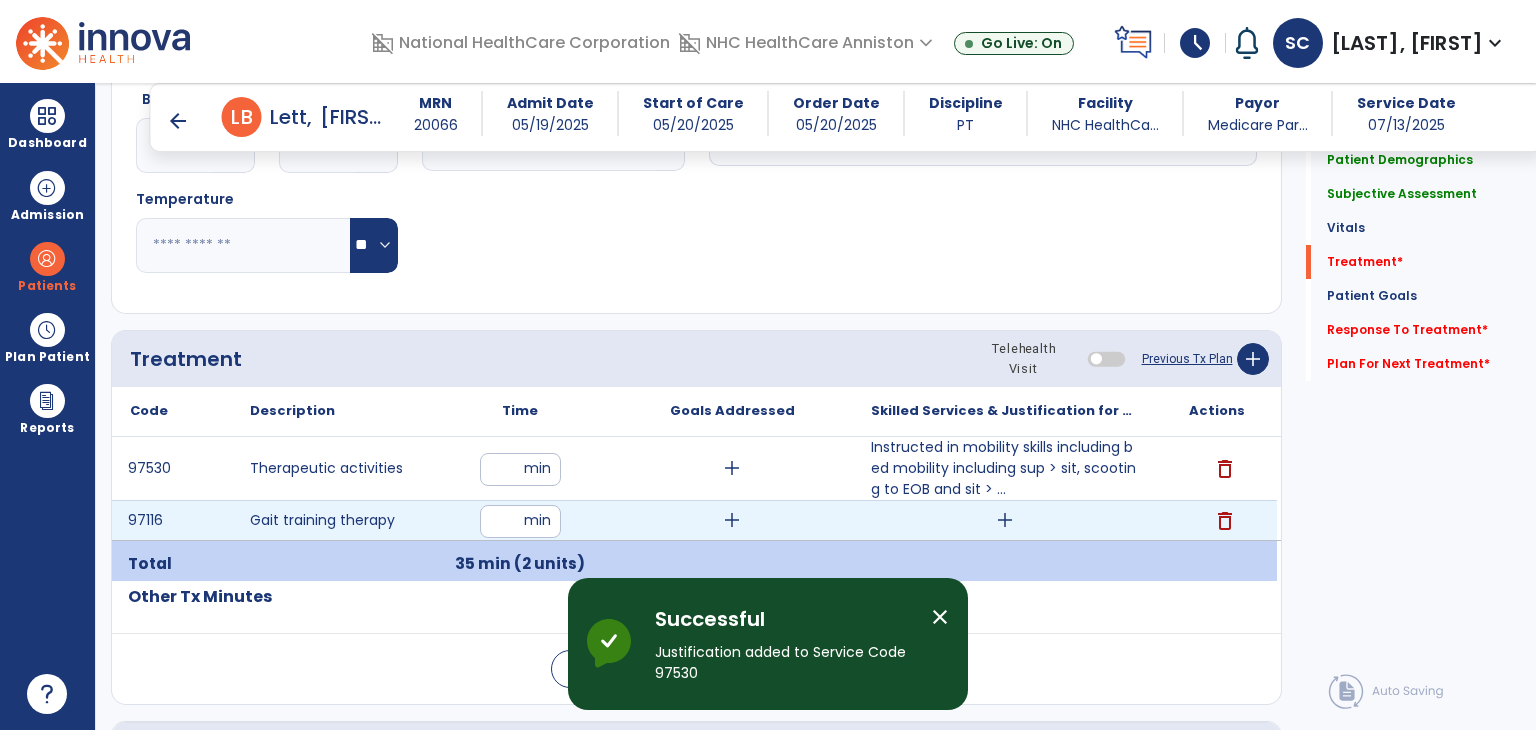 click on "add" at bounding box center (1005, 520) 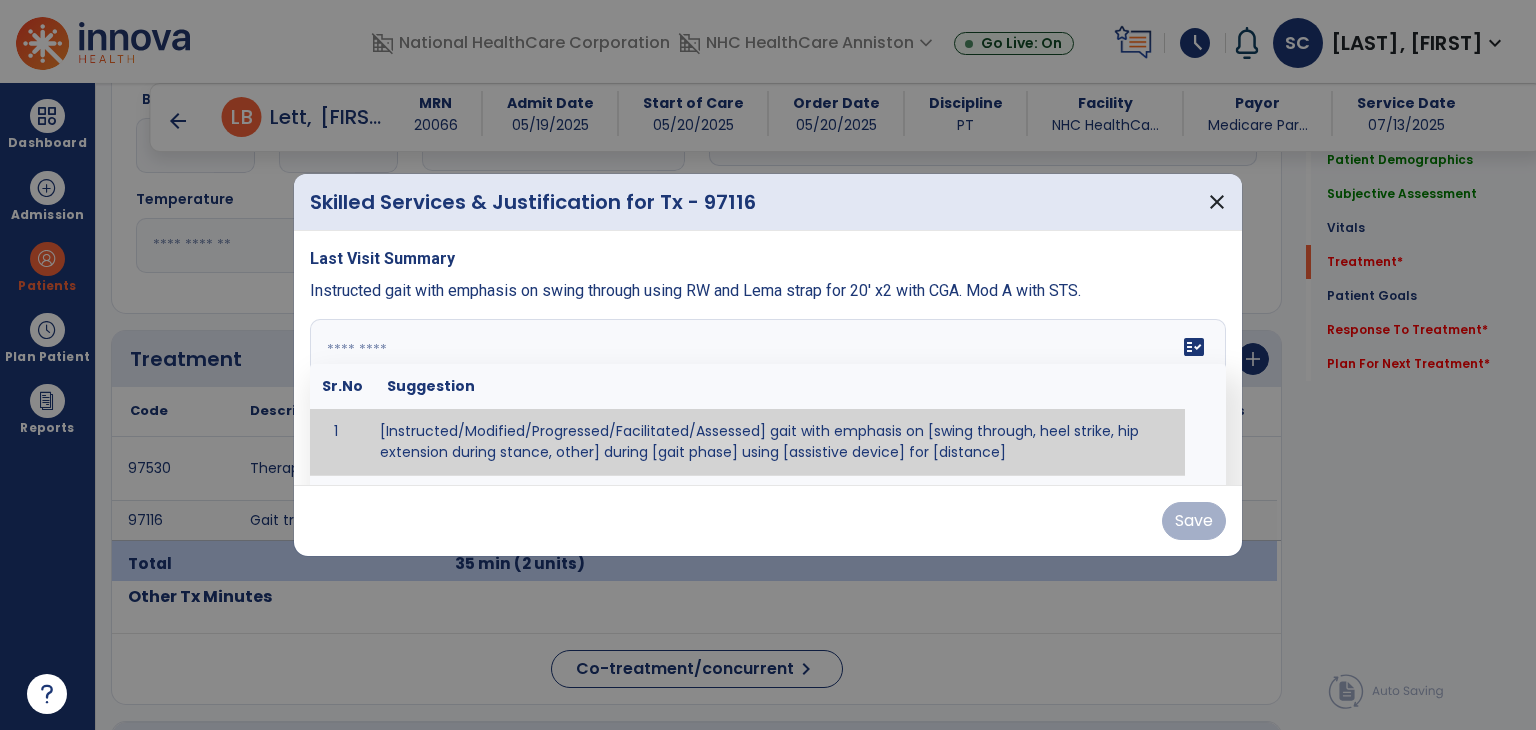 click on "fact_check  Sr.No Suggestion 1 [Instructed/Modified/Progressed/Facilitated/Assessed] gait with emphasis on [swing through, heel strike, hip extension during stance, other] during [gait phase] using [assistive device] for [distance] 2 [Instructed/Modified/Progressed/Facilitated/Assessed] use of [assistive device] and [NWB, PWB, step-to gait pattern, step through gait pattern] 3 [Instructed/Modified/Progressed/Facilitated/Assessed] patient's ability to [ascend/descend # of steps, perform directional changes, walk on even/uneven surfaces, pick-up objects off floor, velocity changes, other] using [assistive device]. 4 [Instructed/Modified/Progressed/Facilitated/Assessed] pre-gait activities including [identify exercise] in order to prepare for gait training. 5" at bounding box center (768, 394) 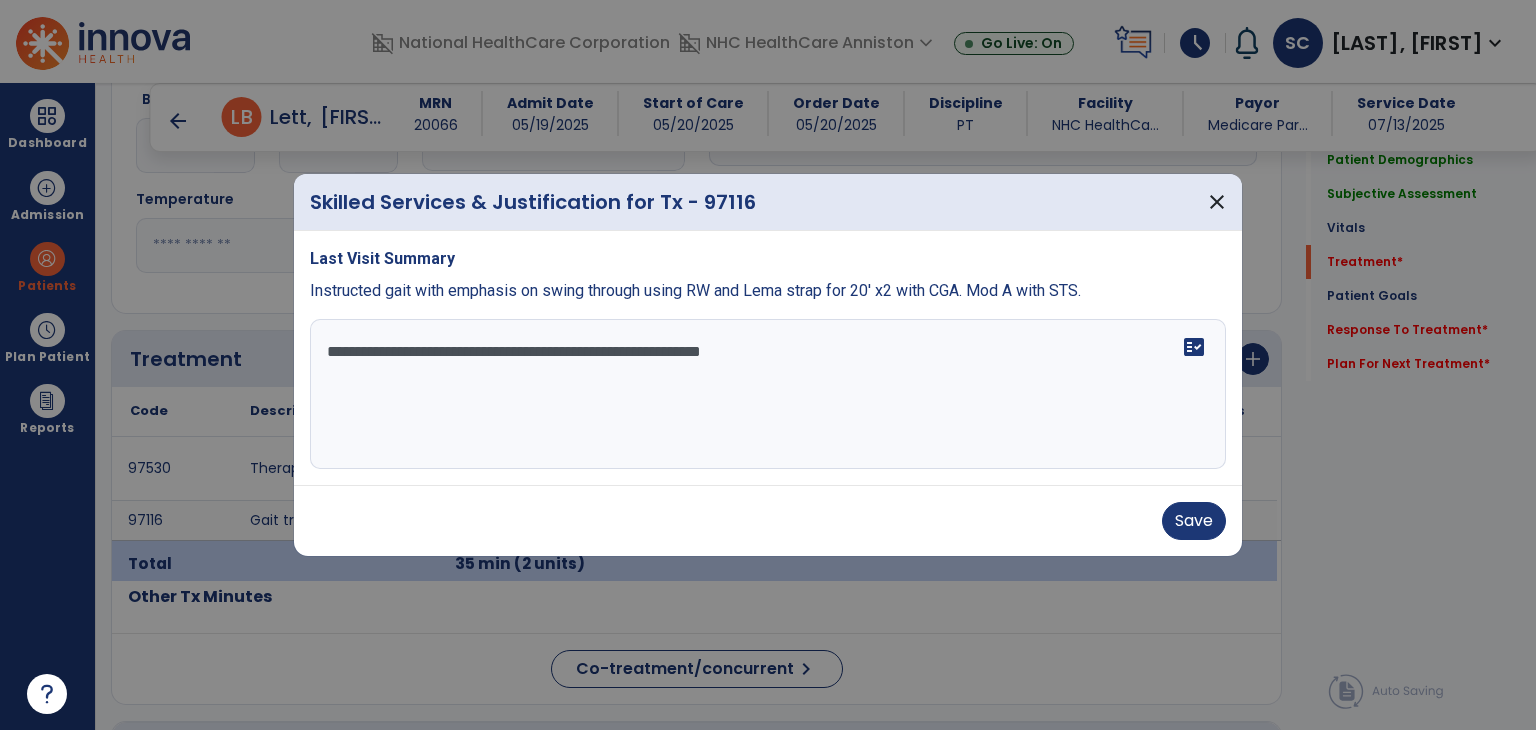 click on "**********" at bounding box center [768, 394] 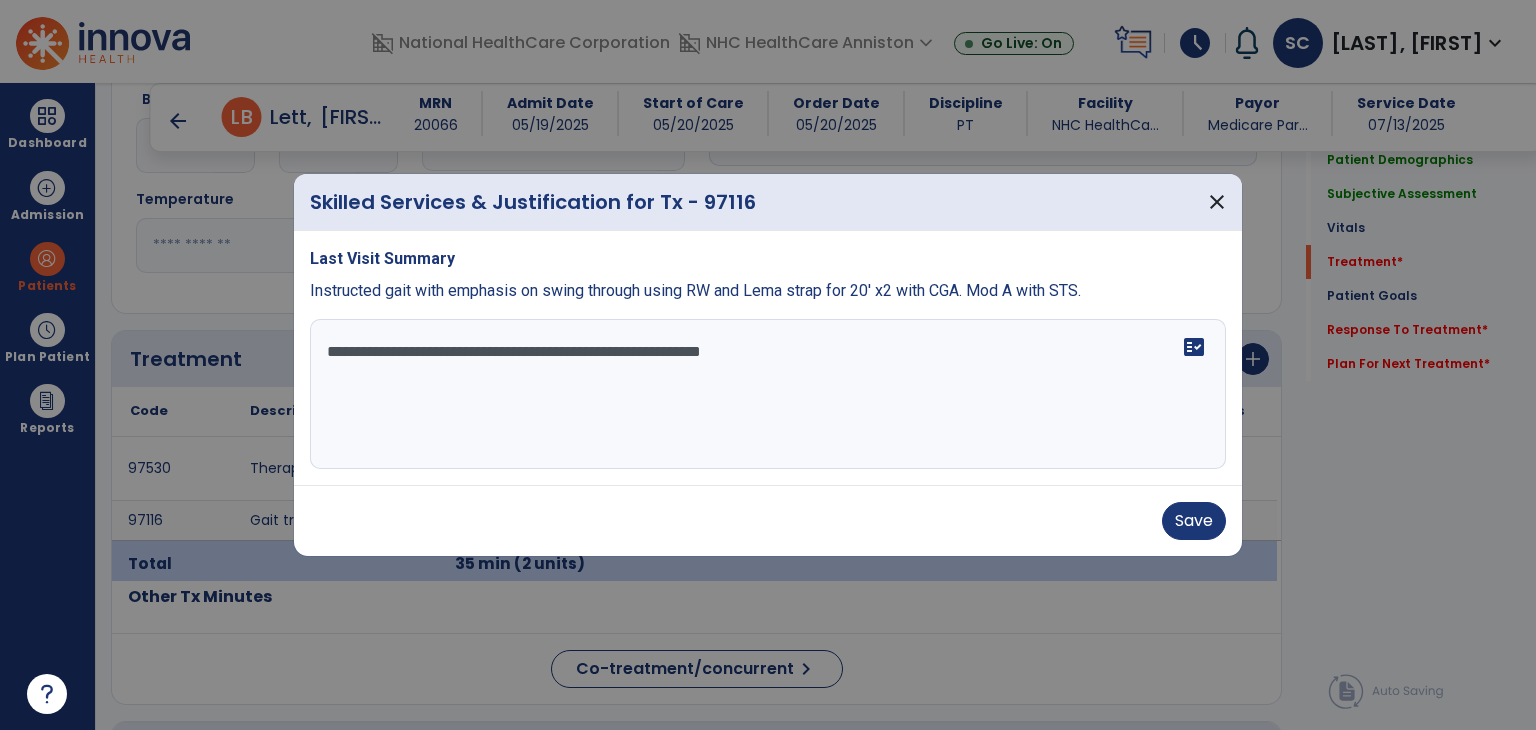 click on "**********" at bounding box center [768, 394] 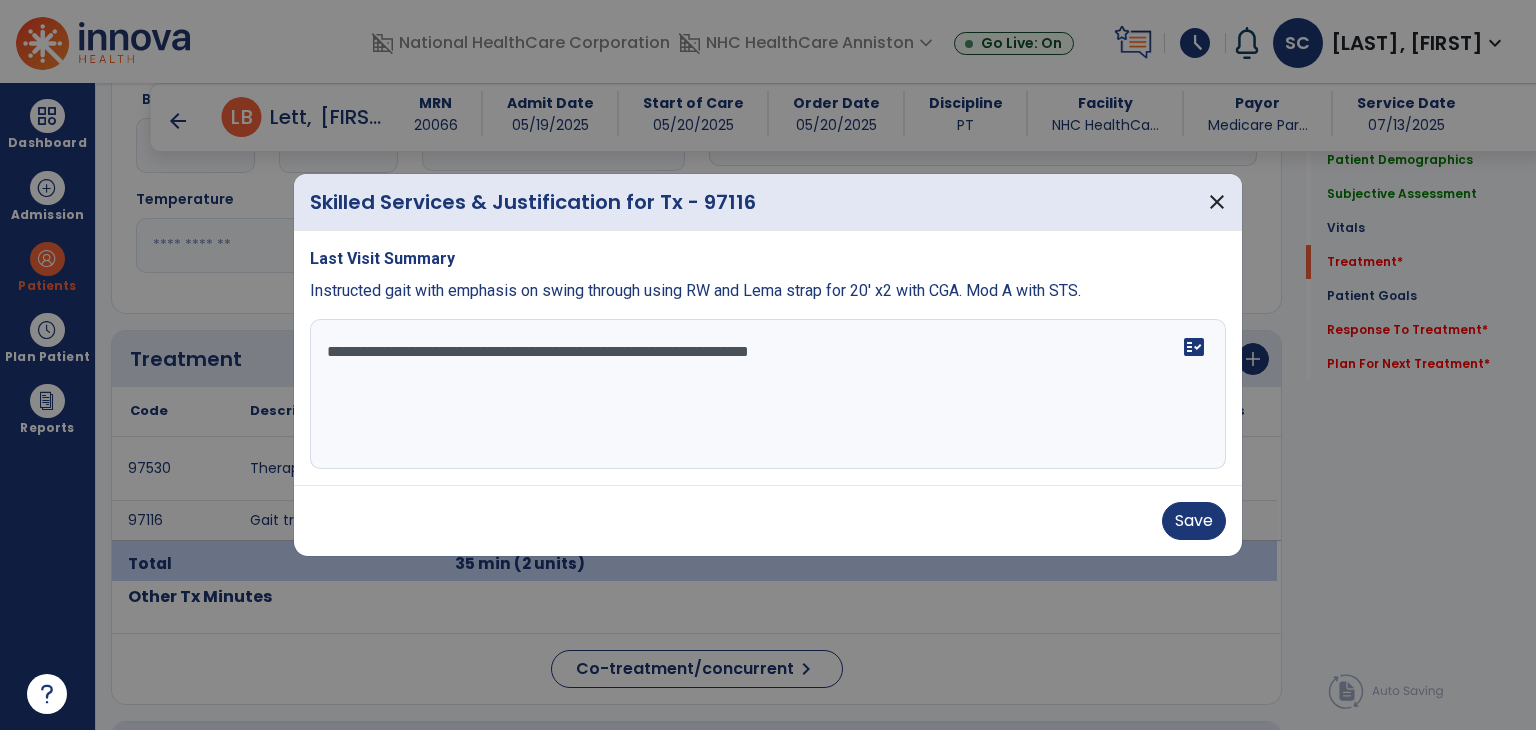 click on "**********" at bounding box center [768, 394] 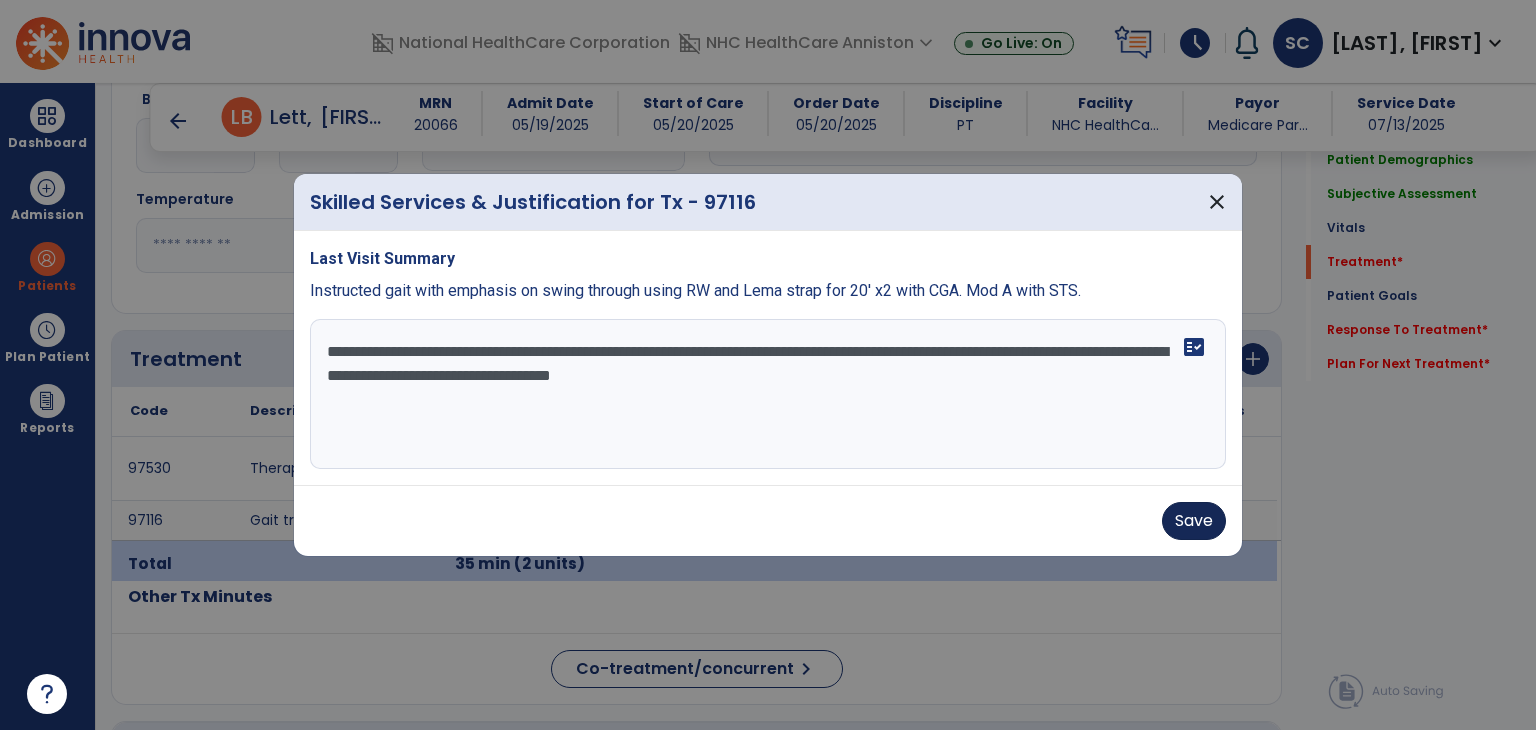 type on "**********" 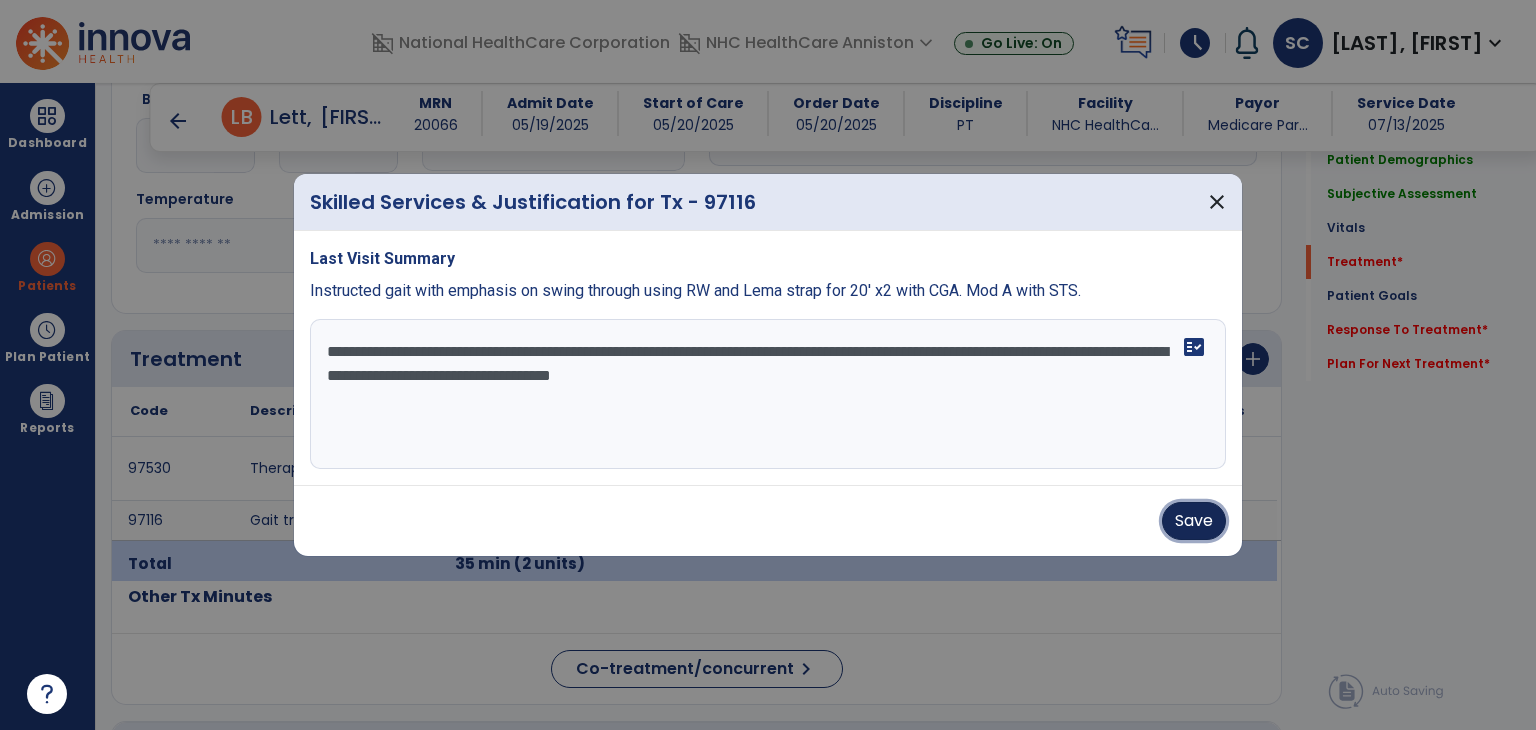 click on "Save" at bounding box center (1194, 521) 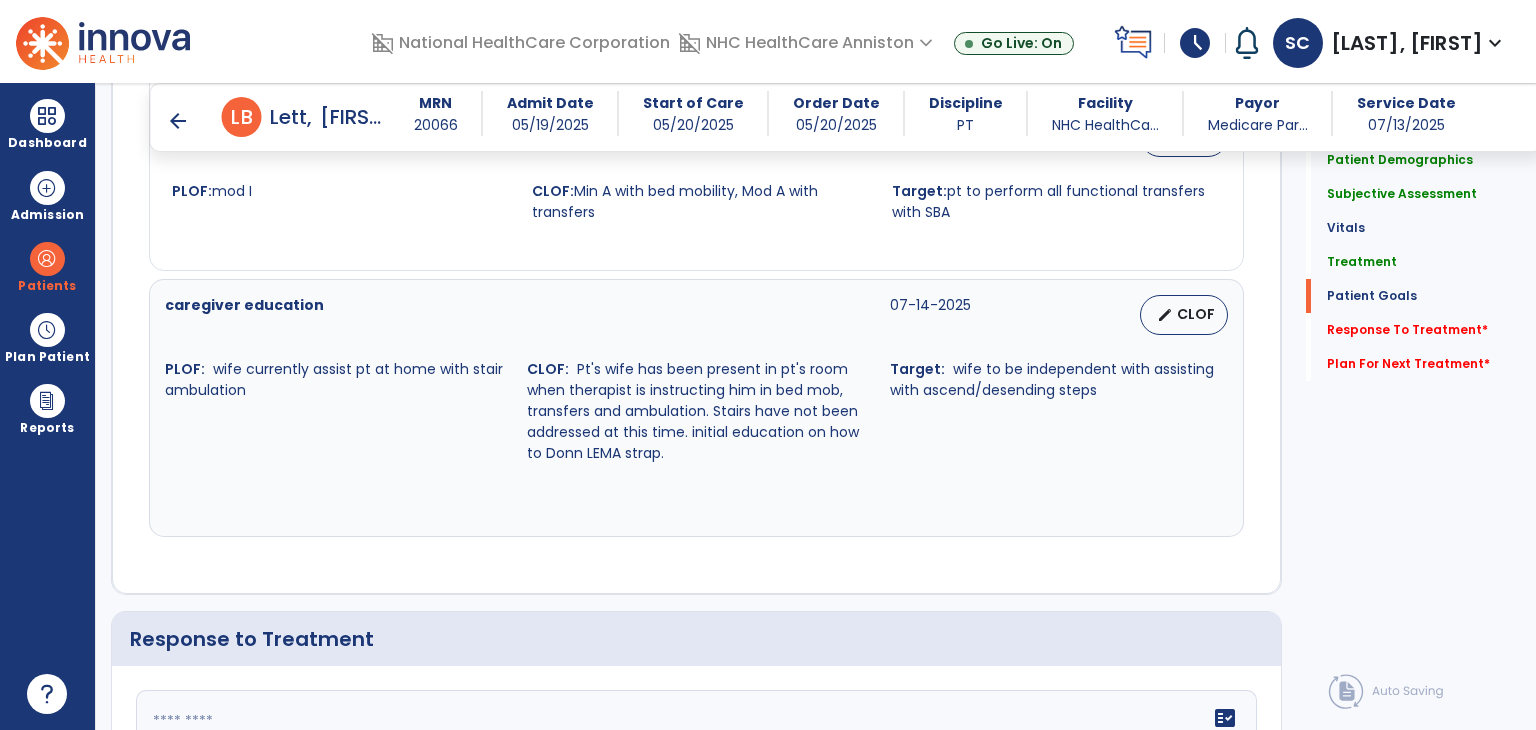 scroll, scrollTop: 2359, scrollLeft: 0, axis: vertical 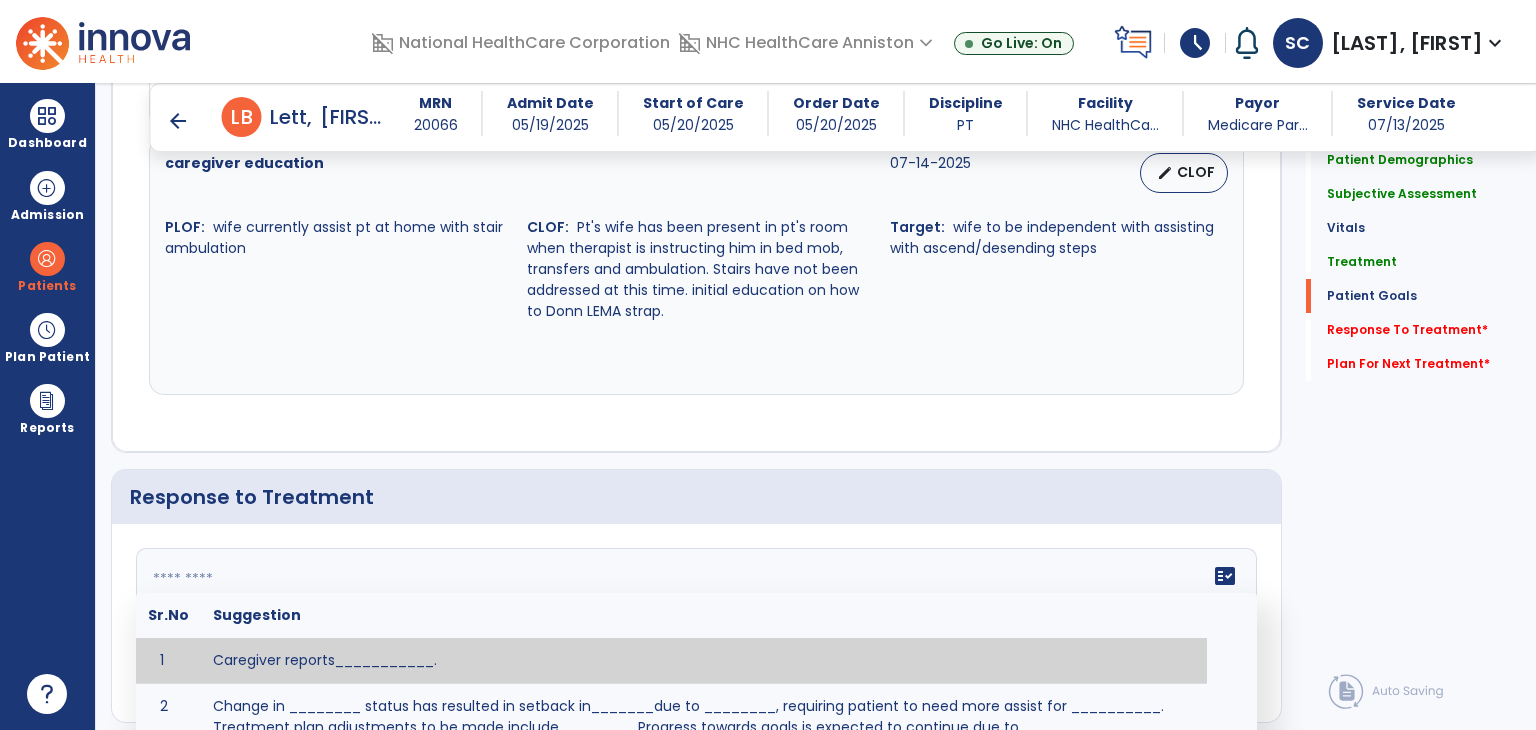 click 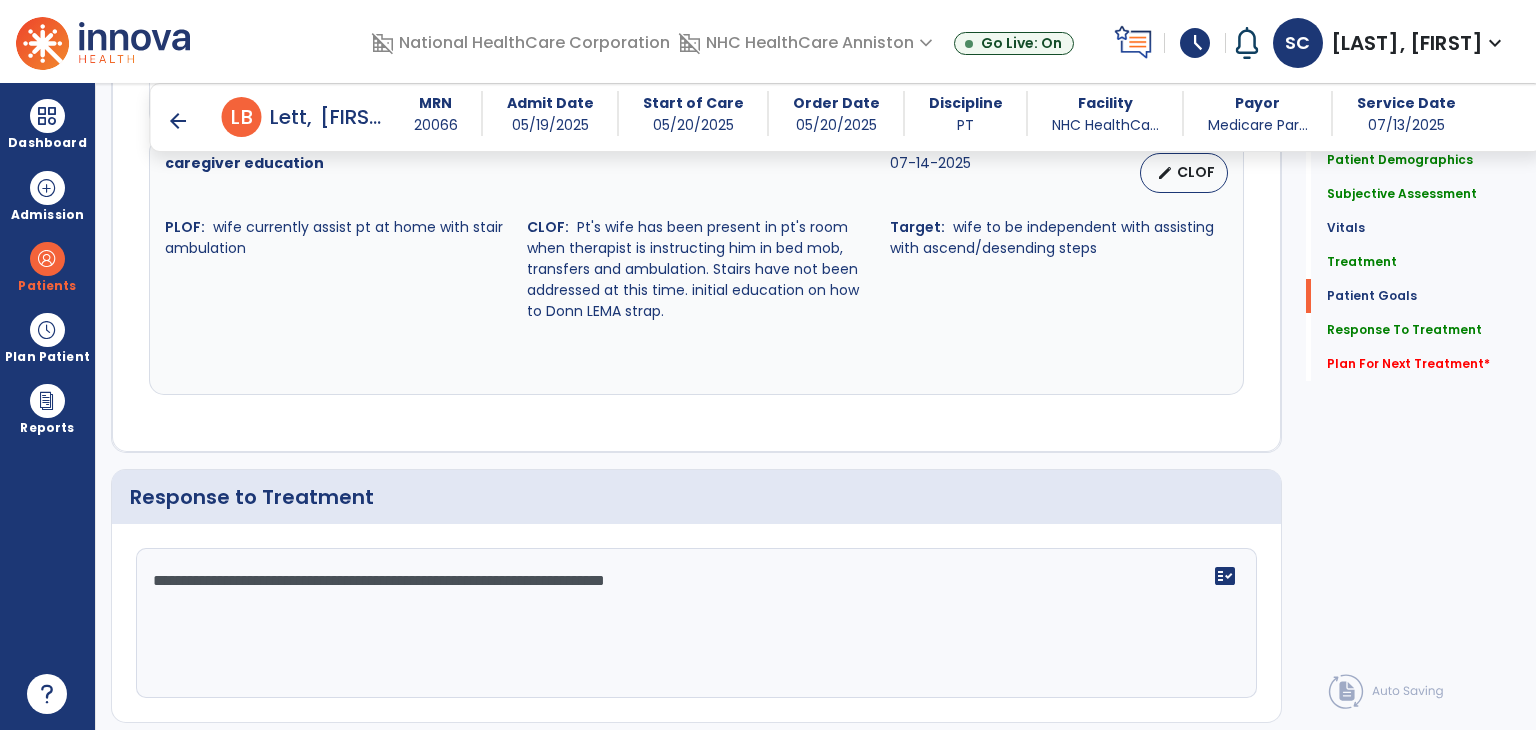 scroll, scrollTop: 2359, scrollLeft: 0, axis: vertical 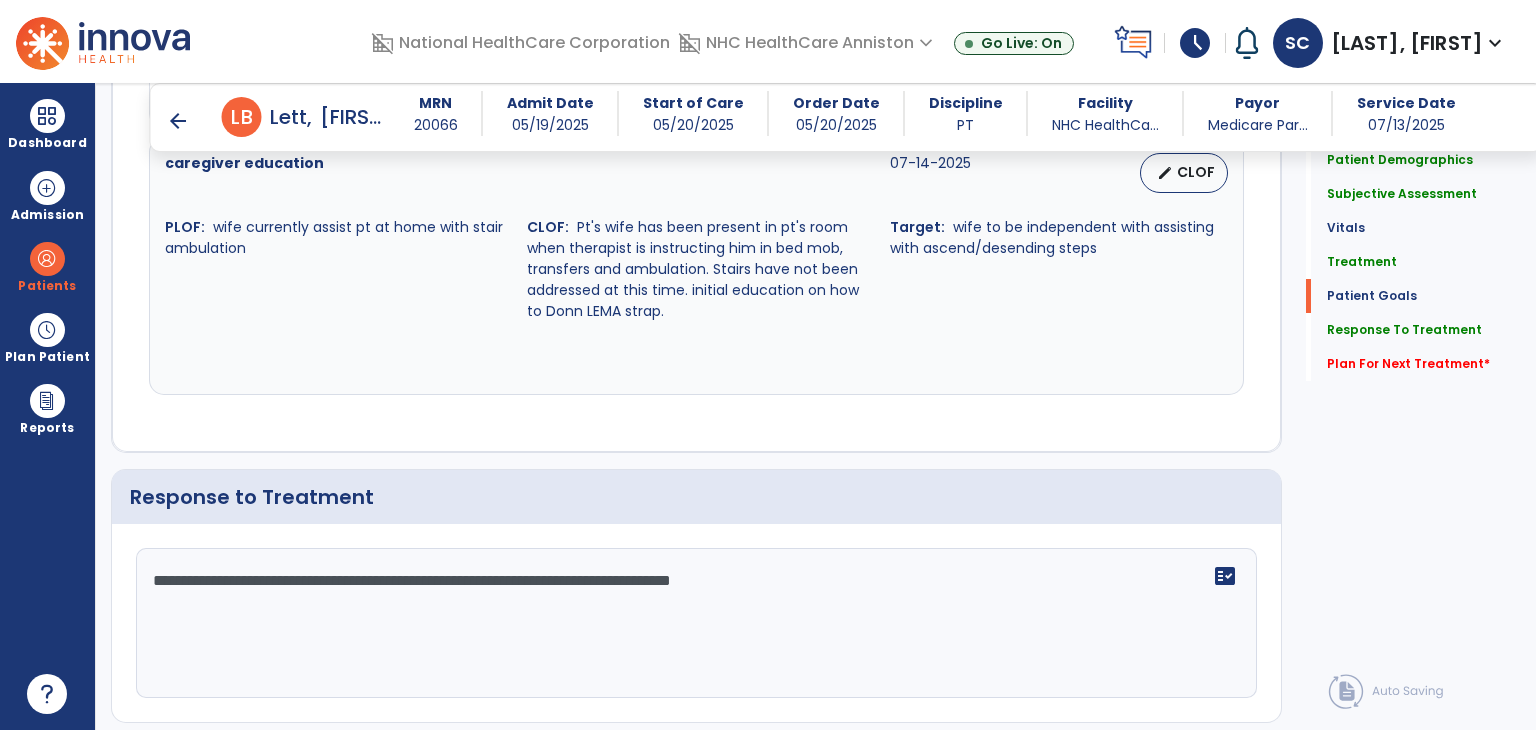 click on "**********" 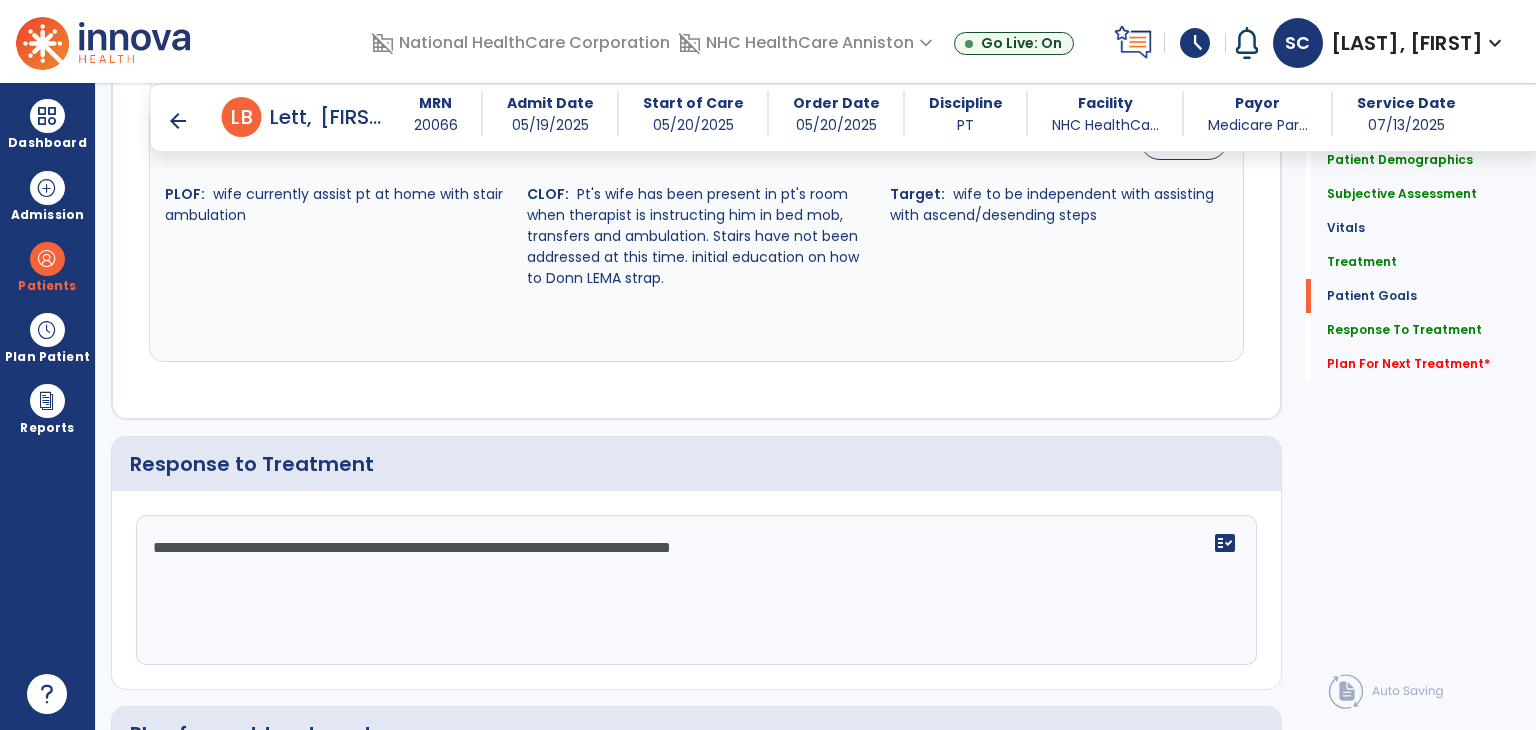 scroll, scrollTop: 2681, scrollLeft: 0, axis: vertical 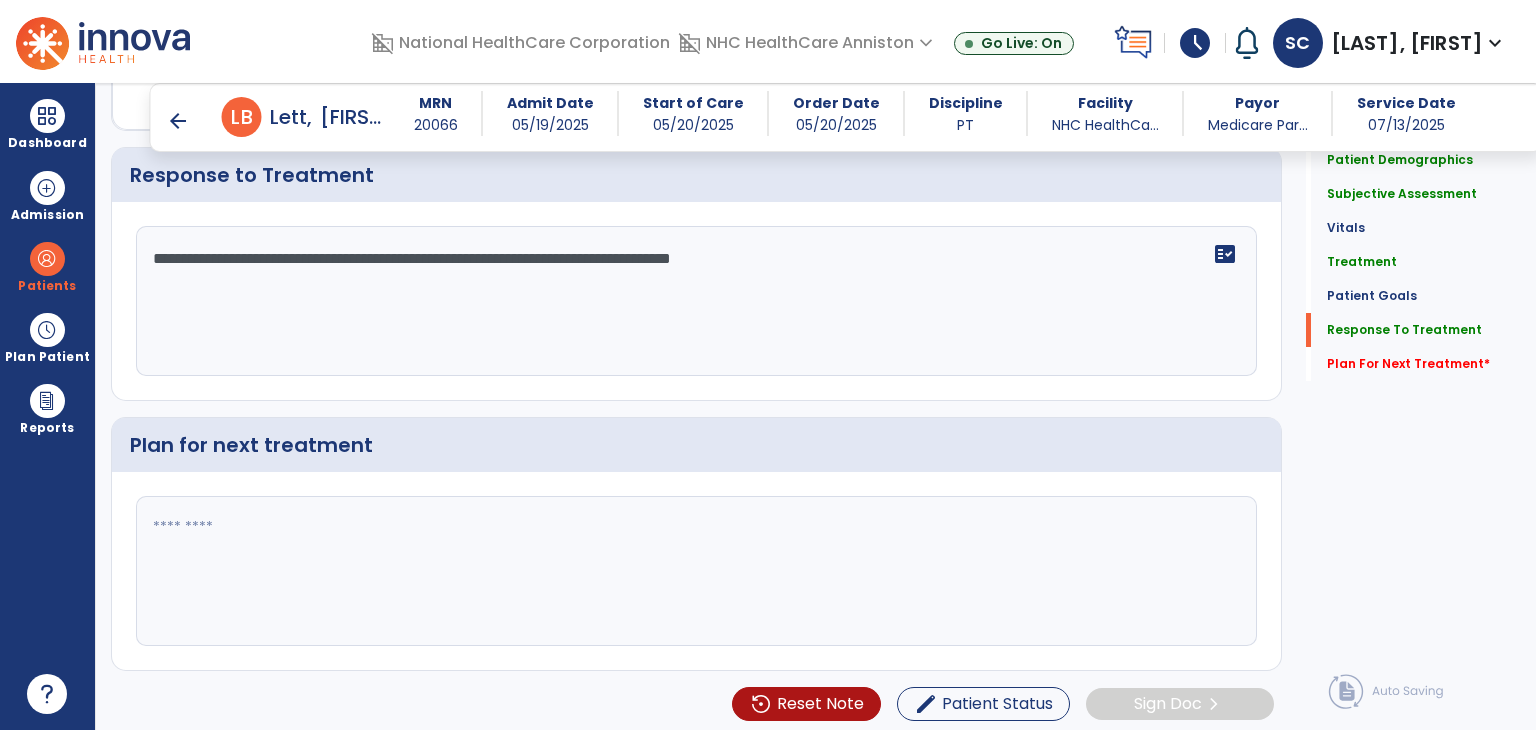 click 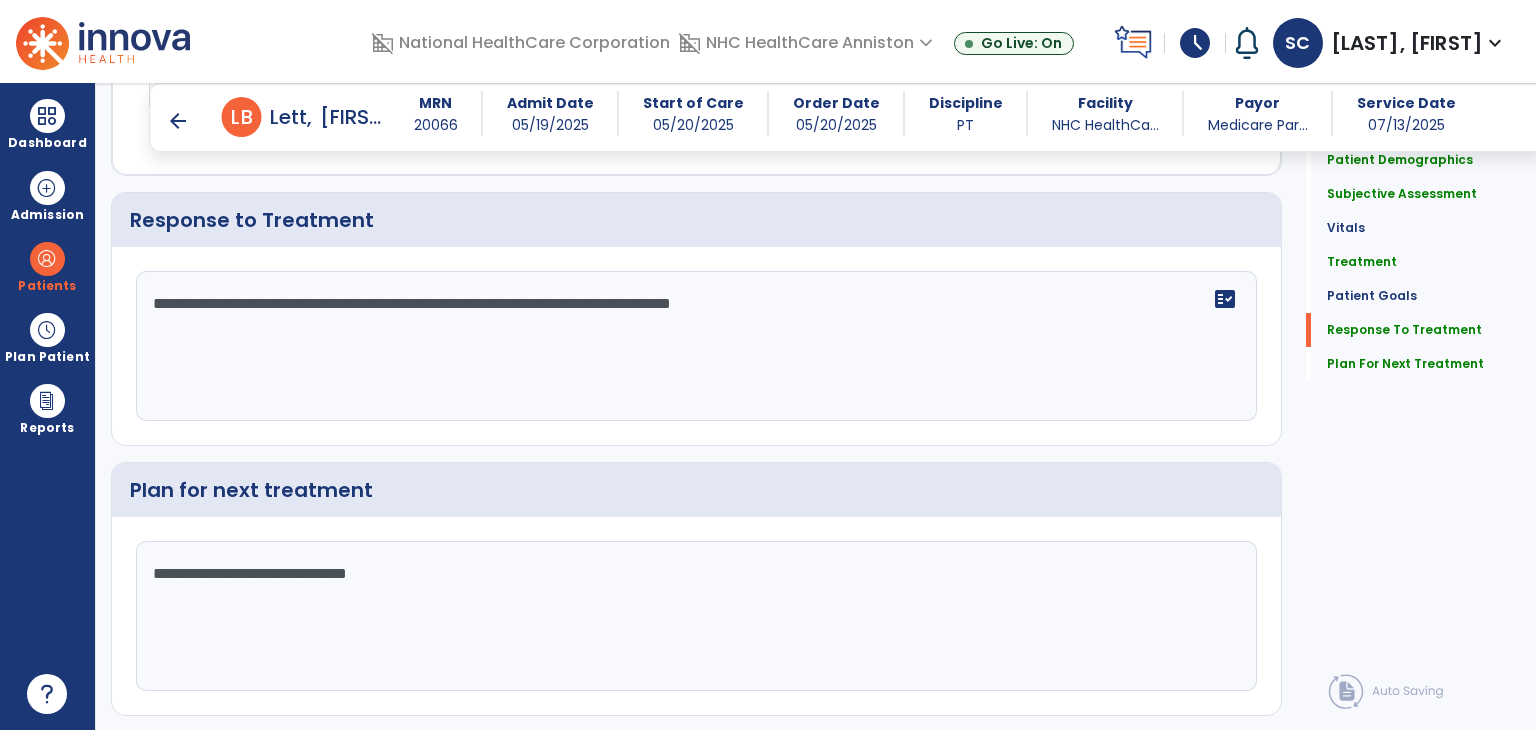 scroll, scrollTop: 2681, scrollLeft: 0, axis: vertical 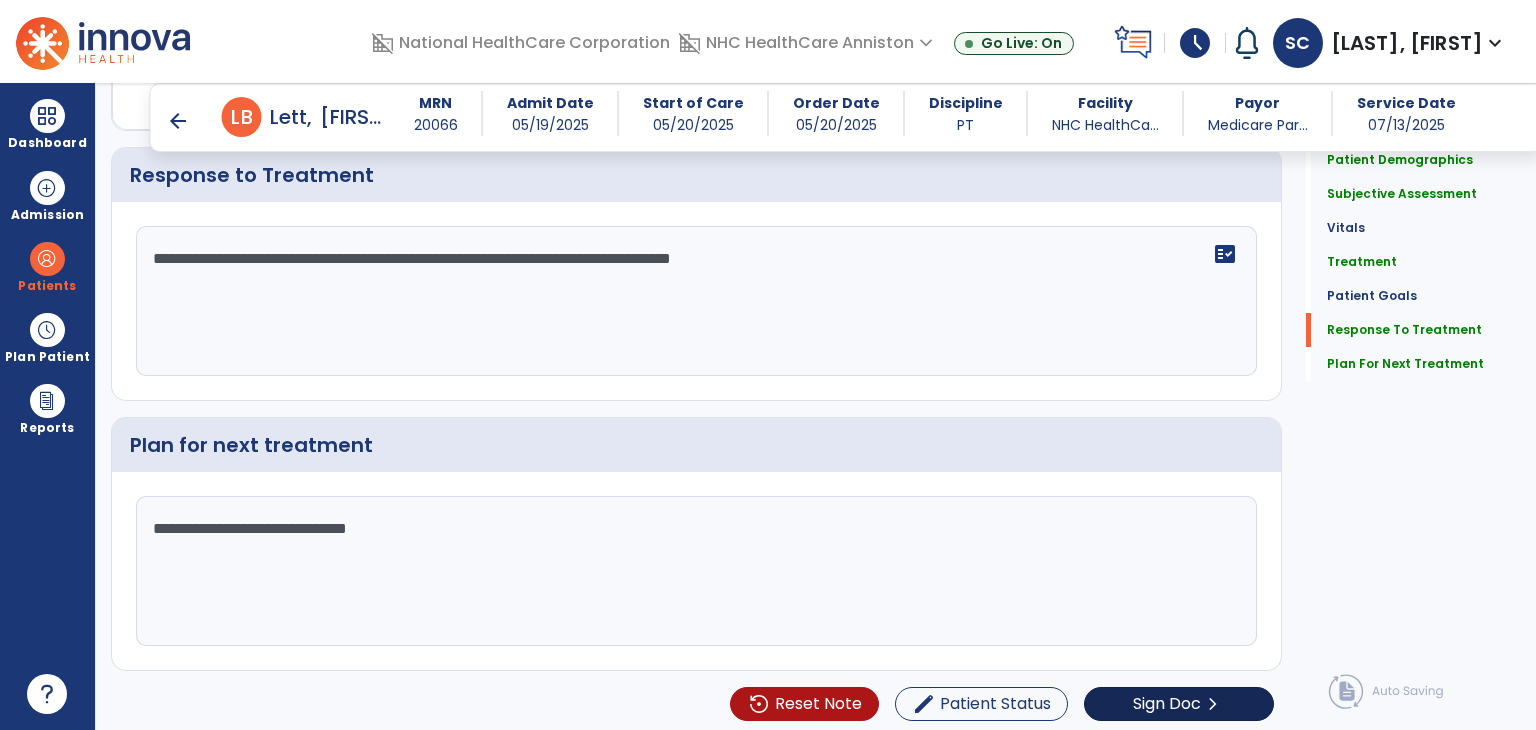 type on "**********" 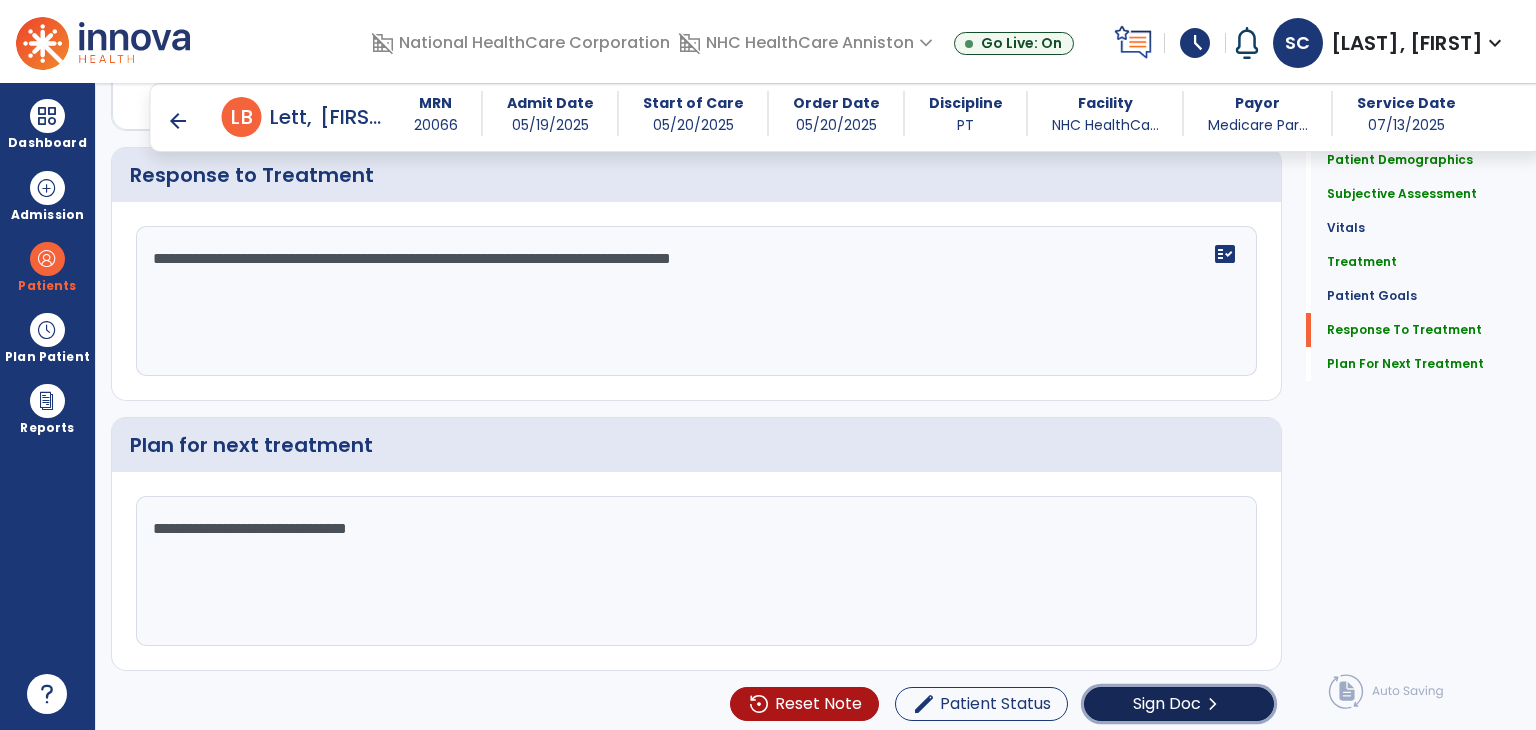 click on "Sign Doc  chevron_right" 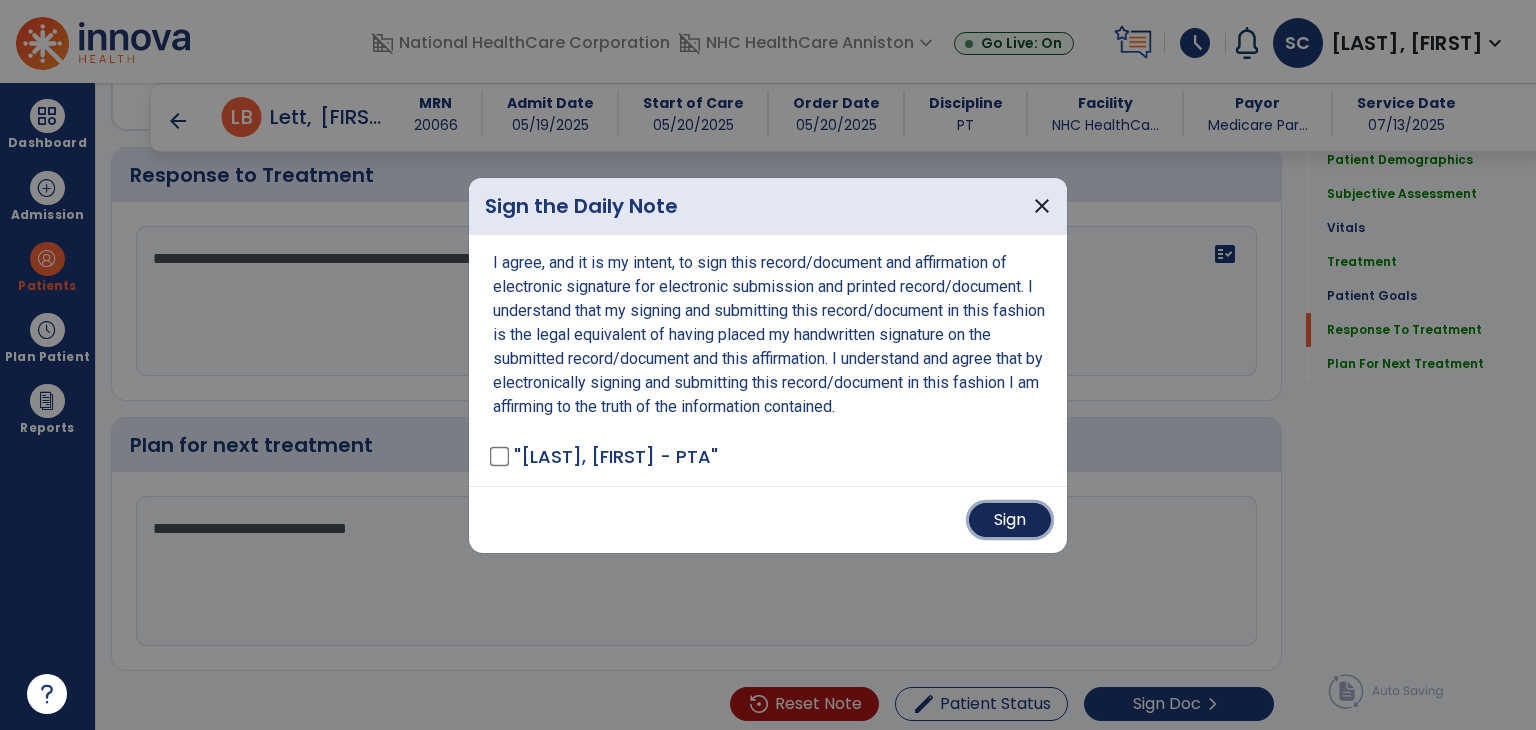 click on "Sign" at bounding box center [1010, 520] 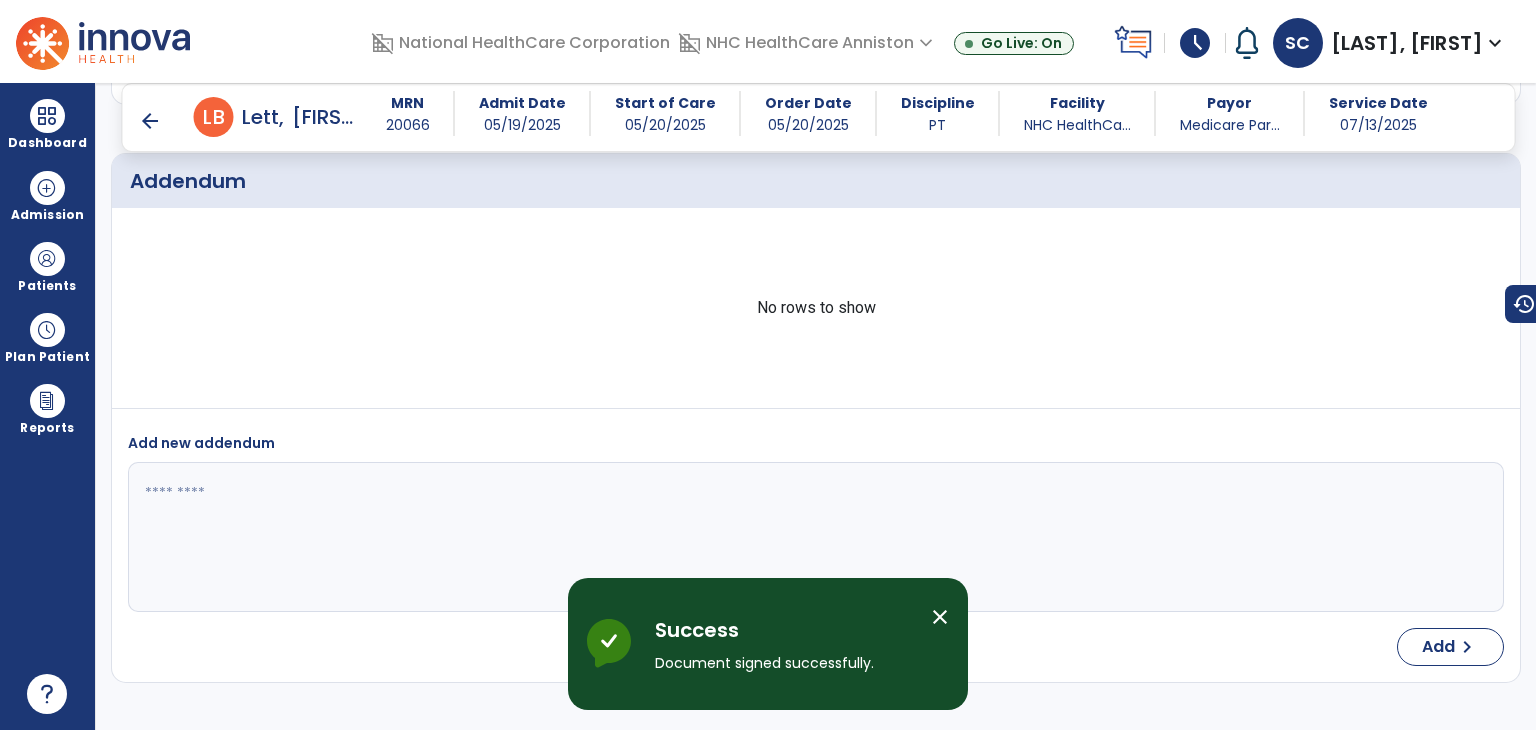 scroll, scrollTop: 3693, scrollLeft: 0, axis: vertical 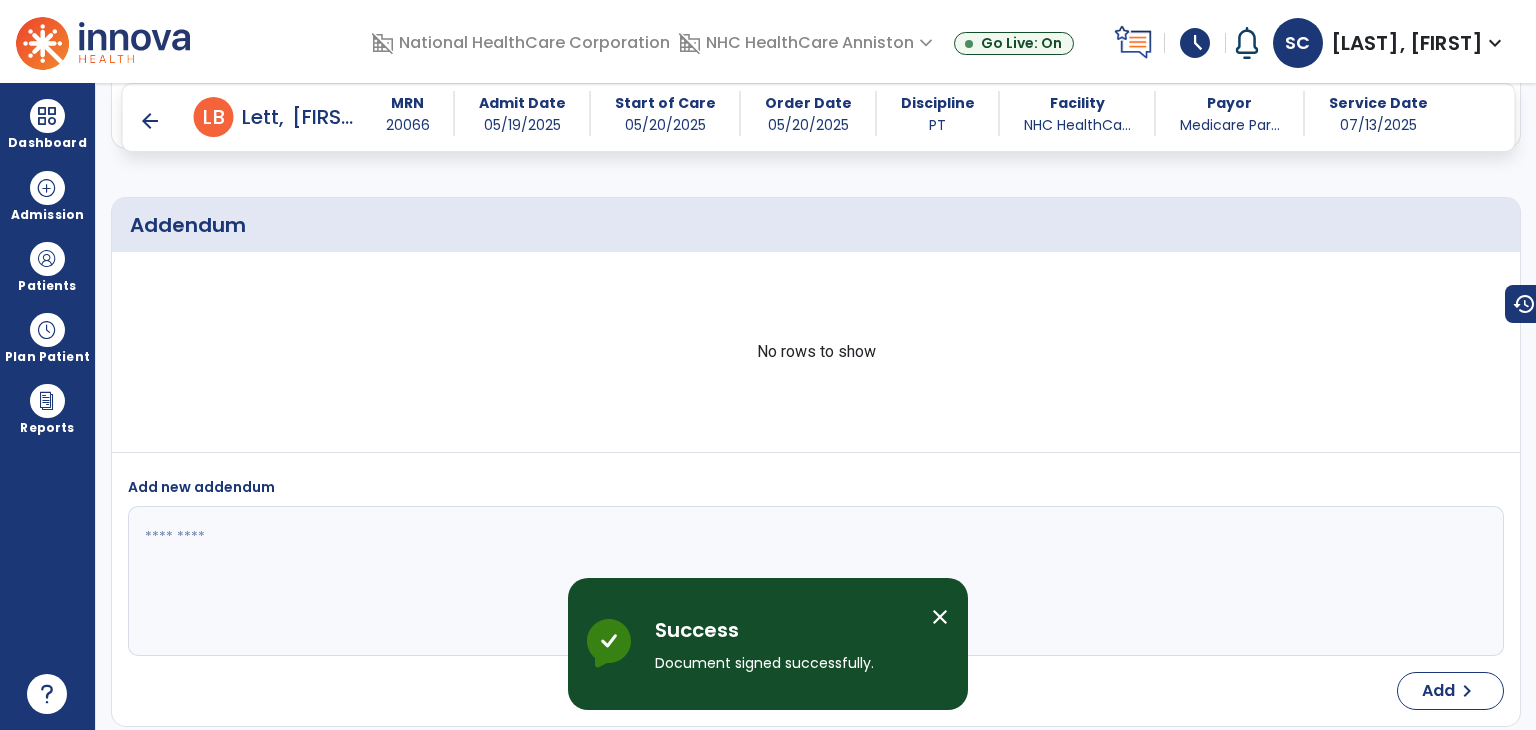 click on "arrow_back" at bounding box center (150, 121) 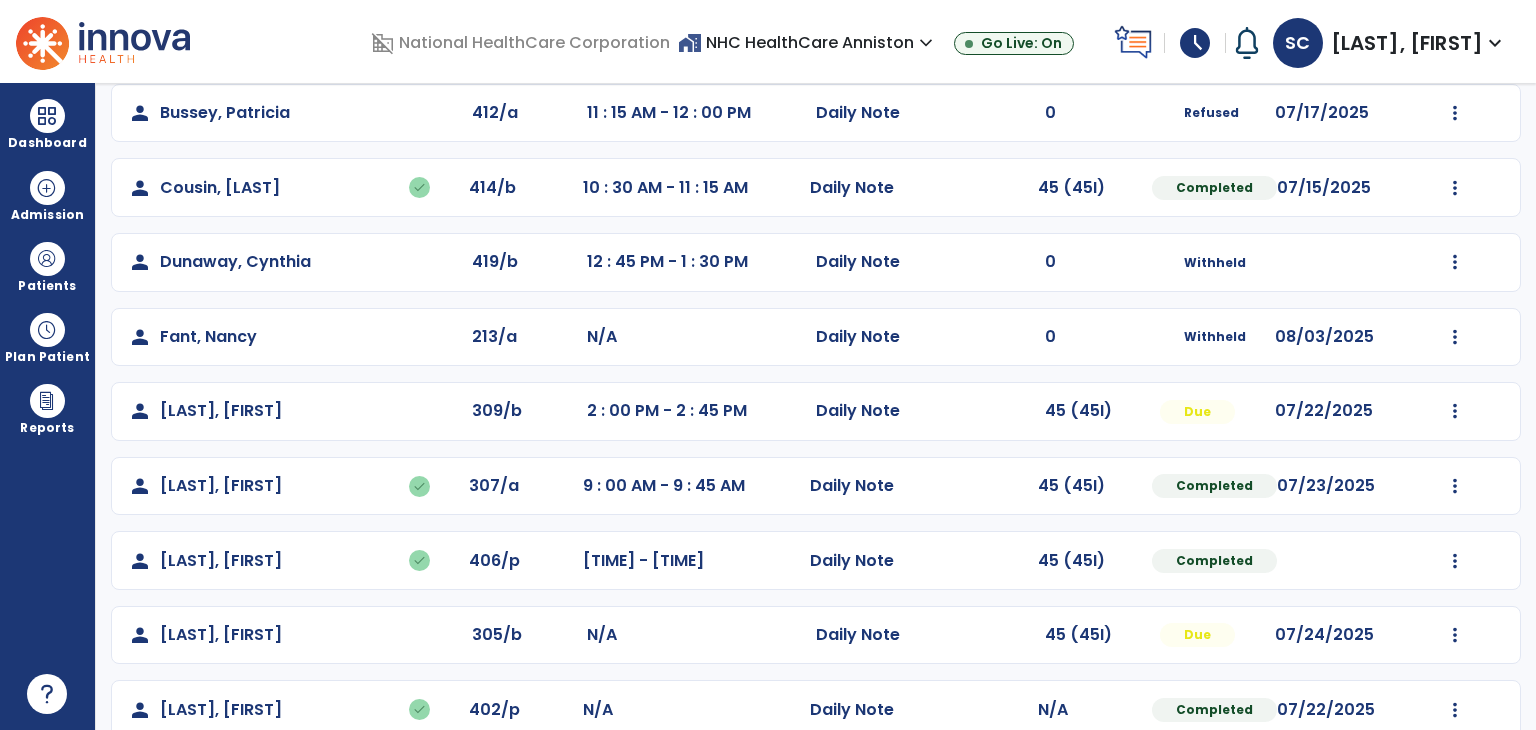 scroll, scrollTop: 359, scrollLeft: 0, axis: vertical 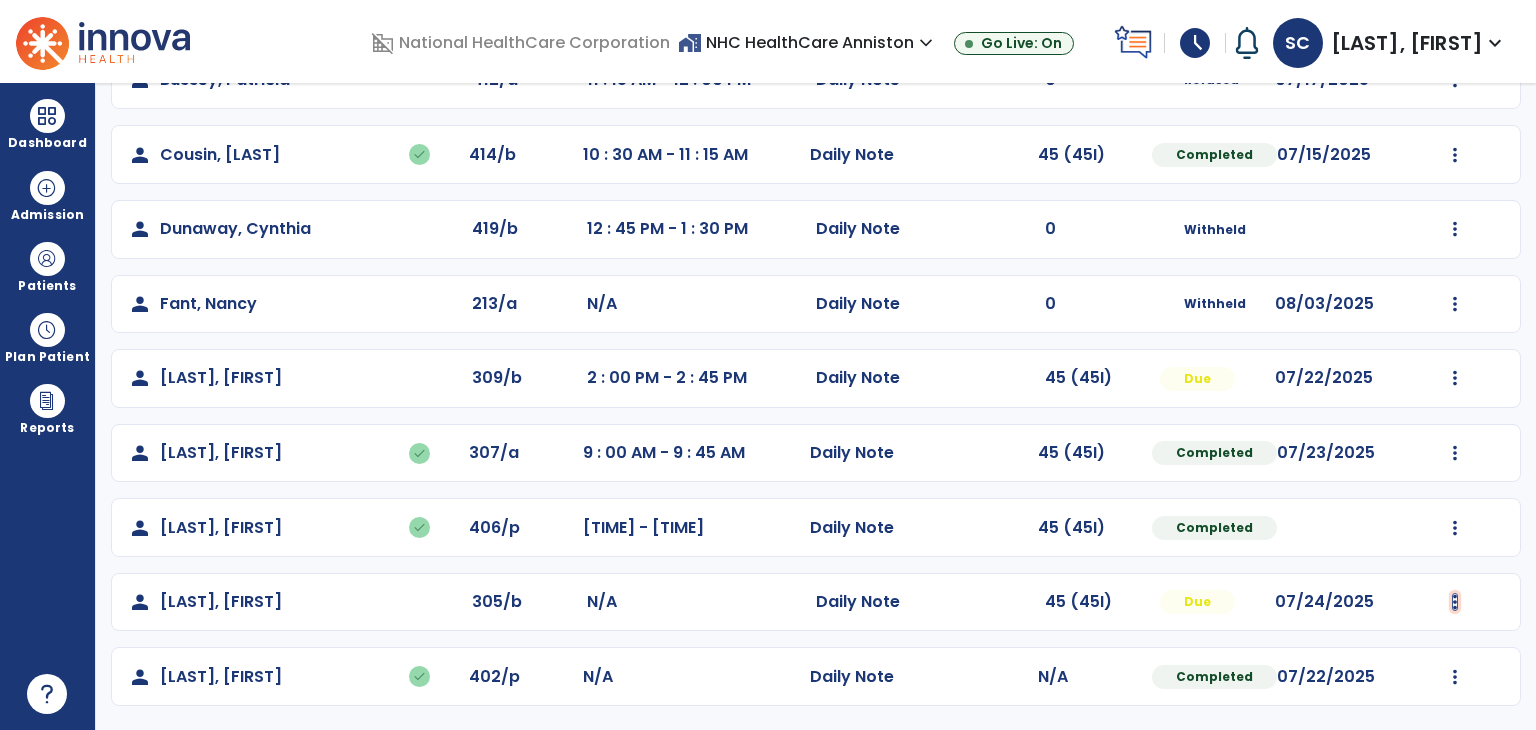 click at bounding box center (1455, -69) 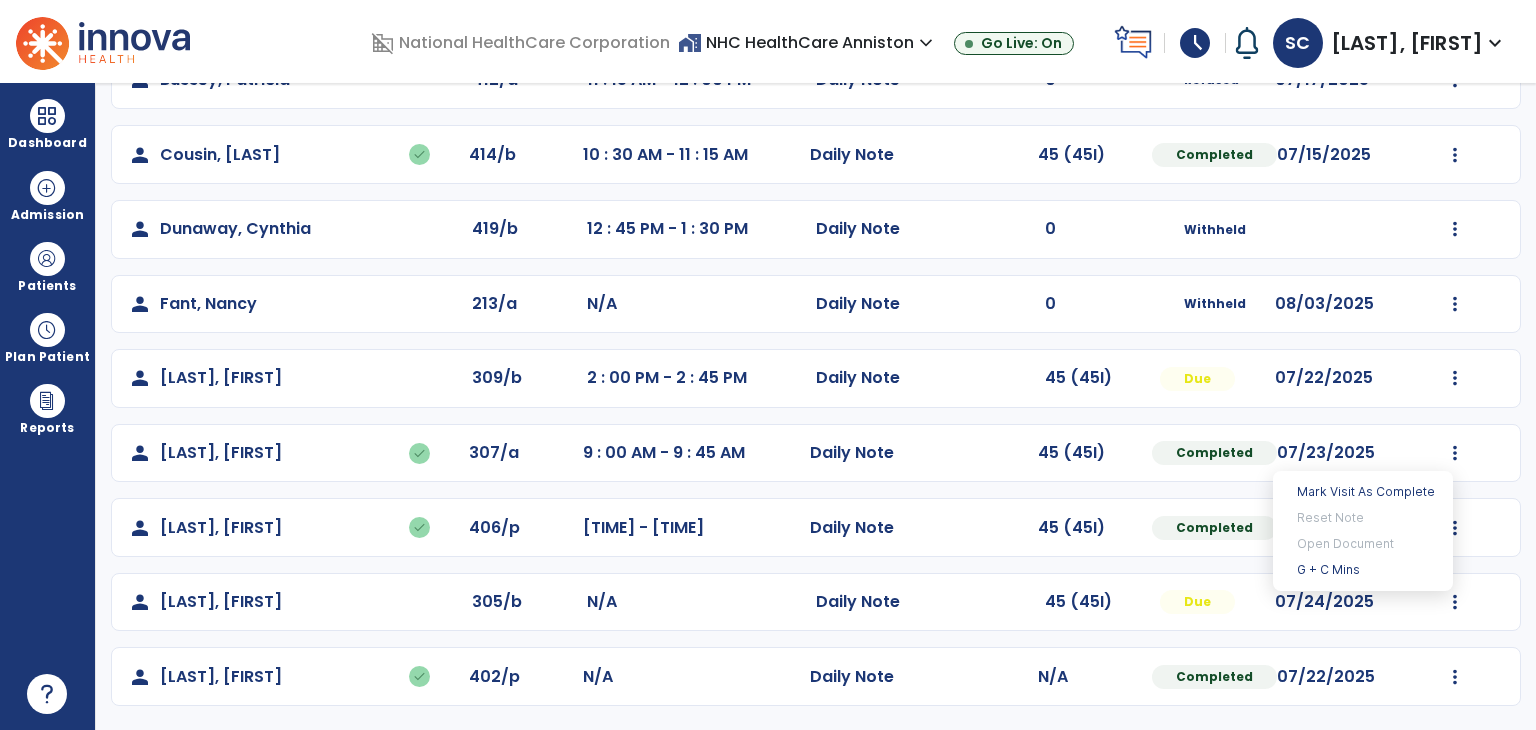 click on "Mark Visit As Complete   Reset Note   Open Document   G + C Mins" at bounding box center (1363, 531) 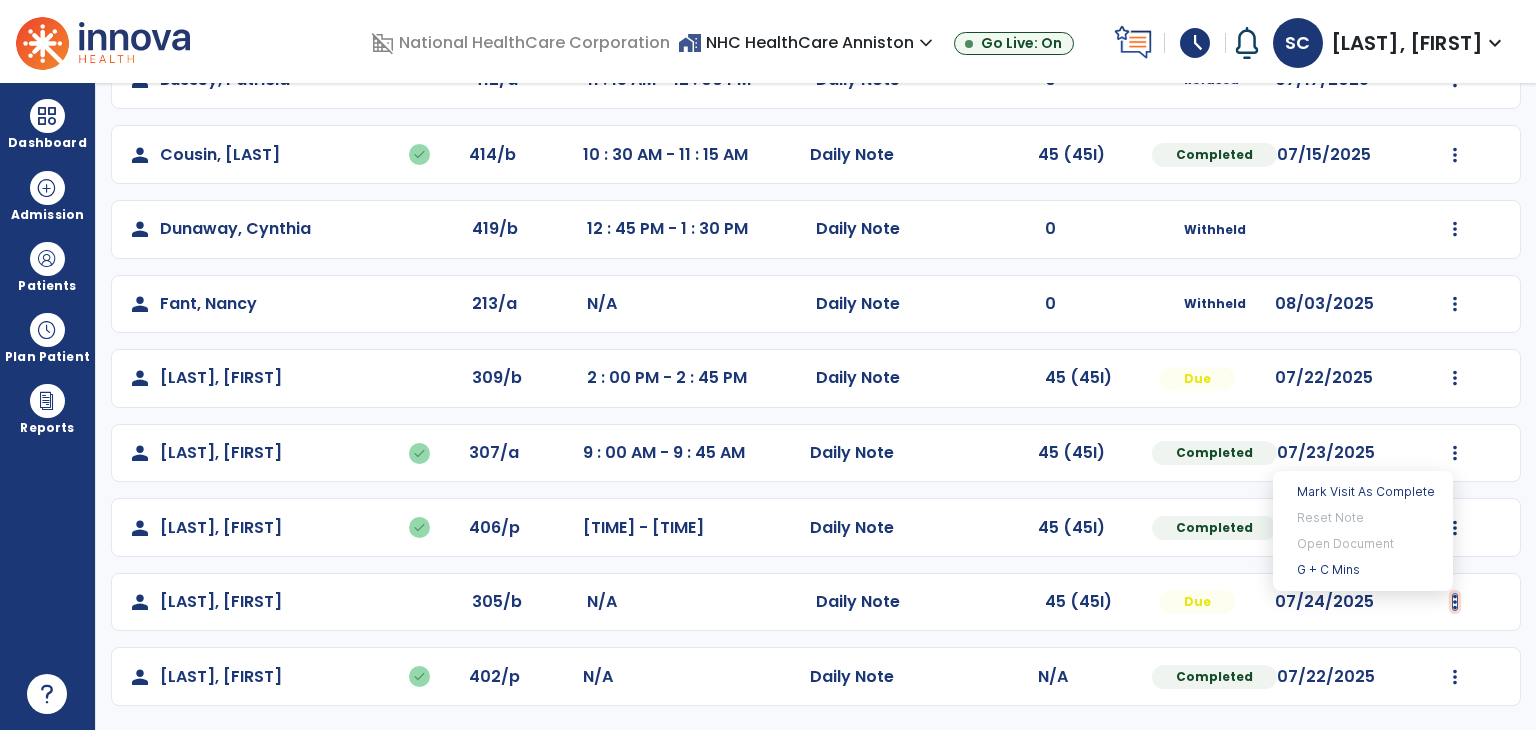 click at bounding box center (1455, 602) 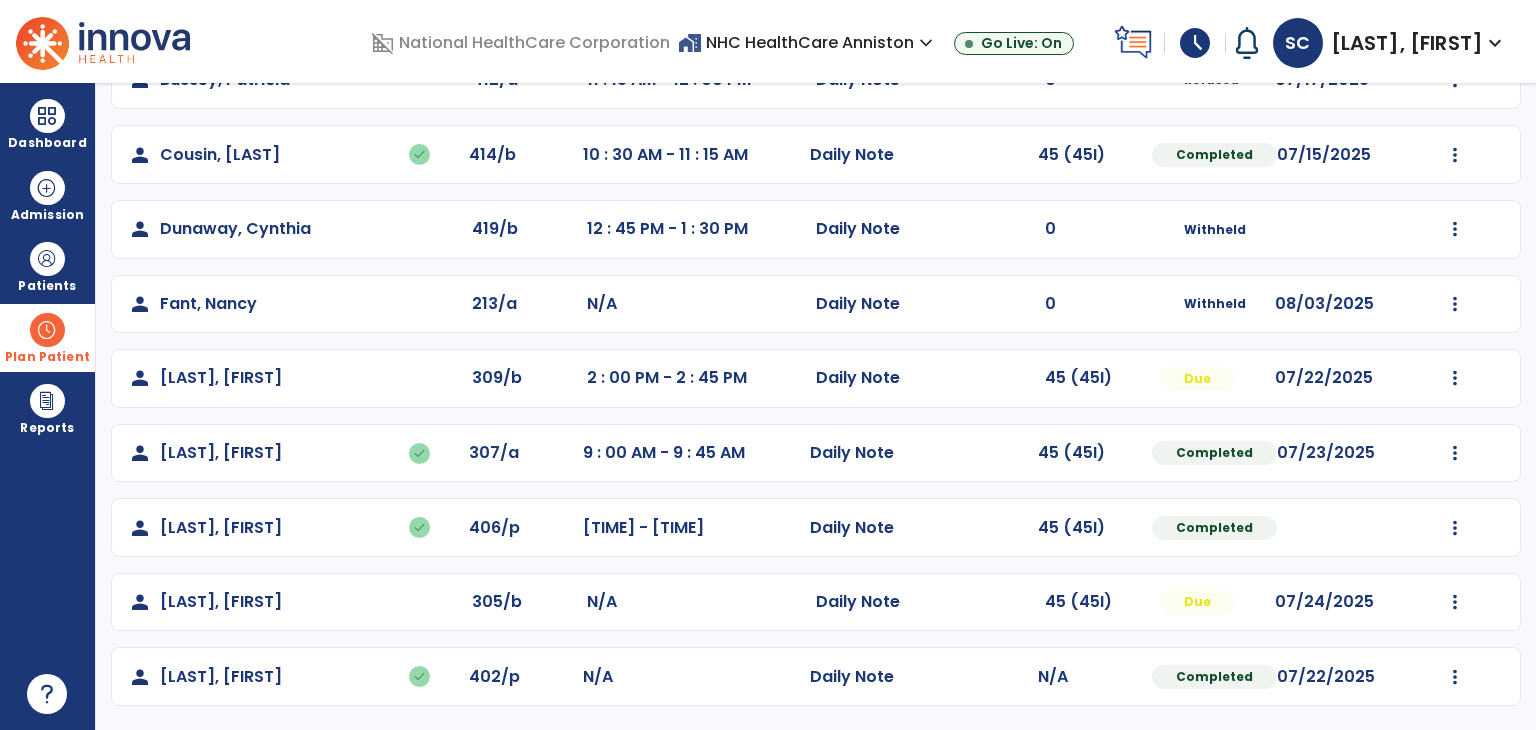 click at bounding box center (47, 330) 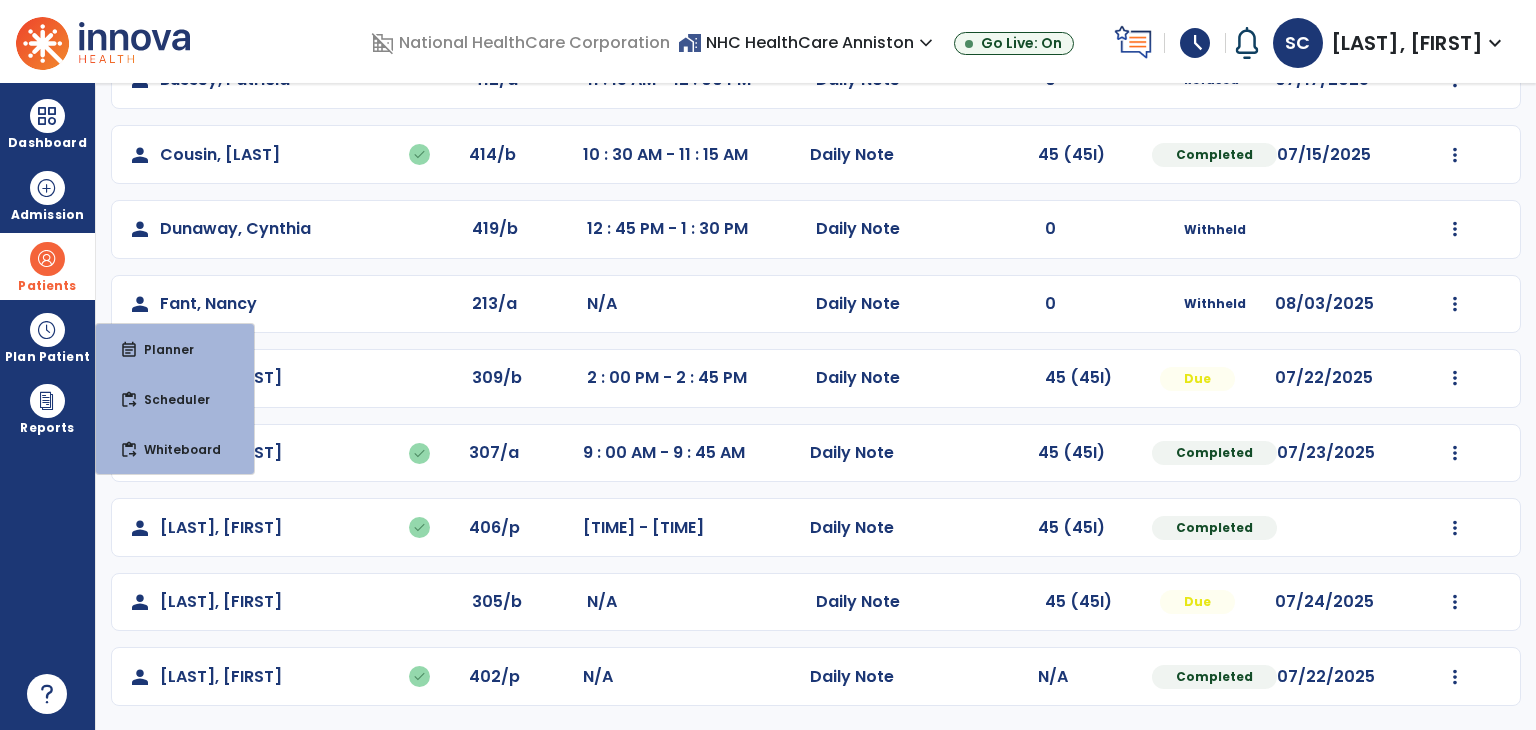 click at bounding box center [47, 259] 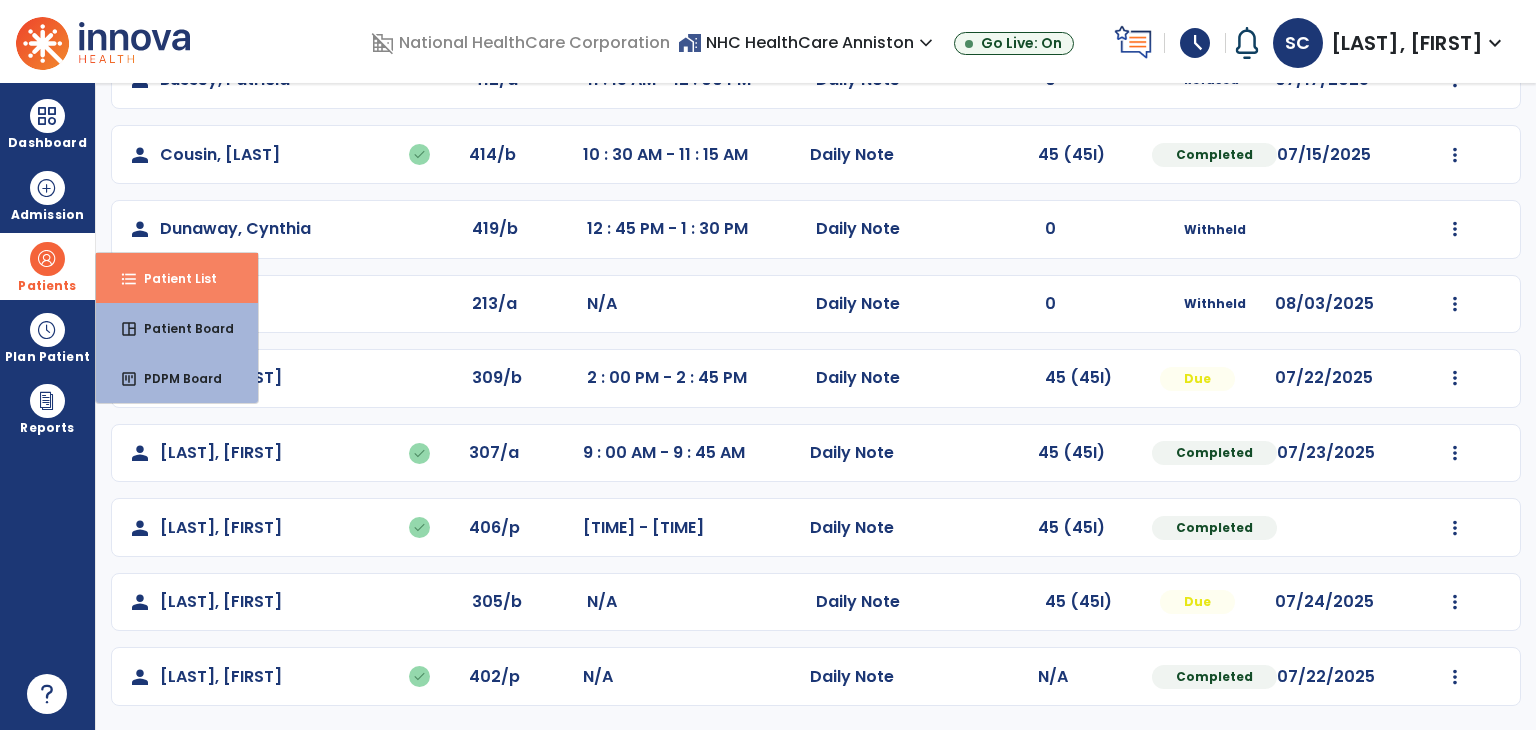 click on "Patient List" at bounding box center (172, 278) 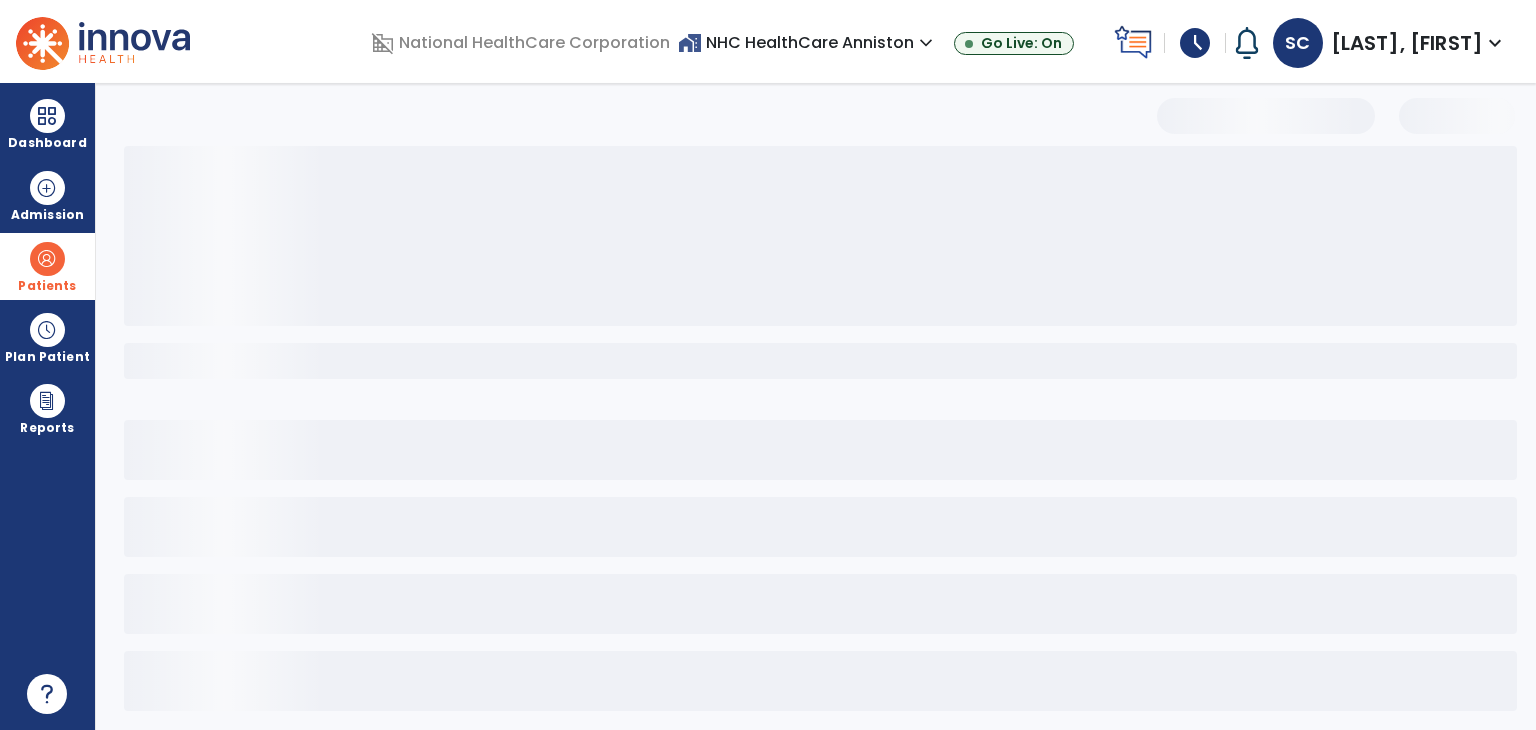 scroll, scrollTop: 12, scrollLeft: 0, axis: vertical 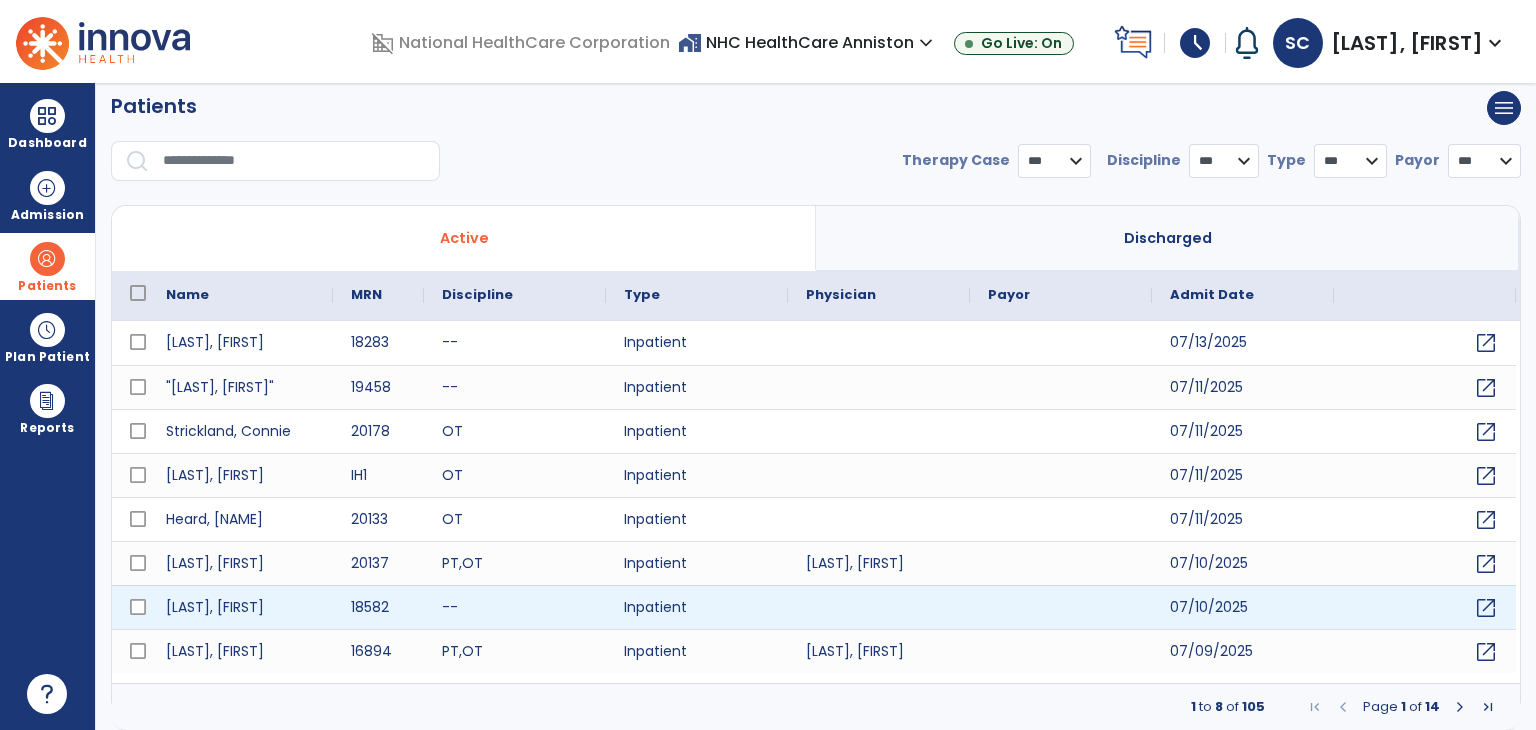 select on "***" 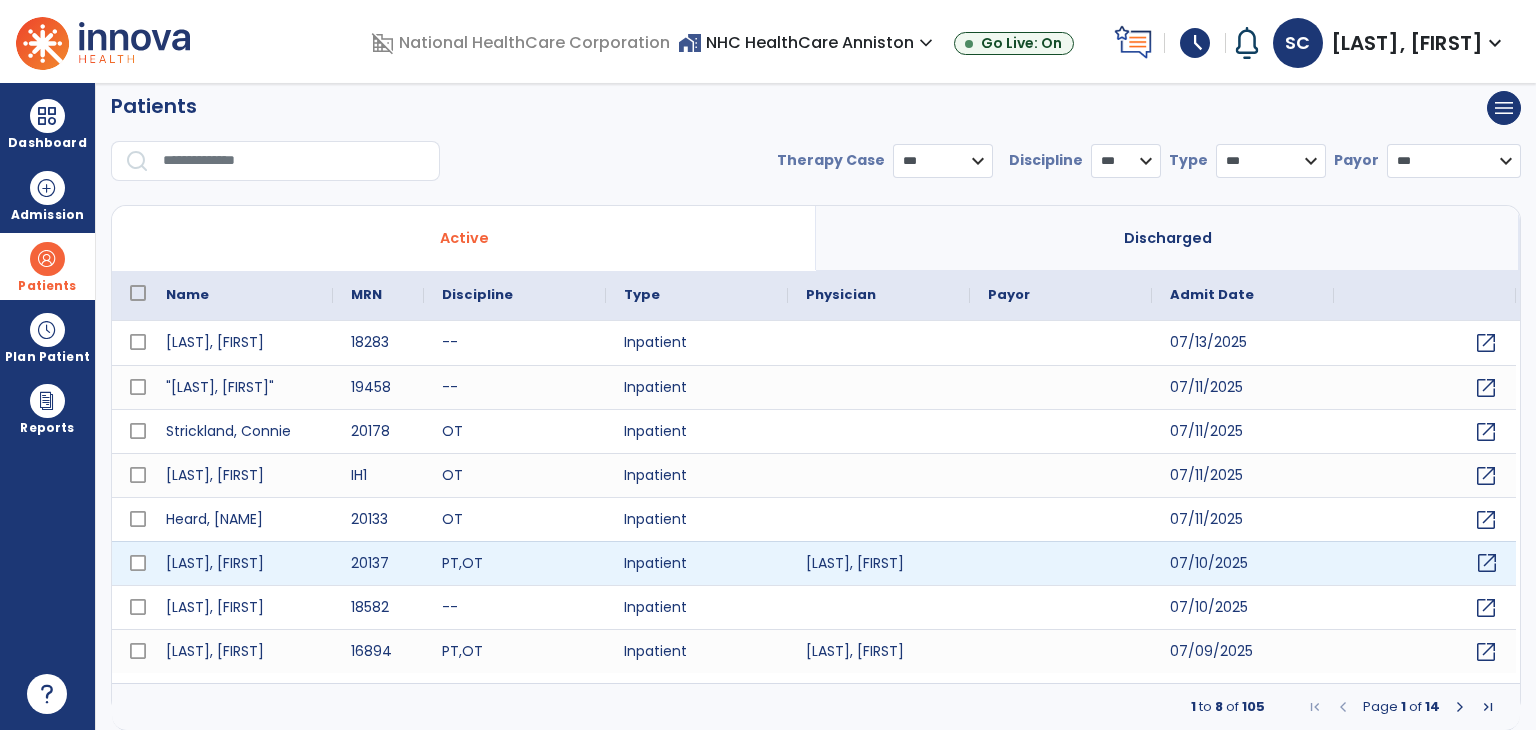click on "open_in_new" at bounding box center (1487, 563) 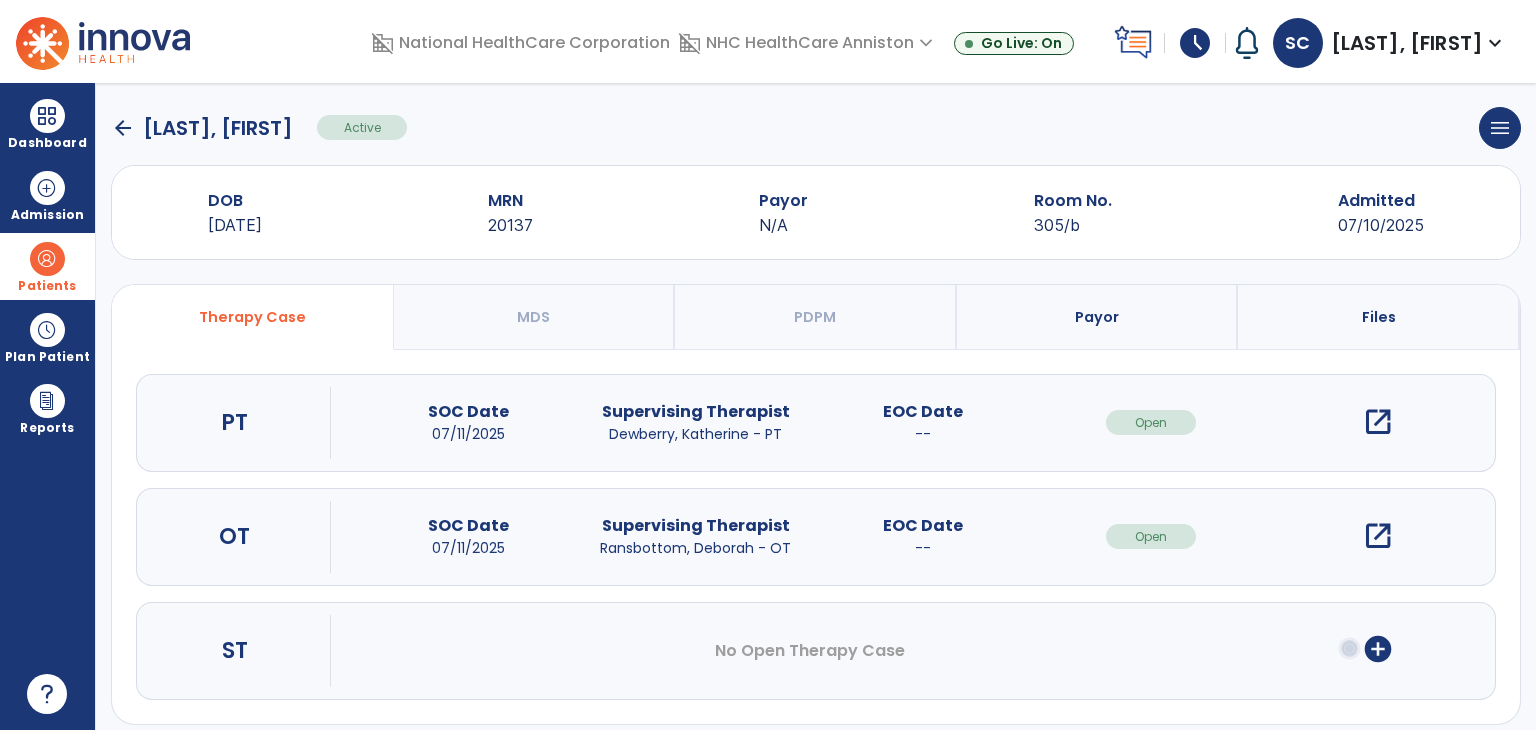 click on "open_in_new" at bounding box center (1378, 422) 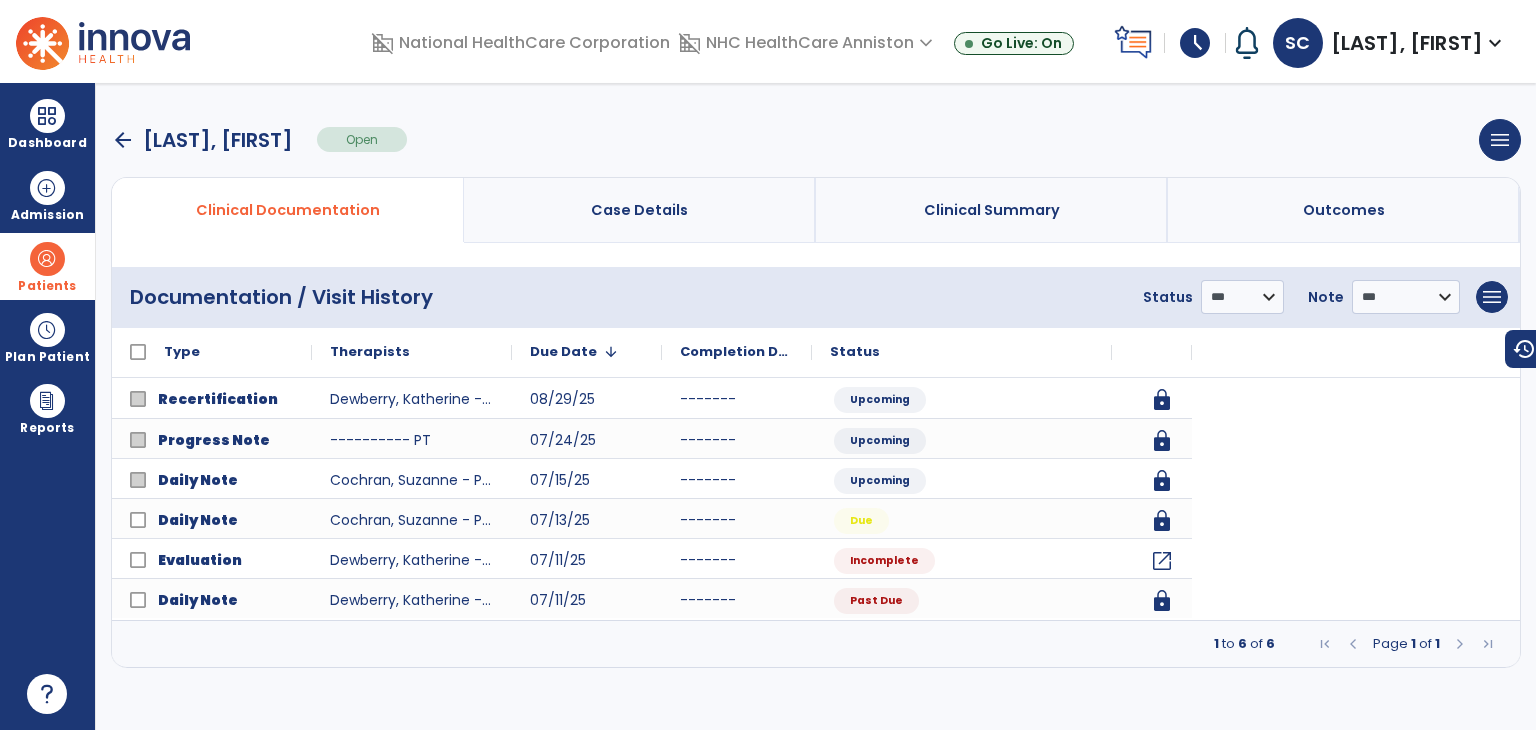 scroll, scrollTop: 0, scrollLeft: 0, axis: both 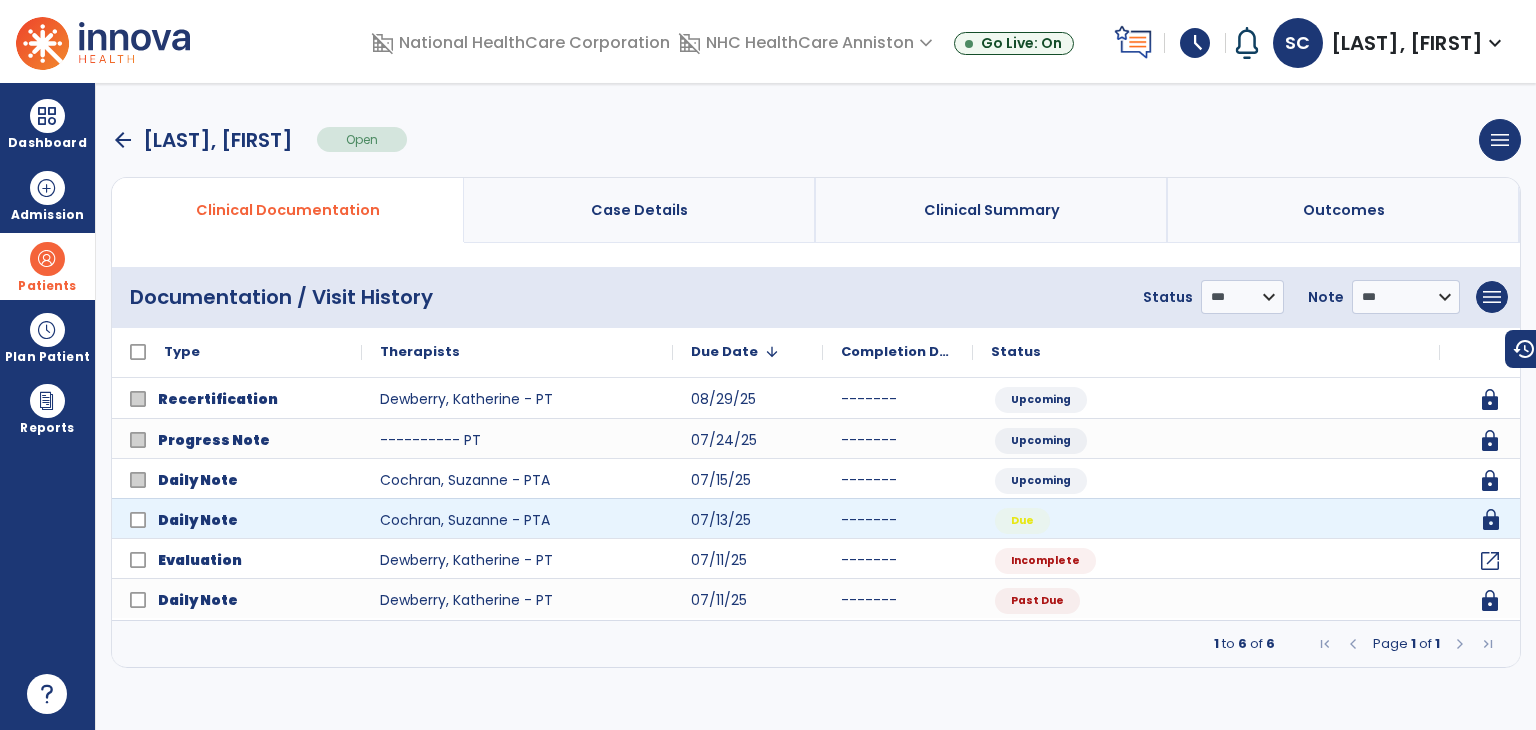click on "lock" 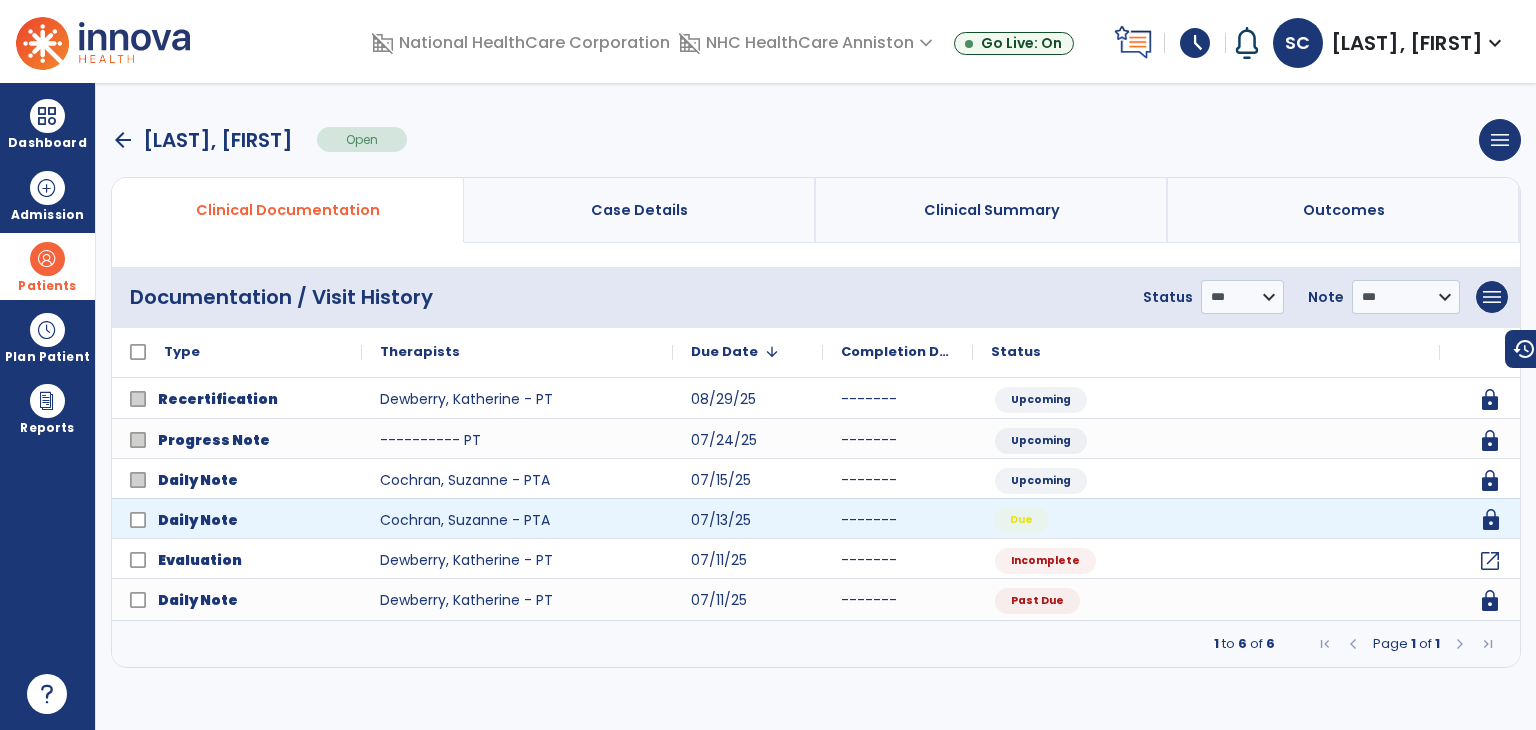 click on "Due" 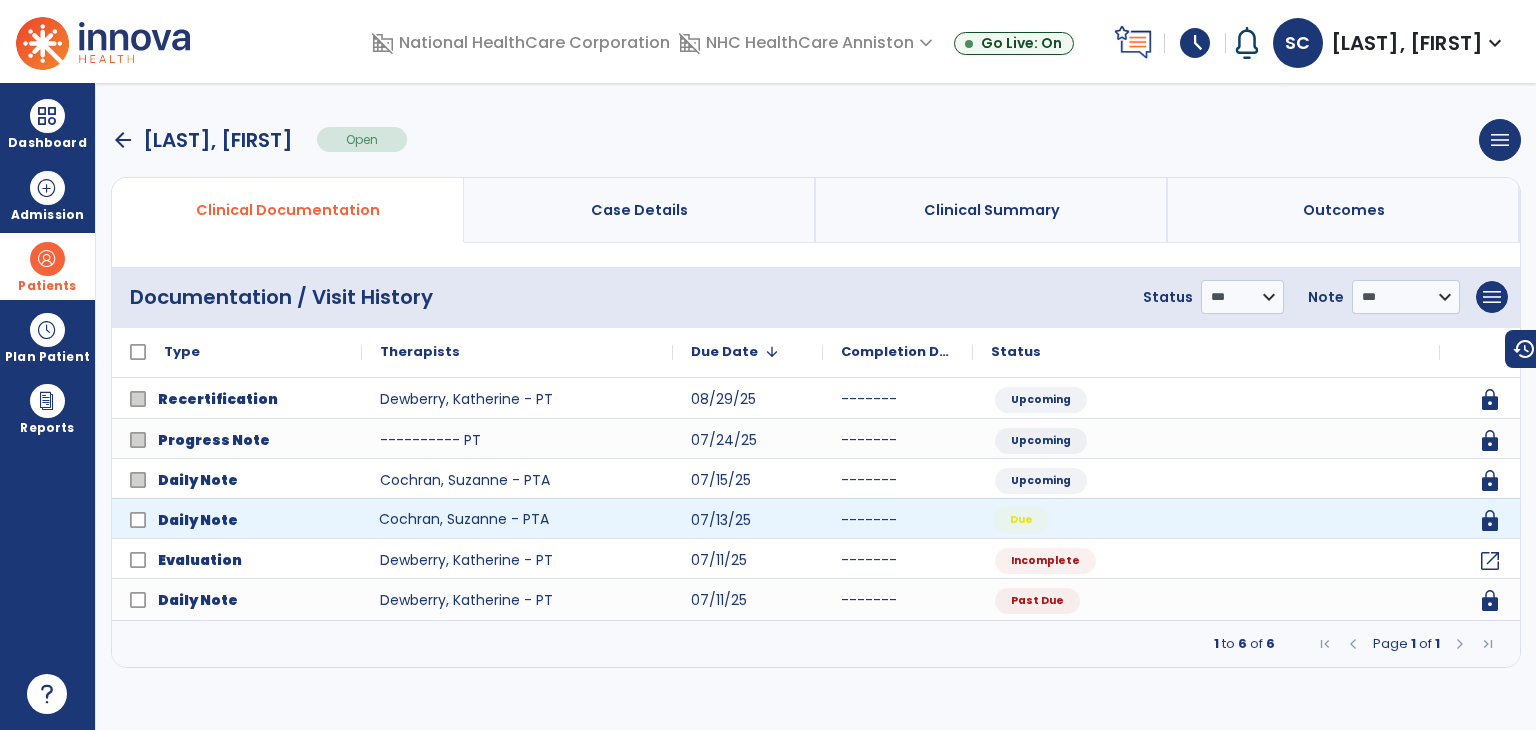 click on "Cochran, Suzanne - PTA" 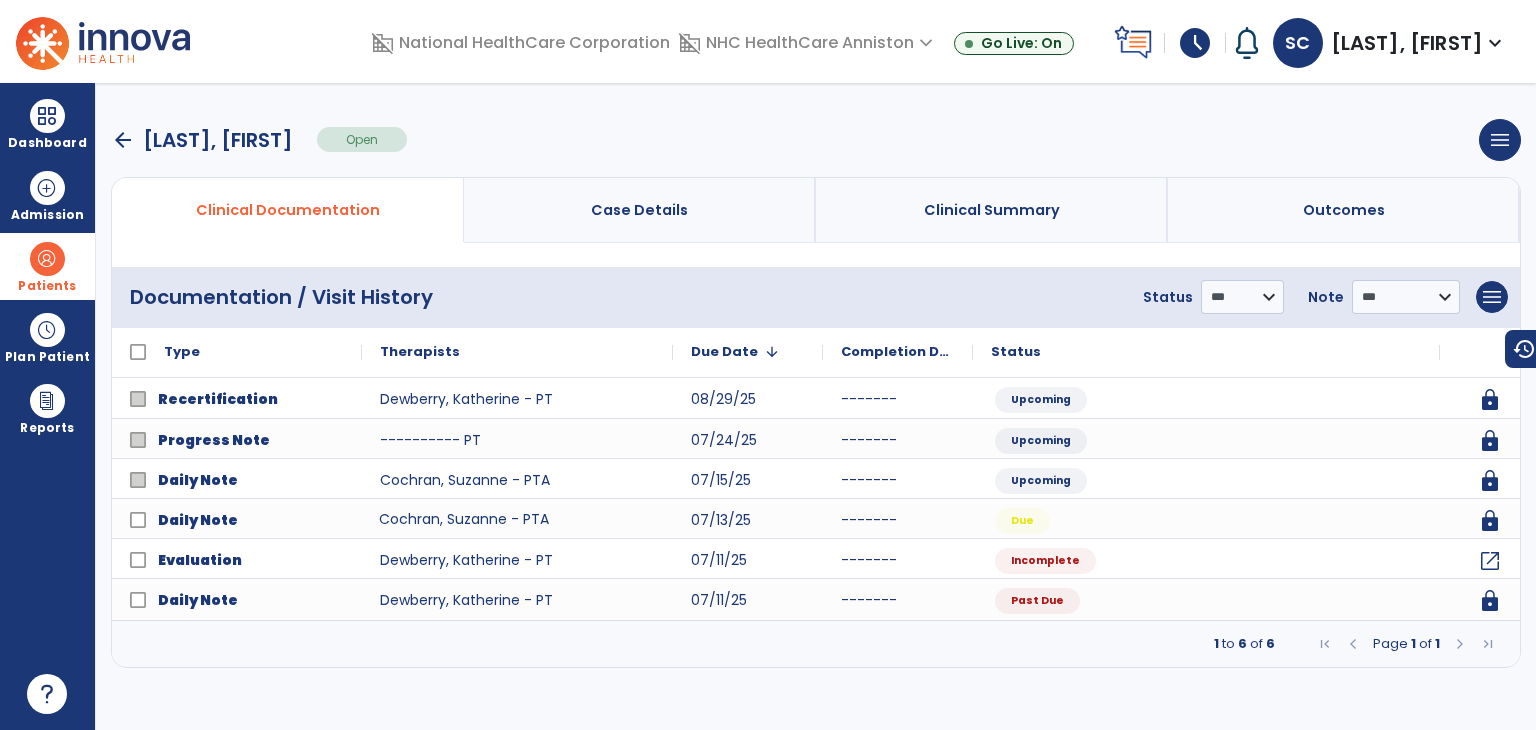 click on "arrow_back" at bounding box center [123, 140] 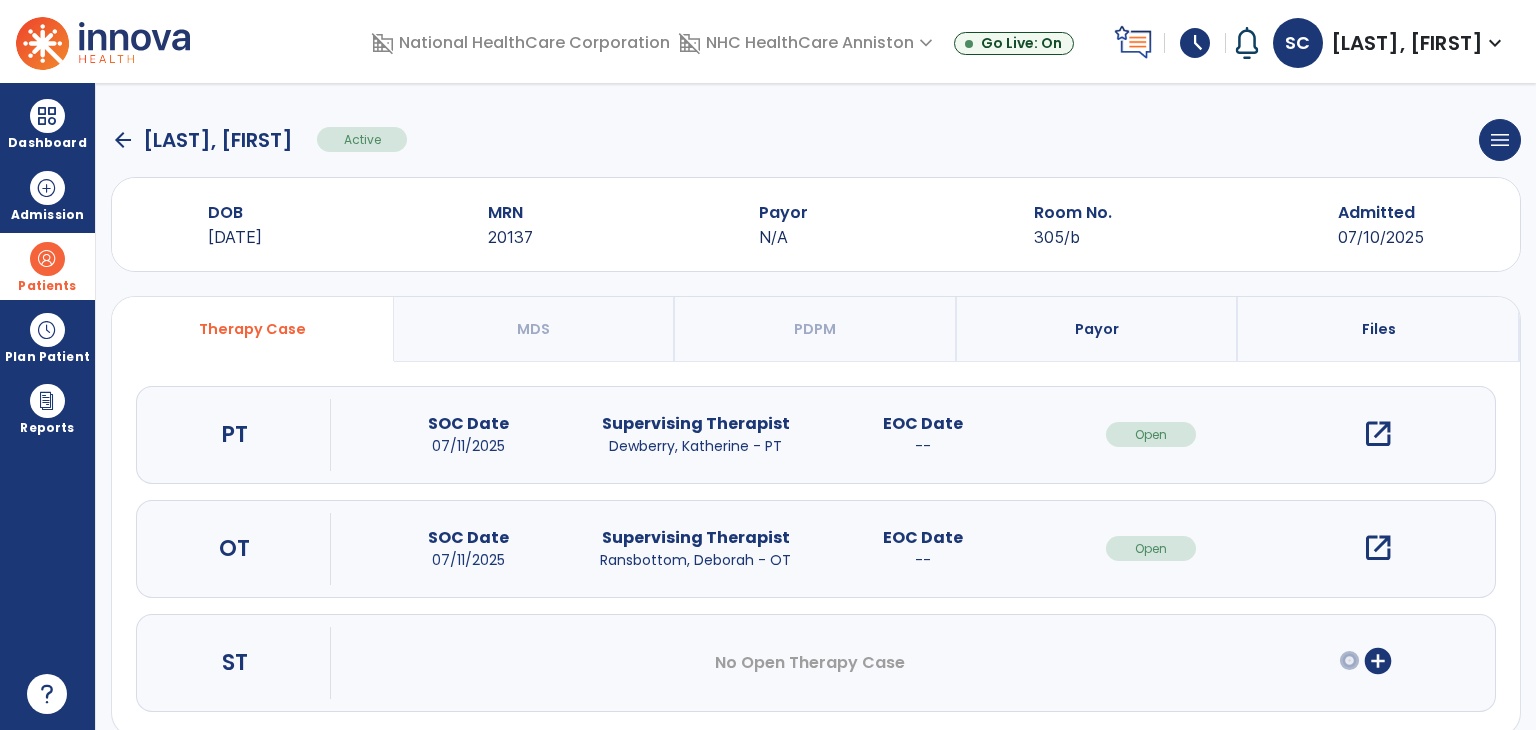 click on "arrow_back" 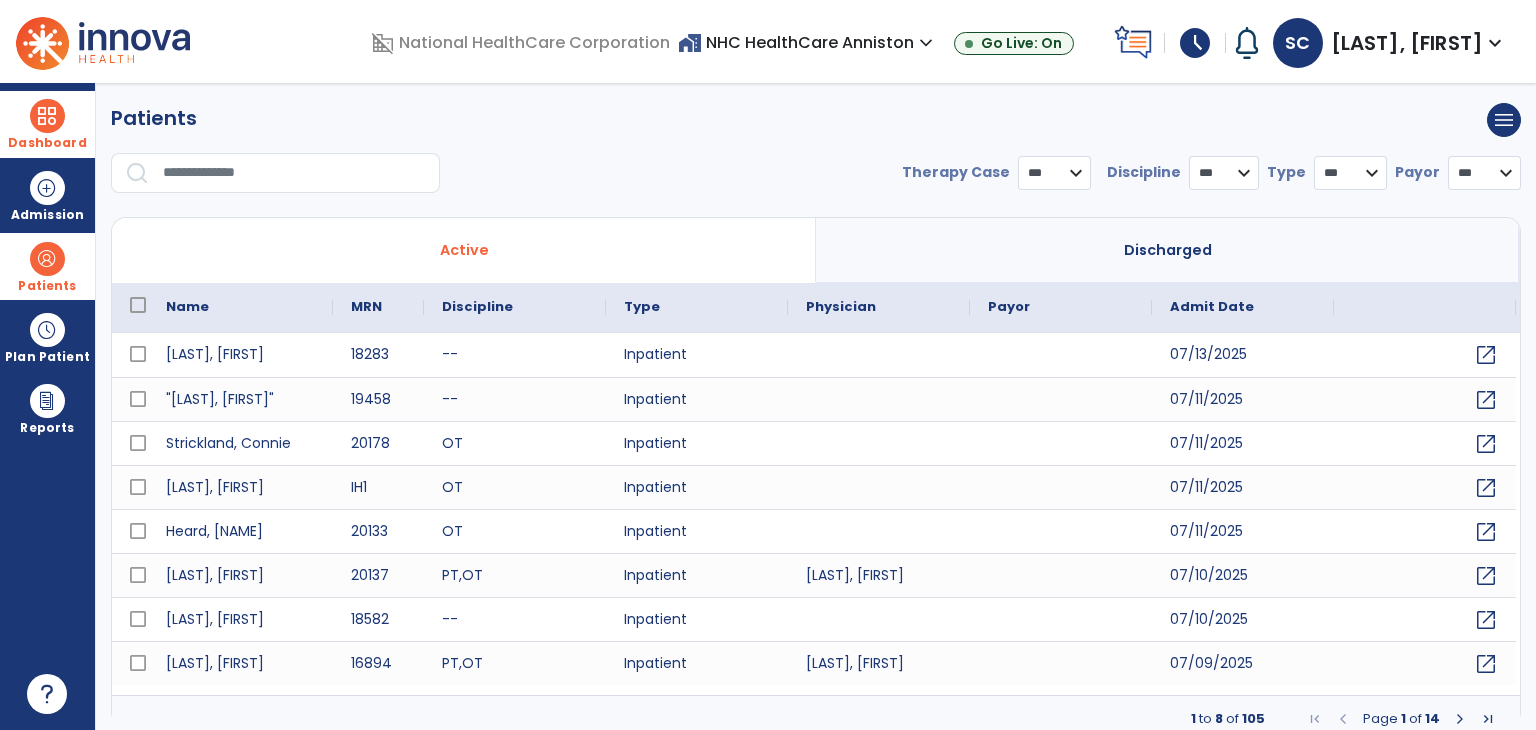 click on "Dashboard" at bounding box center (47, 124) 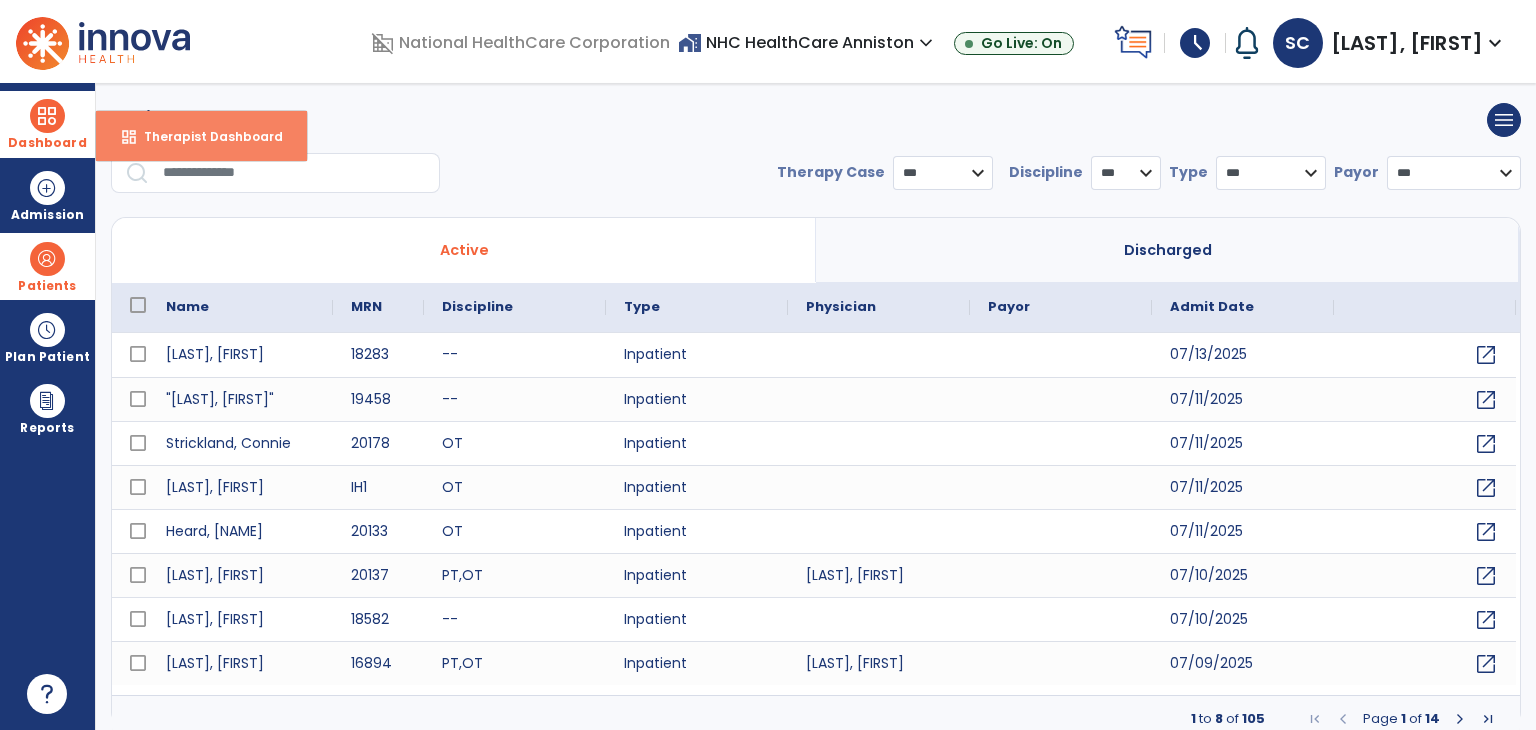 click on "Therapist Dashboard" at bounding box center [205, 136] 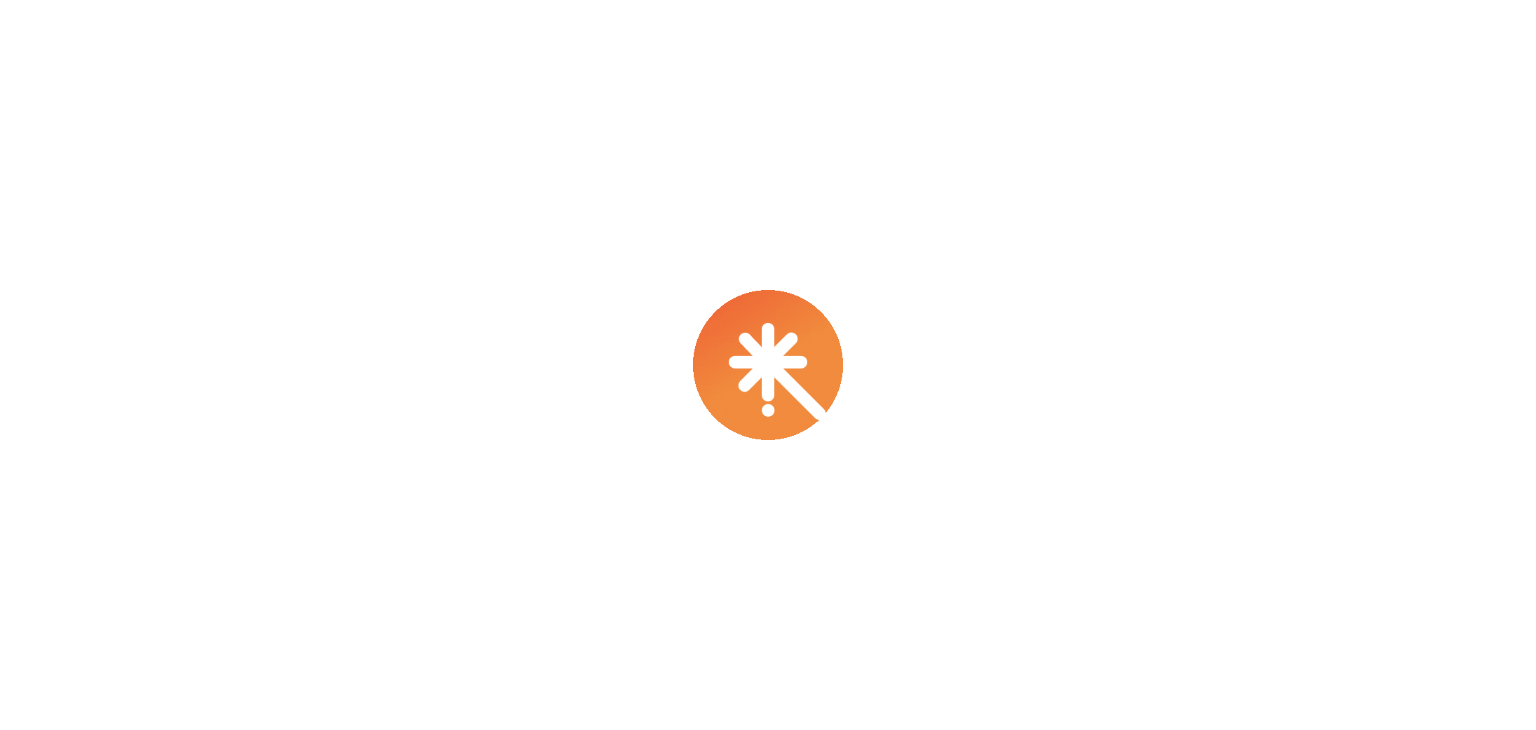 scroll, scrollTop: 0, scrollLeft: 0, axis: both 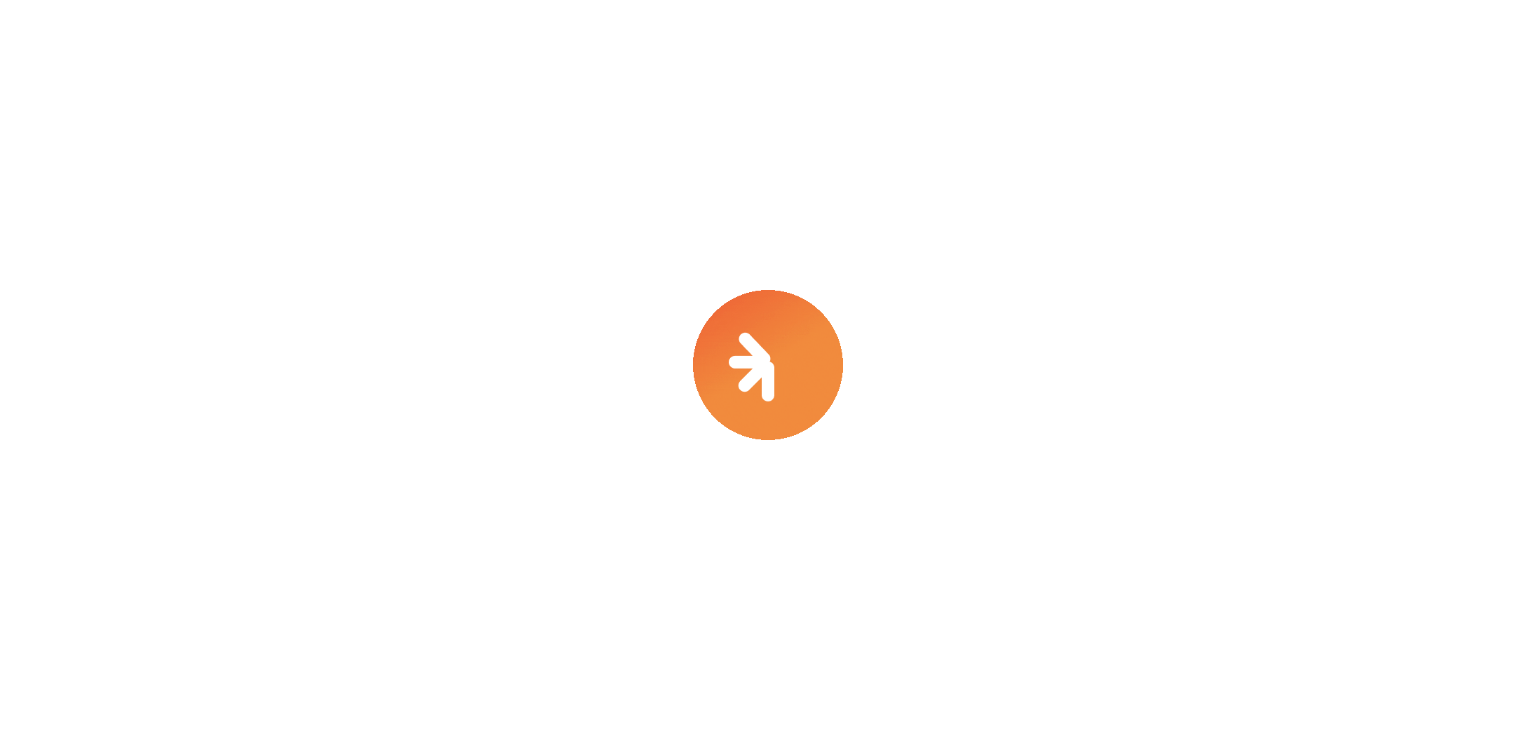 select on "****" 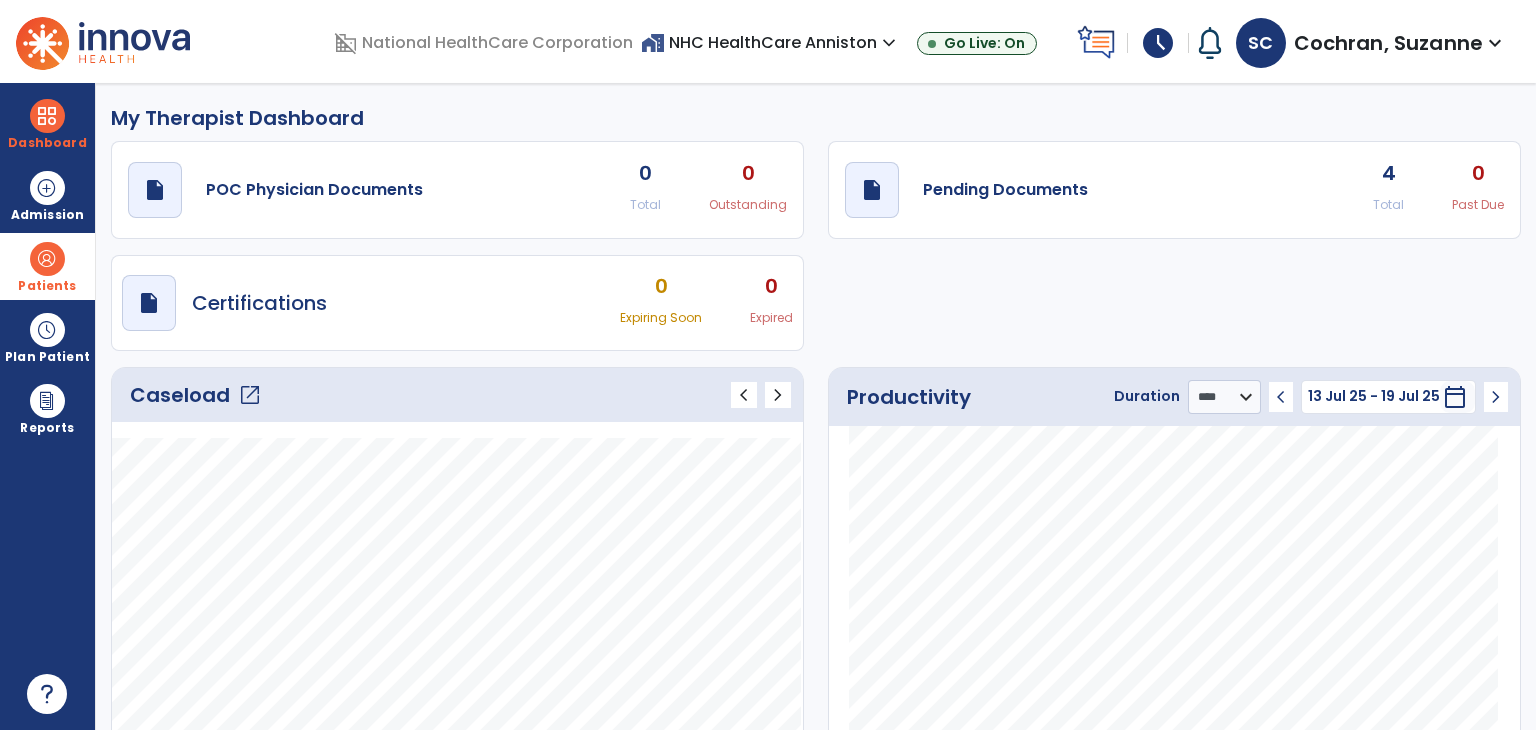 click at bounding box center (47, 259) 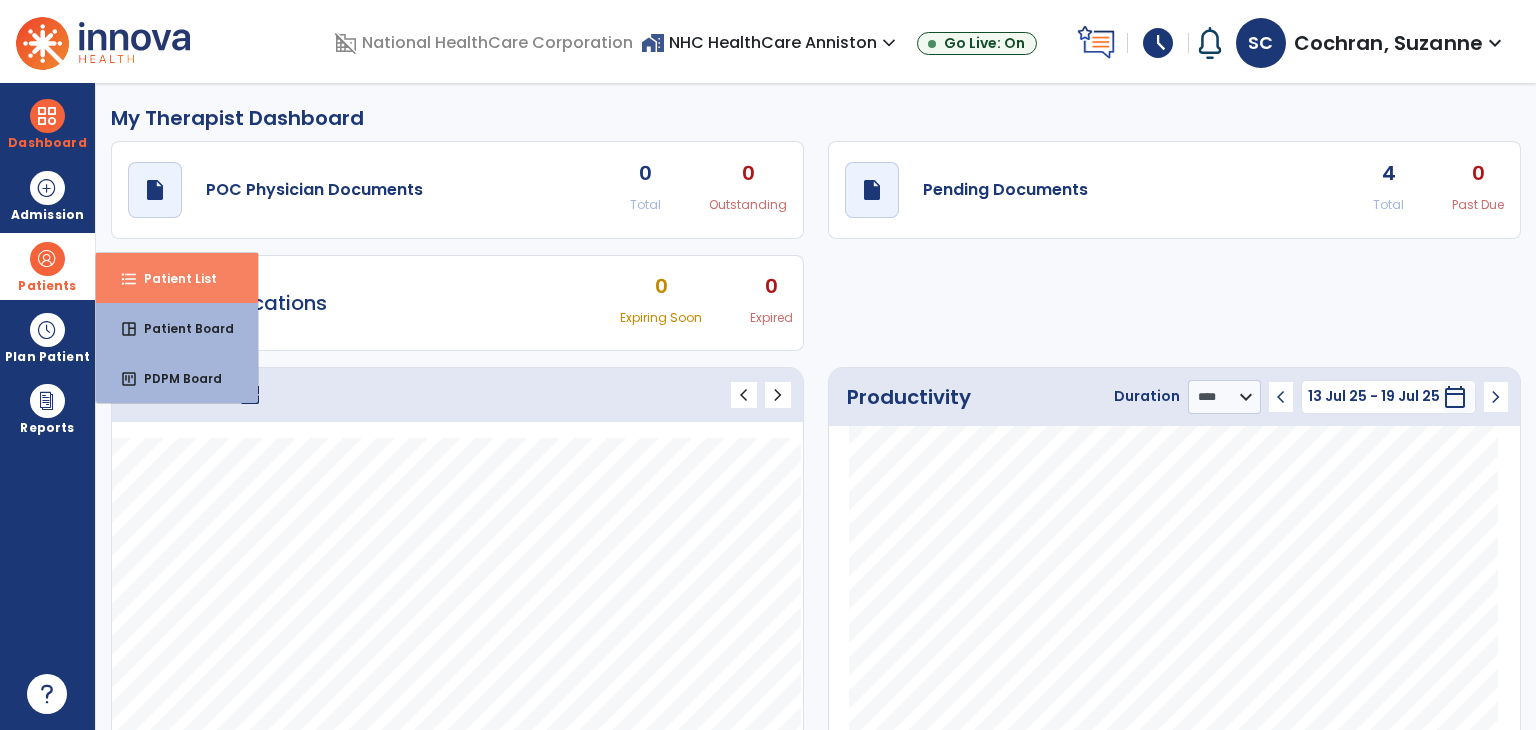 click on "format_list_bulleted  Patient List" at bounding box center [177, 278] 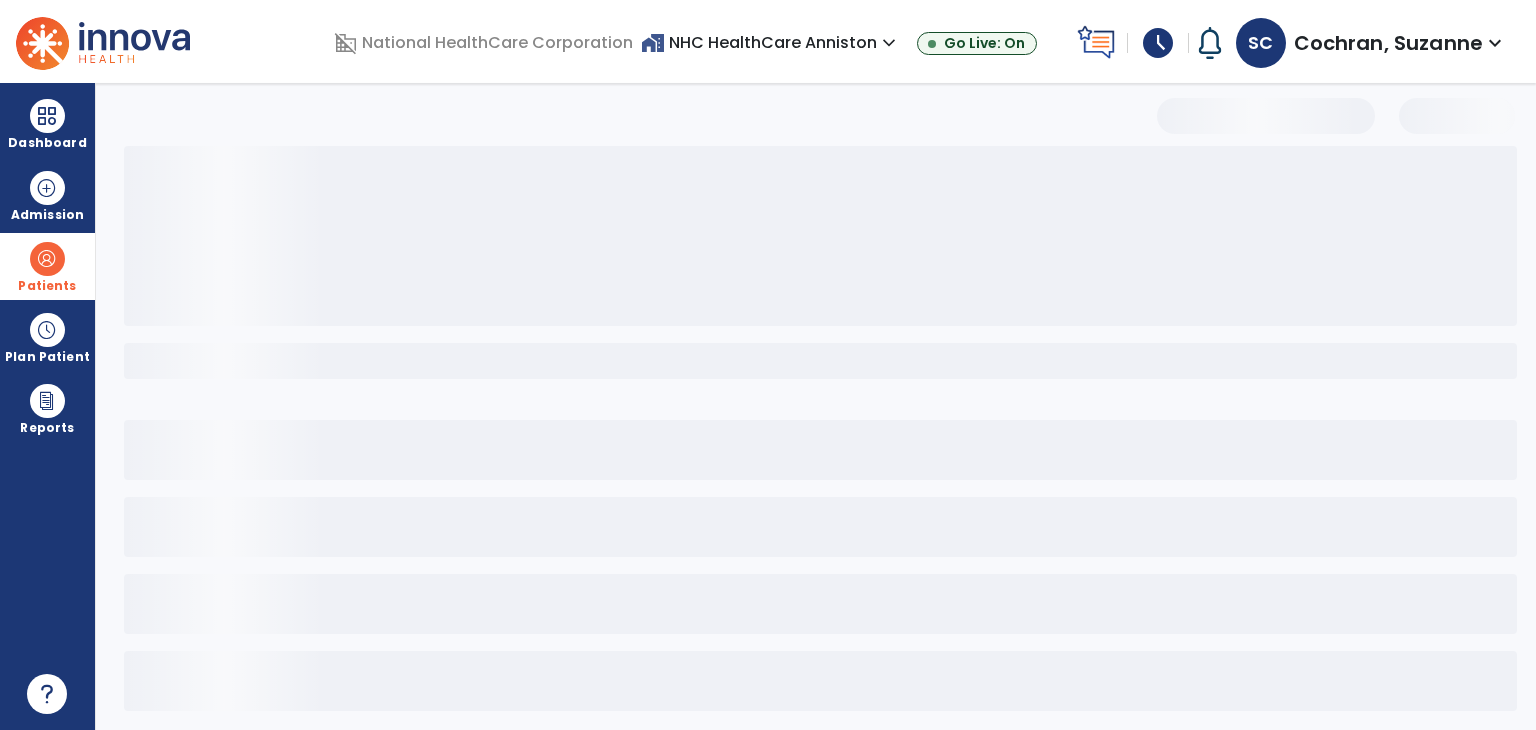select on "***" 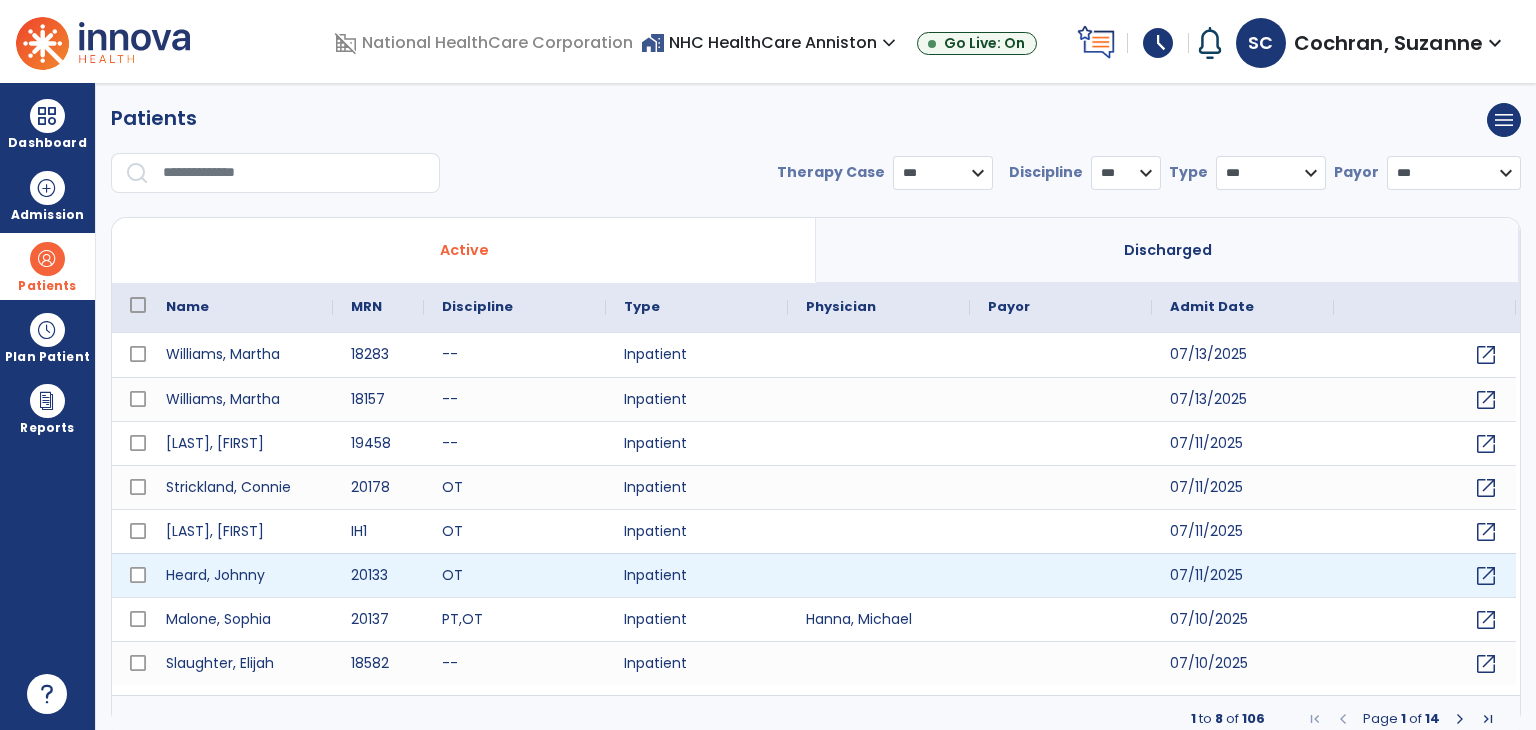 scroll, scrollTop: 12, scrollLeft: 0, axis: vertical 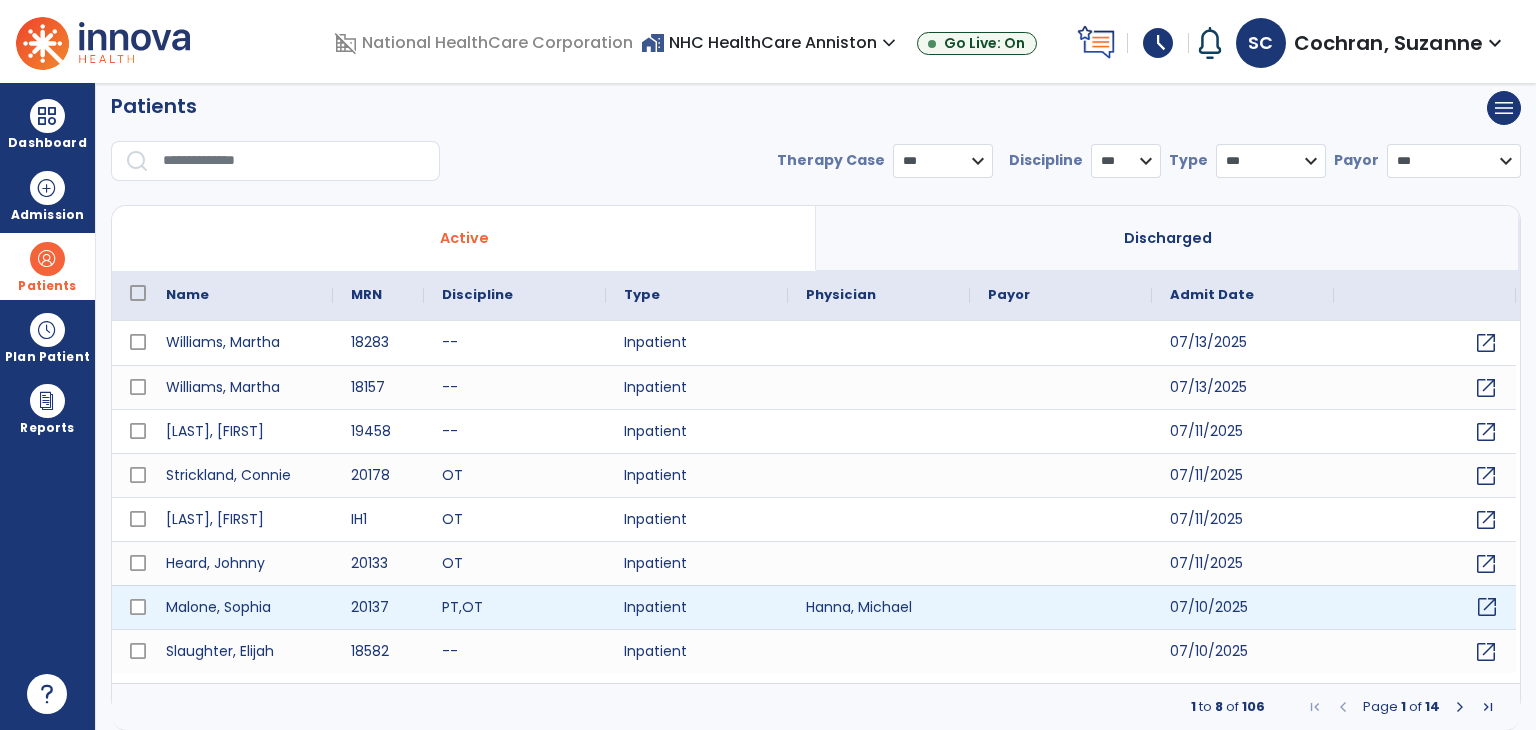 click on "open_in_new" at bounding box center [1487, 607] 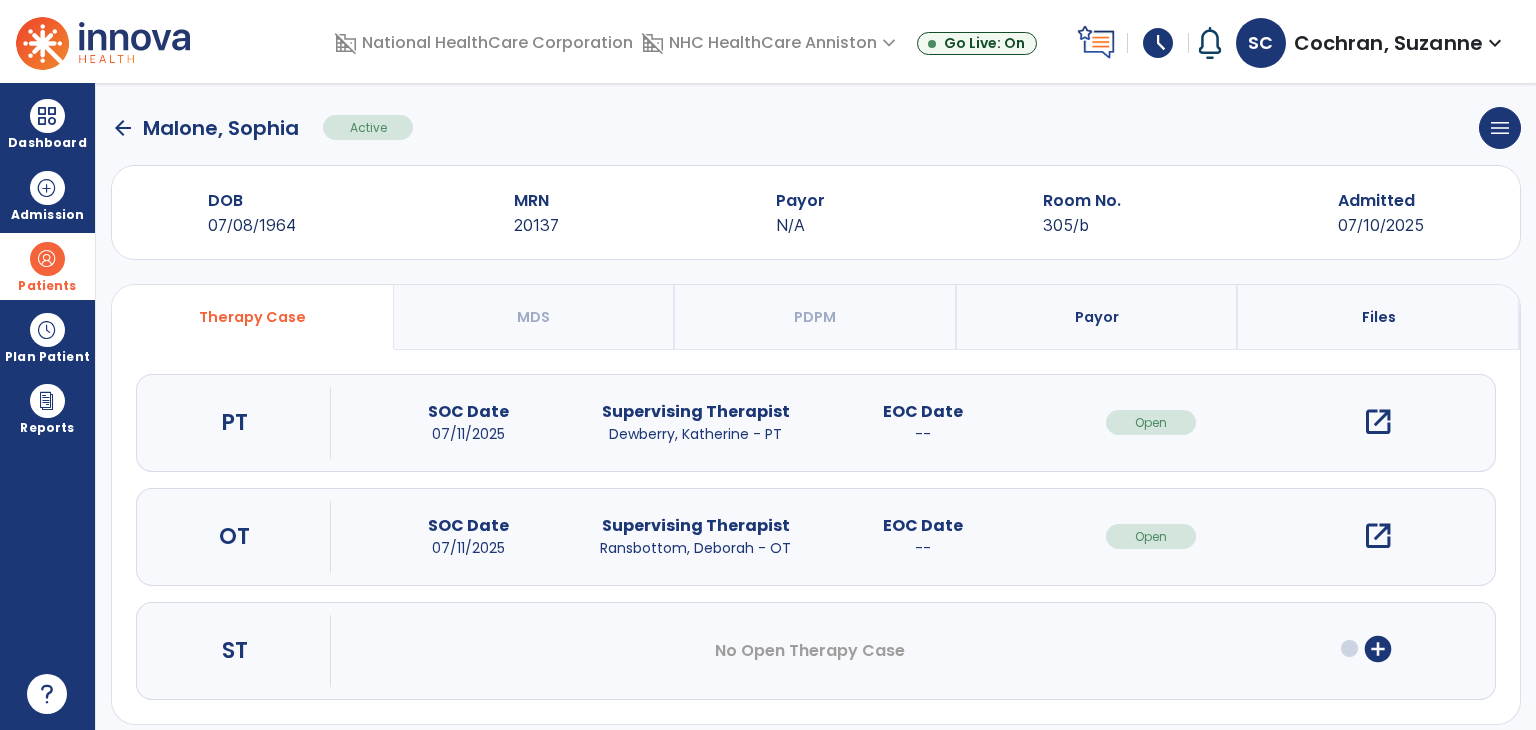 click on "open_in_new" at bounding box center (1378, 422) 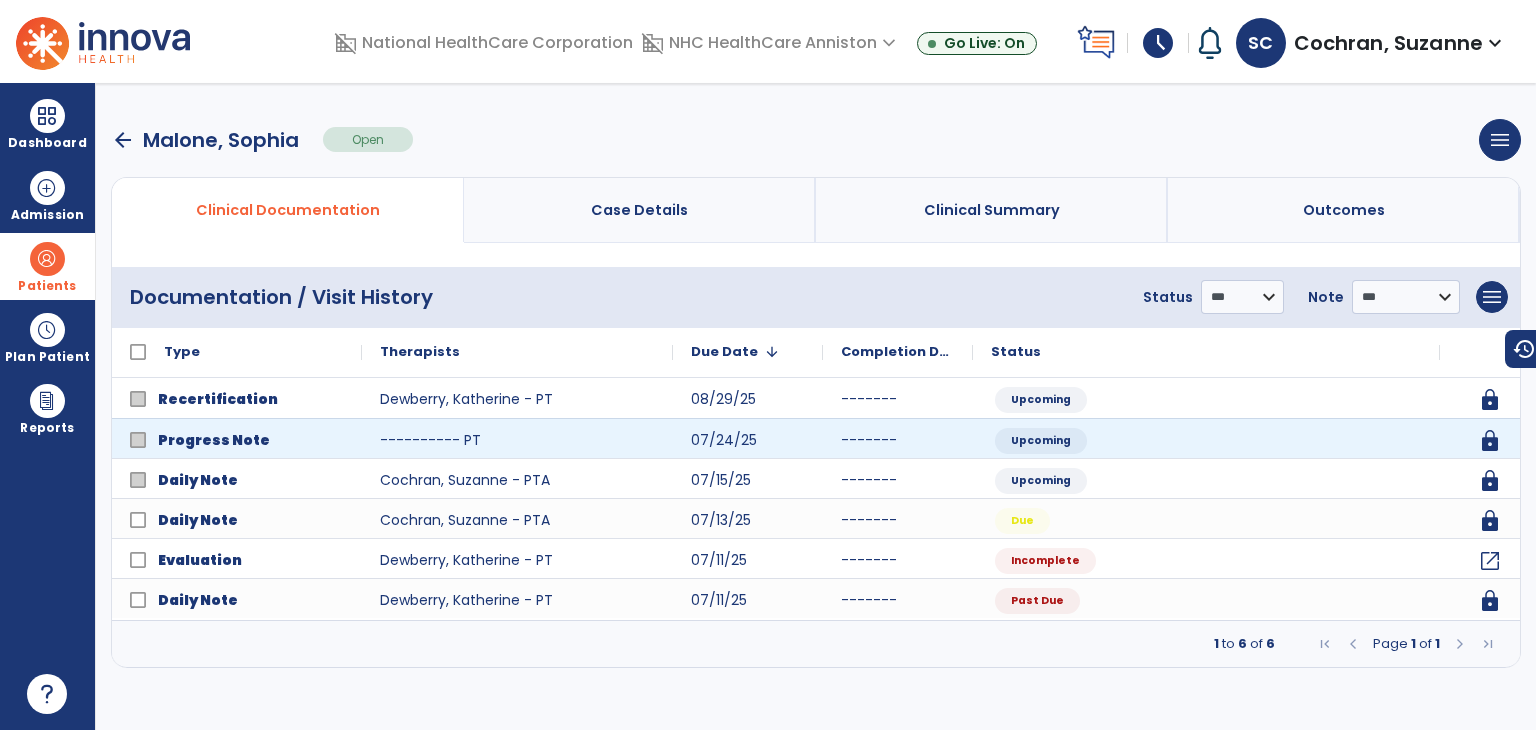 scroll, scrollTop: 0, scrollLeft: 0, axis: both 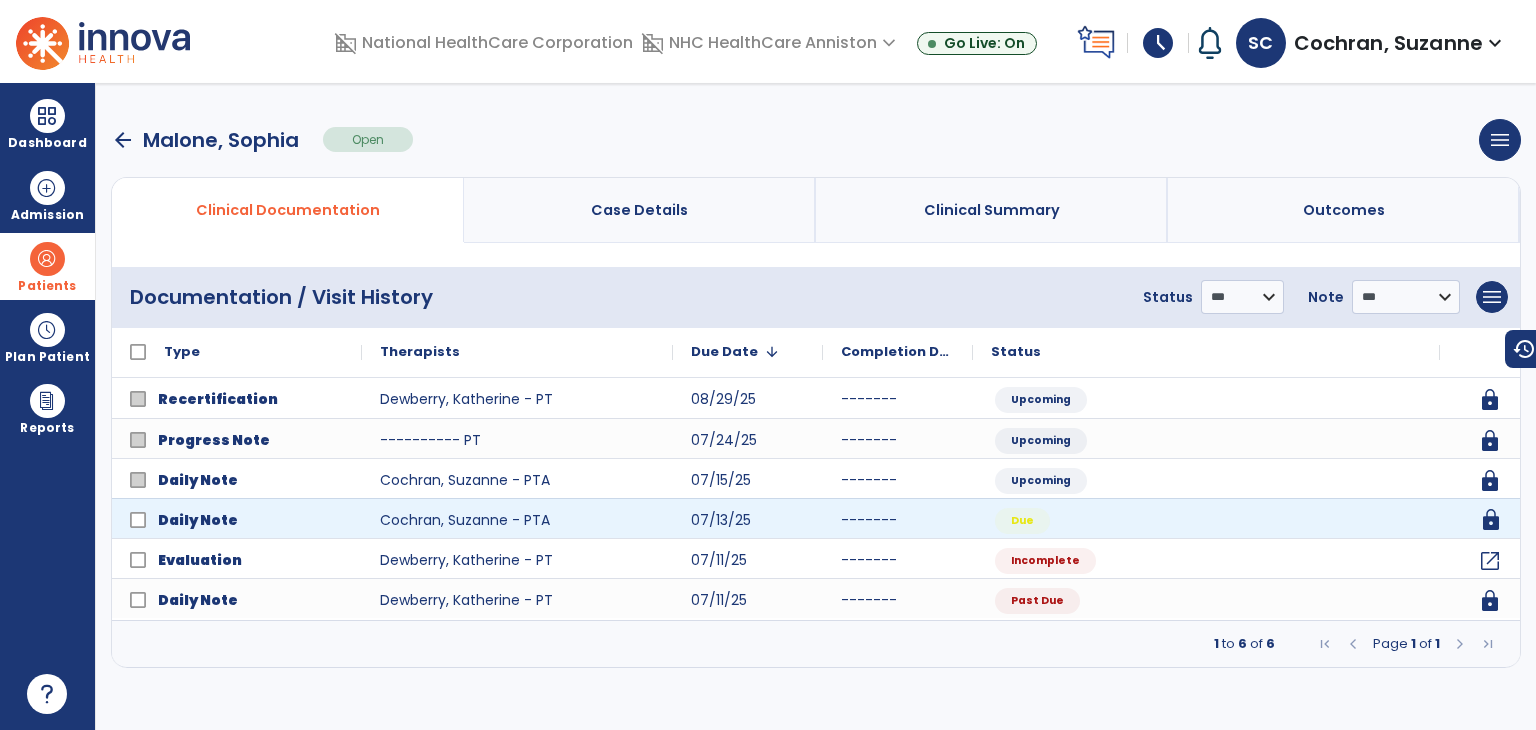 click on "lock" 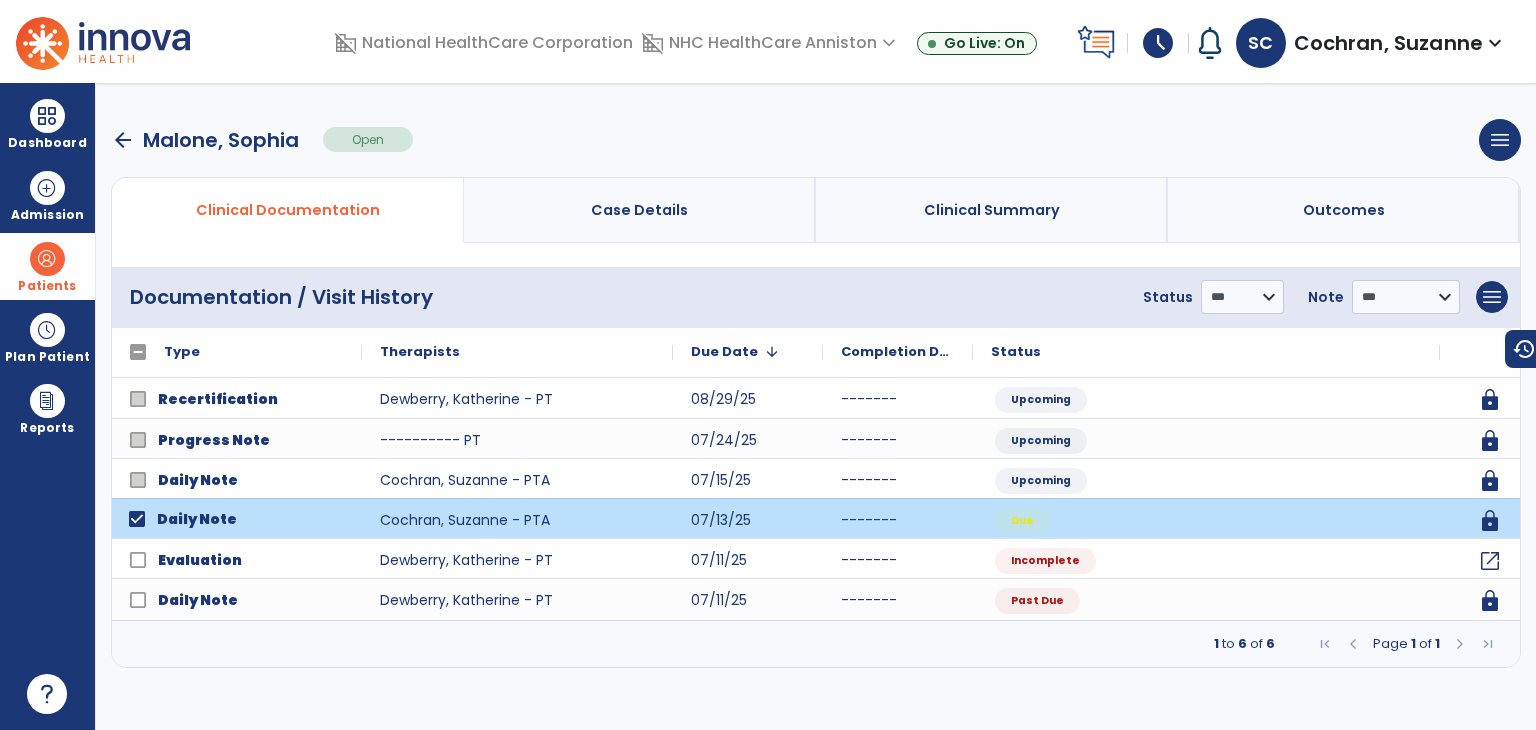 click on "**********" at bounding box center [816, 406] 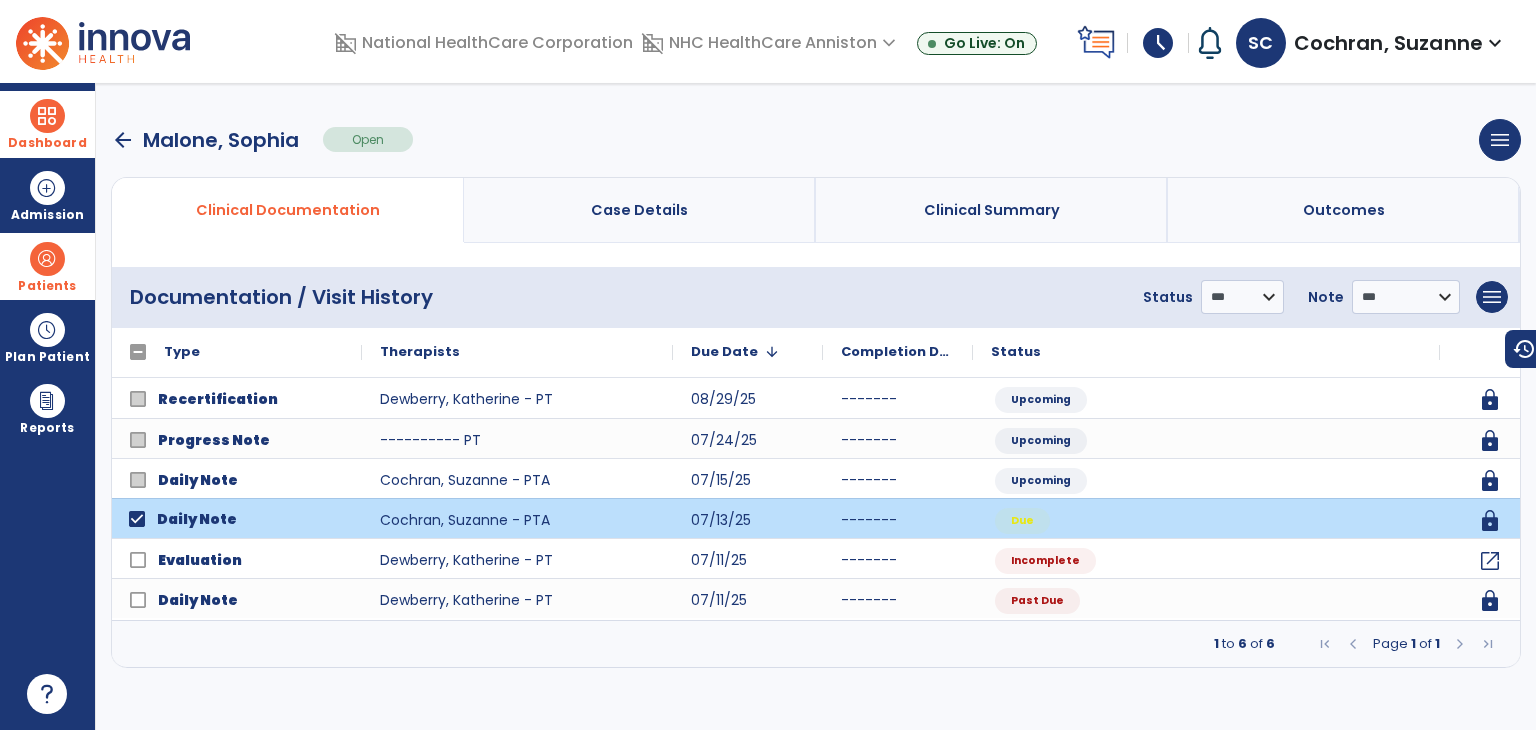 click at bounding box center (47, 116) 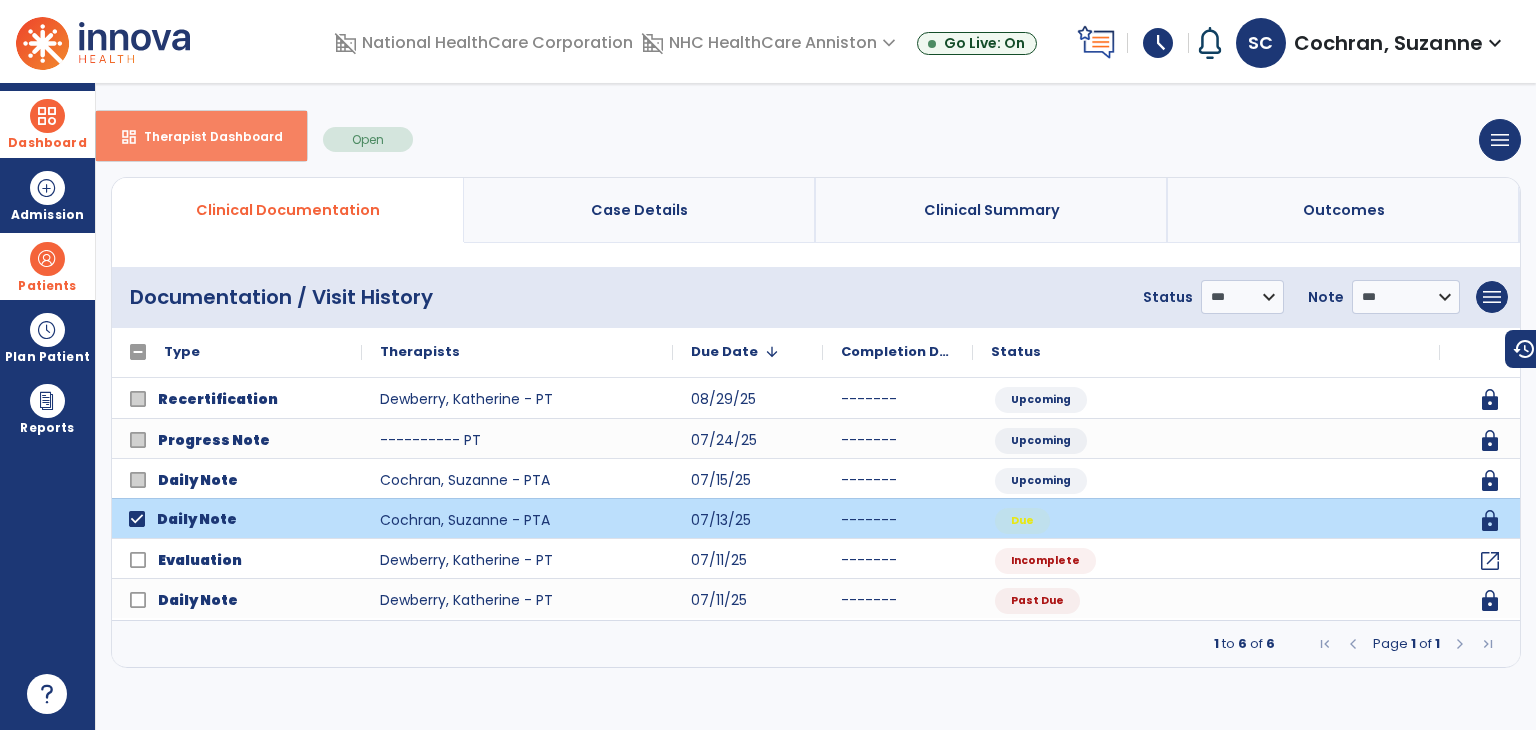 click on "Therapist Dashboard" at bounding box center [205, 136] 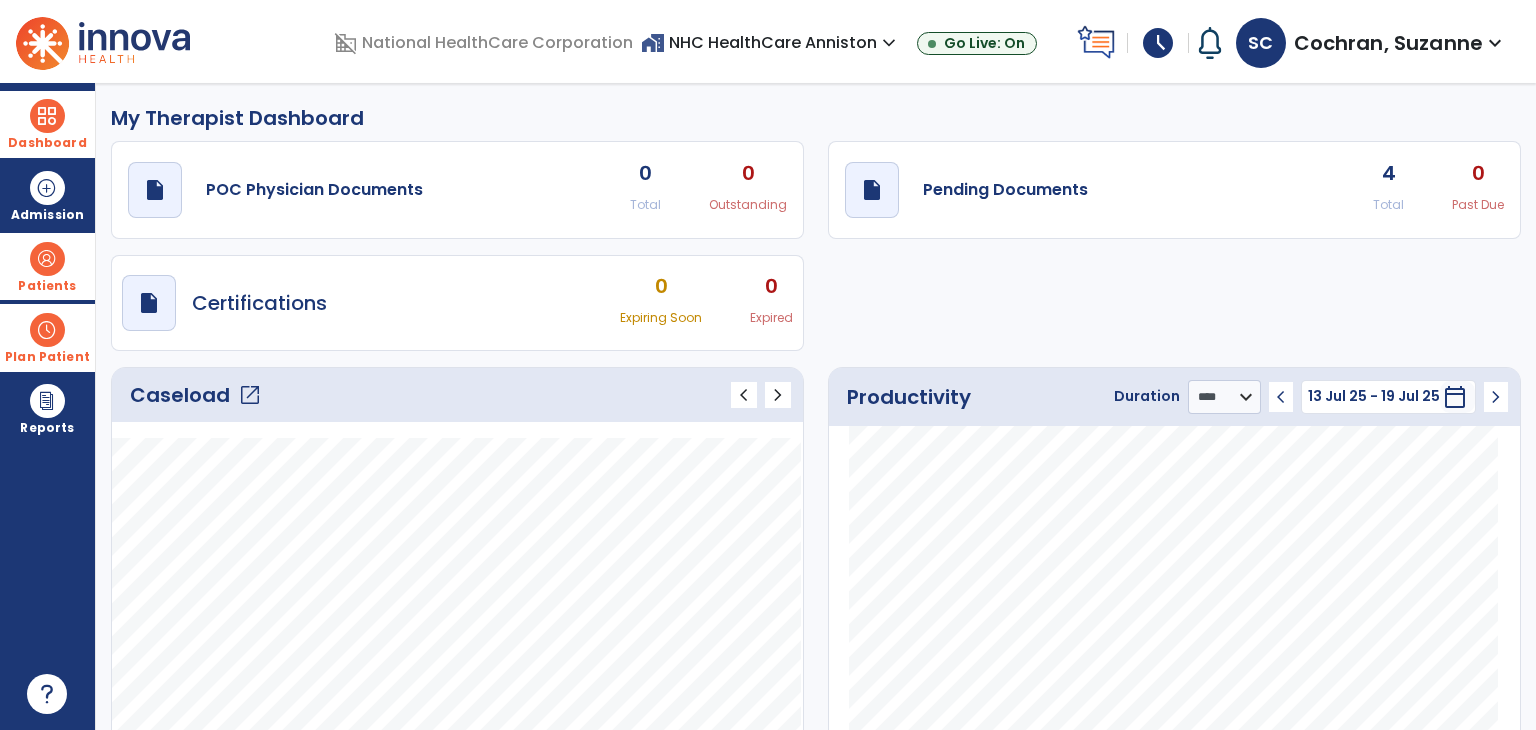 click on "Plan Patient" at bounding box center (47, 266) 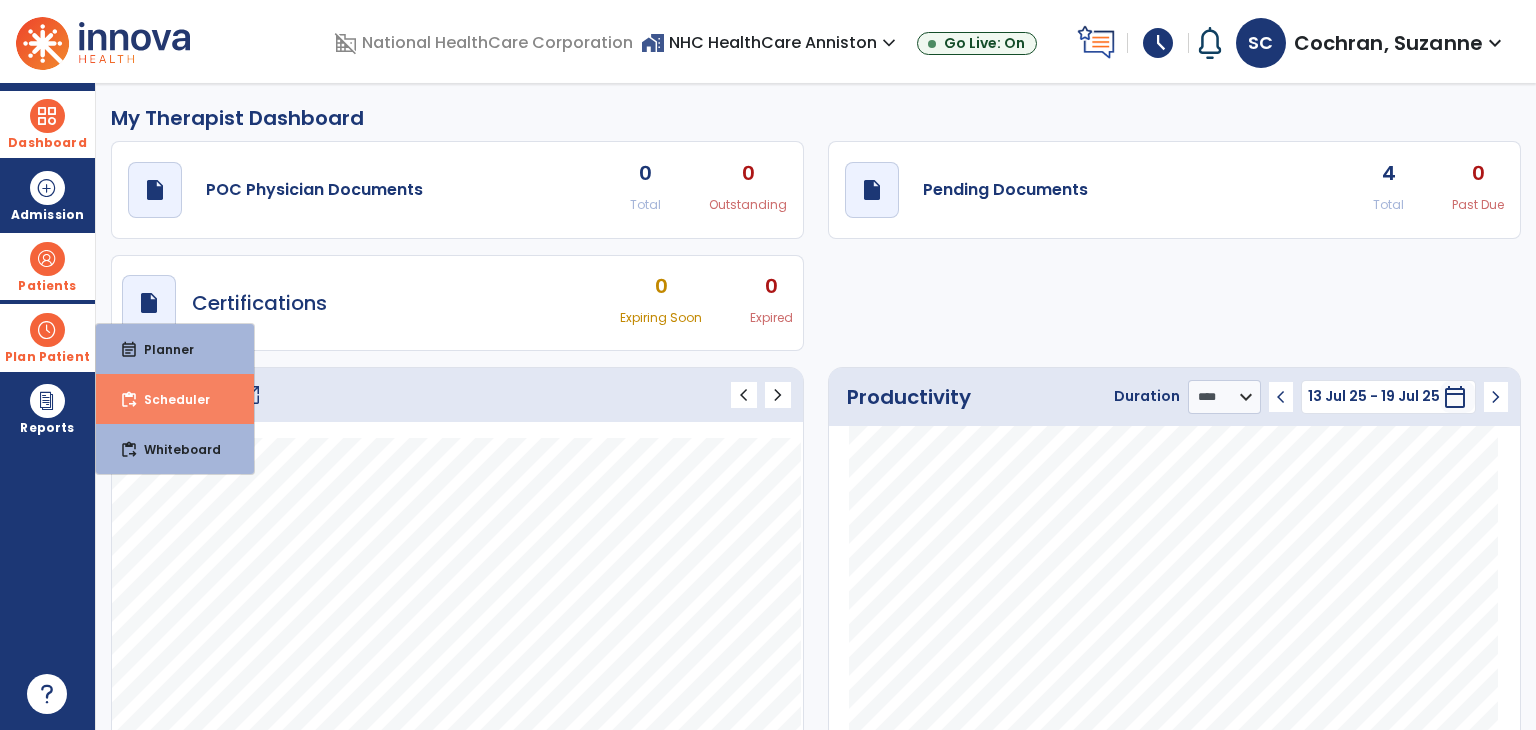 click on "Scheduler" at bounding box center [169, 399] 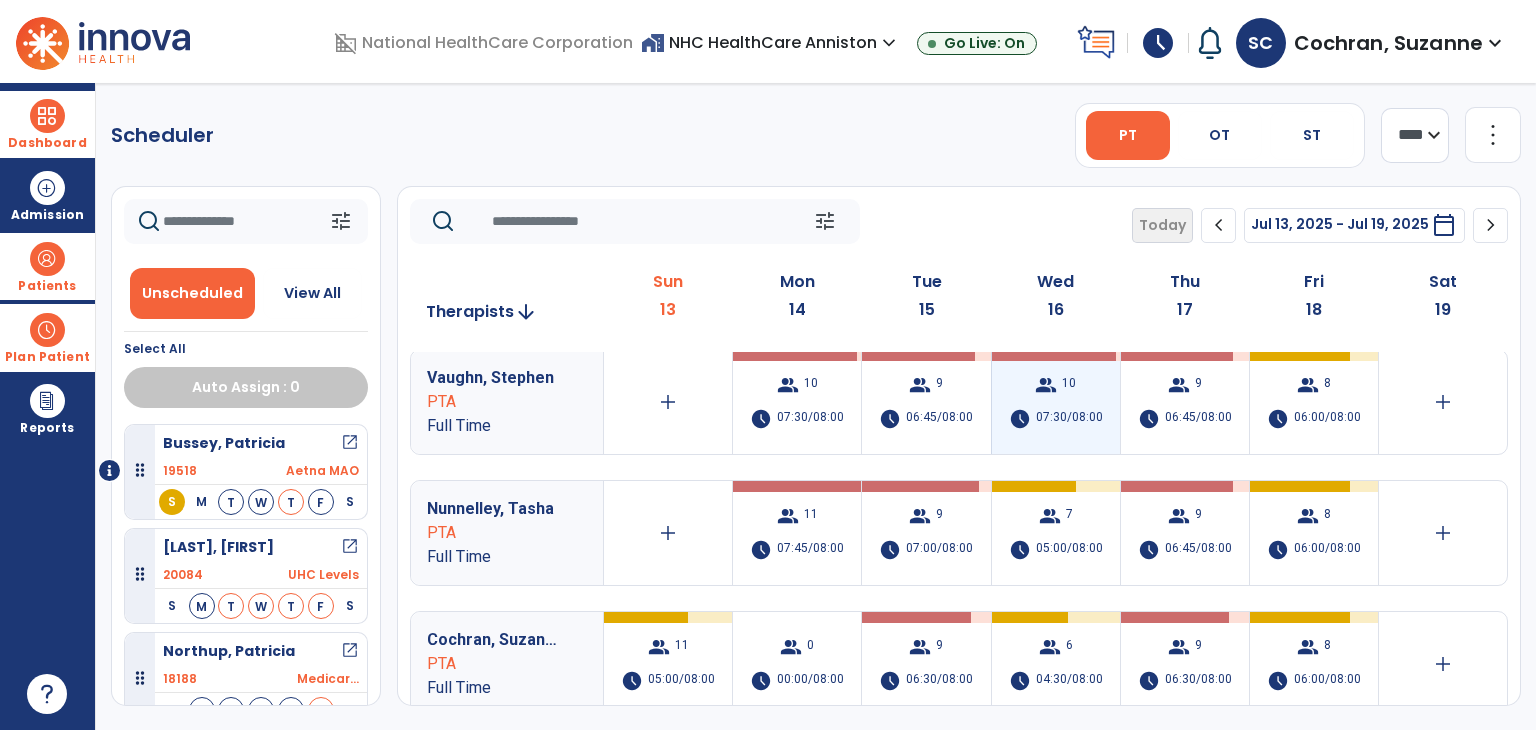 scroll, scrollTop: 300, scrollLeft: 0, axis: vertical 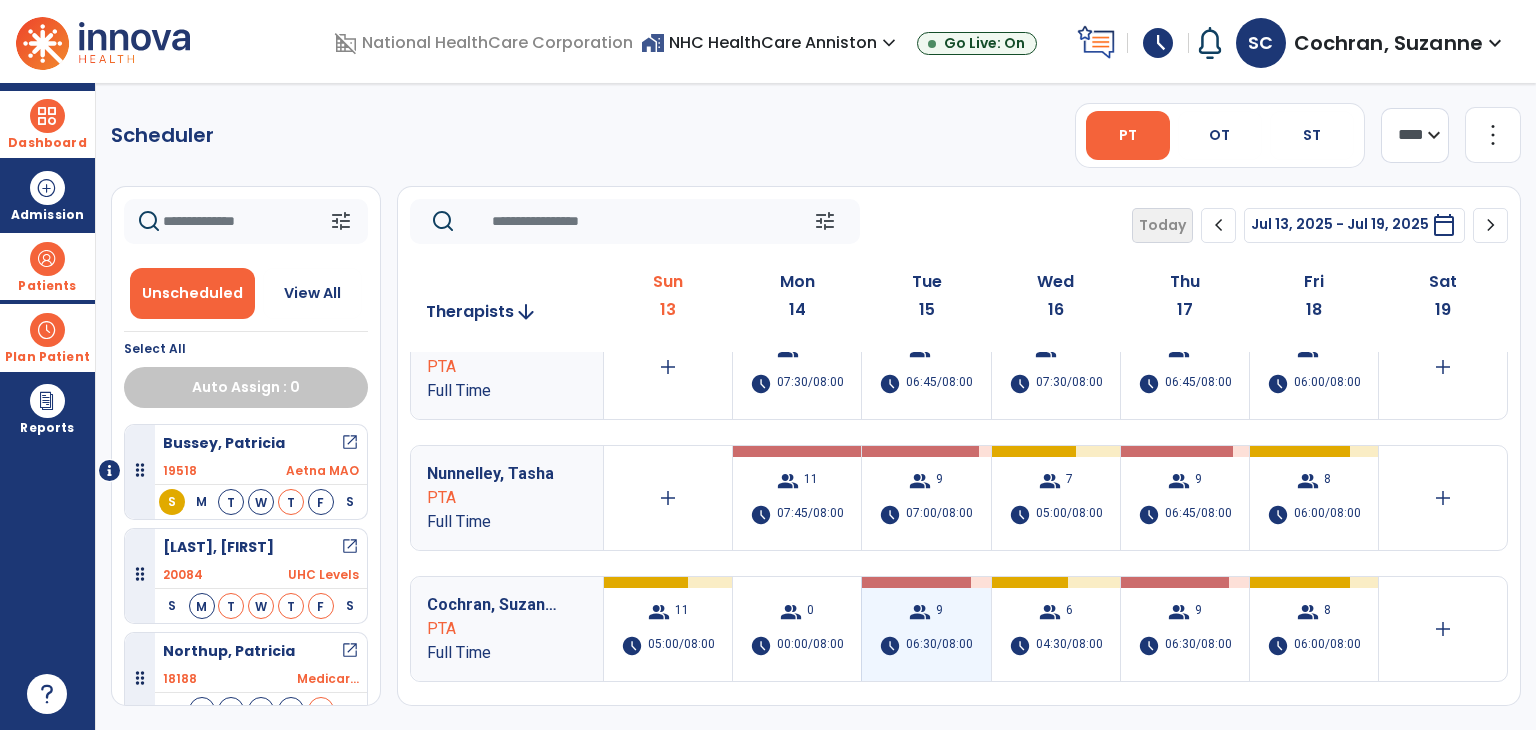 click on "group  9  schedule  06:30/08:00" at bounding box center (926, 629) 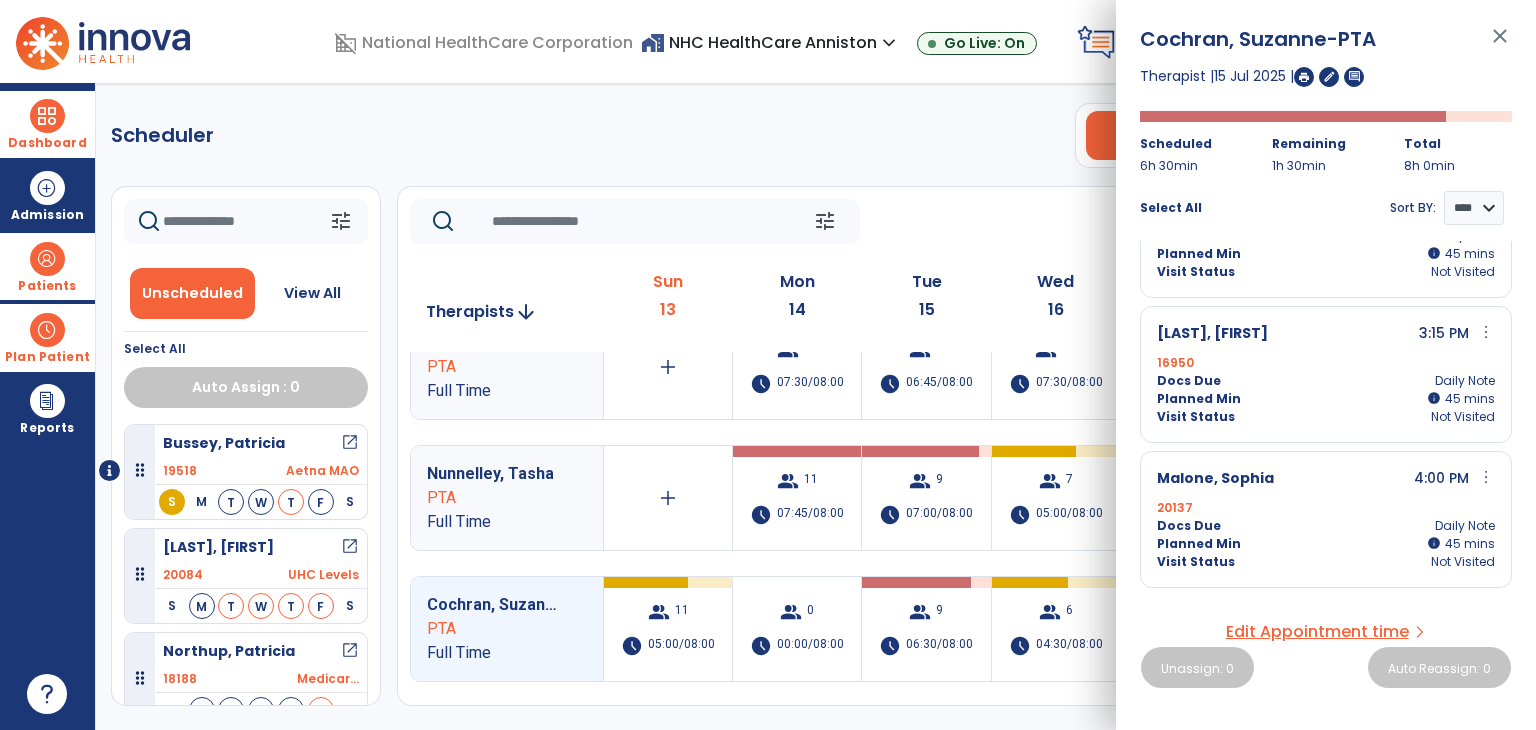 scroll, scrollTop: 700, scrollLeft: 0, axis: vertical 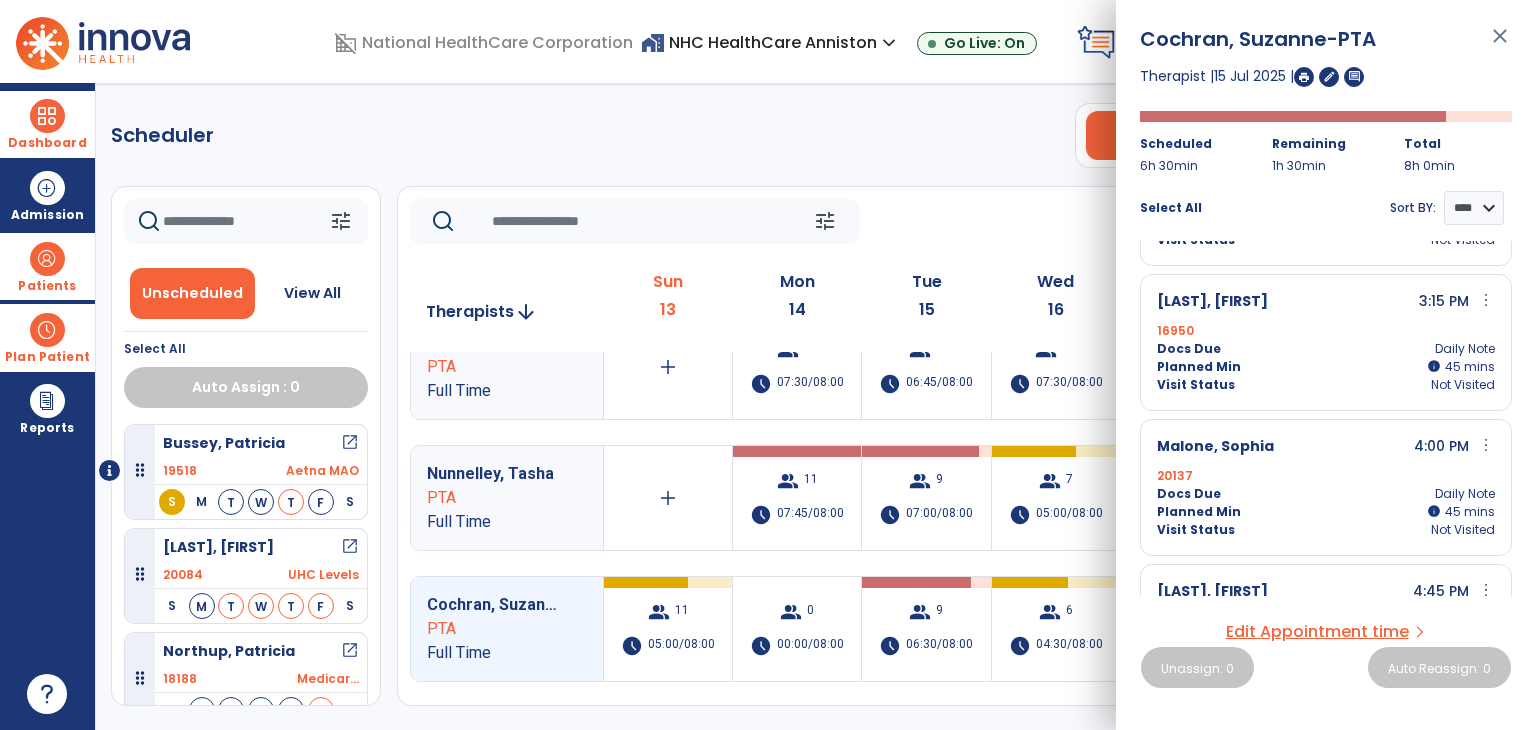 click on "Edit Appointment time" at bounding box center (1317, 632) 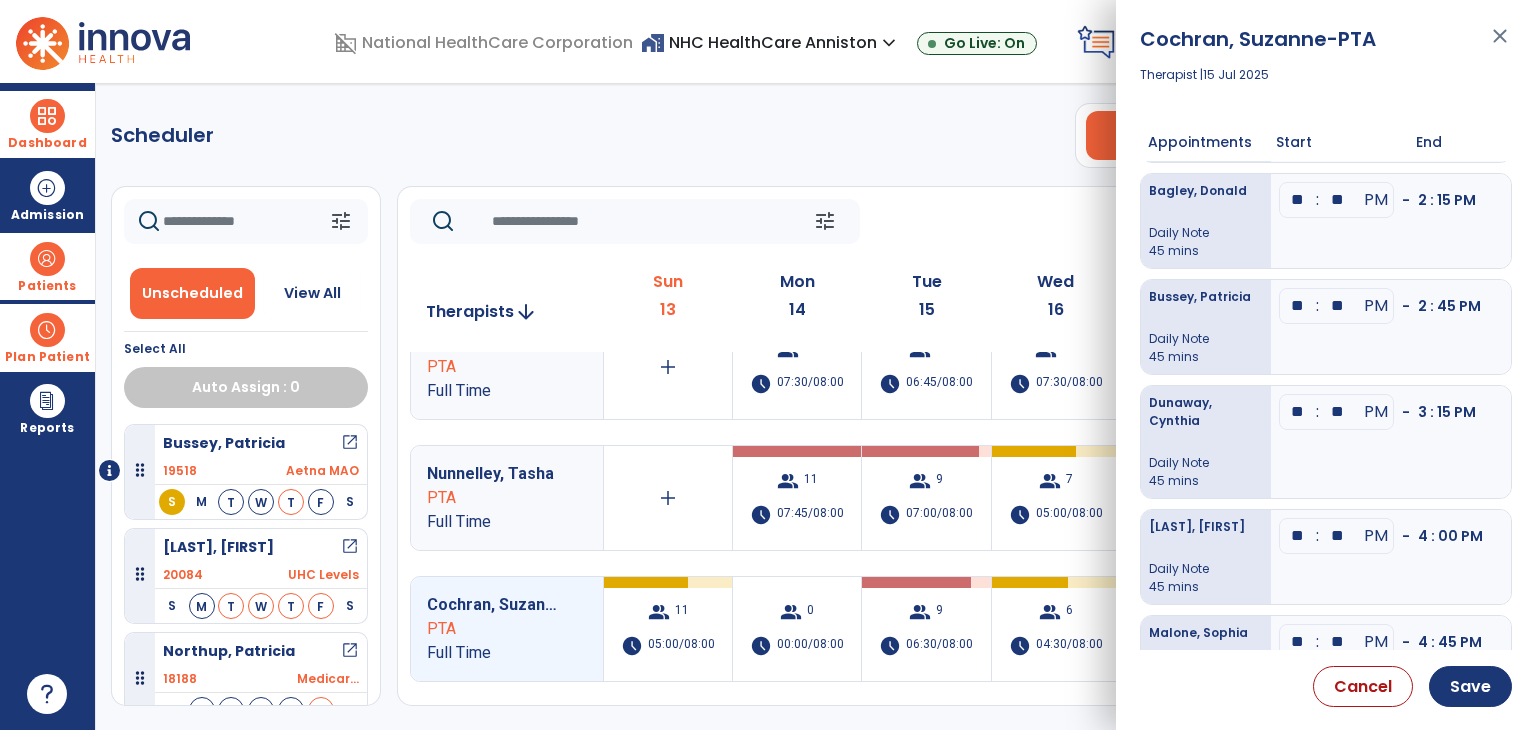 scroll, scrollTop: 300, scrollLeft: 0, axis: vertical 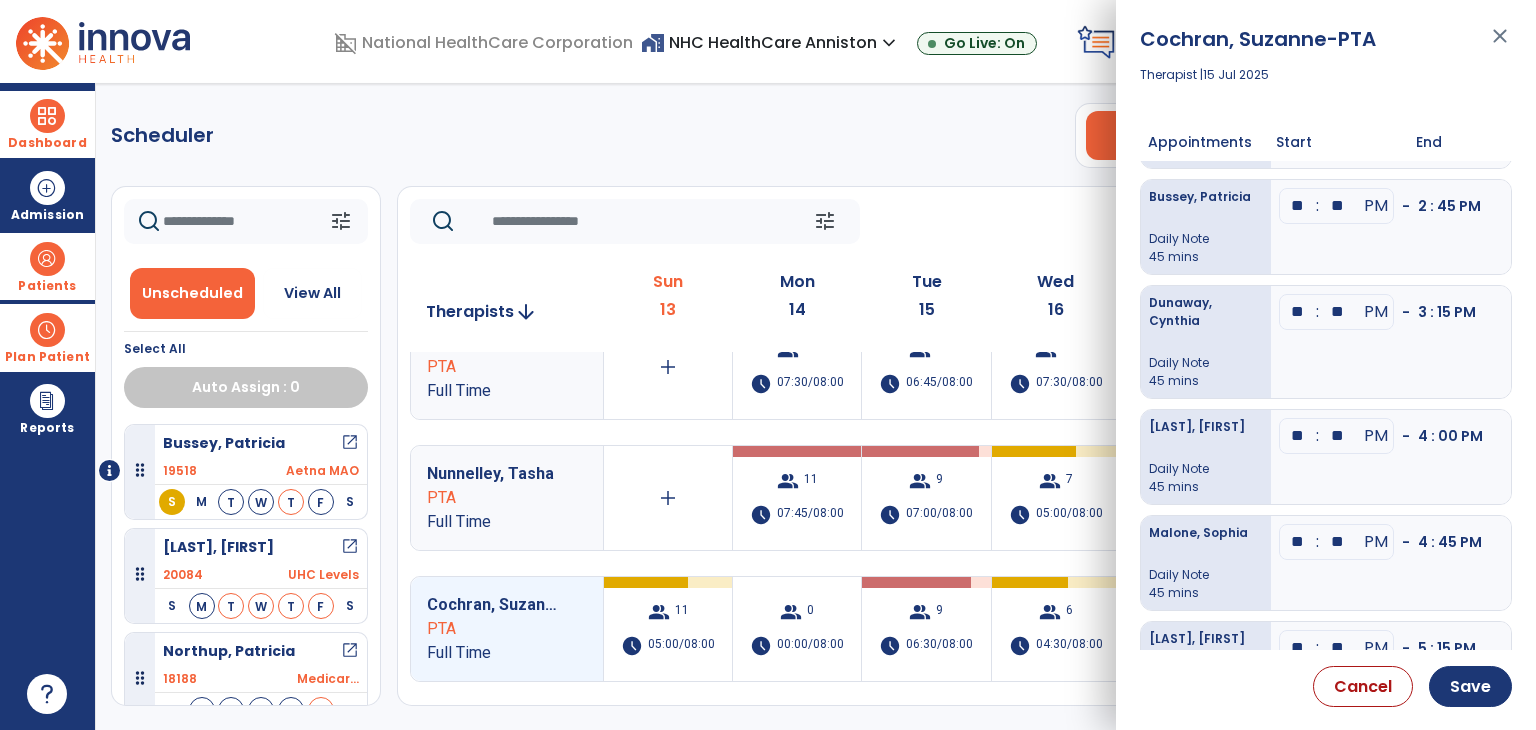 drag, startPoint x: 1306, startPoint y: 522, endPoint x: 1291, endPoint y: 527, distance: 15.811388 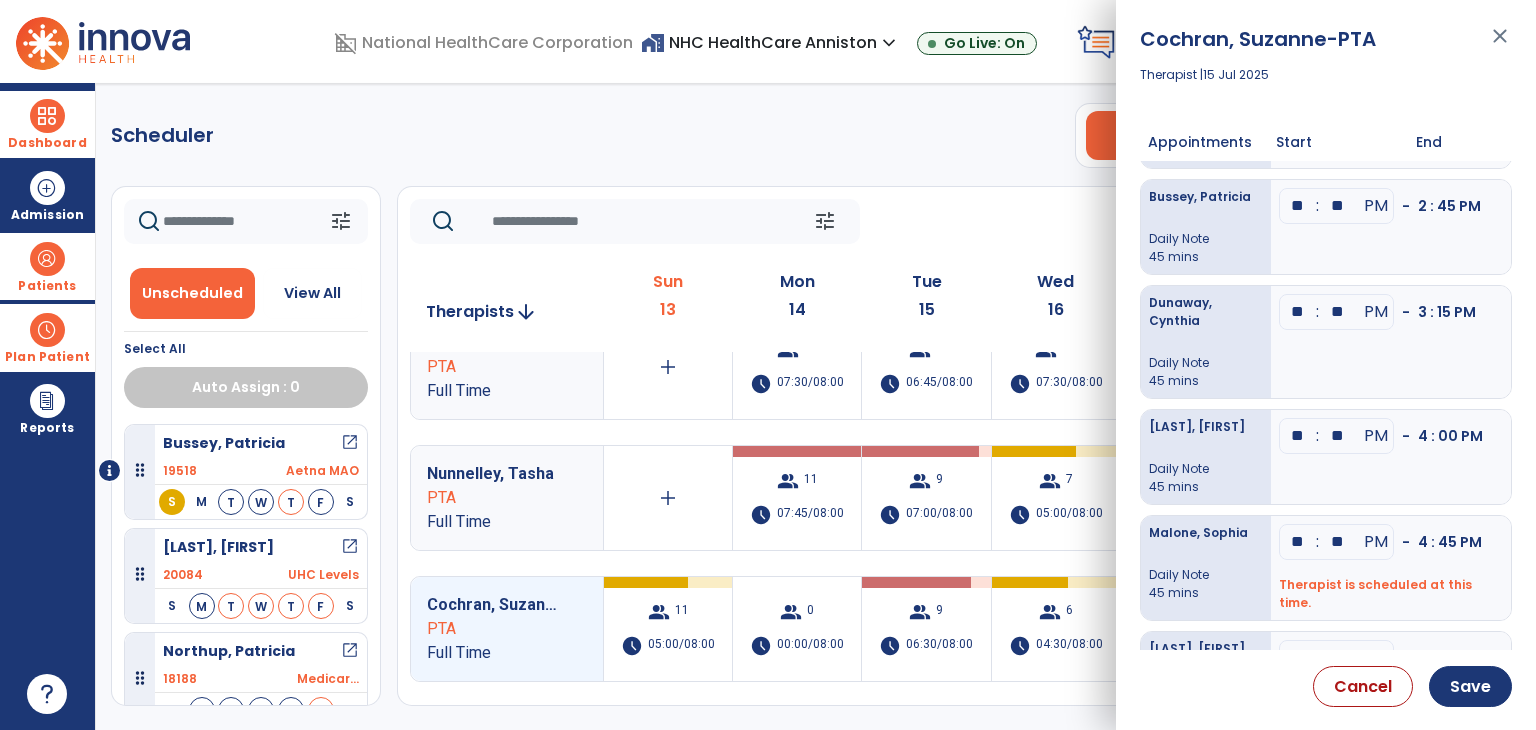 click on "**" at bounding box center (1298, -112) 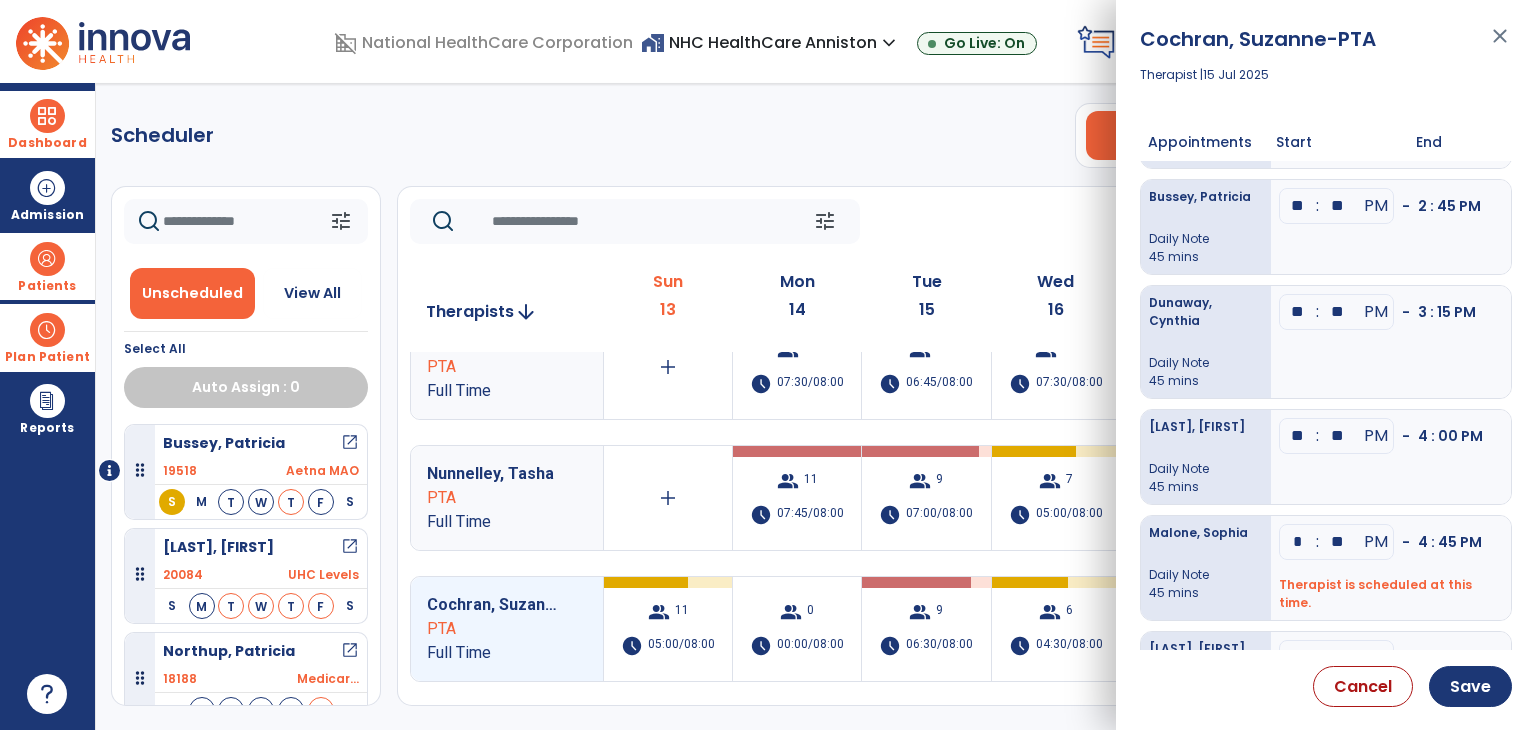 type on "**" 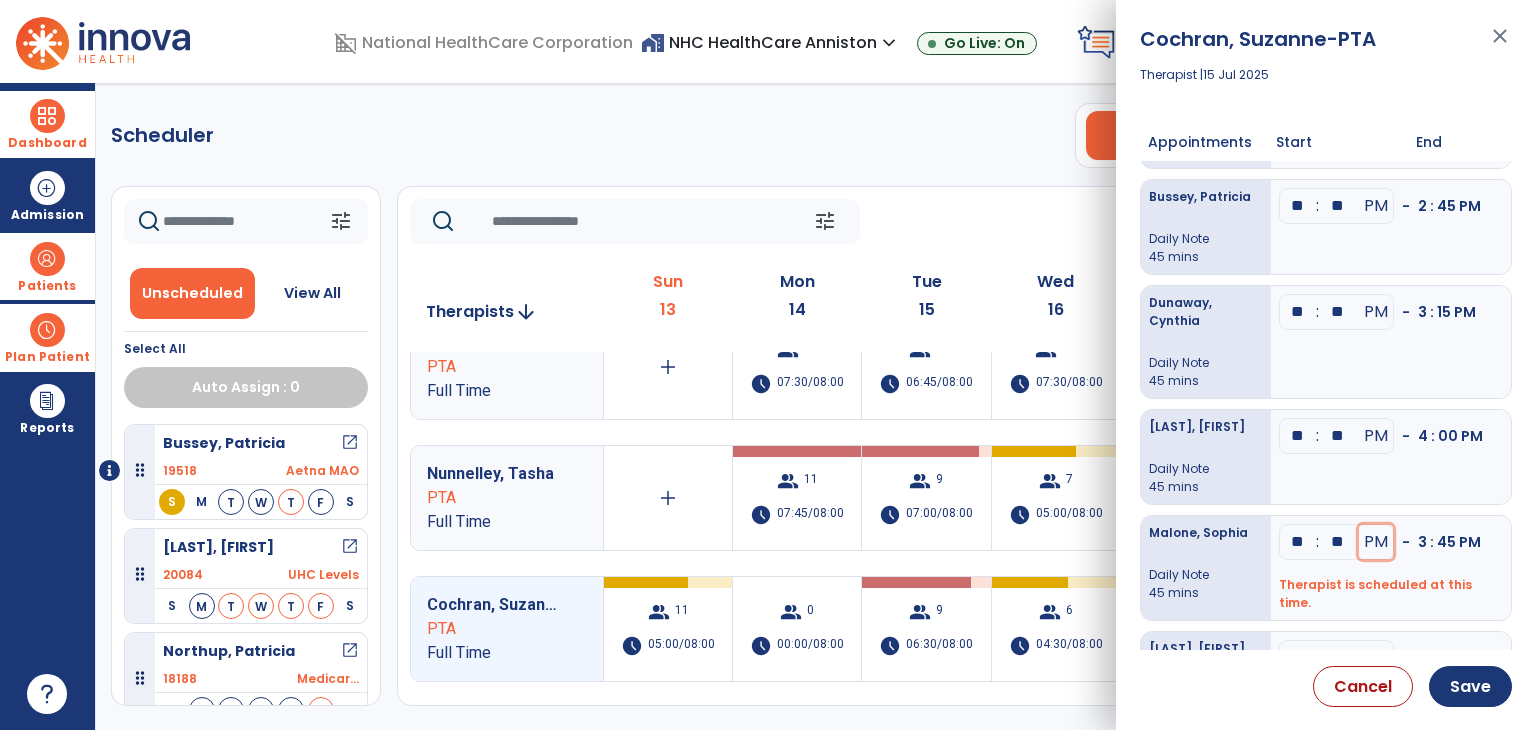 type 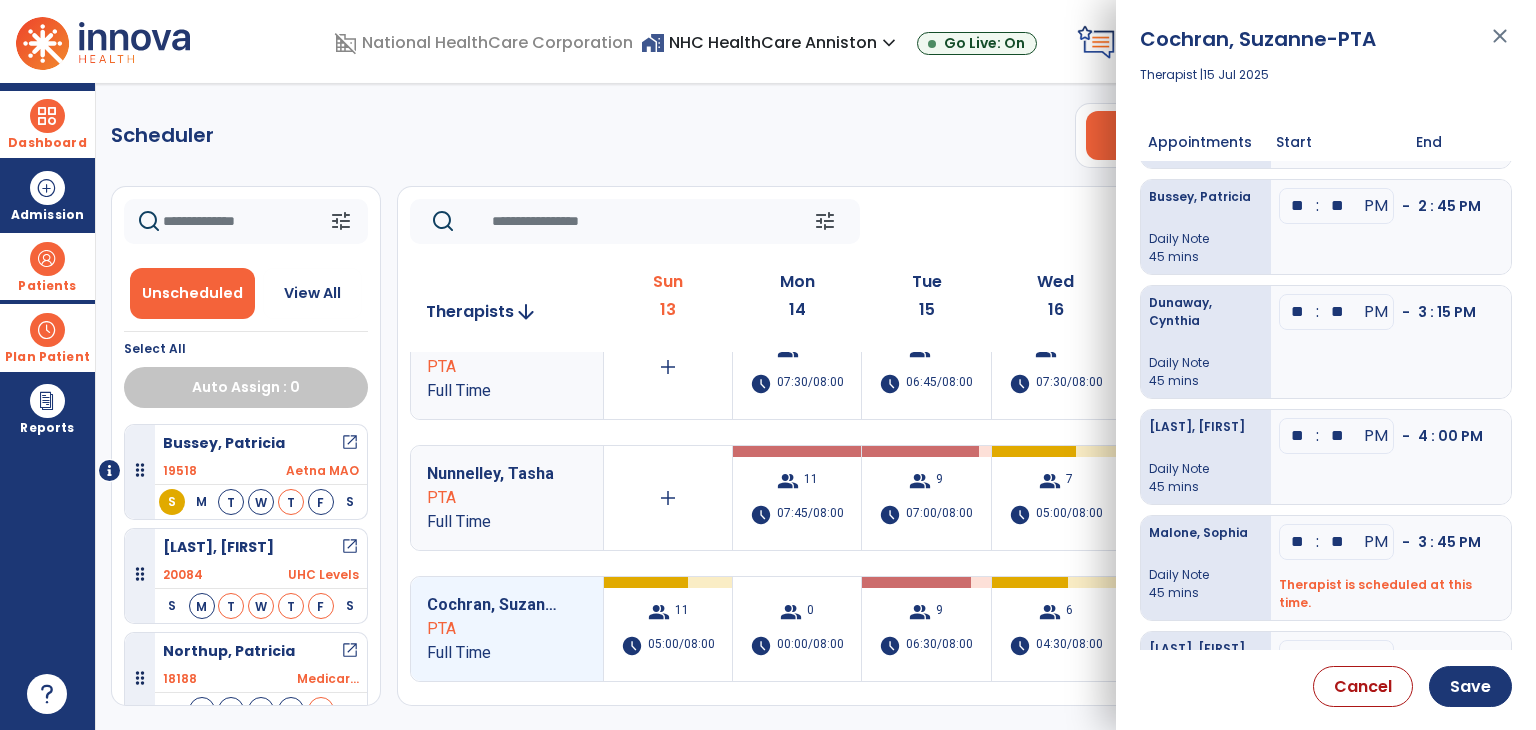 drag, startPoint x: 1343, startPoint y: 421, endPoint x: 1331, endPoint y: 421, distance: 12 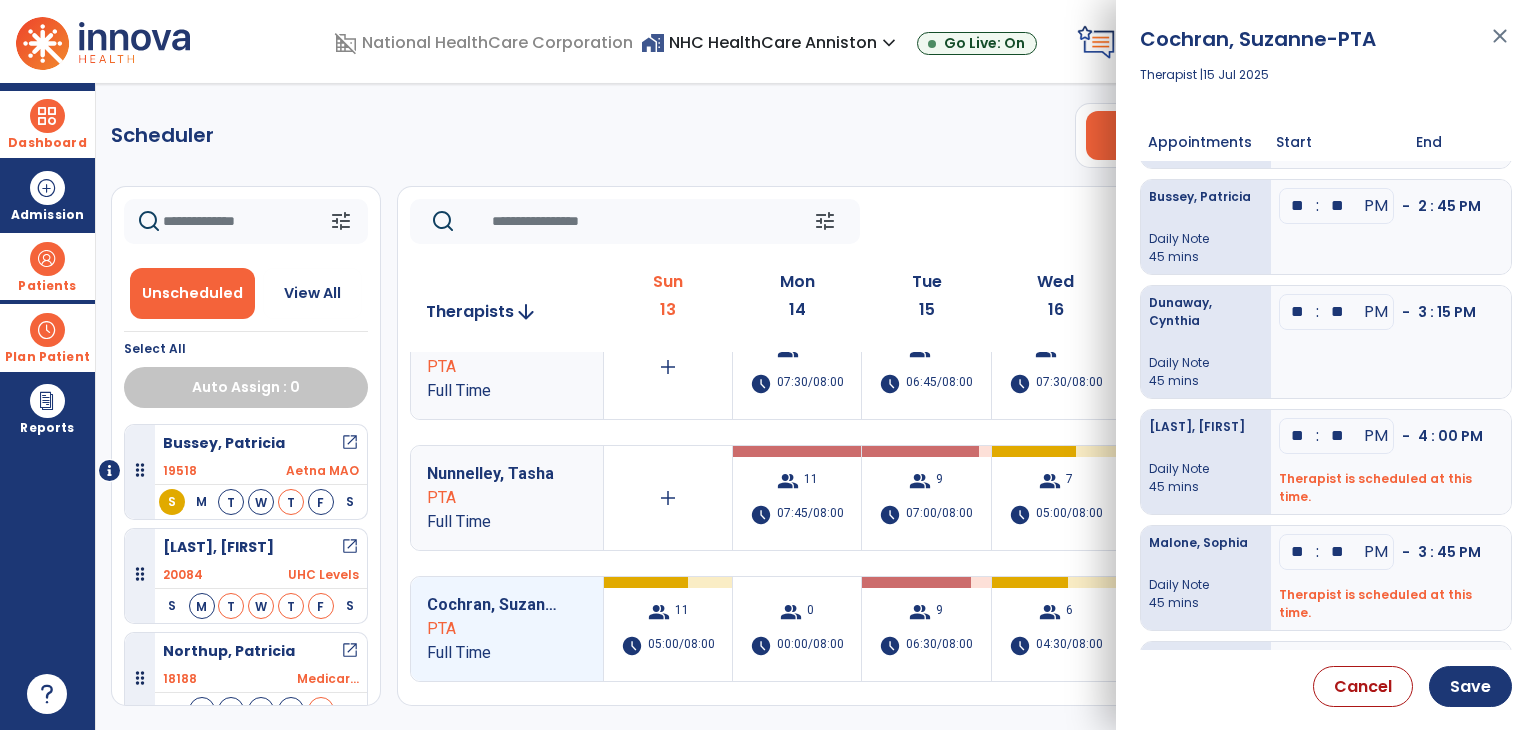 type on "**" 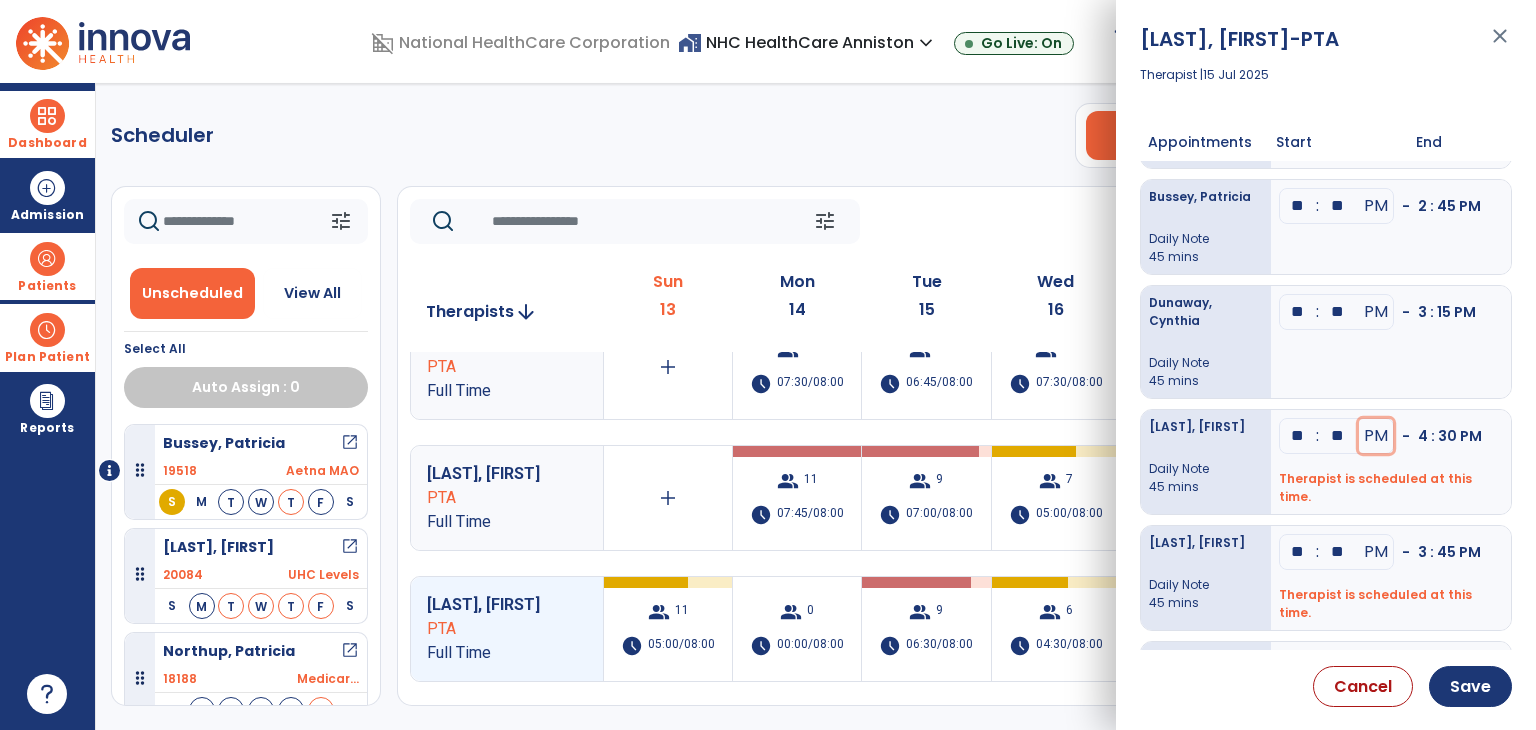 type 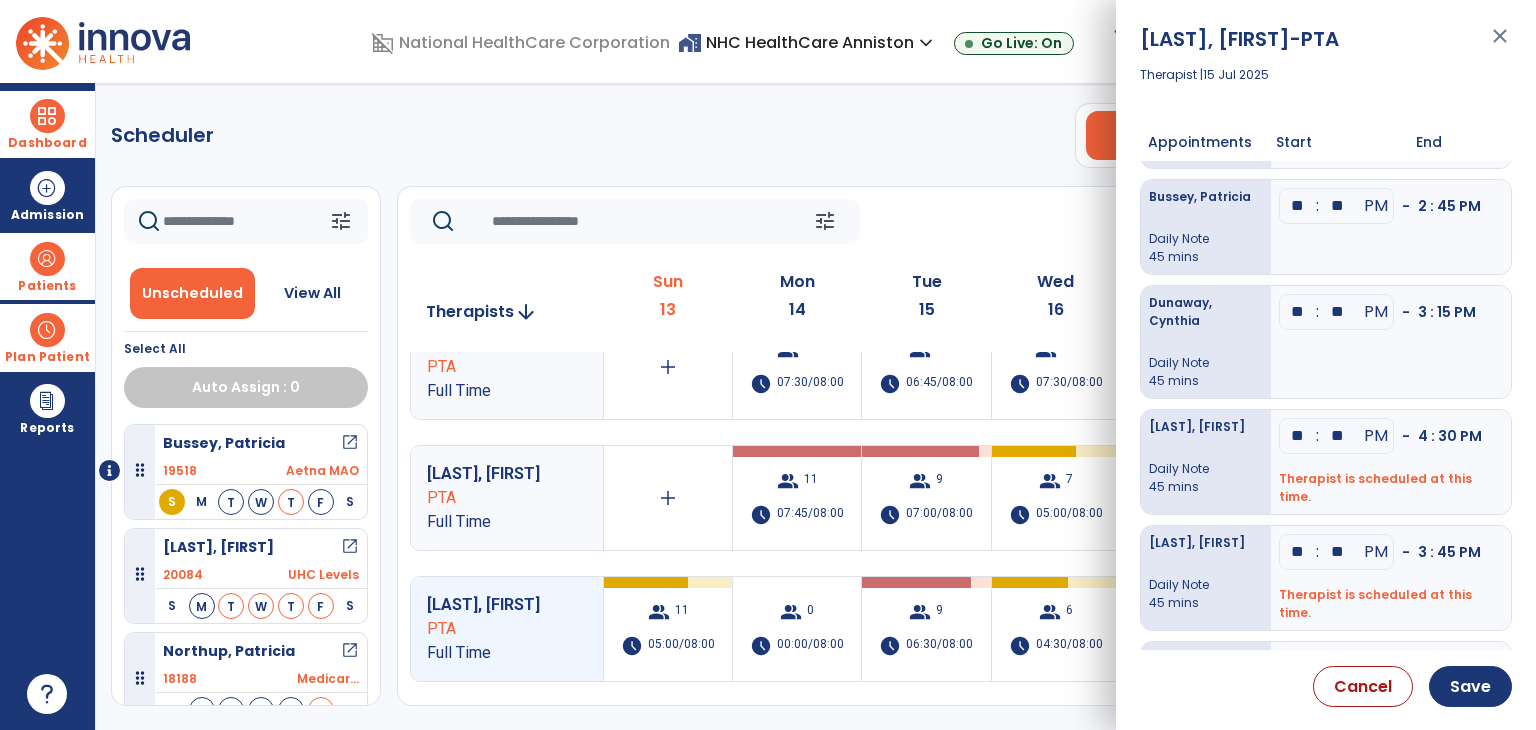 type on "**" 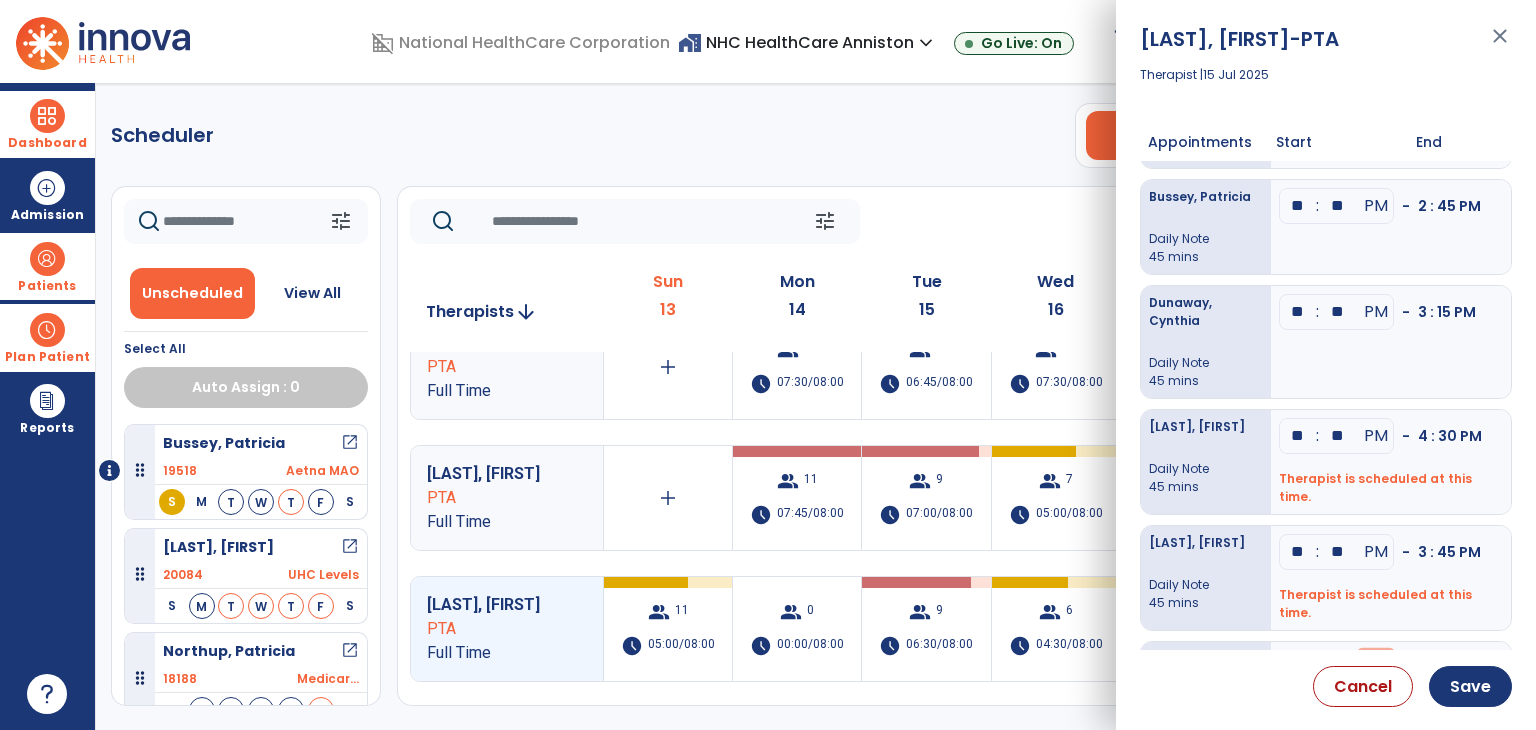 type 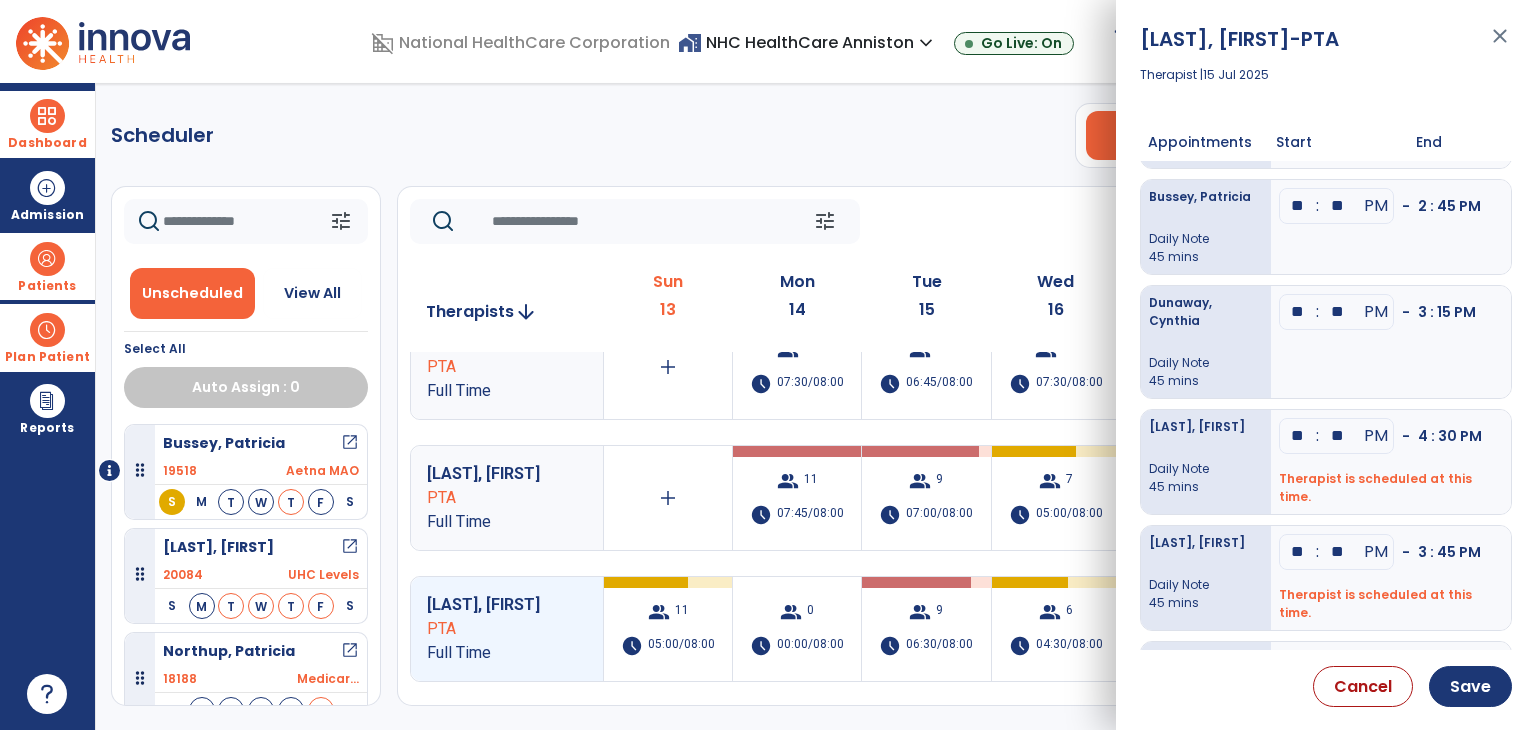 scroll, scrollTop: 461, scrollLeft: 0, axis: vertical 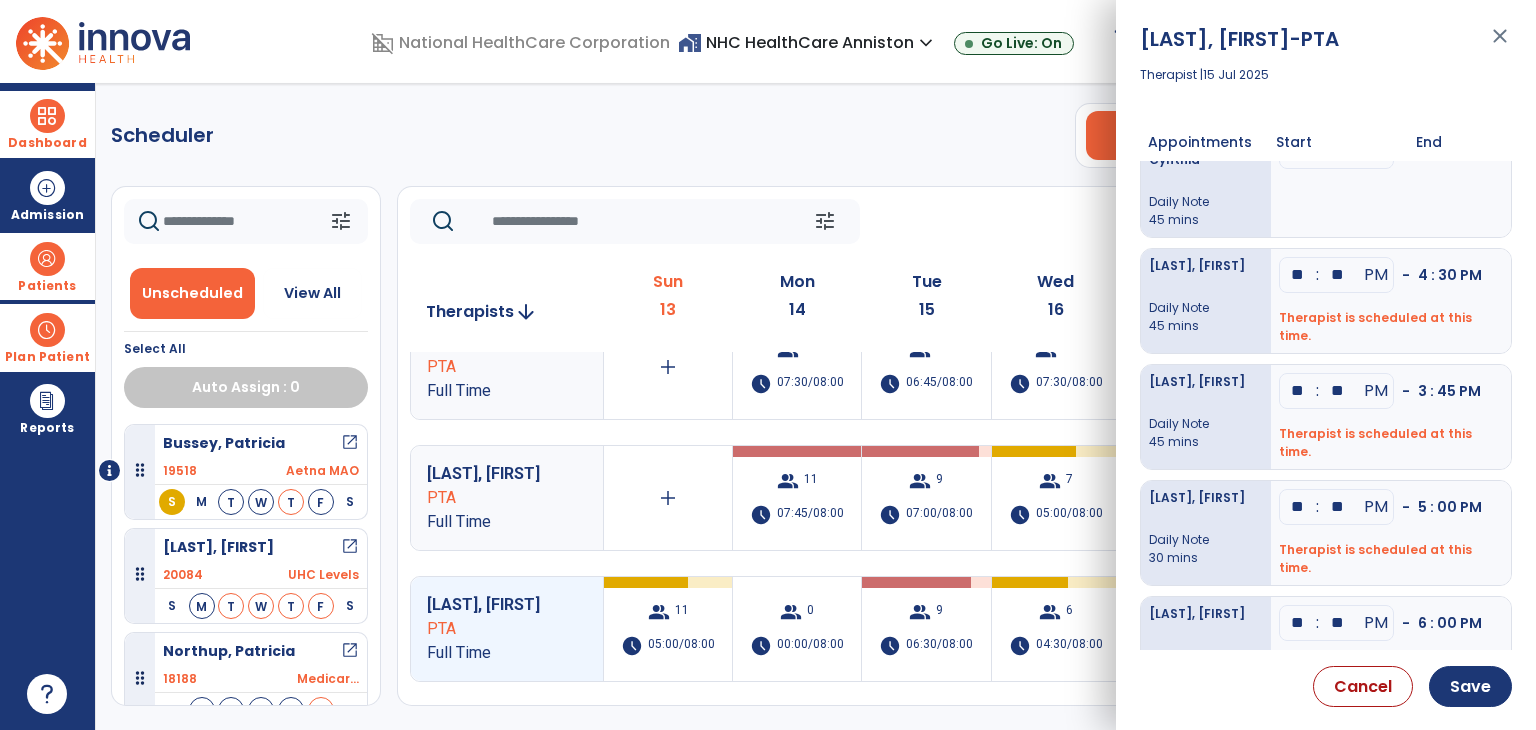 type on "**" 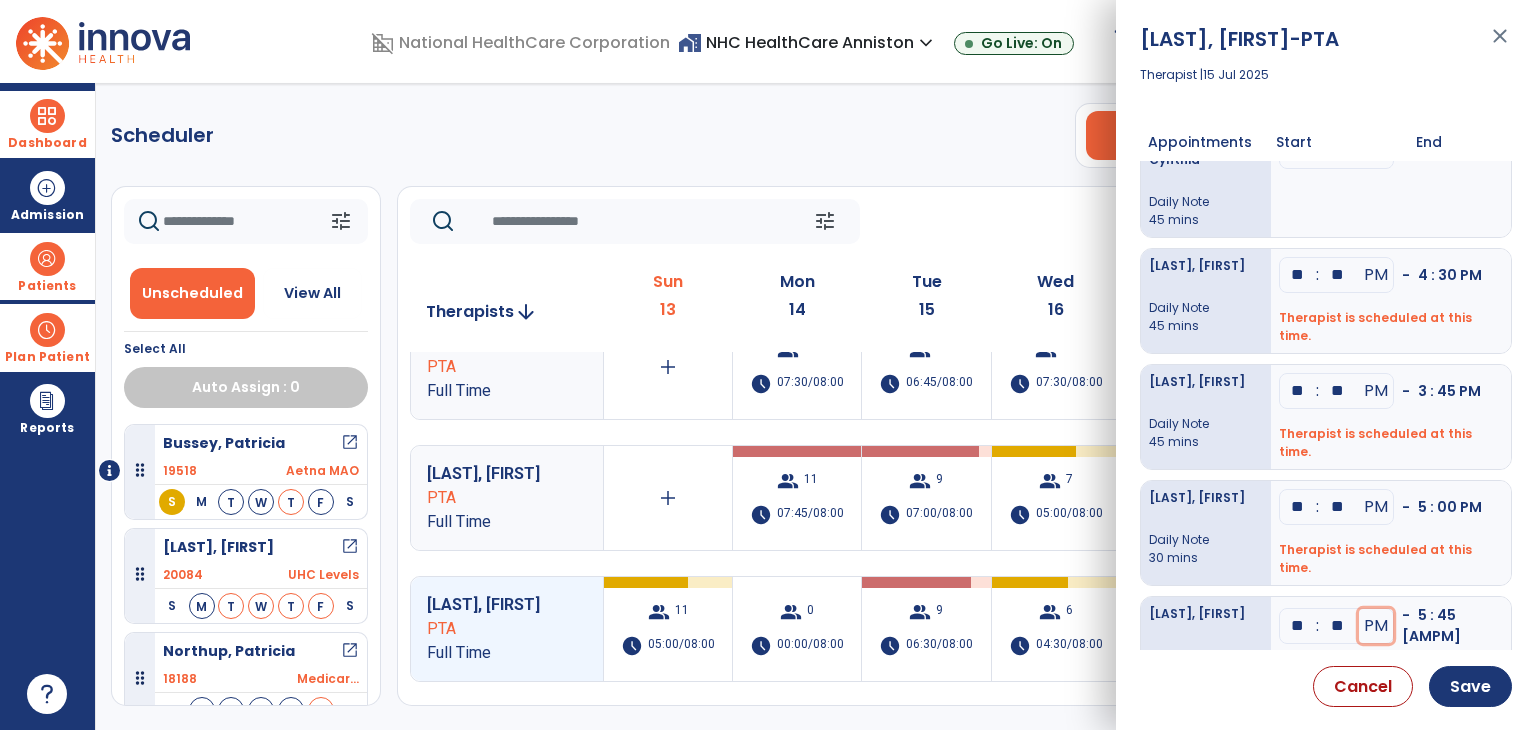 type 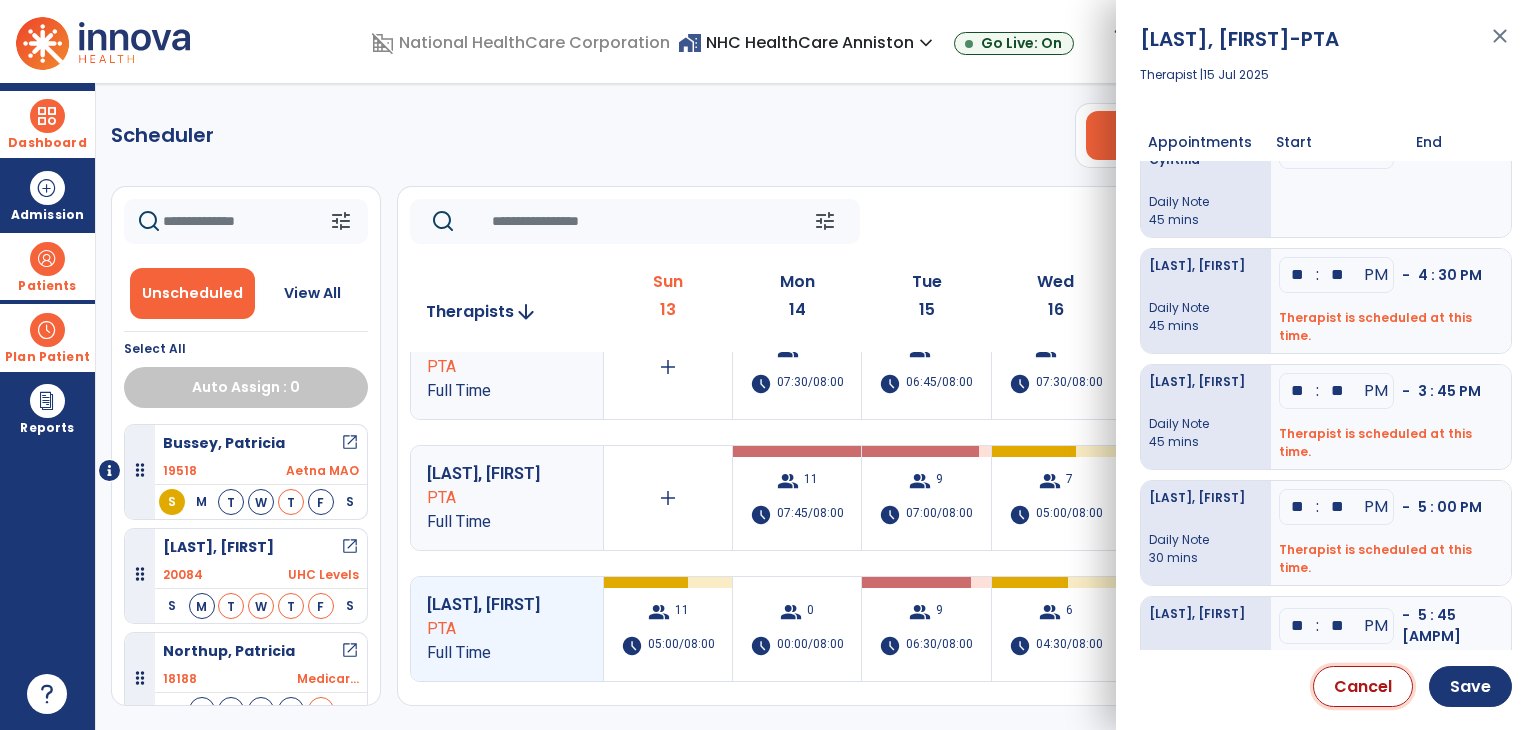 type 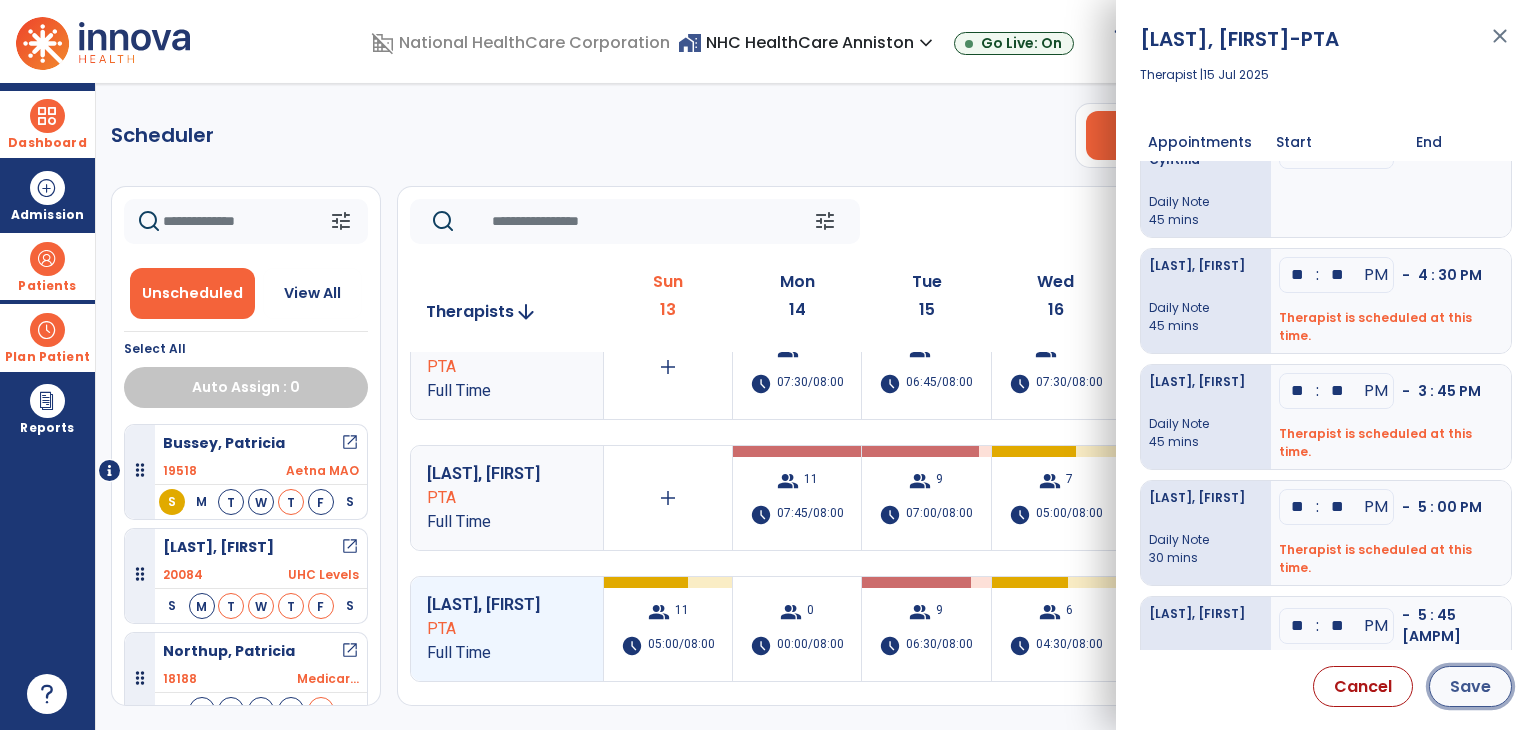 click on "Save" at bounding box center [1470, 686] 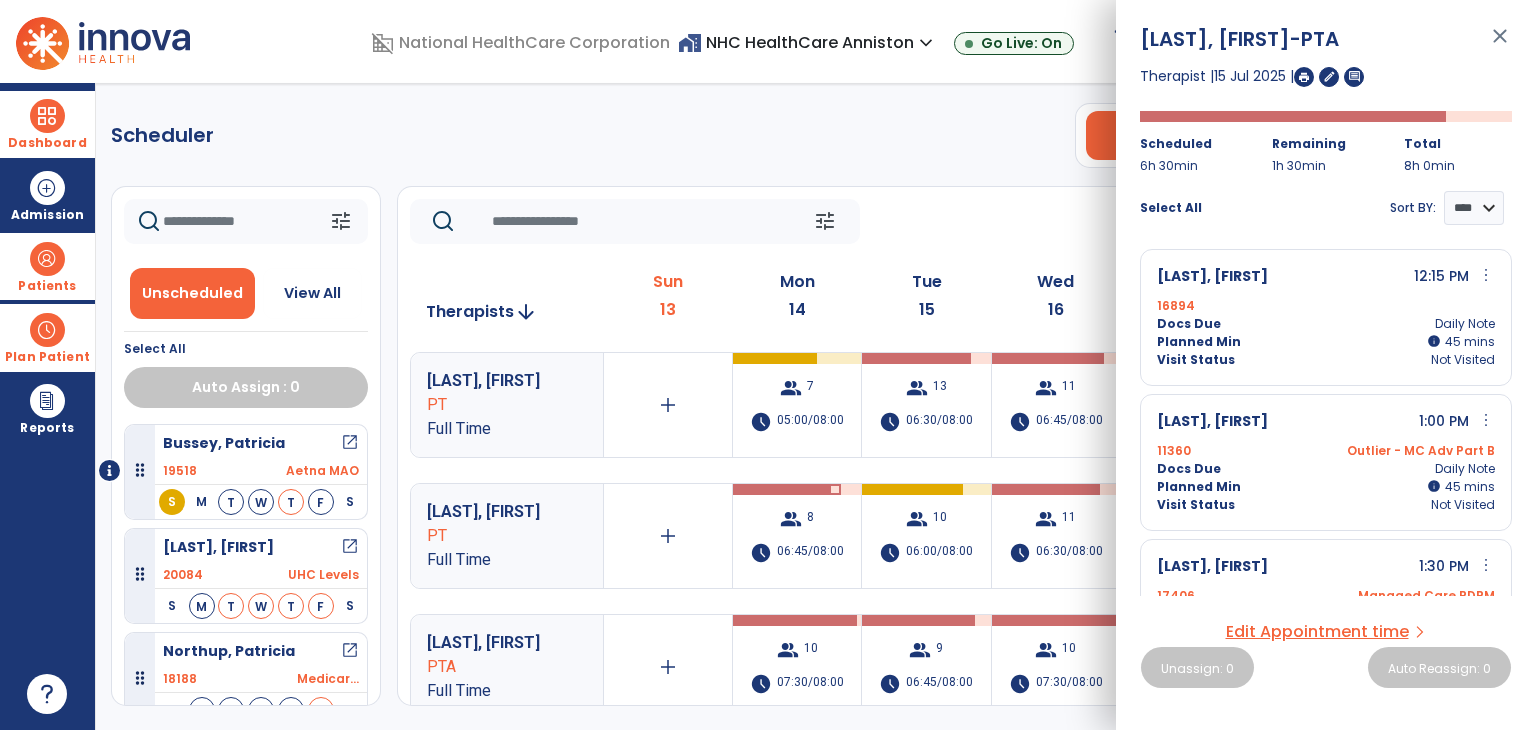 click on "close" at bounding box center [1500, 45] 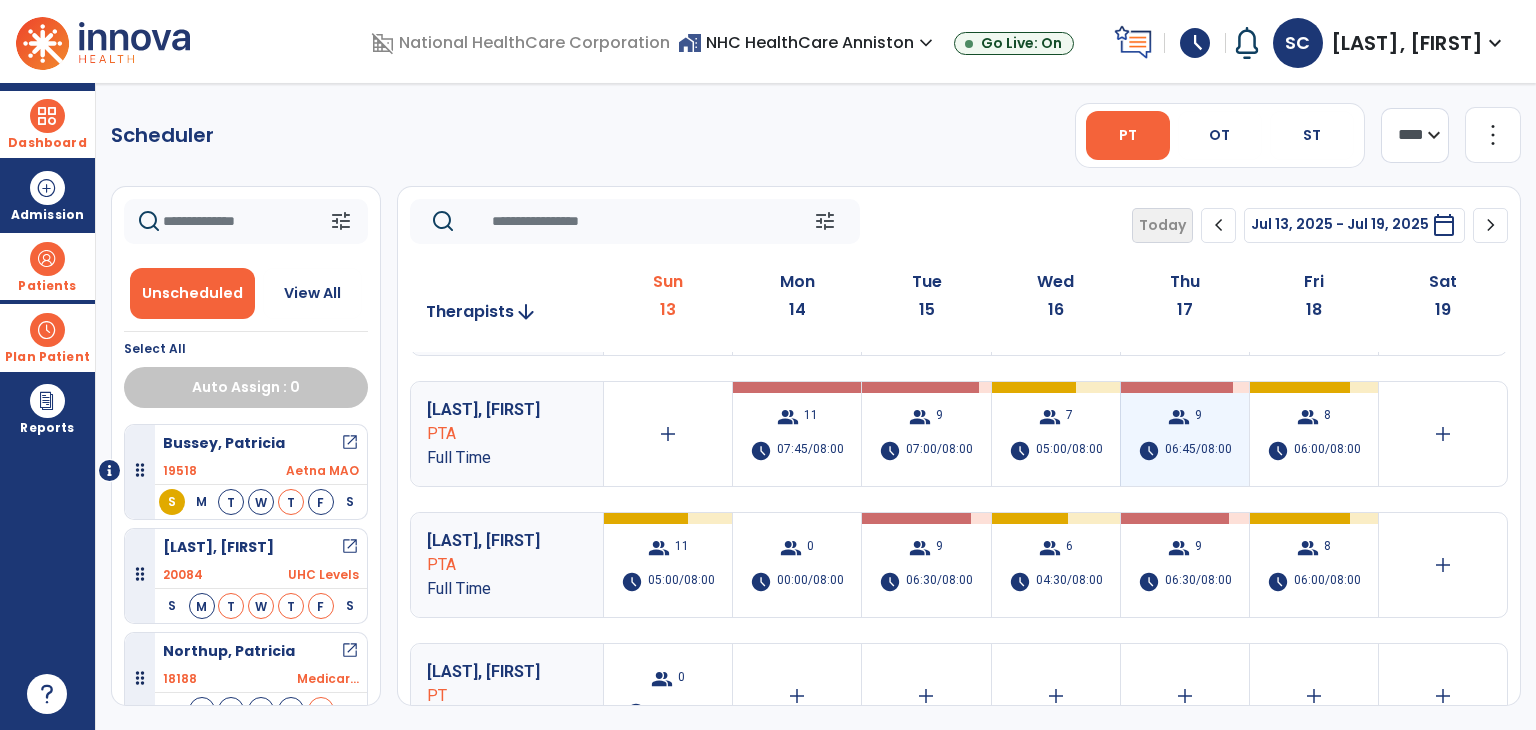 scroll, scrollTop: 400, scrollLeft: 0, axis: vertical 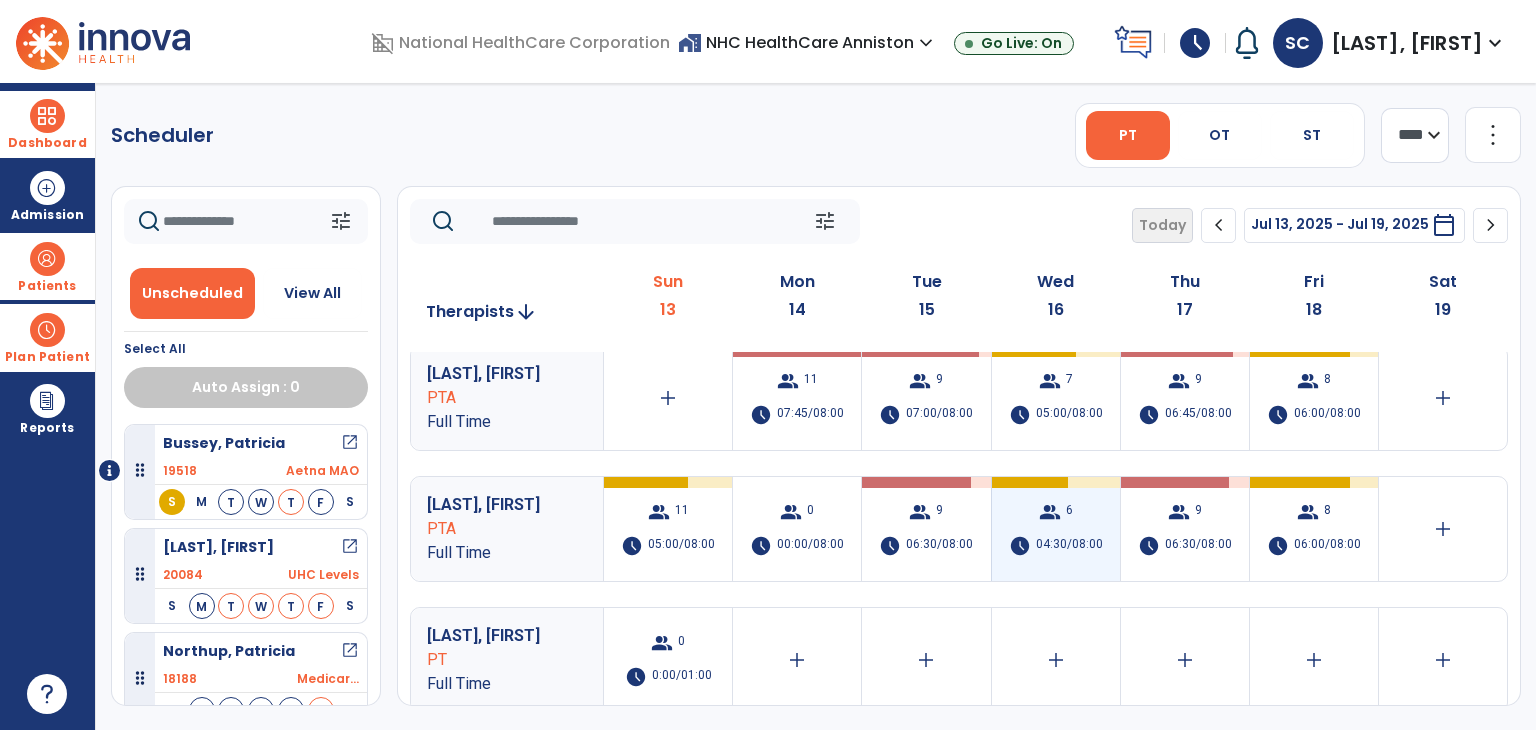 click on "group  6  schedule  04:30/08:00" at bounding box center (1056, 529) 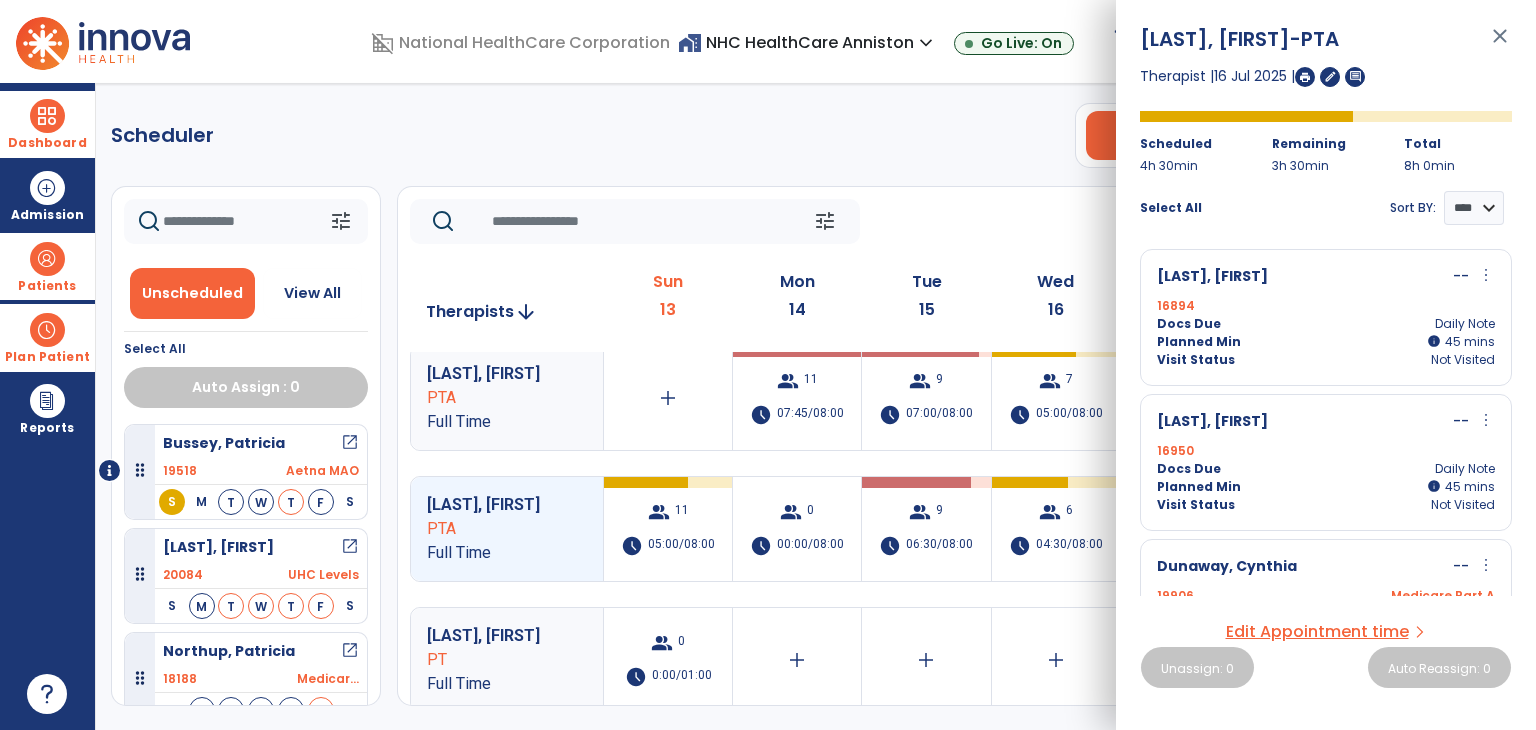 click on "Edit Appointment time" at bounding box center (1317, 632) 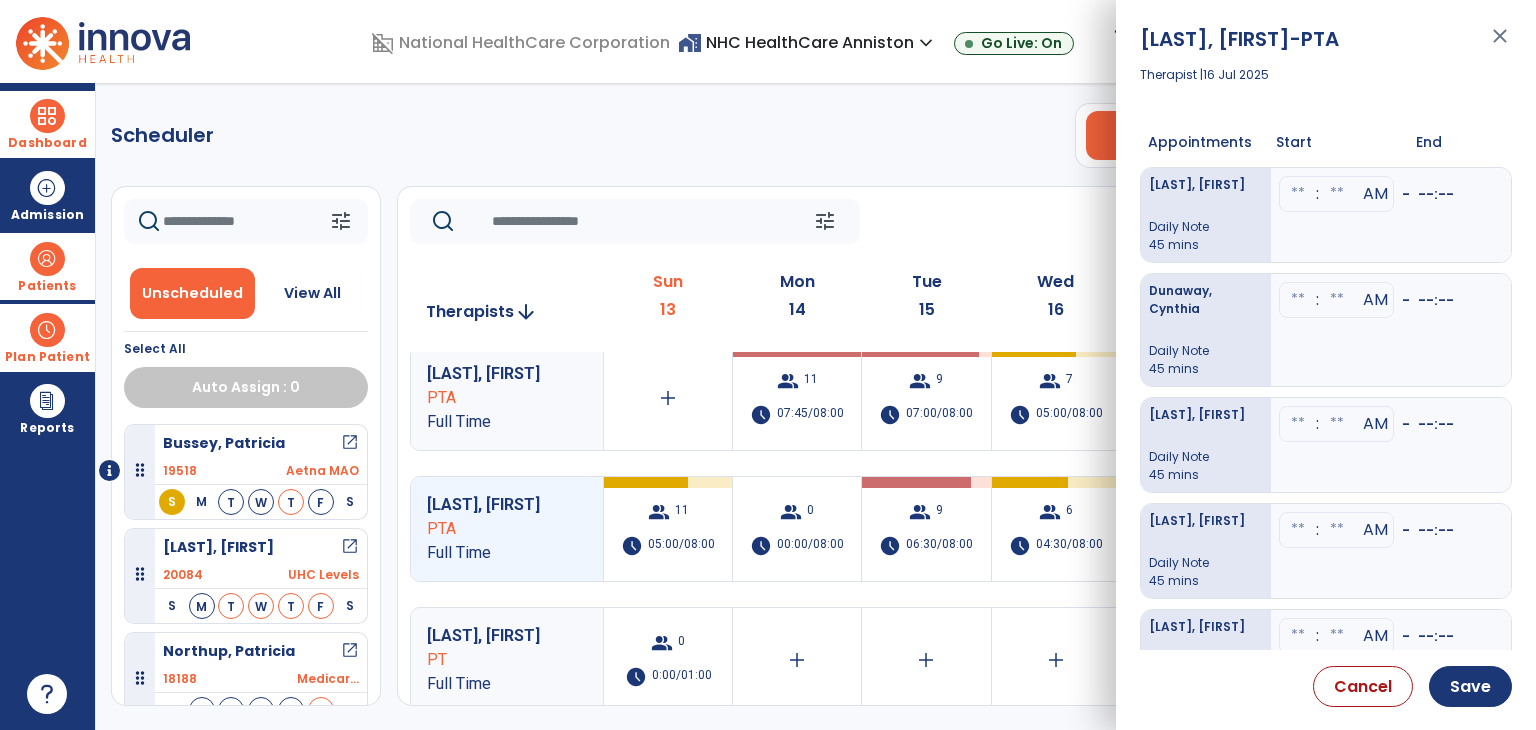 scroll, scrollTop: 144, scrollLeft: 0, axis: vertical 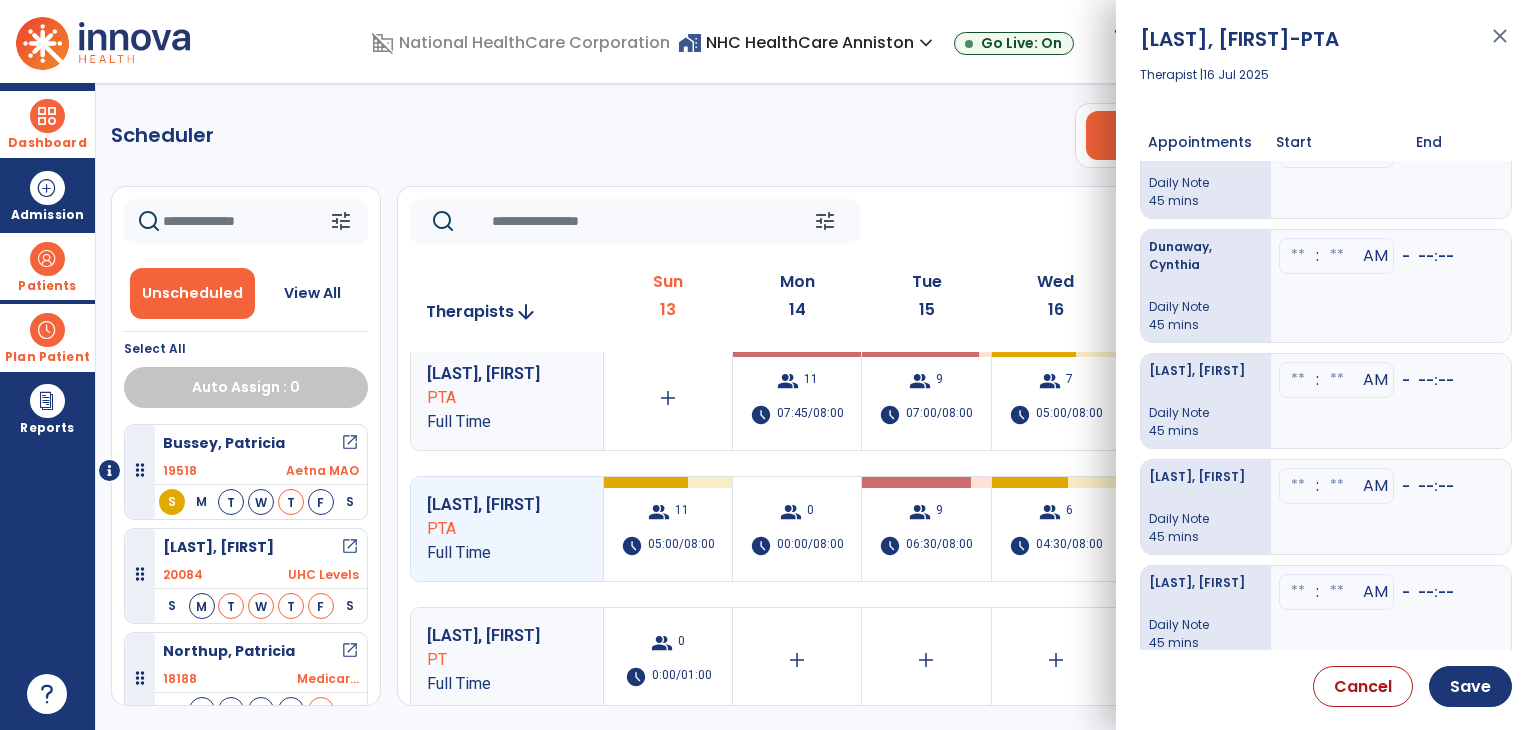 click at bounding box center (1298, 44) 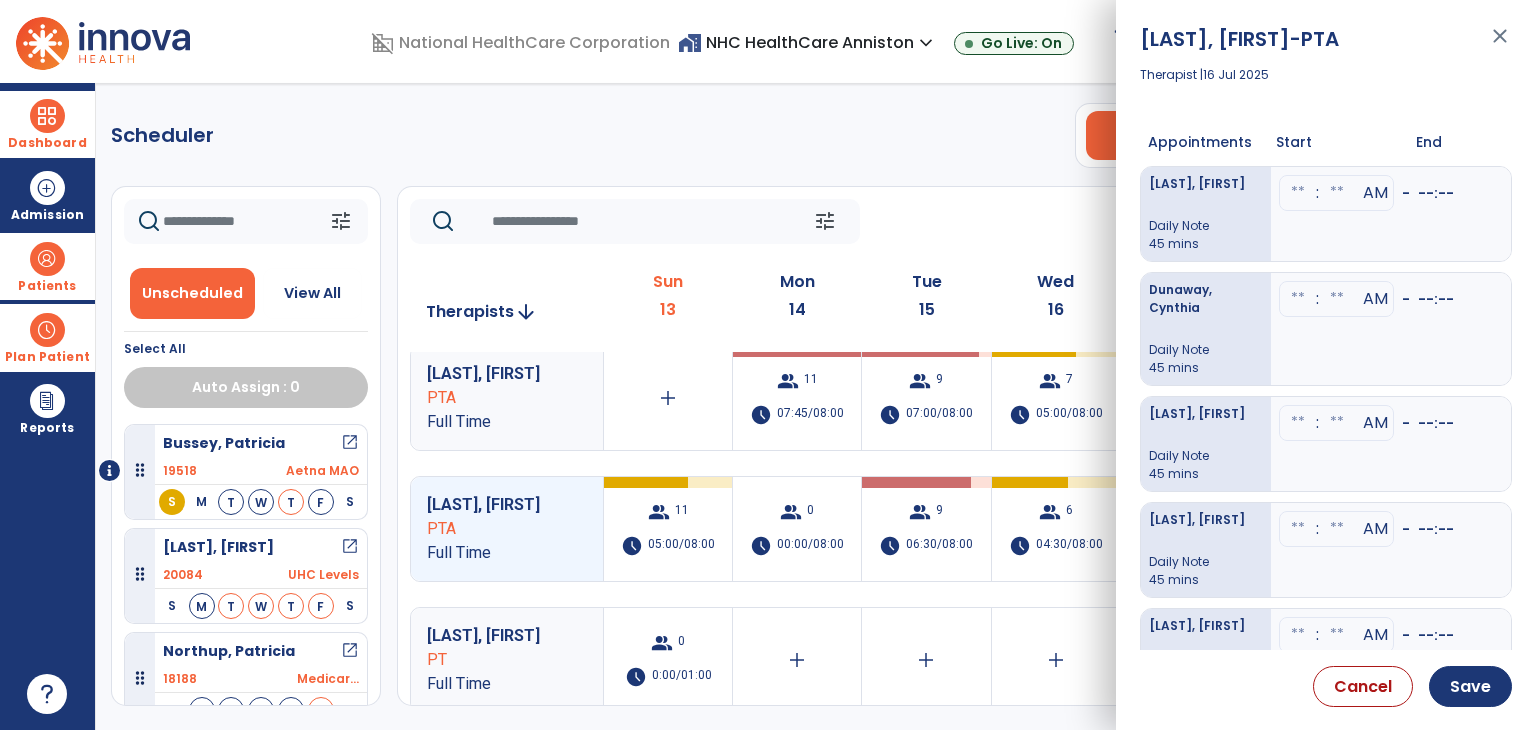 scroll, scrollTop: 144, scrollLeft: 0, axis: vertical 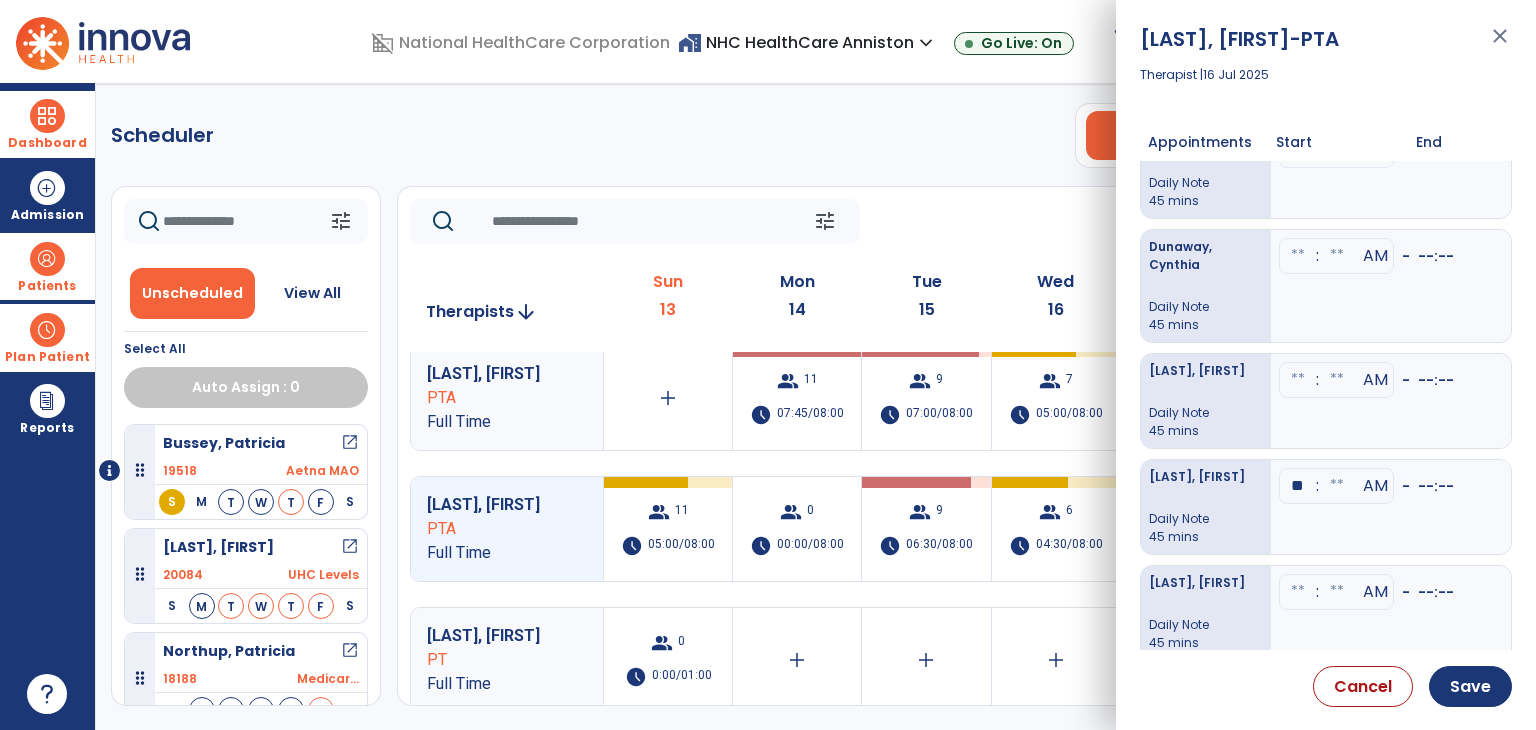 type on "**" 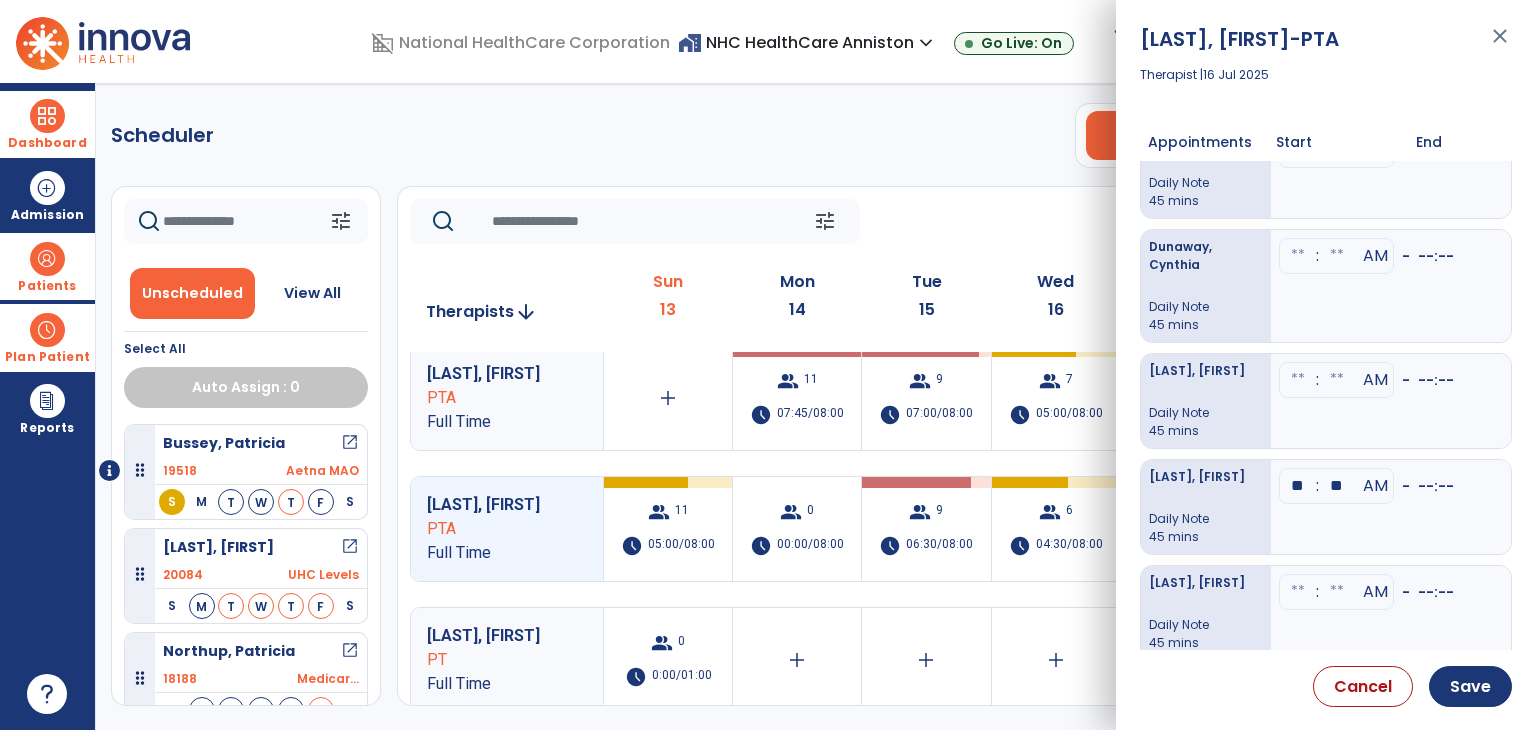 type on "**" 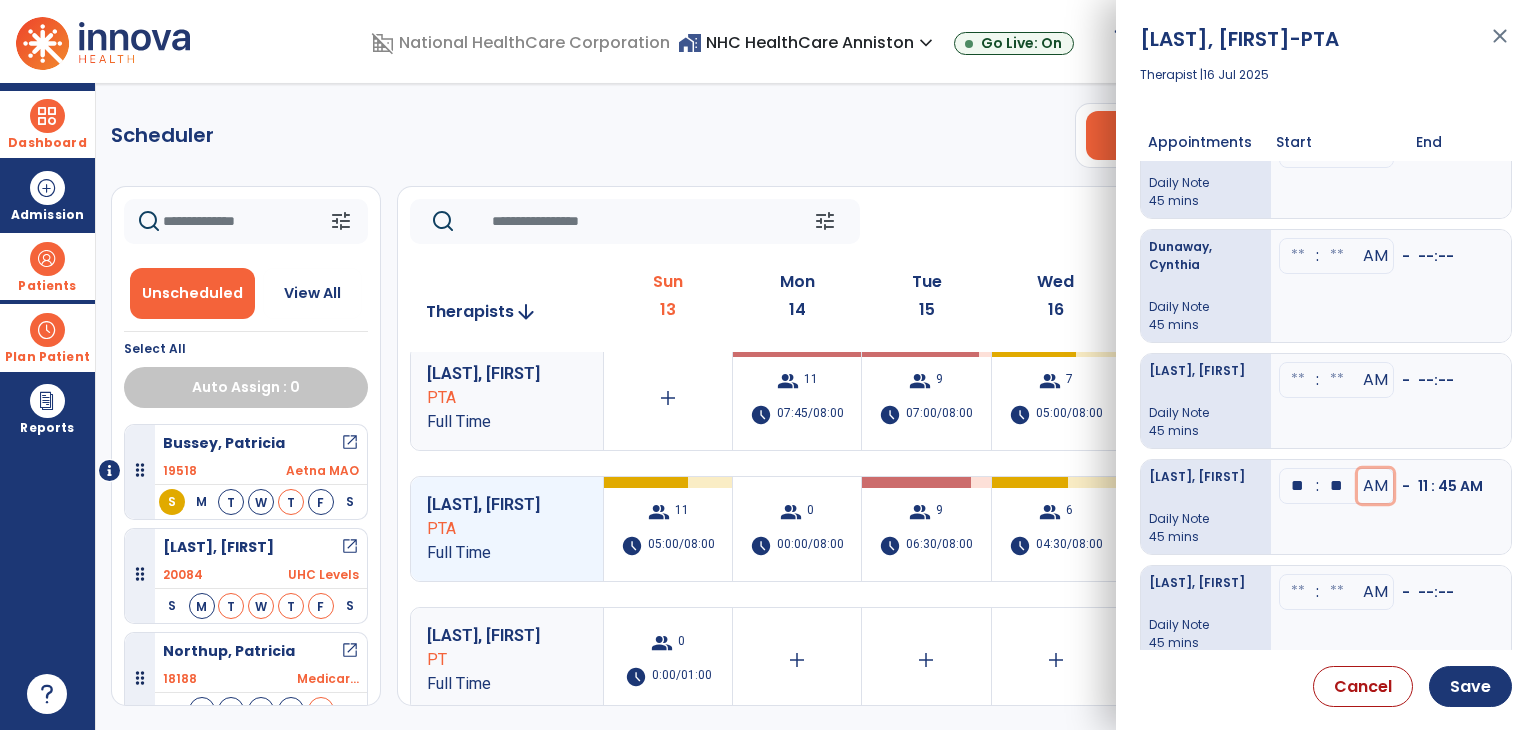 type 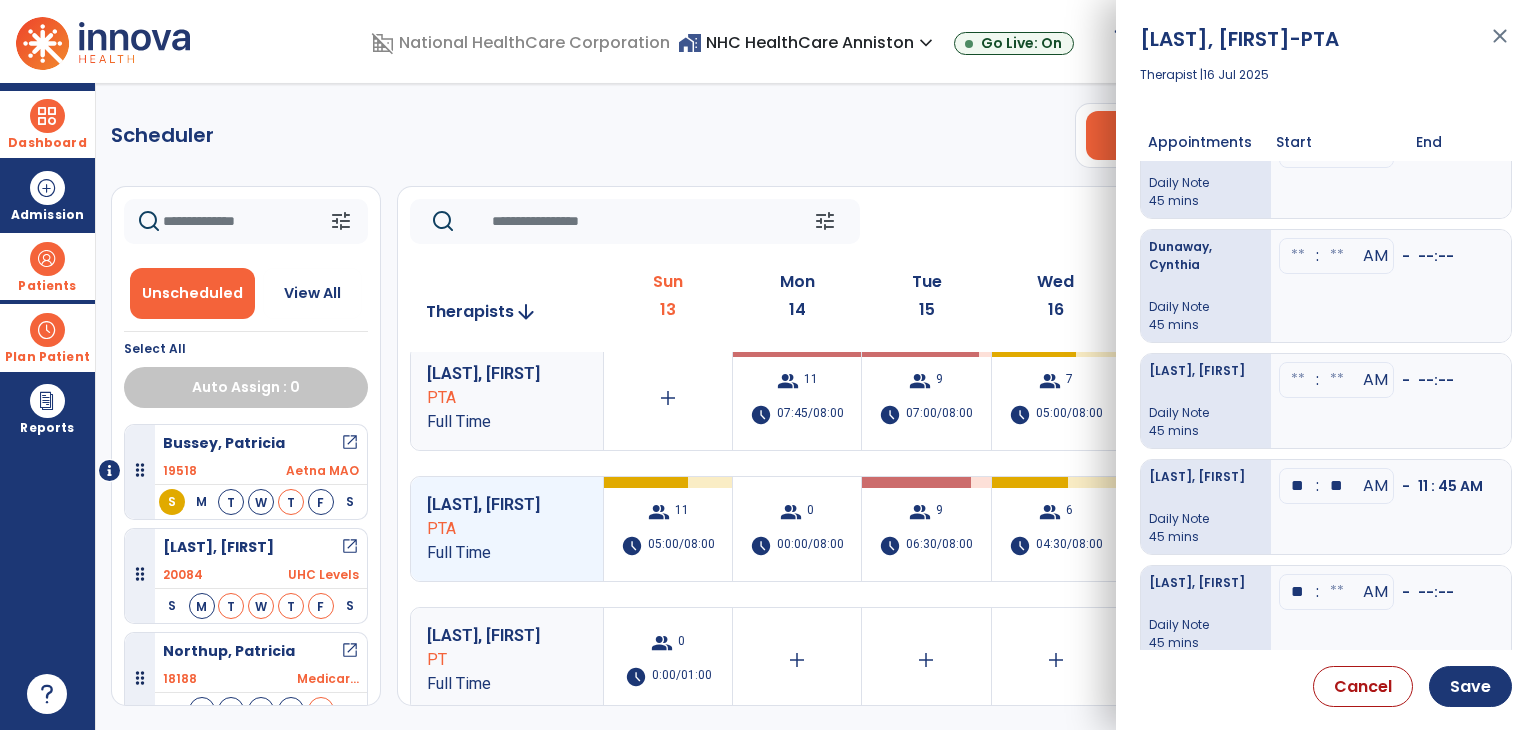type on "**" 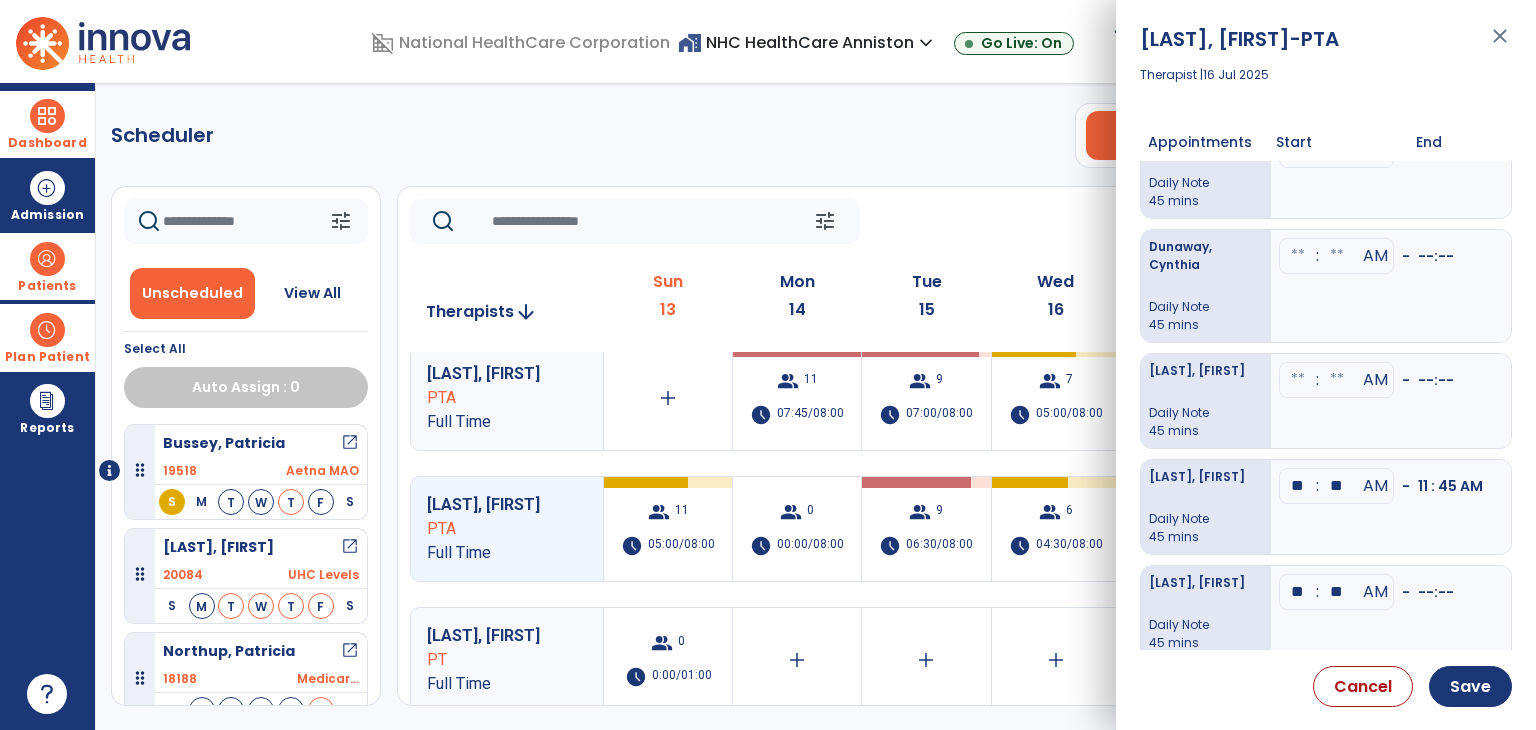 type on "**" 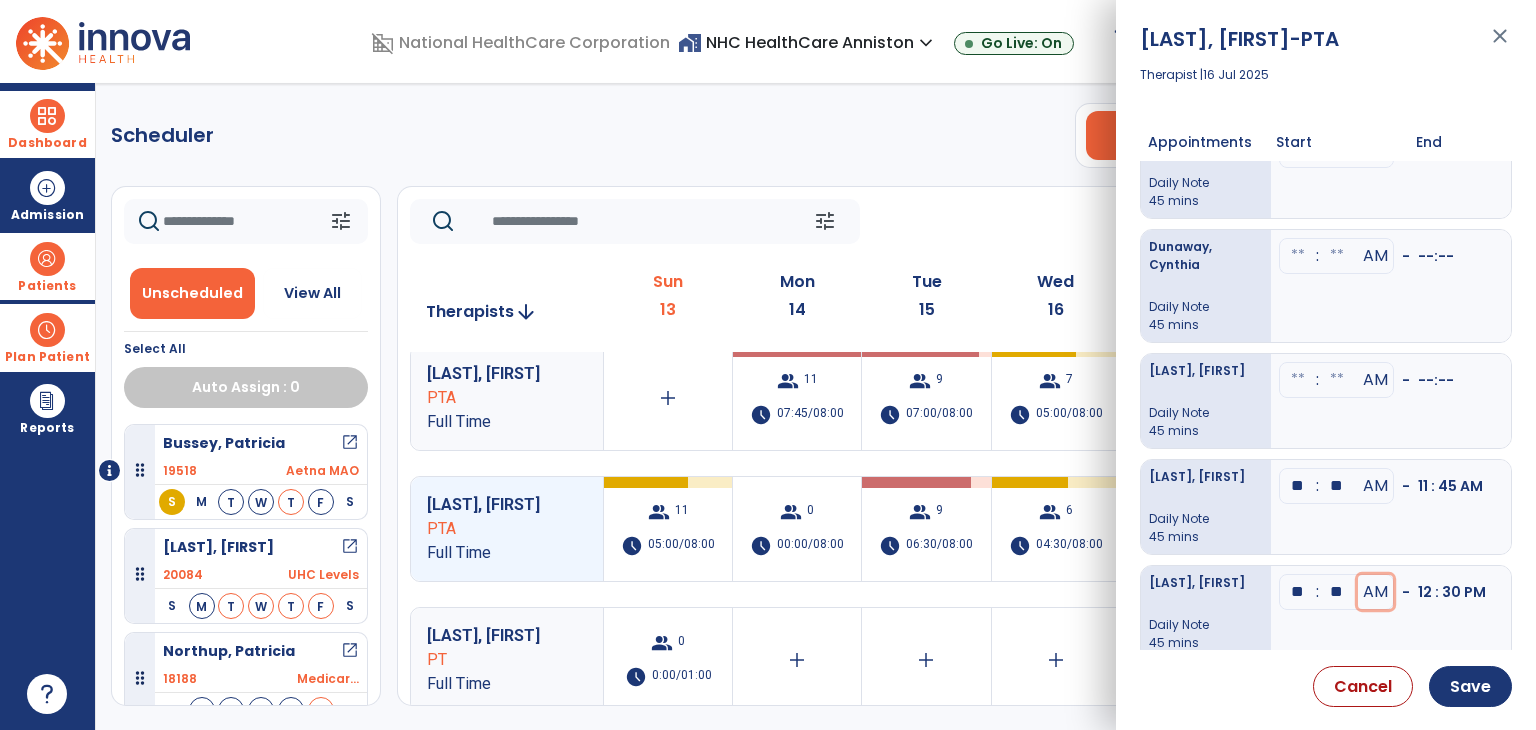 type 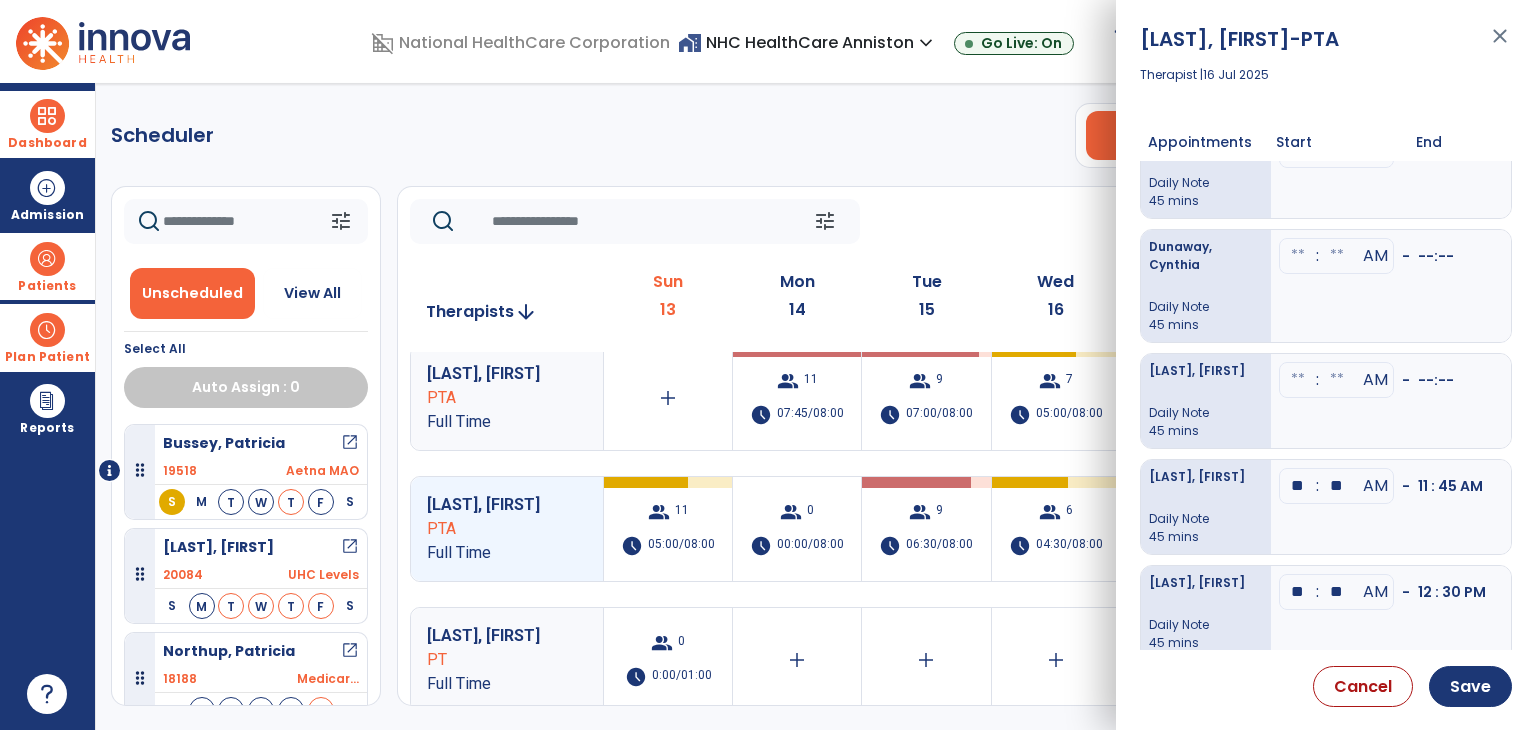 click on ": AM - --:--" at bounding box center (1391, 286) 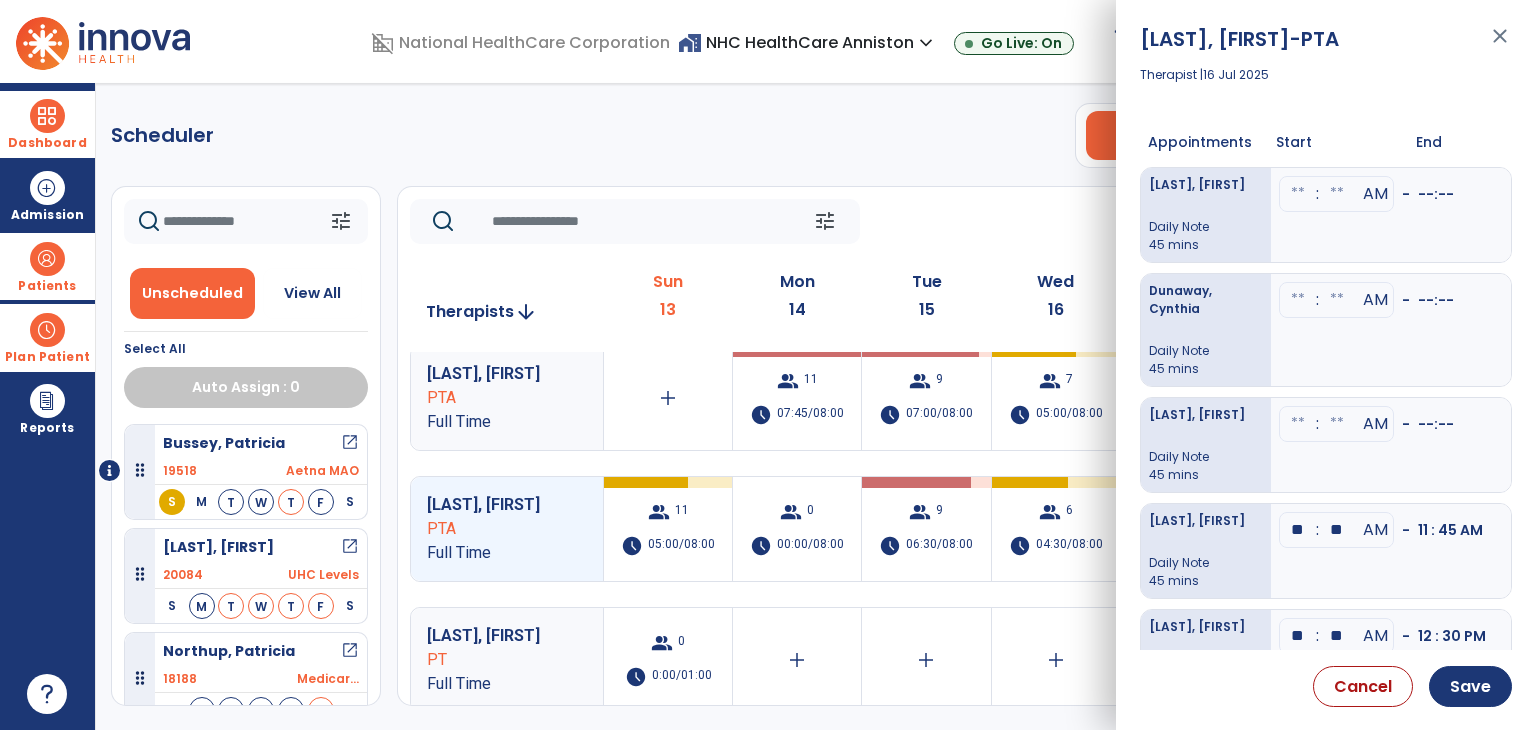 scroll, scrollTop: 0, scrollLeft: 0, axis: both 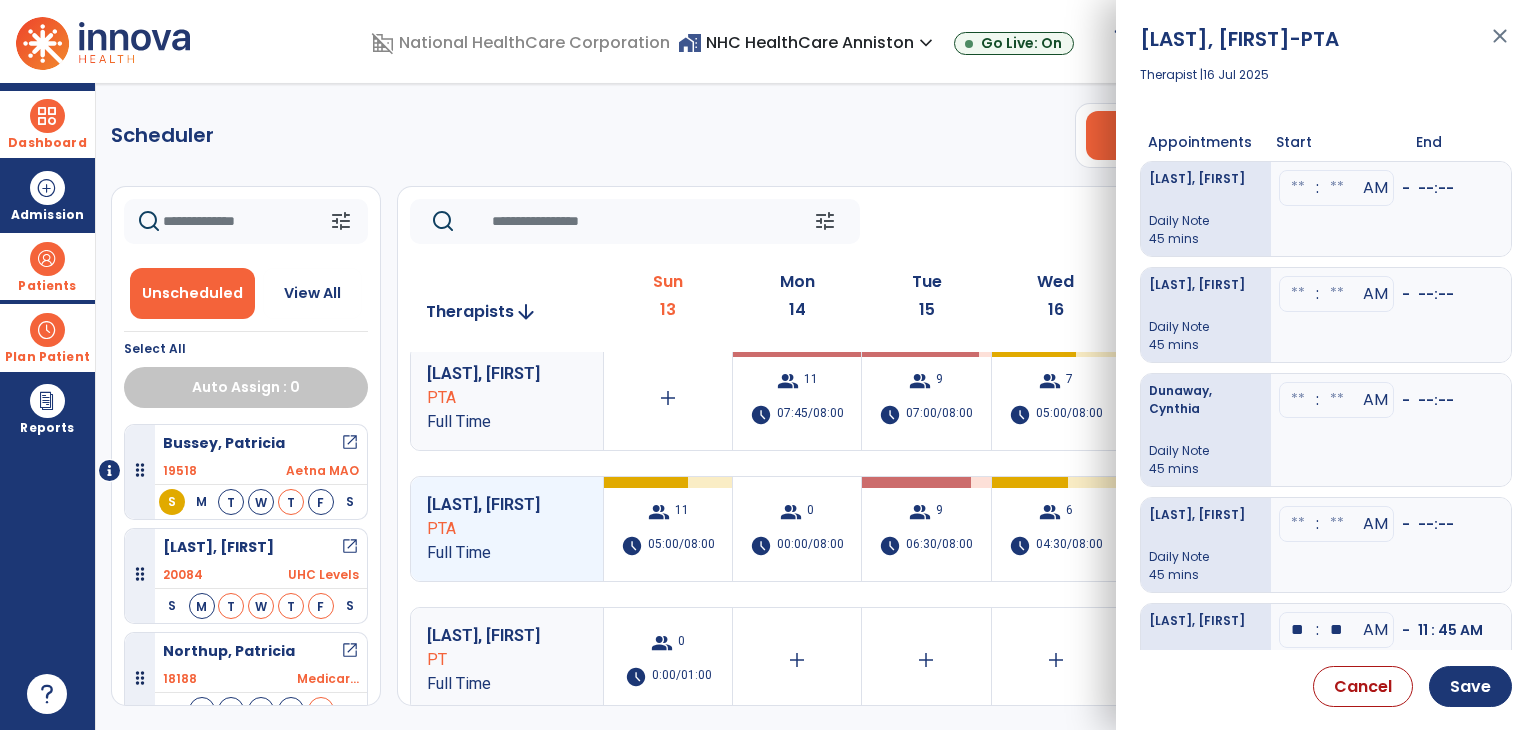 click at bounding box center (1298, 188) 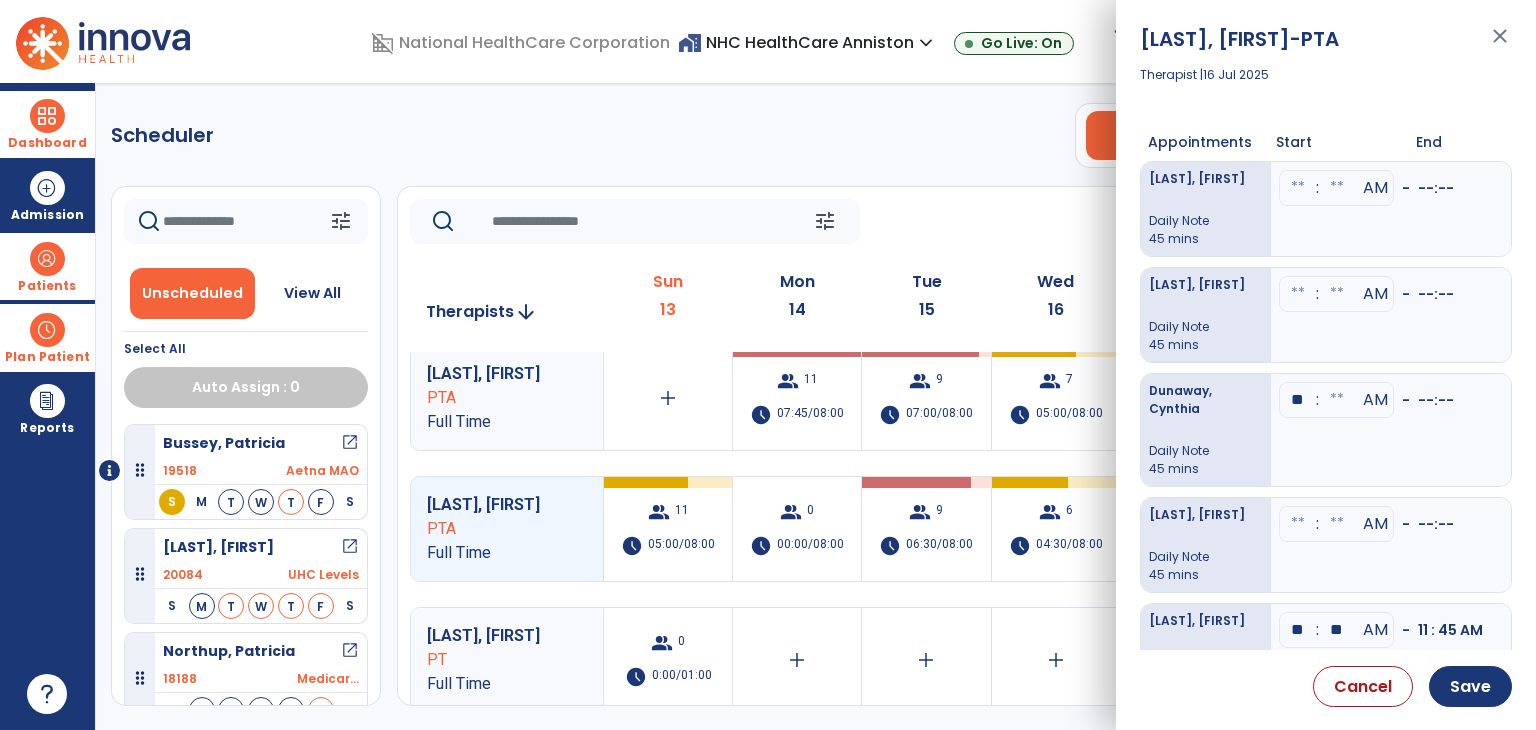 type on "**" 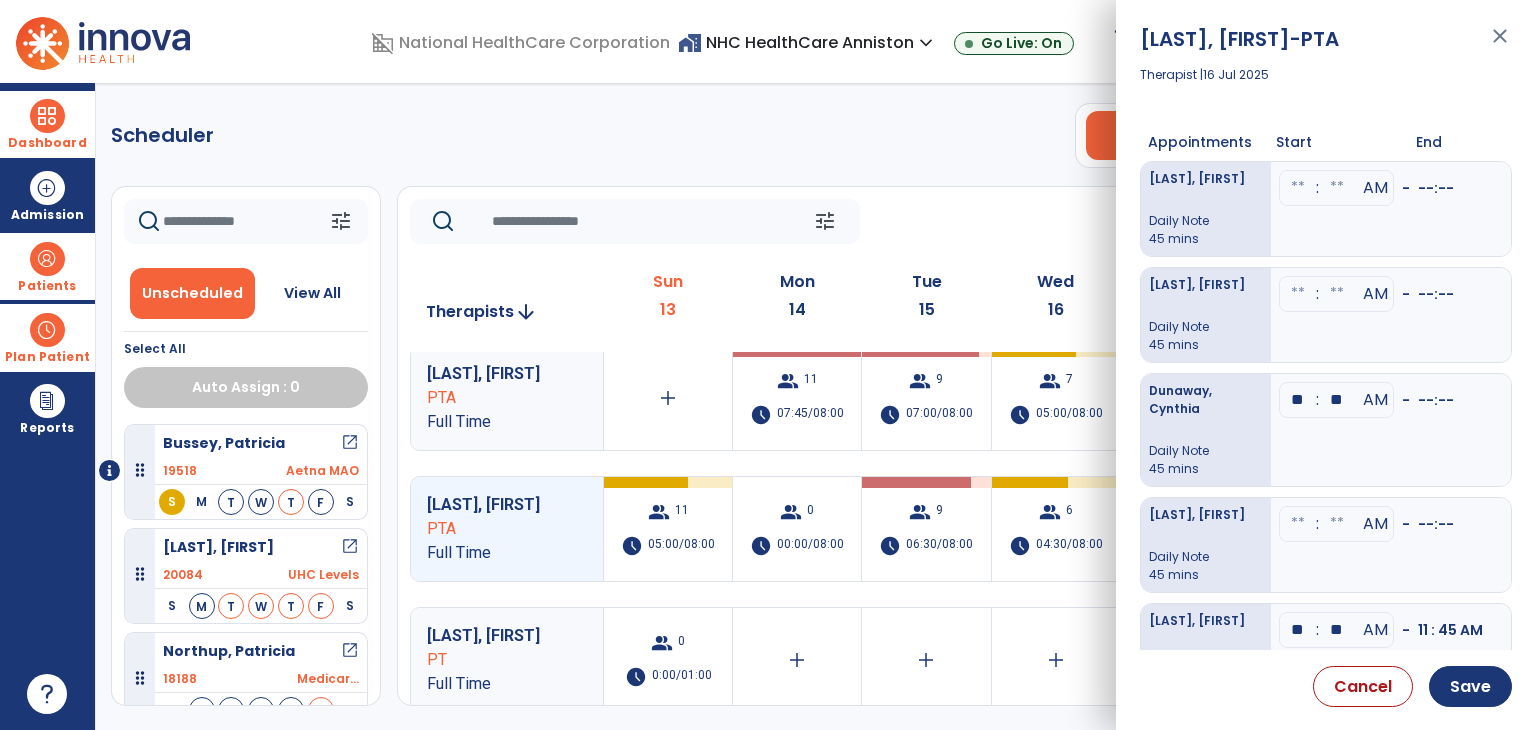 type on "**" 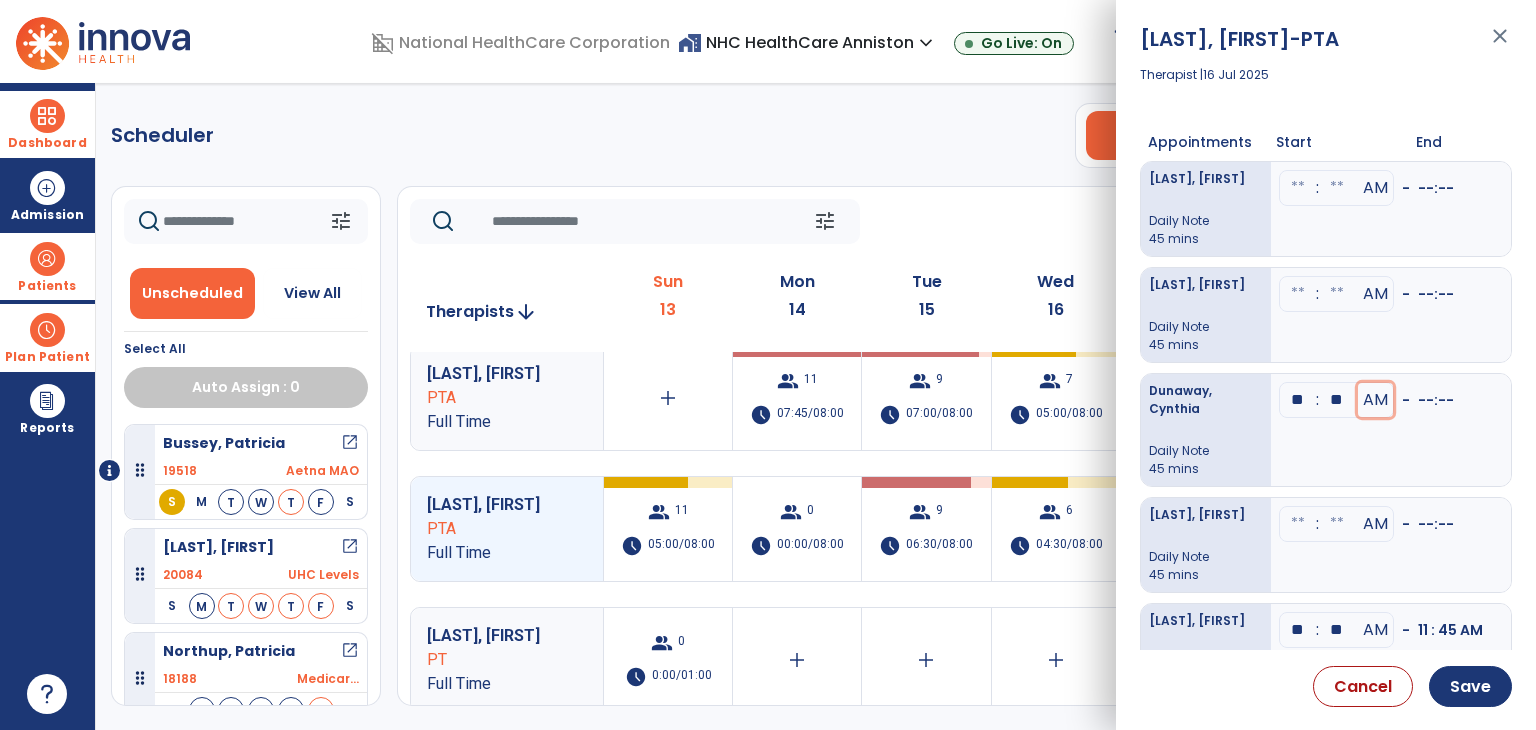 type 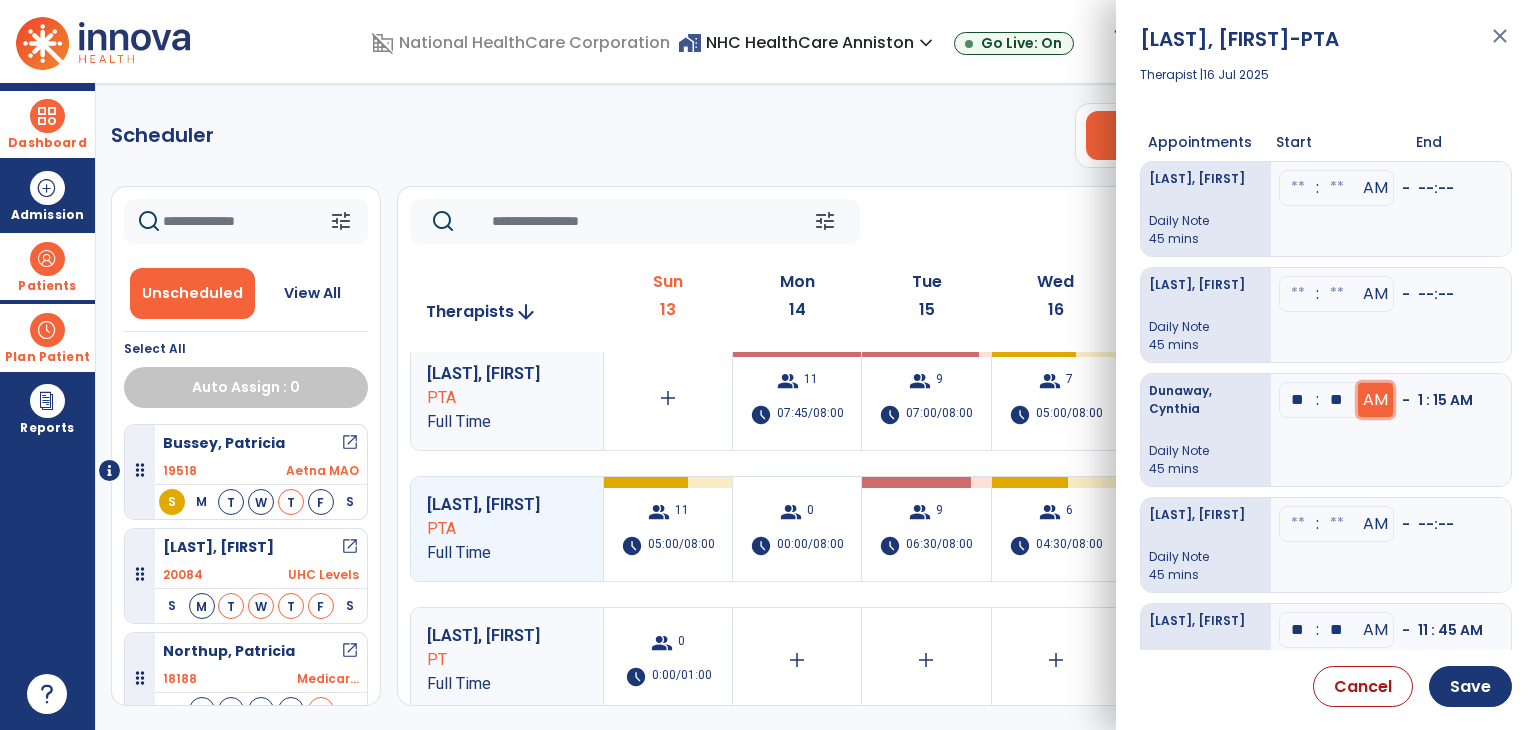 click on "AM" at bounding box center (1375, 400) 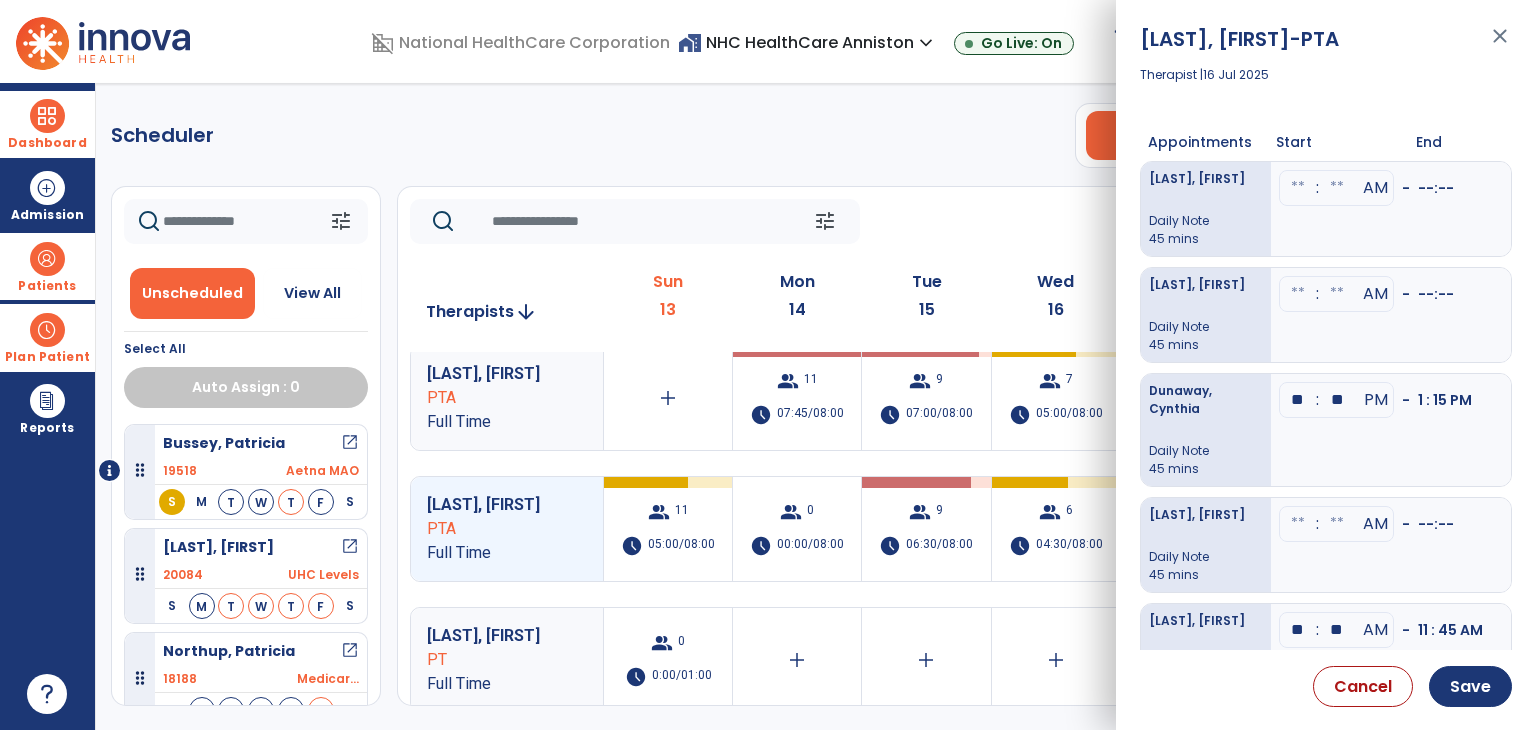 click on "** : ** PM - 1 : 15 PM" at bounding box center (1391, 430) 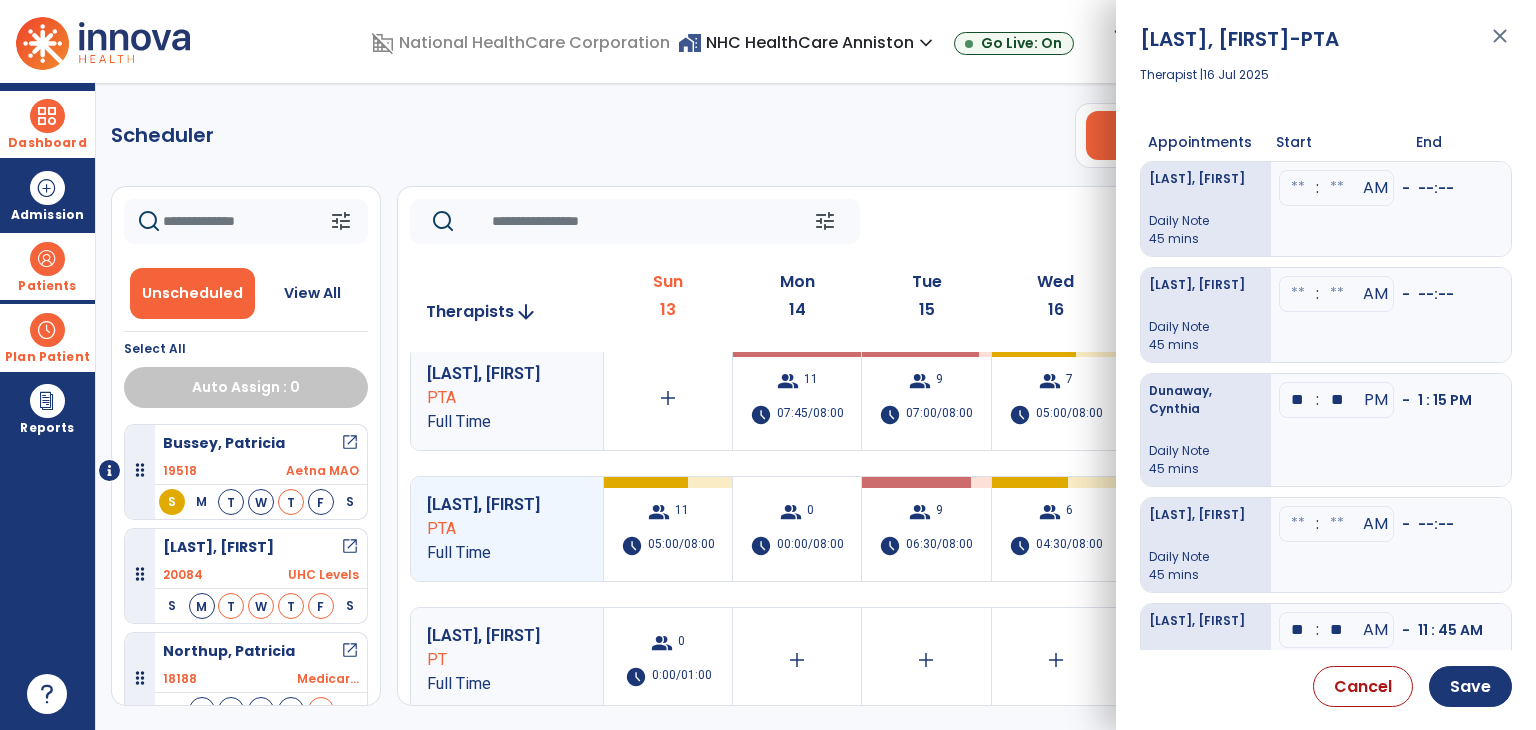 click at bounding box center (1298, 188) 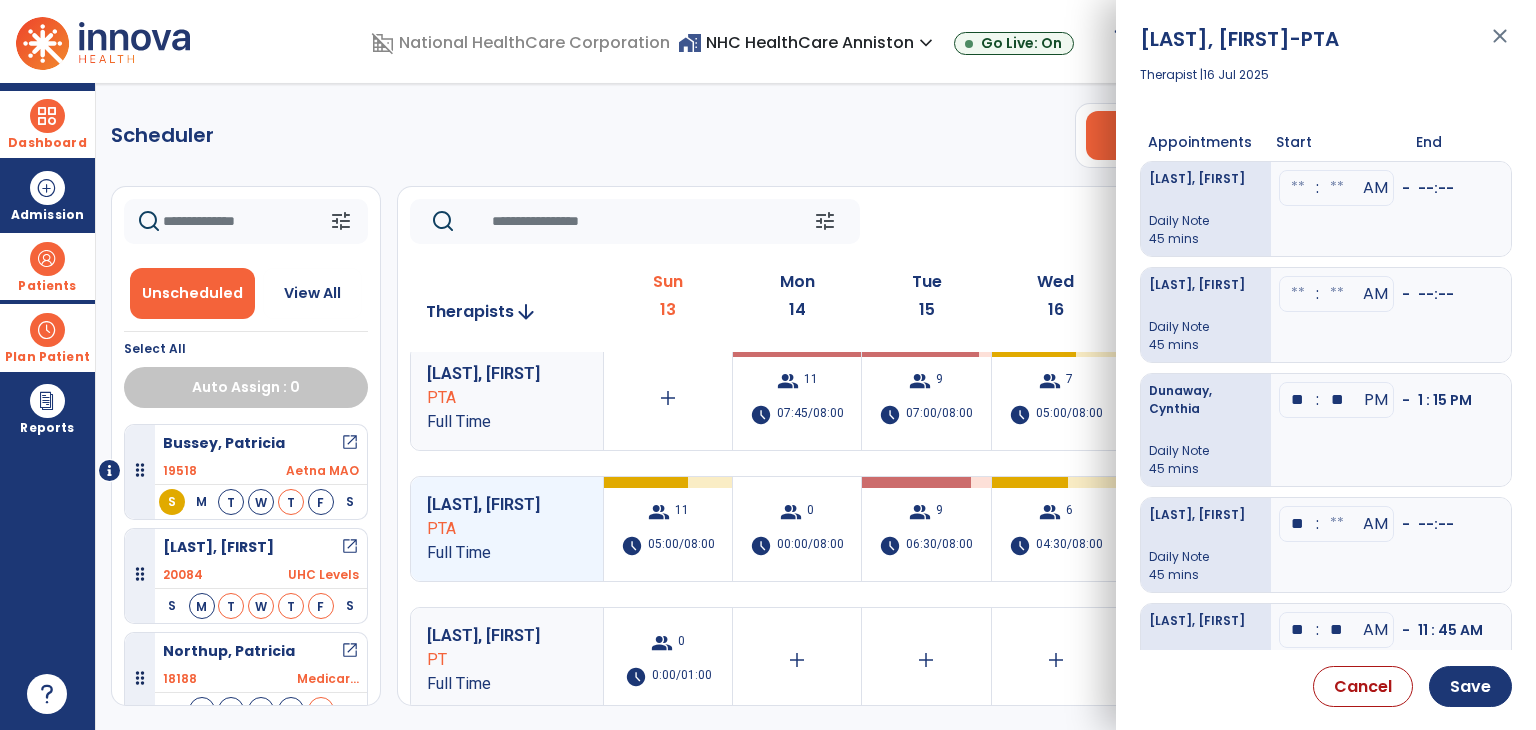 type on "**" 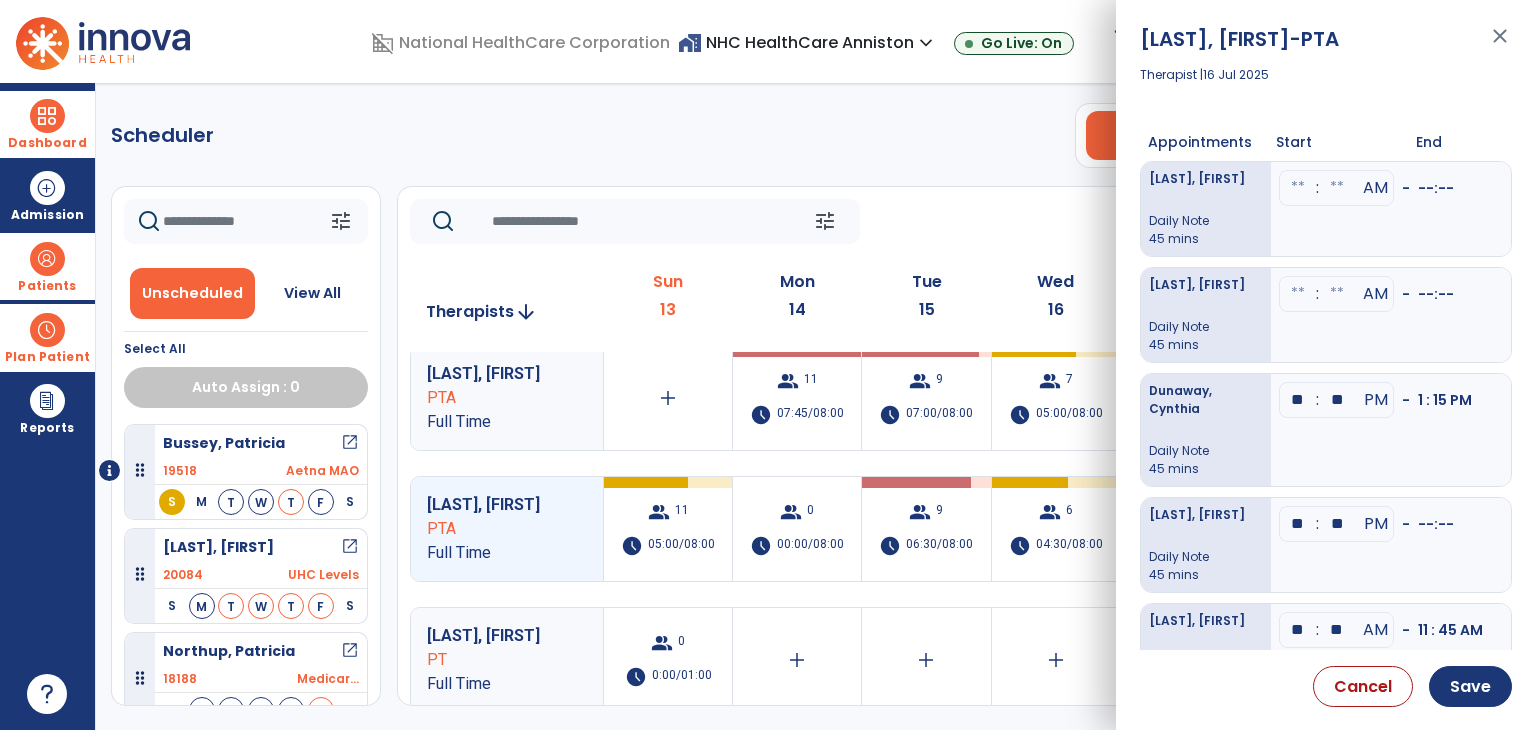 type on "**" 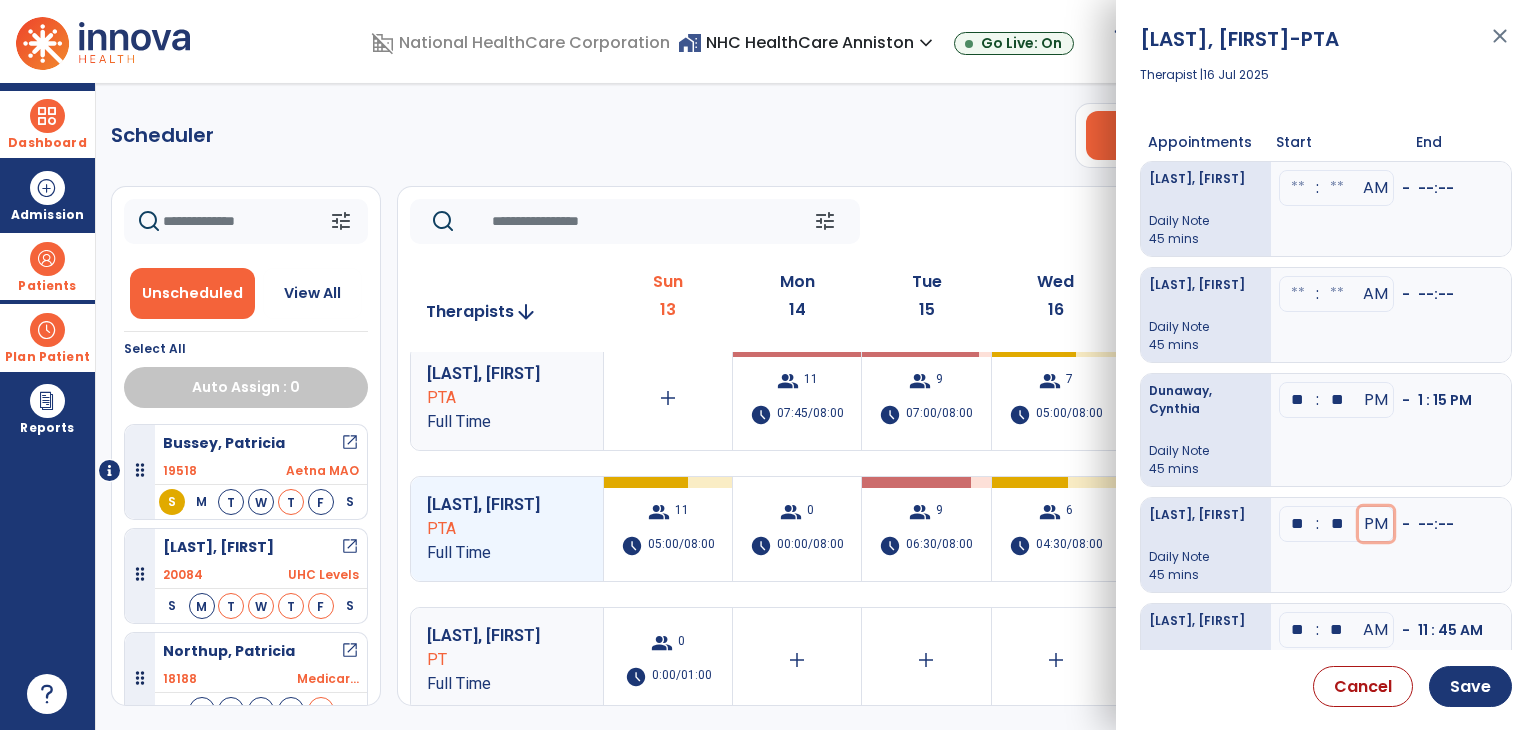type 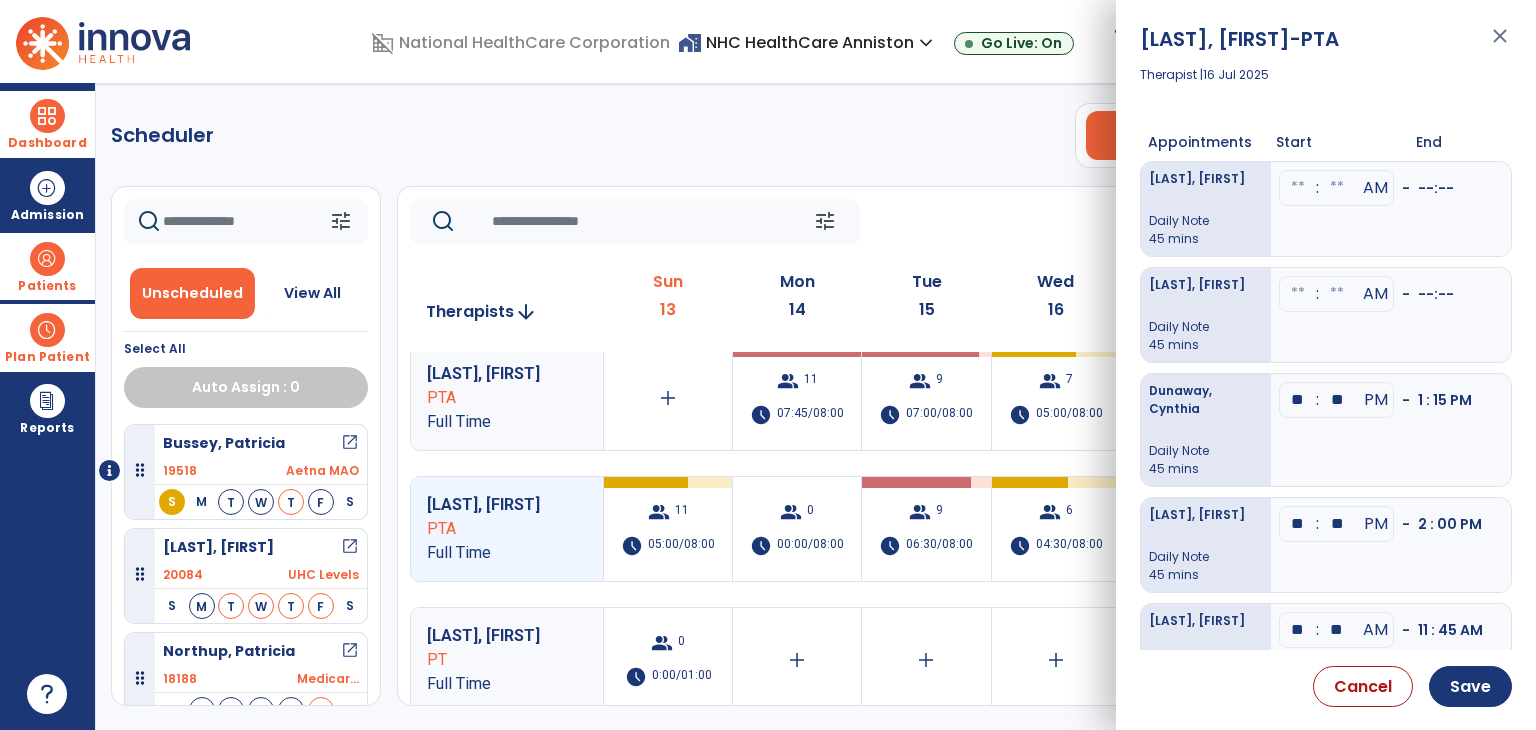 click on ": AM - --:--" at bounding box center (1391, 209) 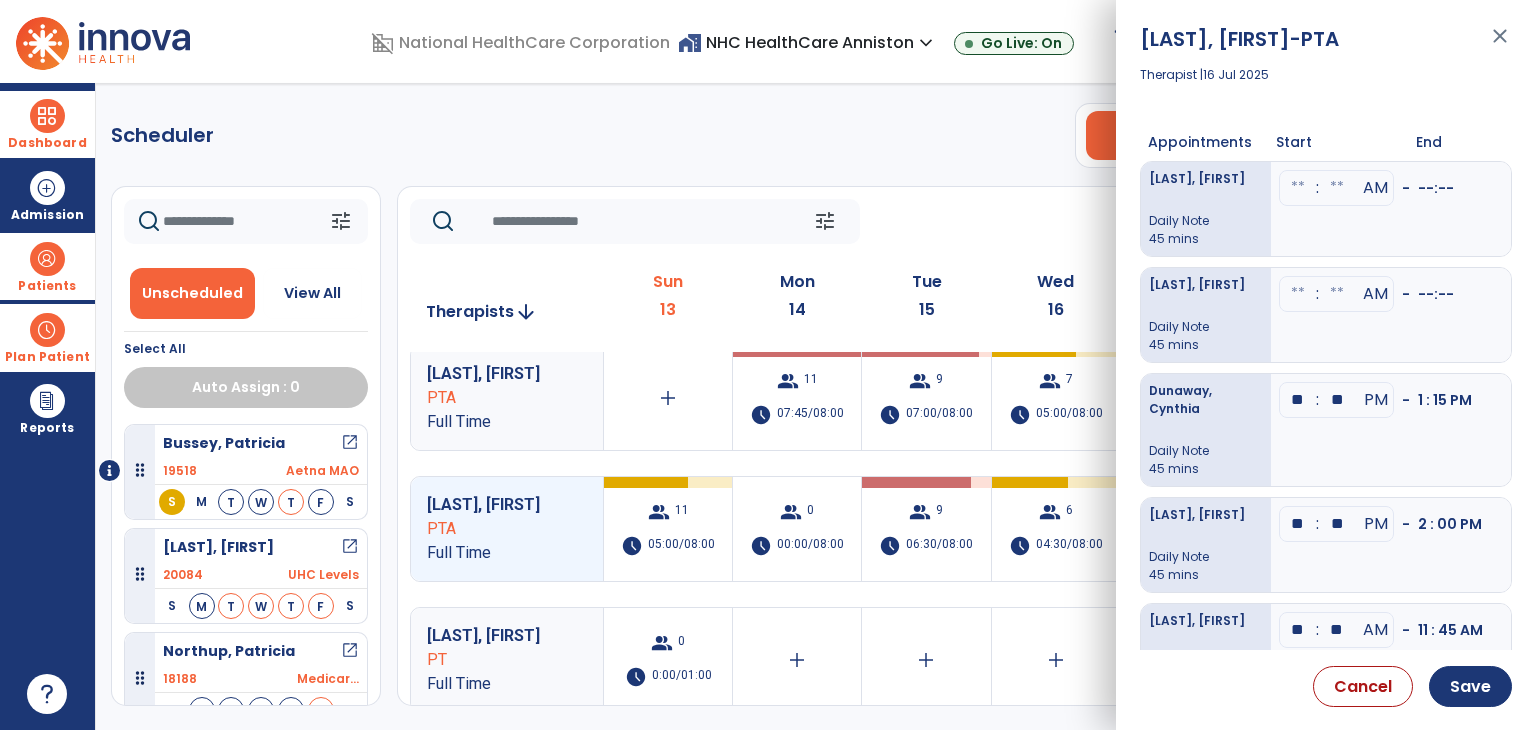 click at bounding box center [1298, 188] 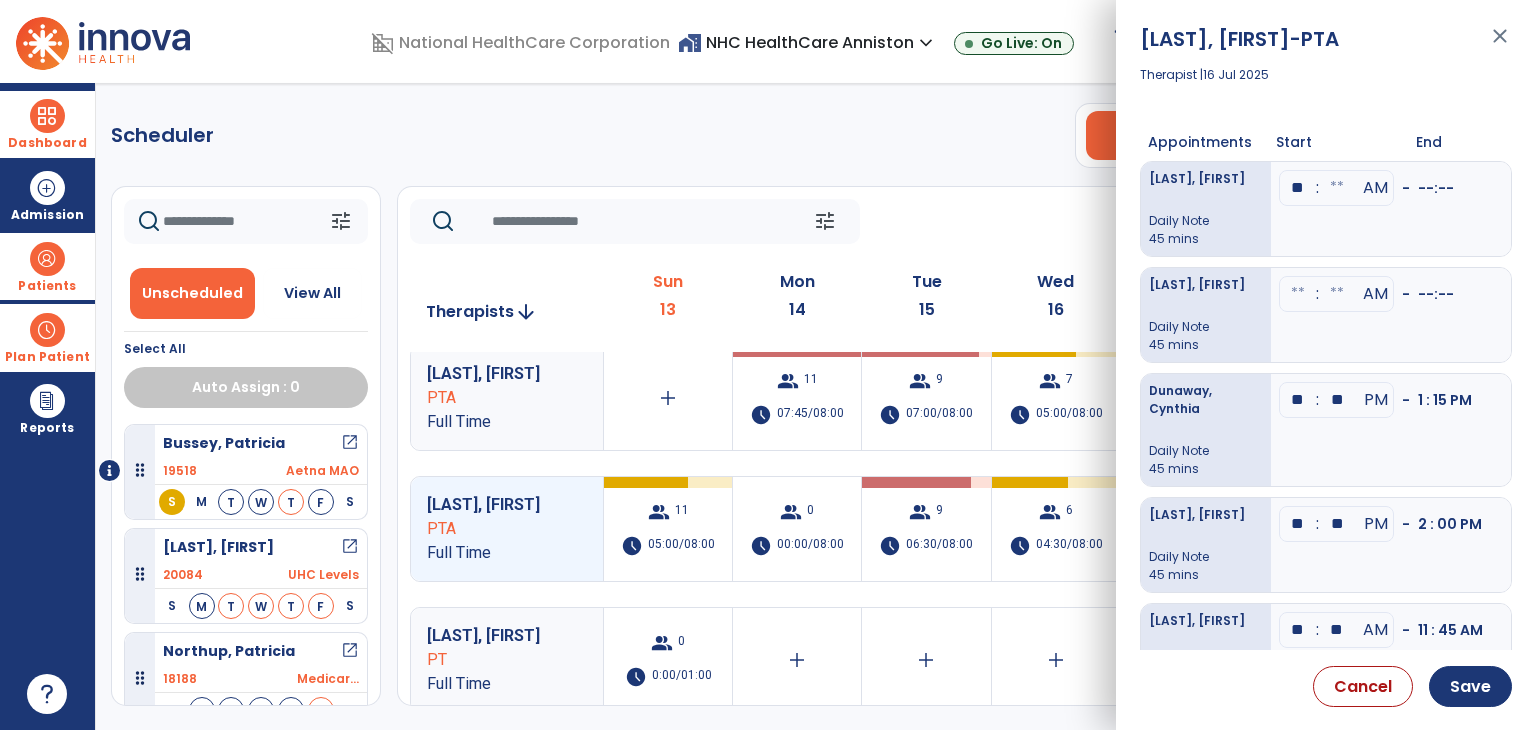 type on "**" 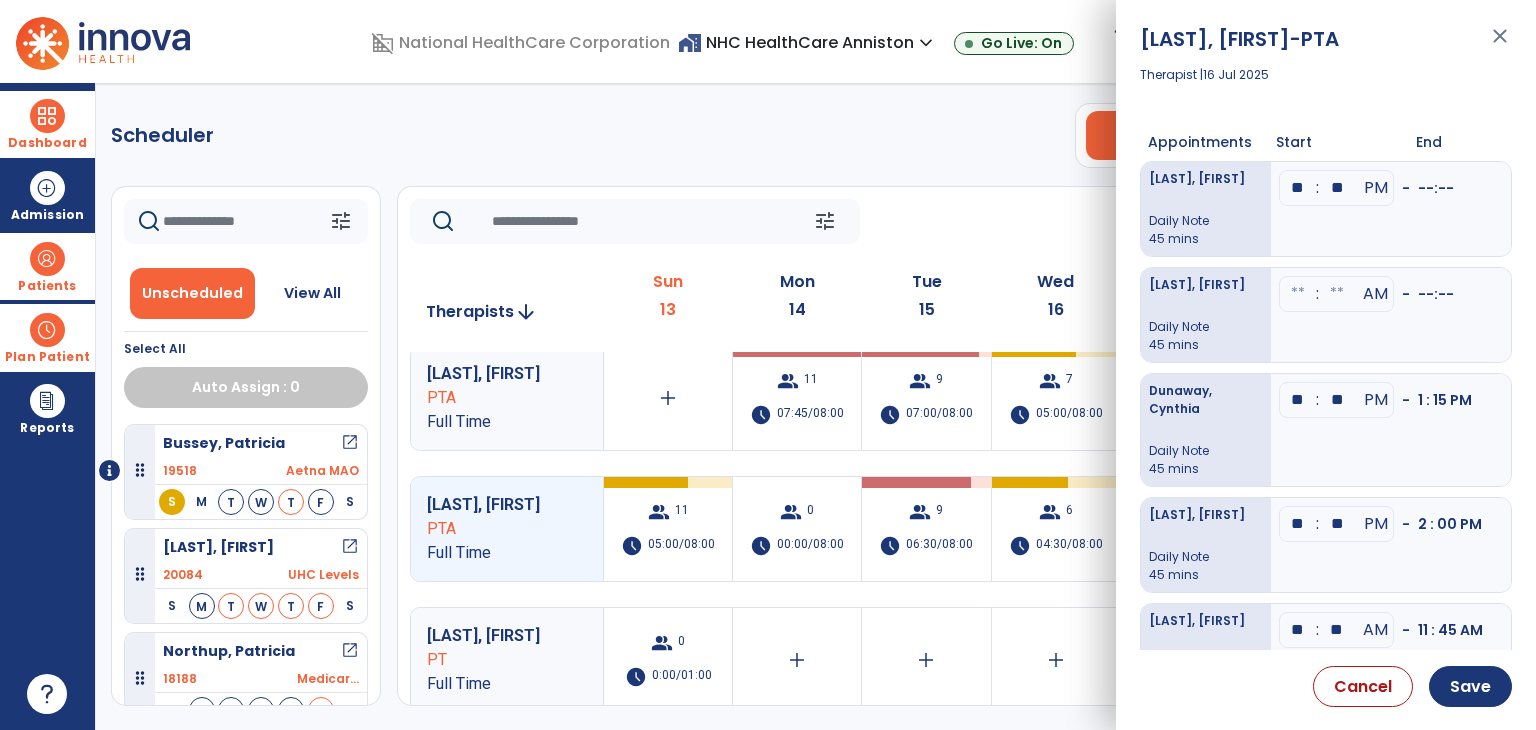 type on "**" 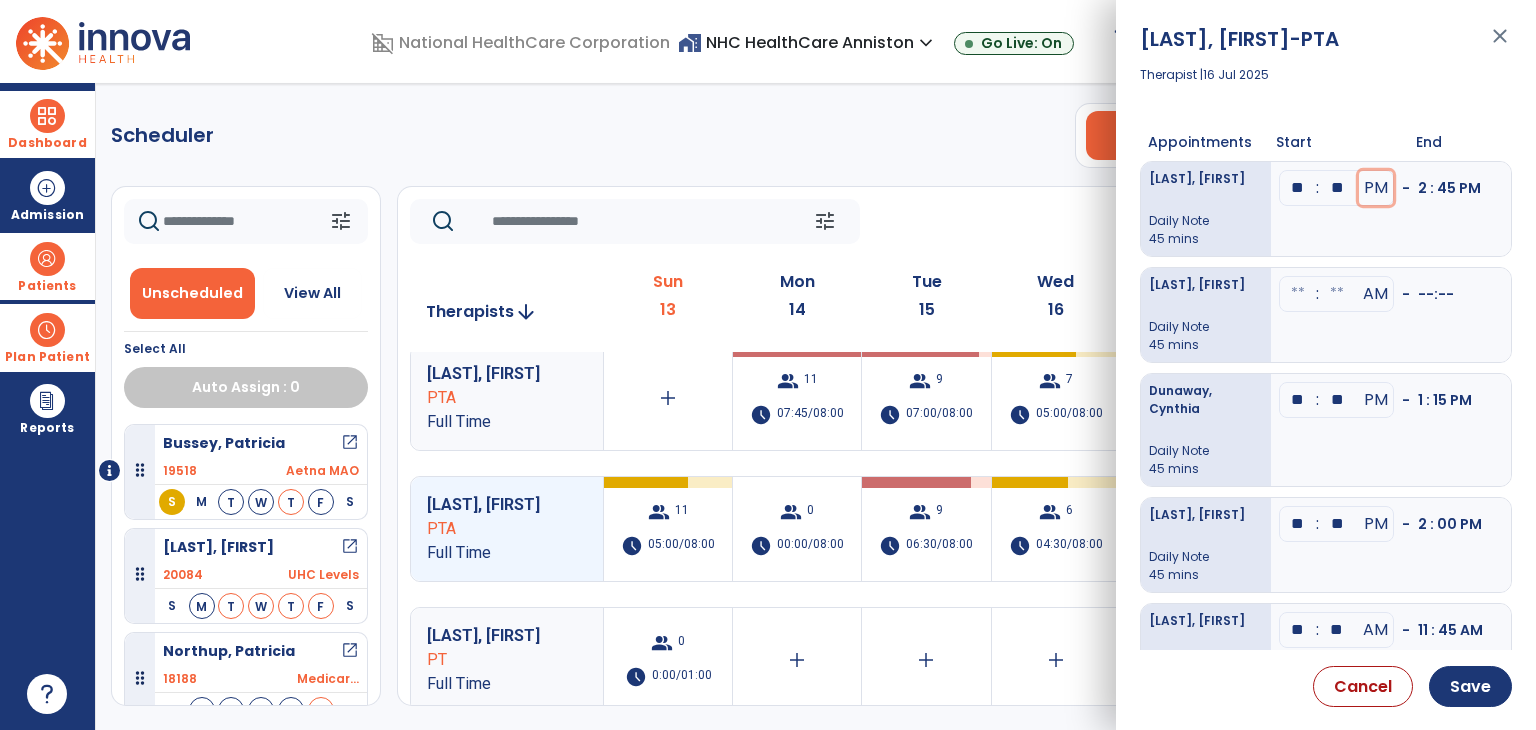 type 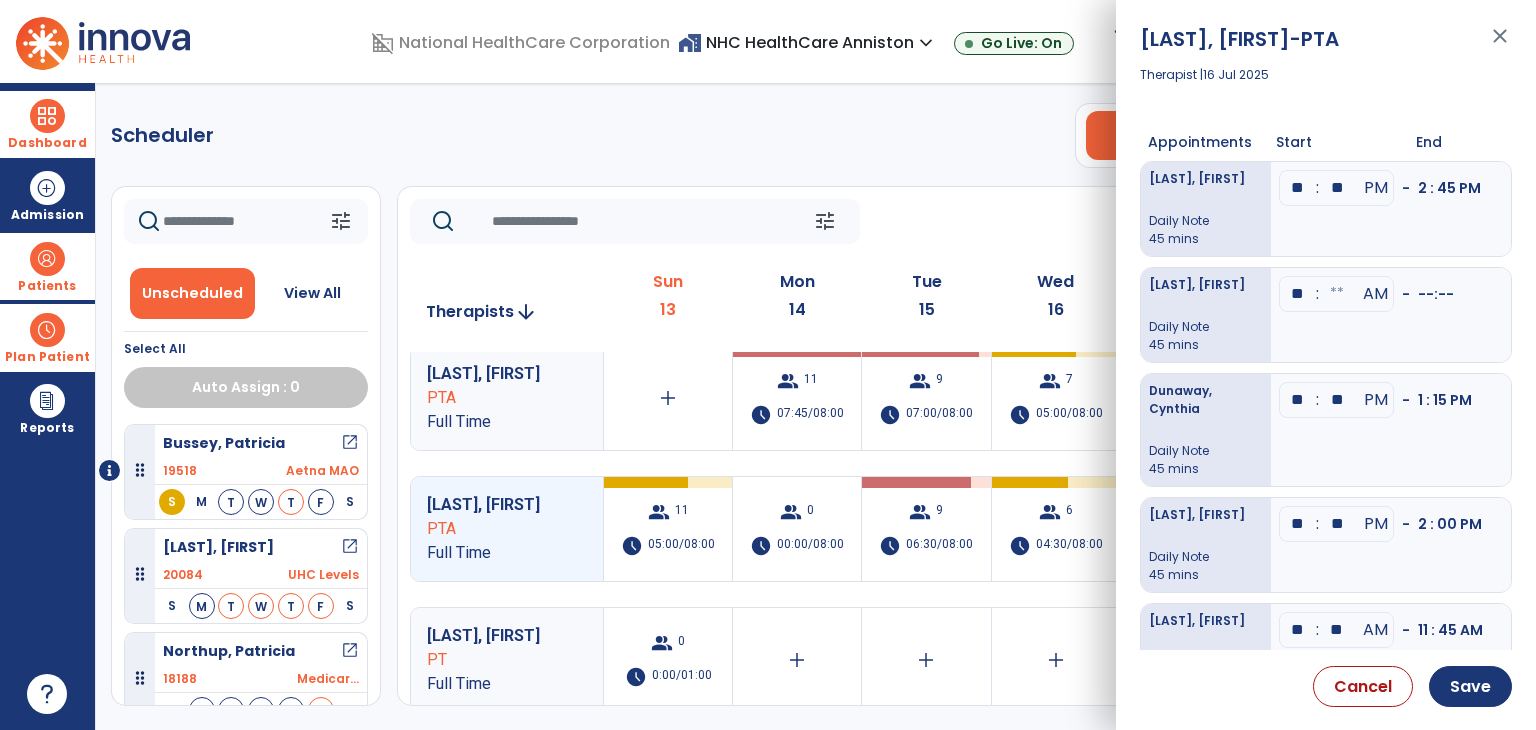 type on "**" 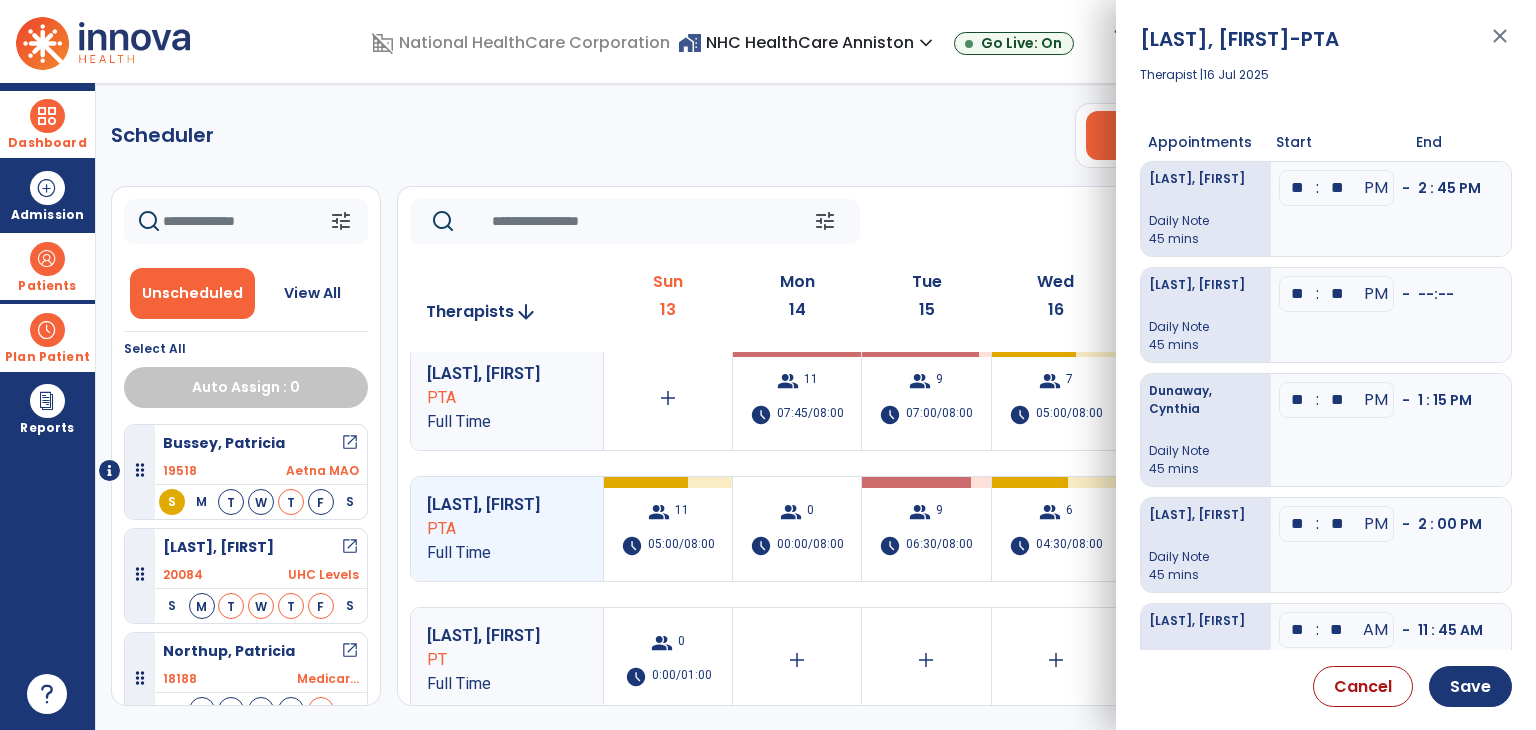 type on "**" 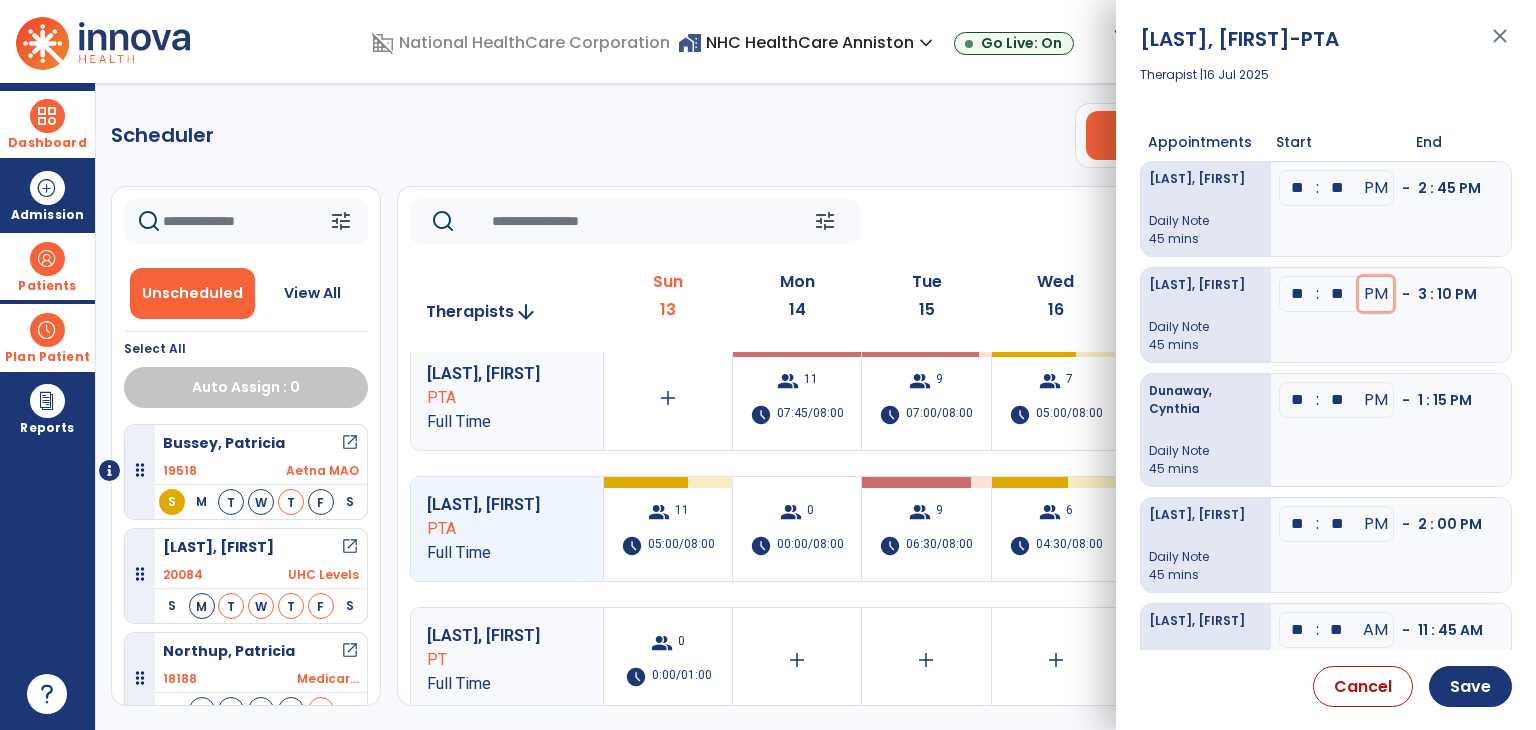 type 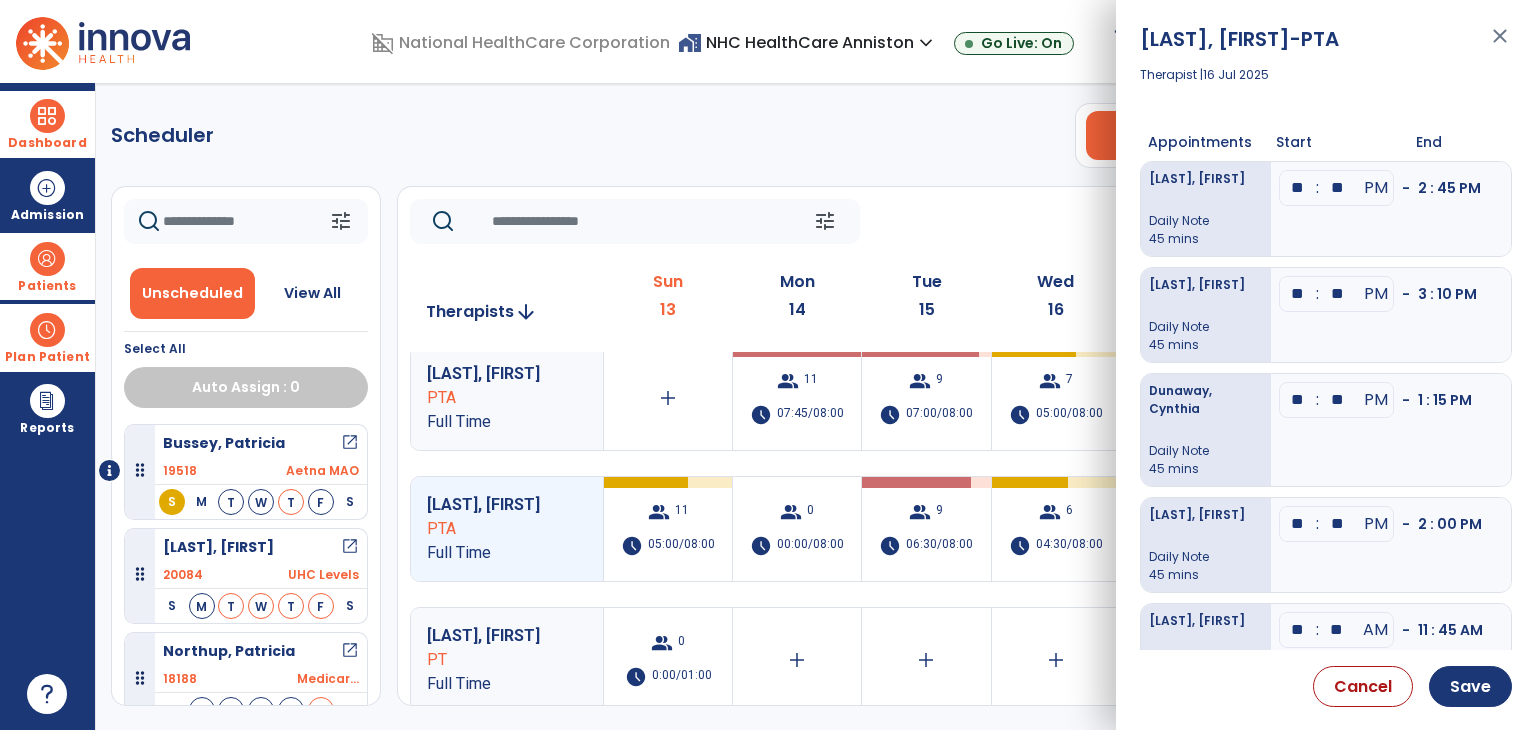 click on "** : ** PM - 3 : 10 PM" at bounding box center [1391, 315] 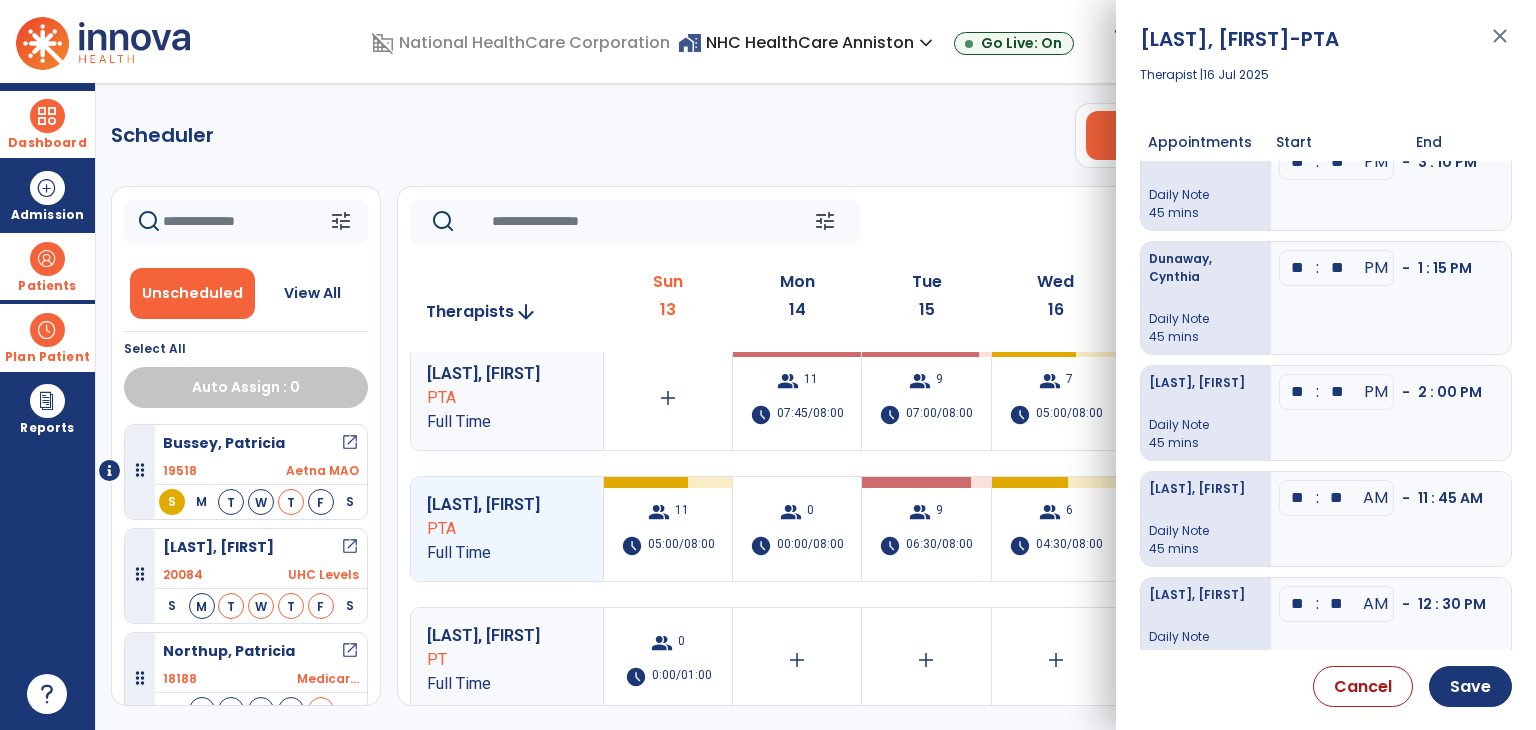 scroll, scrollTop: 144, scrollLeft: 0, axis: vertical 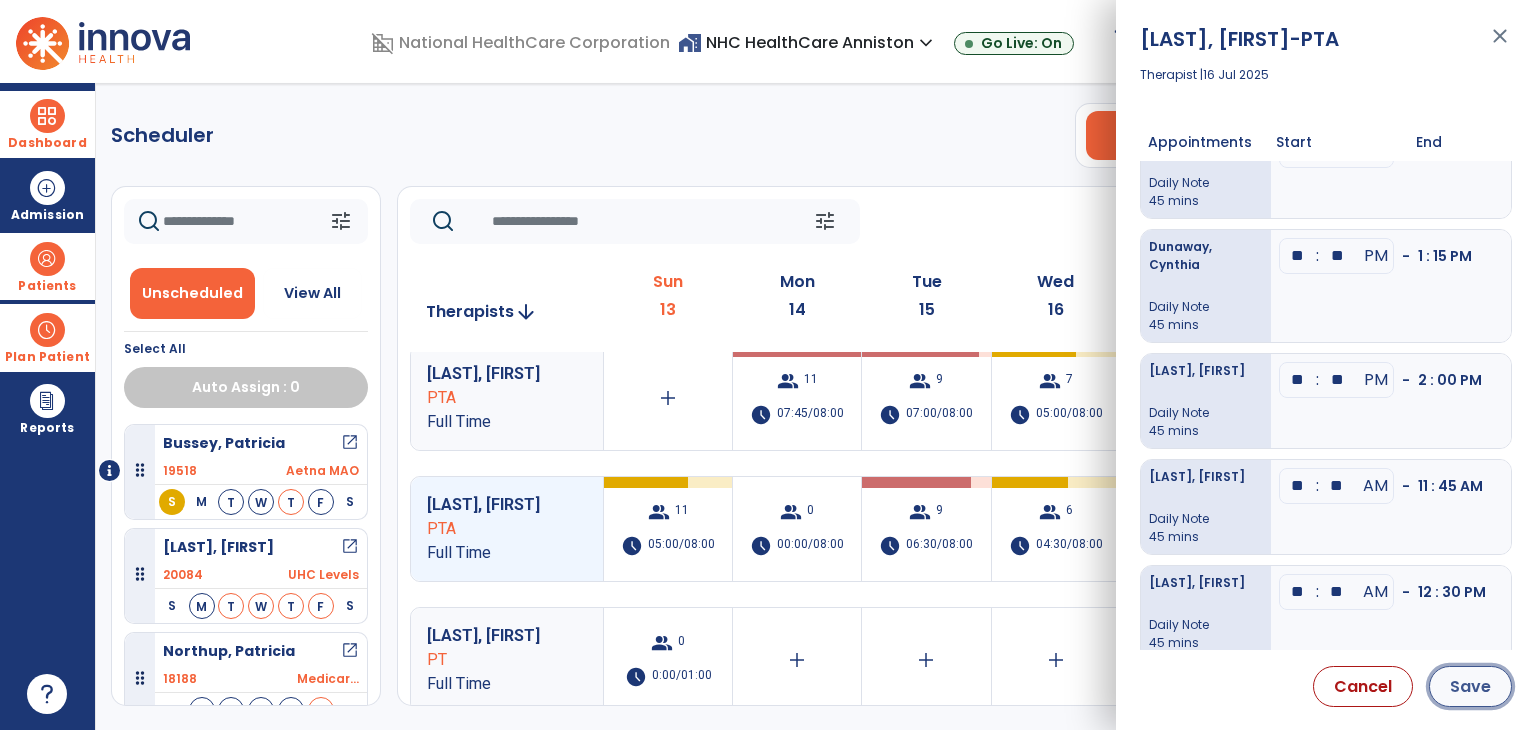 click on "Save" at bounding box center (1470, 686) 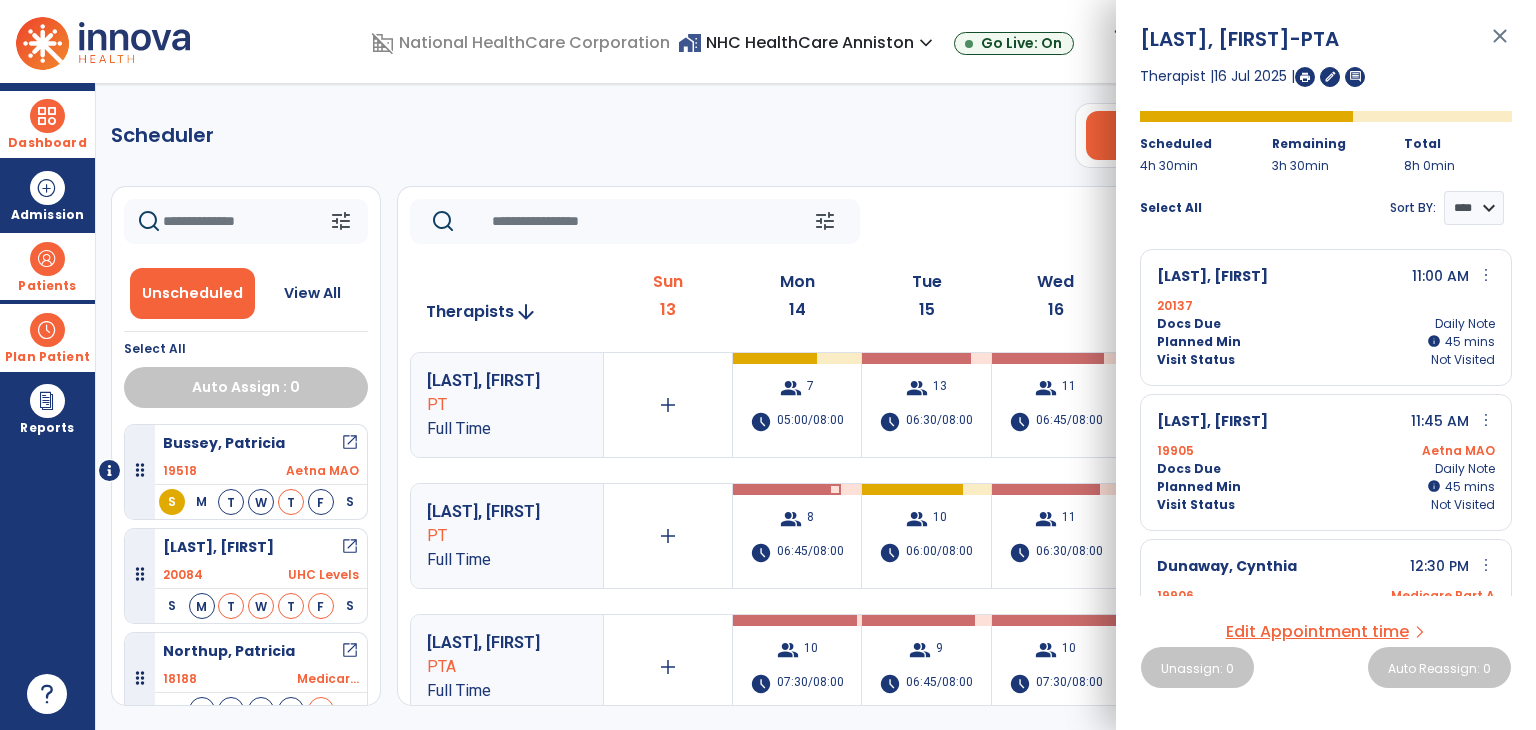 click on "close" at bounding box center (1500, 45) 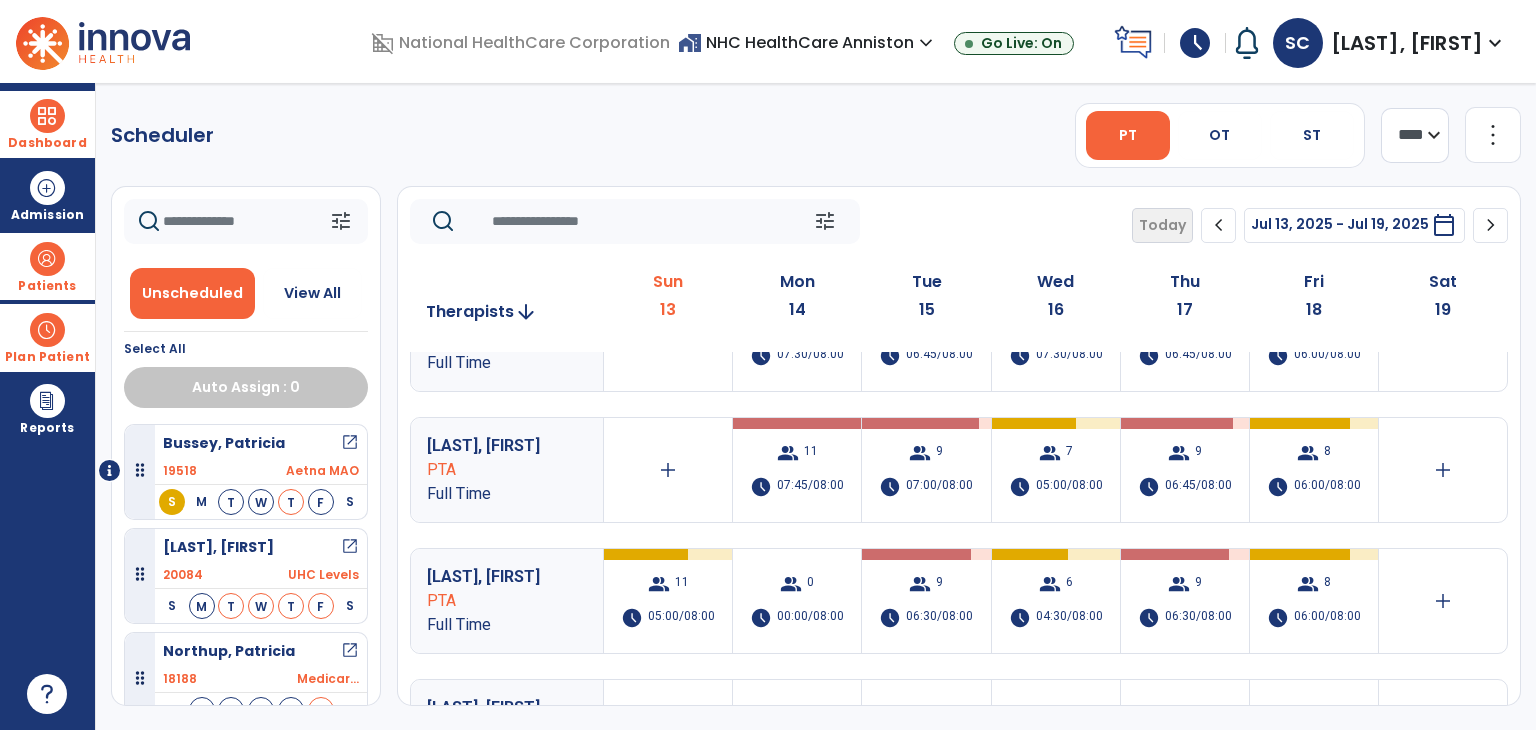 scroll, scrollTop: 400, scrollLeft: 0, axis: vertical 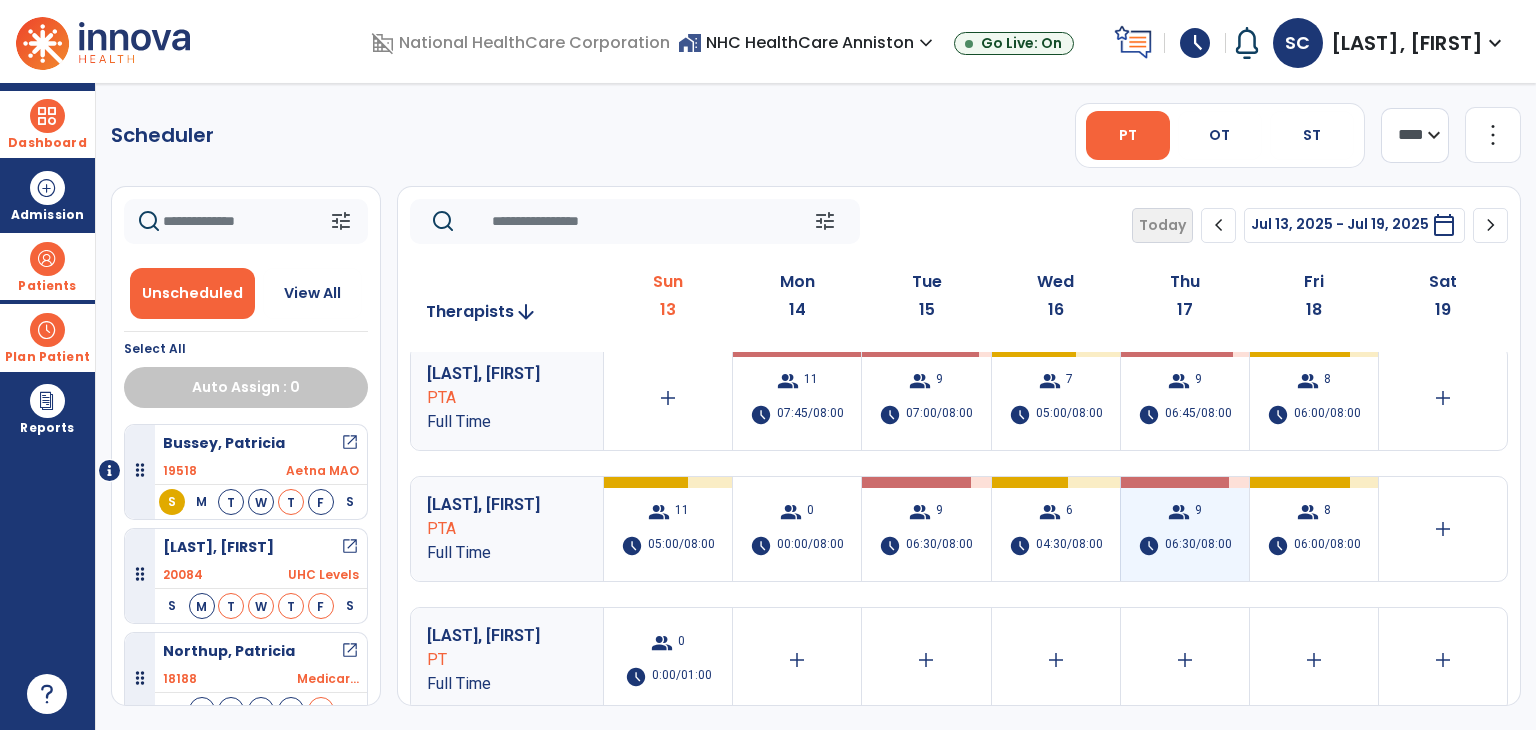 click on "group  9  schedule  06:30/08:00" at bounding box center (1185, 529) 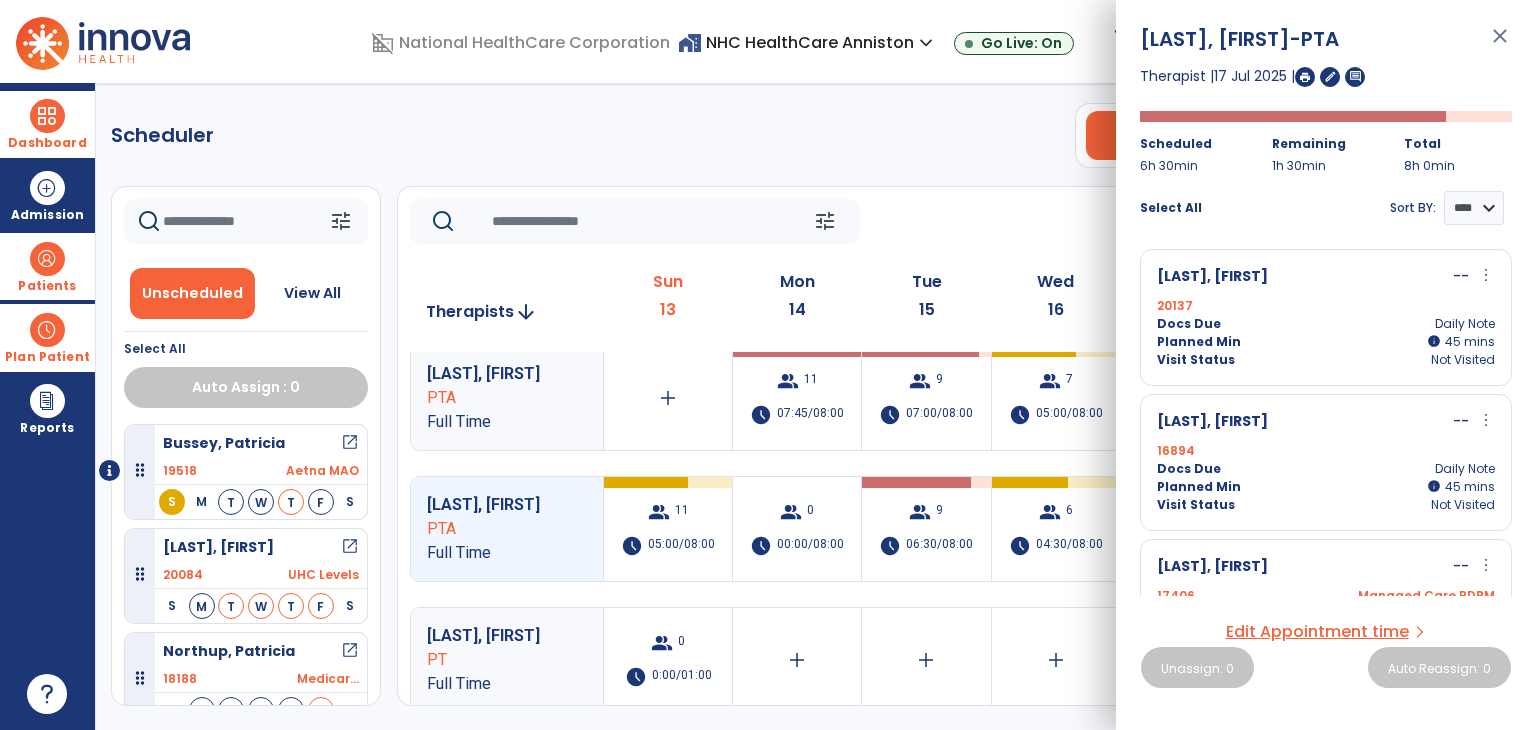 click on "Edit Appointment time" at bounding box center (1317, 632) 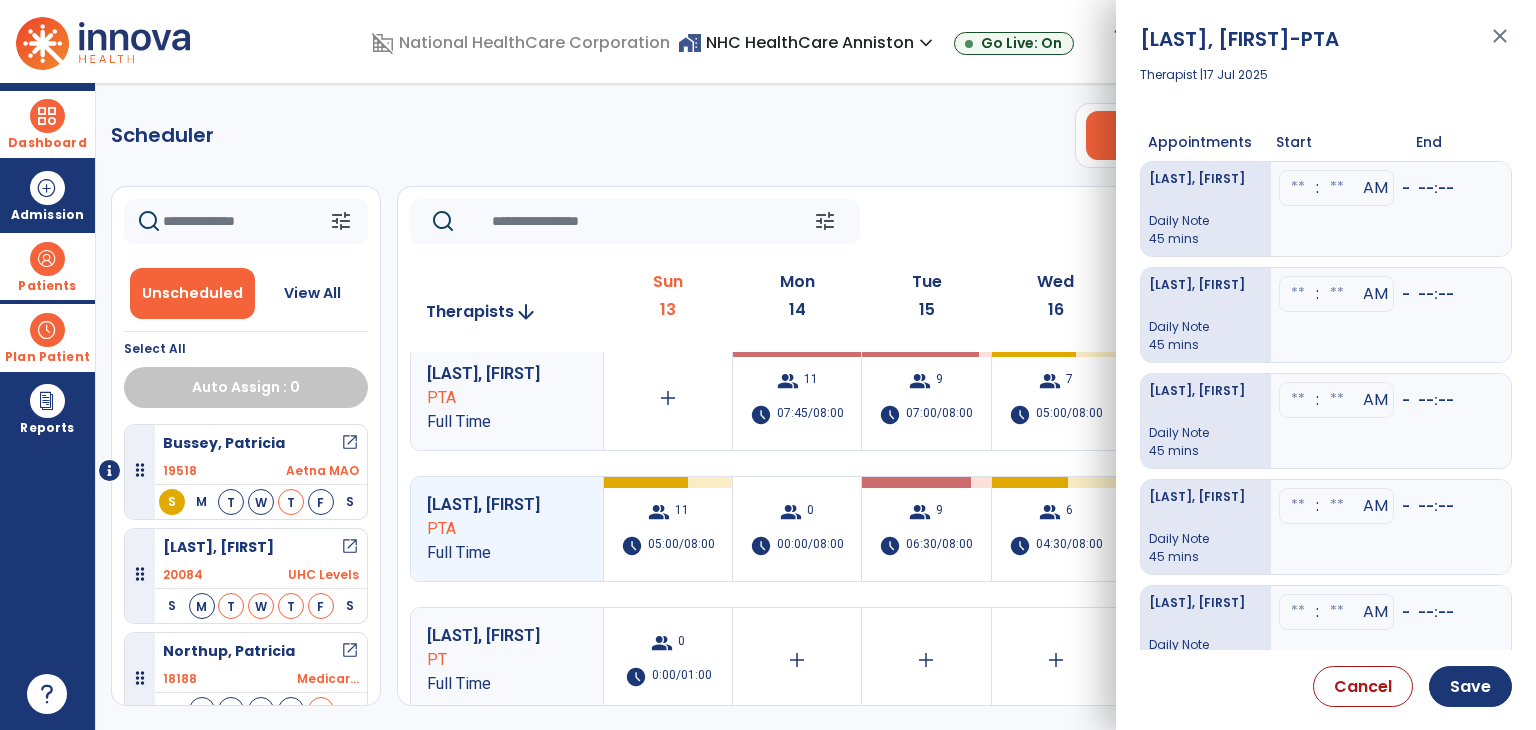 click at bounding box center (1298, 188) 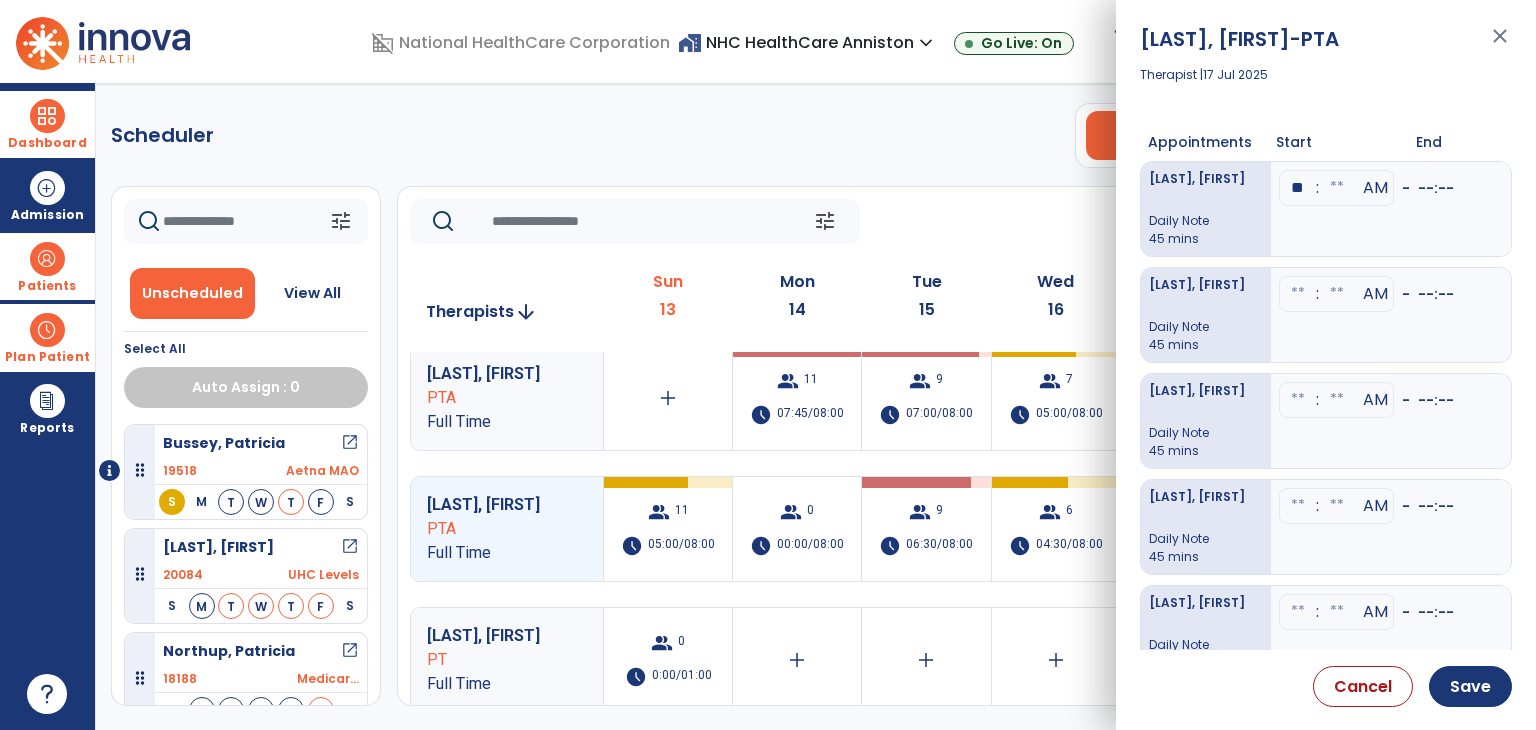 type on "**" 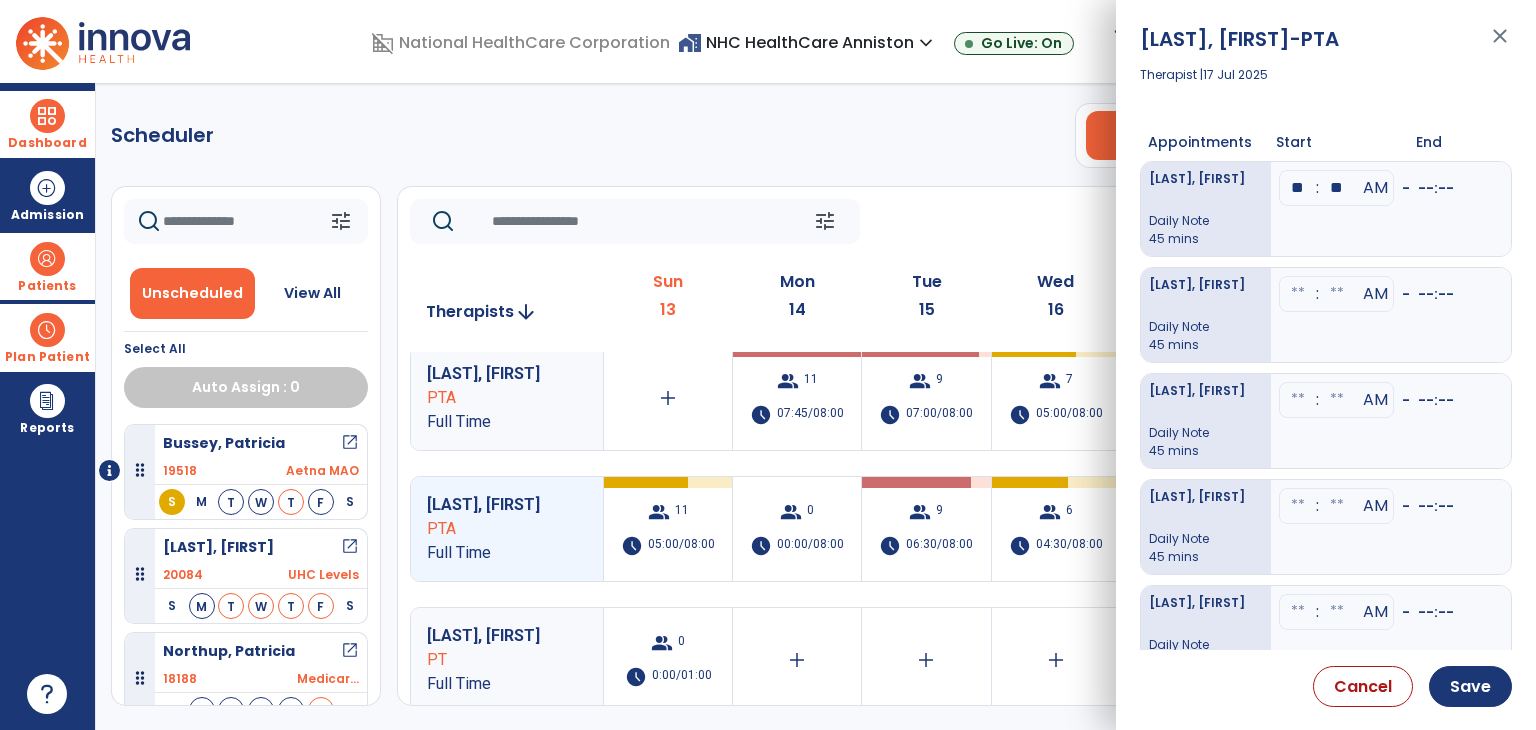 type on "**" 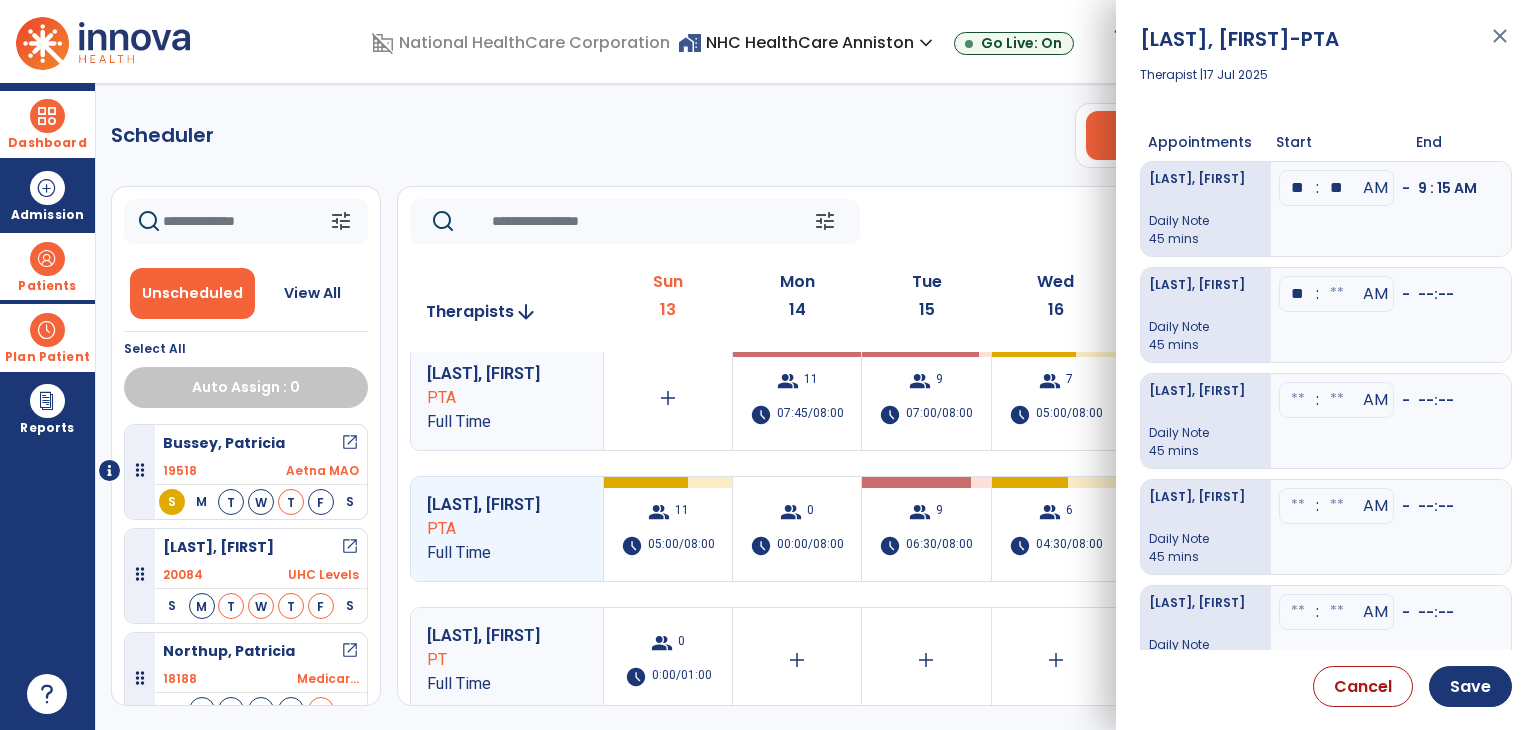 type on "**" 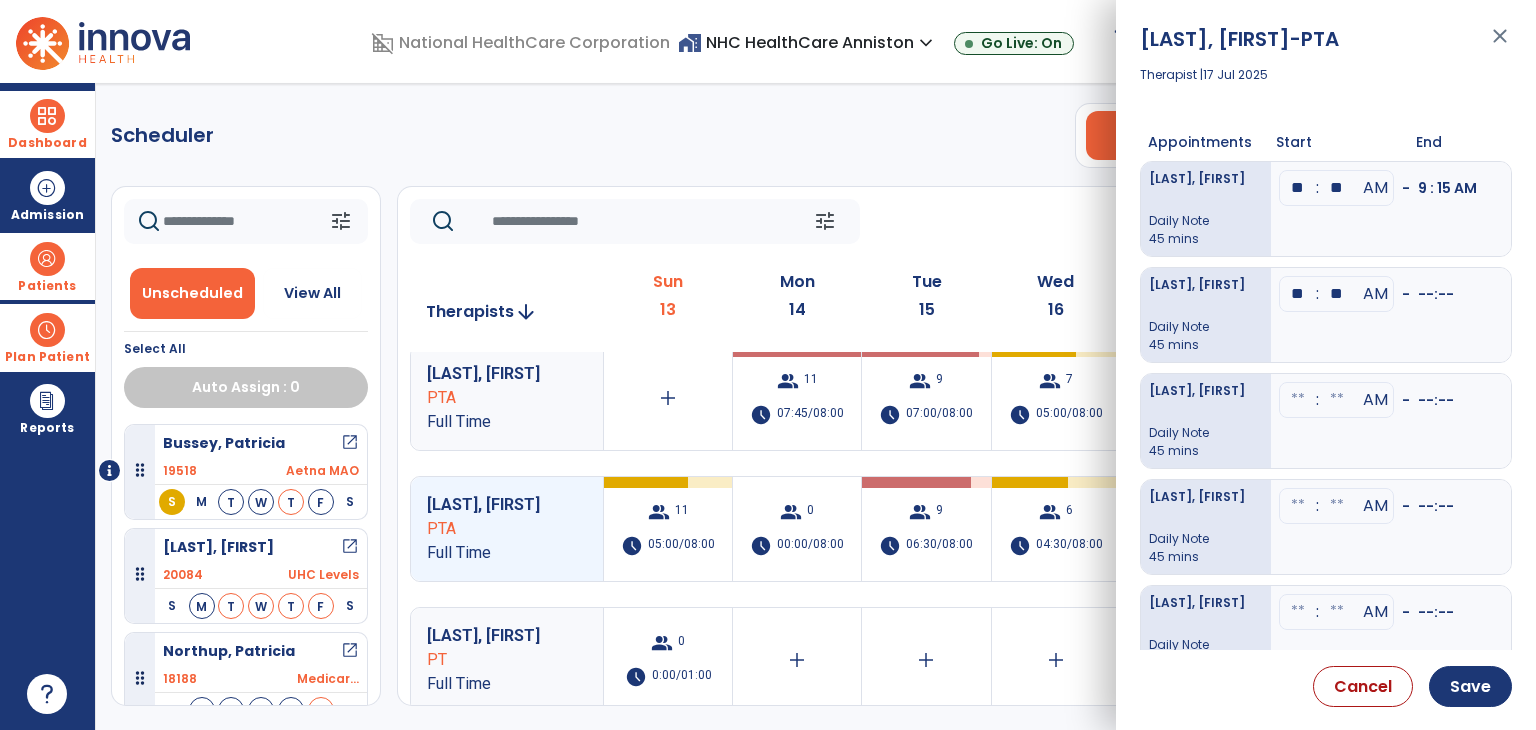 type on "**" 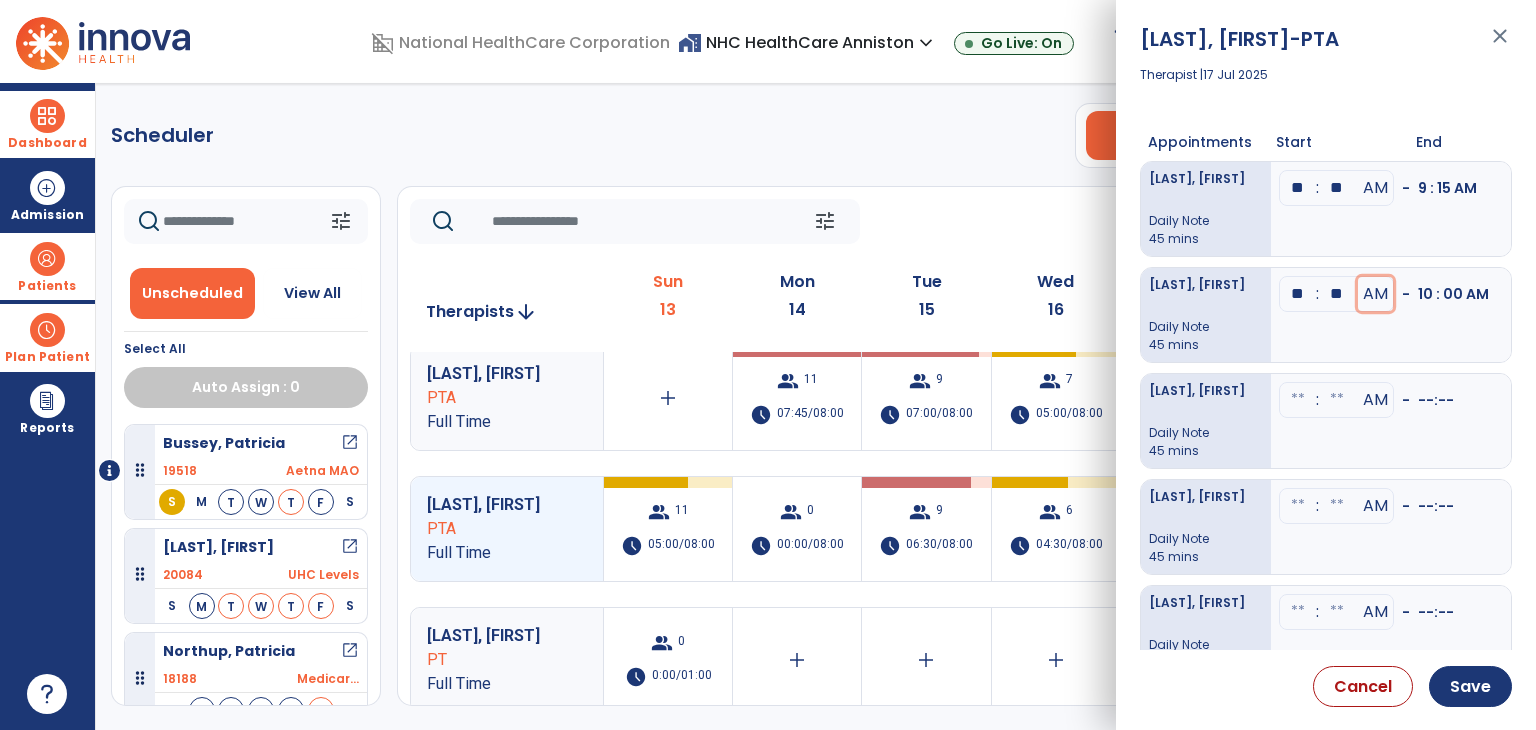 type 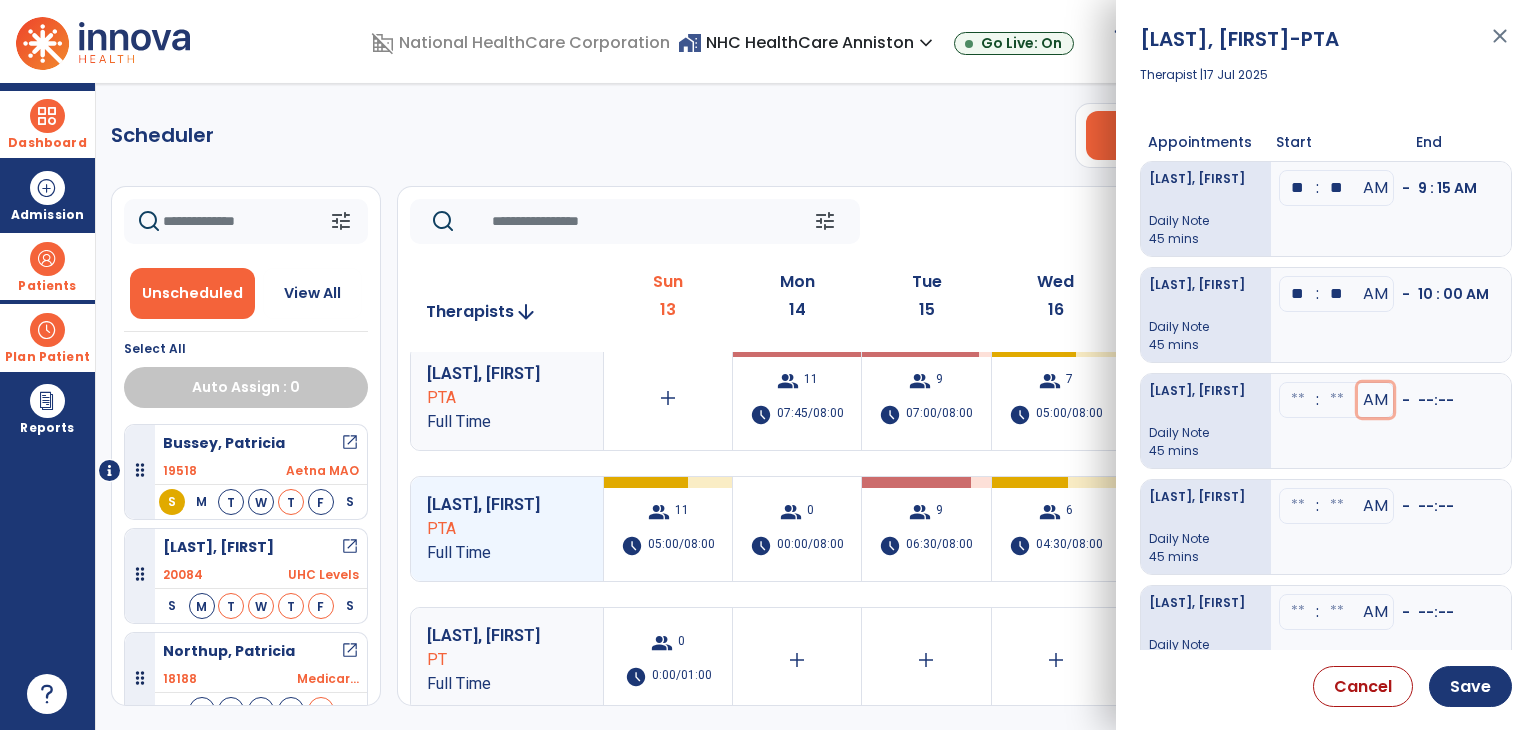 type 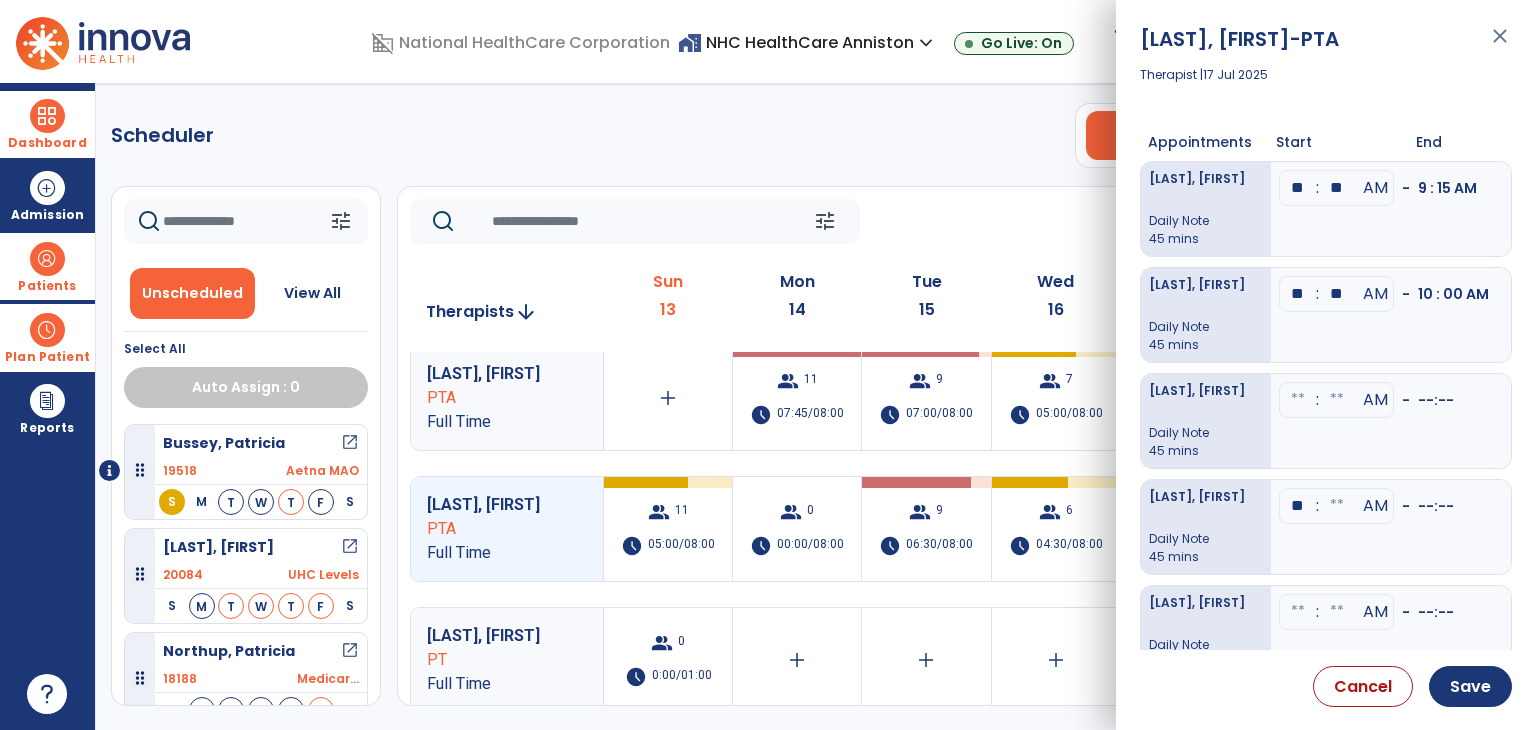 type on "**" 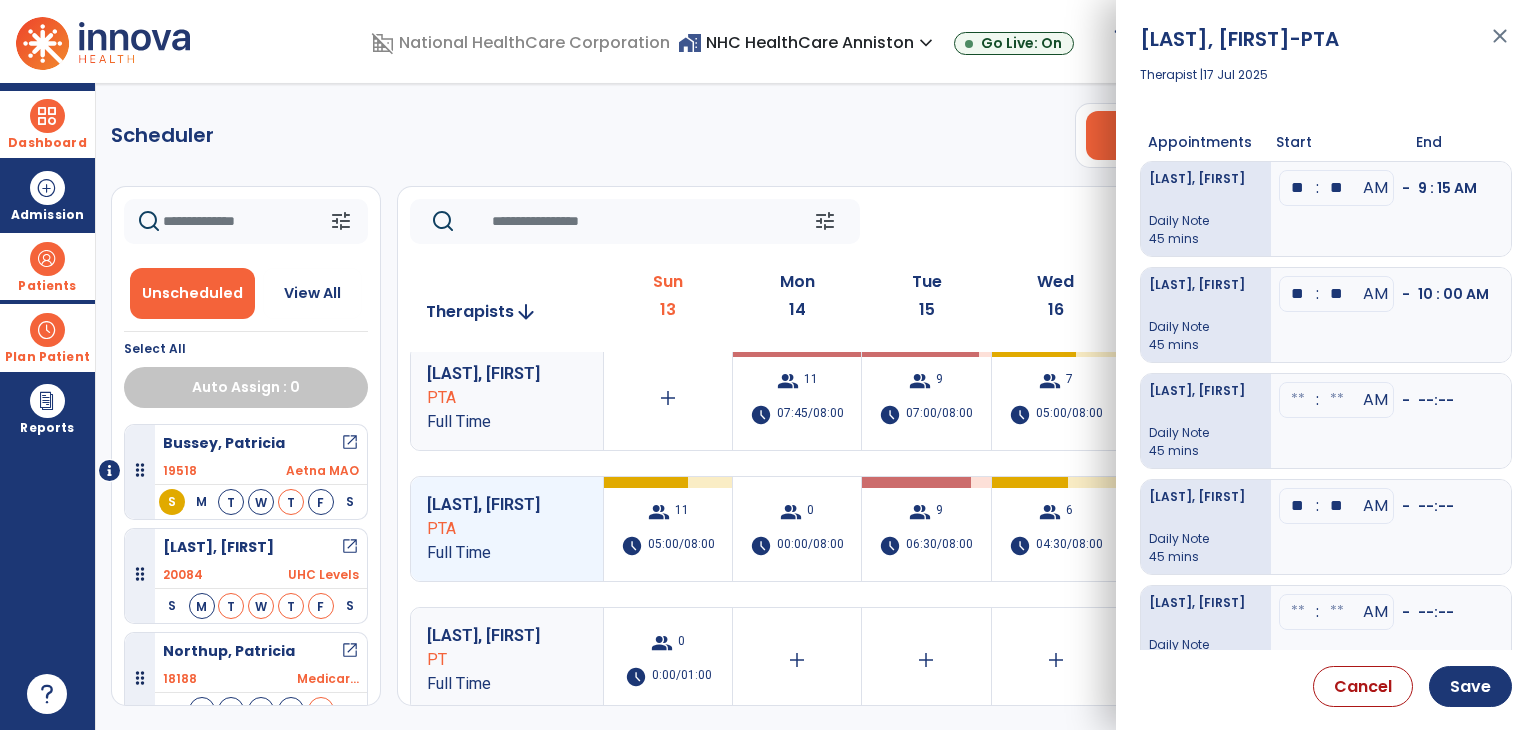 type on "**" 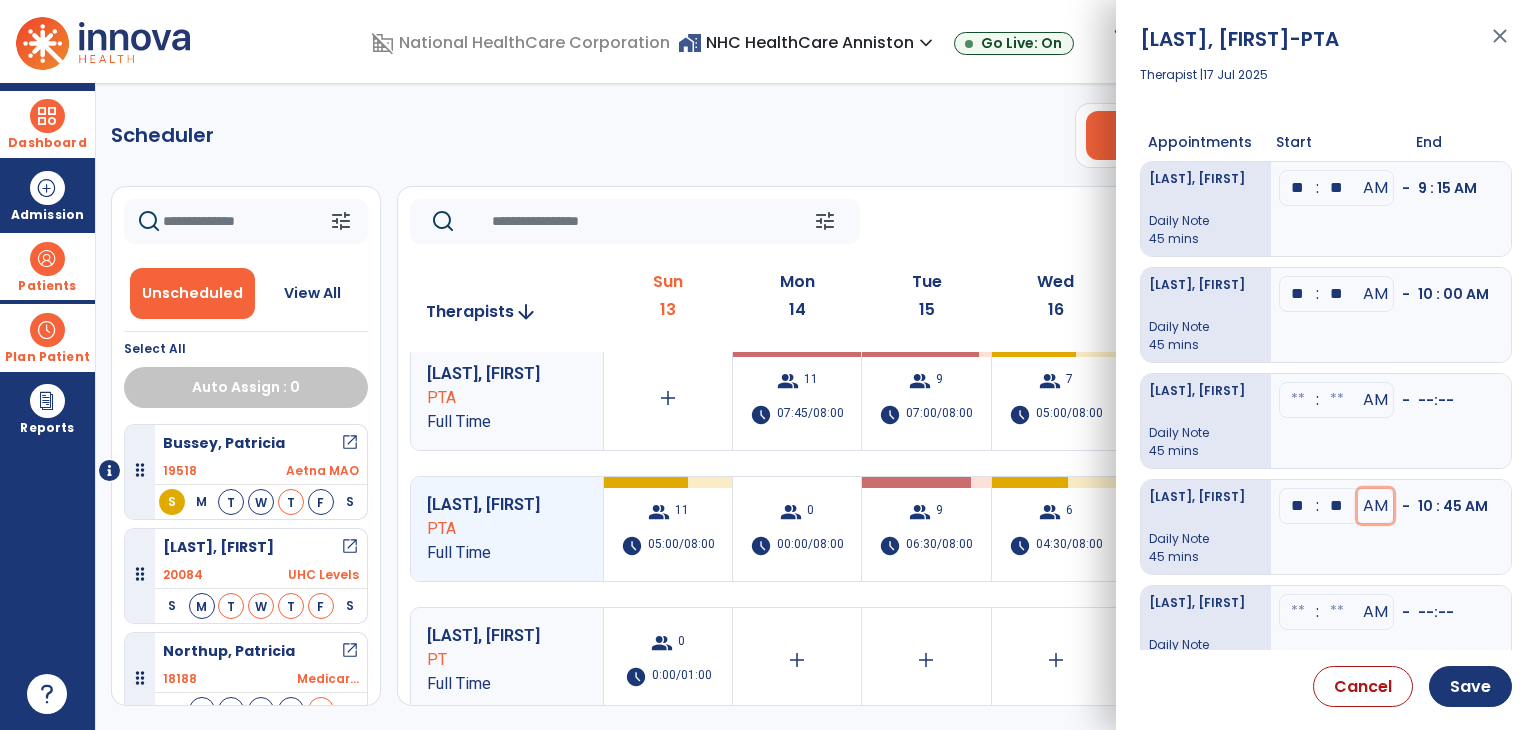 type 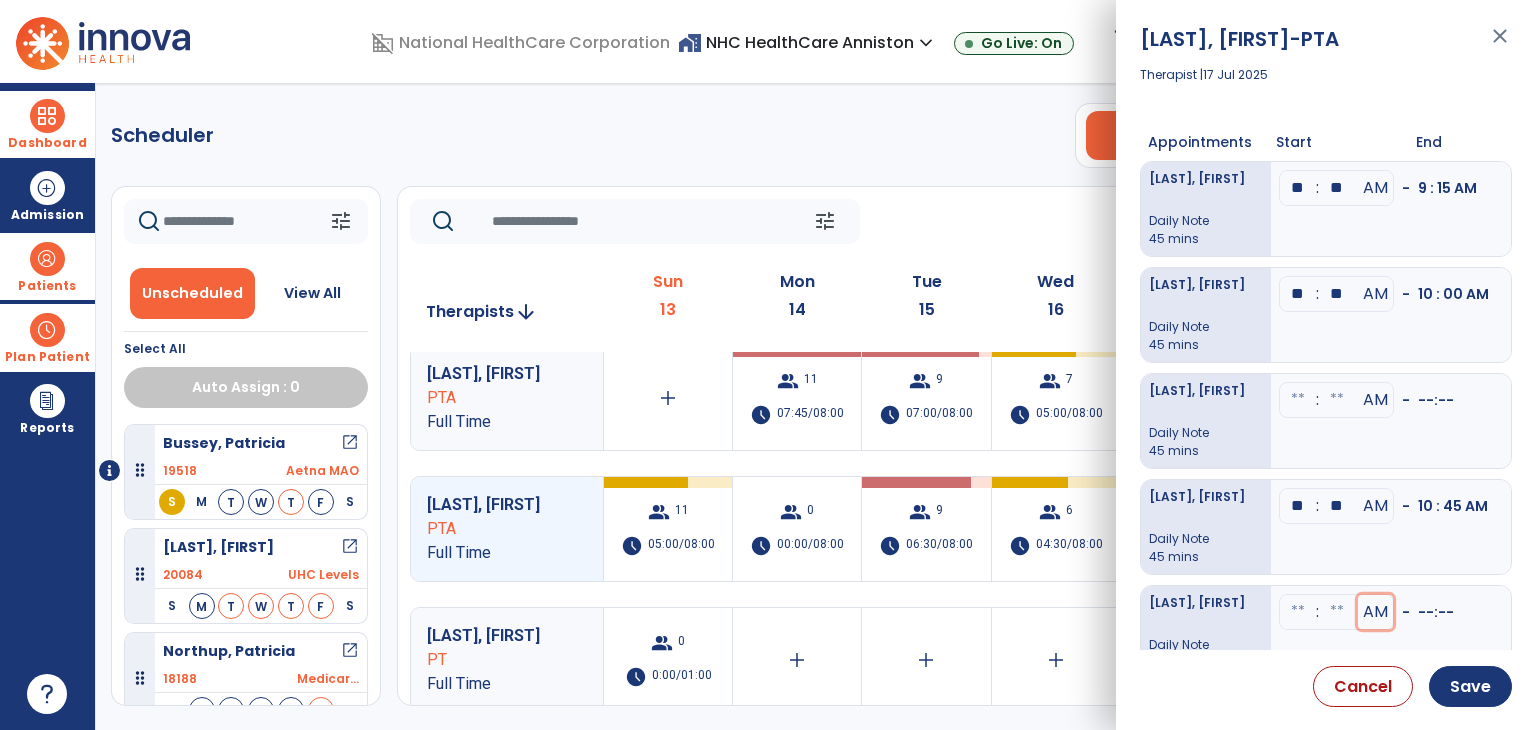 type 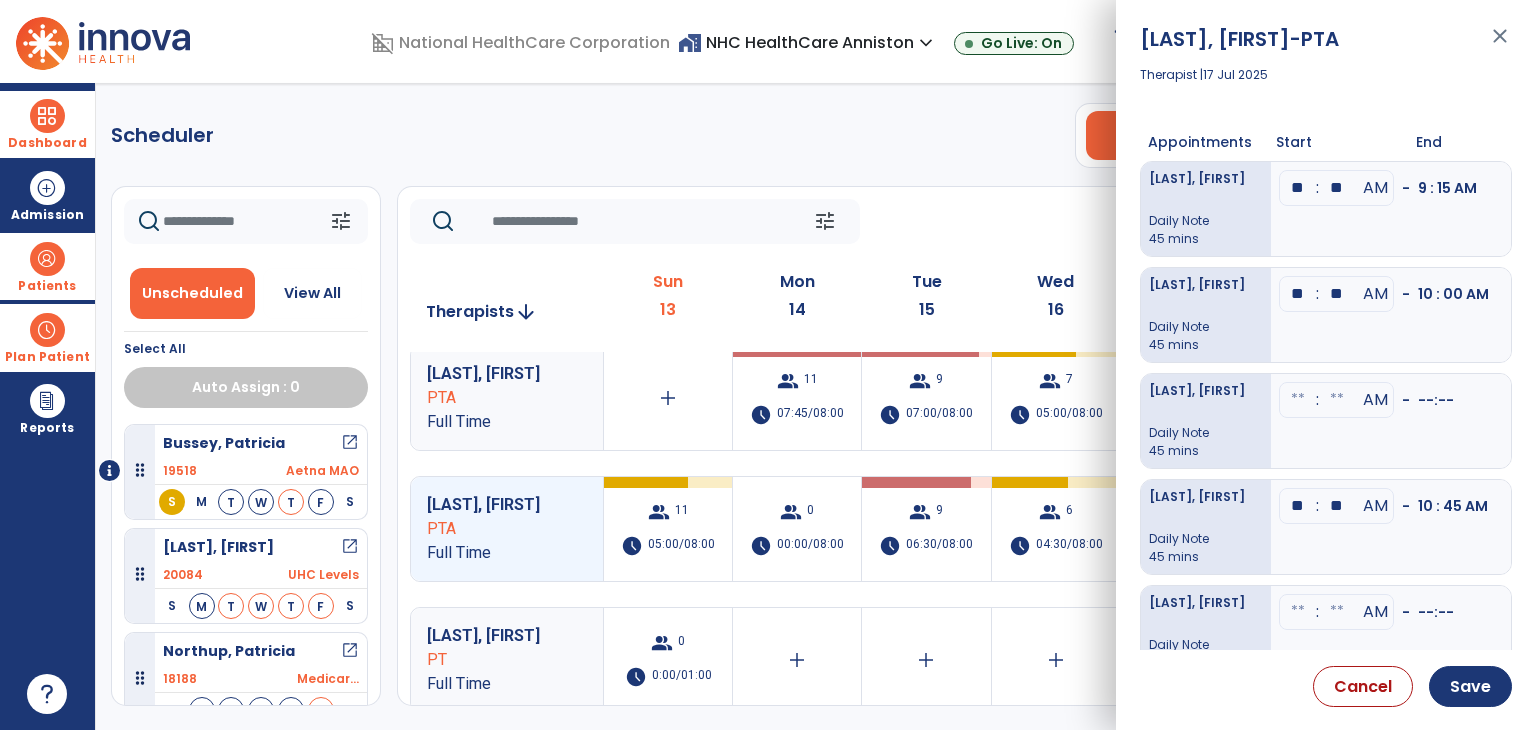 scroll, scrollTop: 310, scrollLeft: 0, axis: vertical 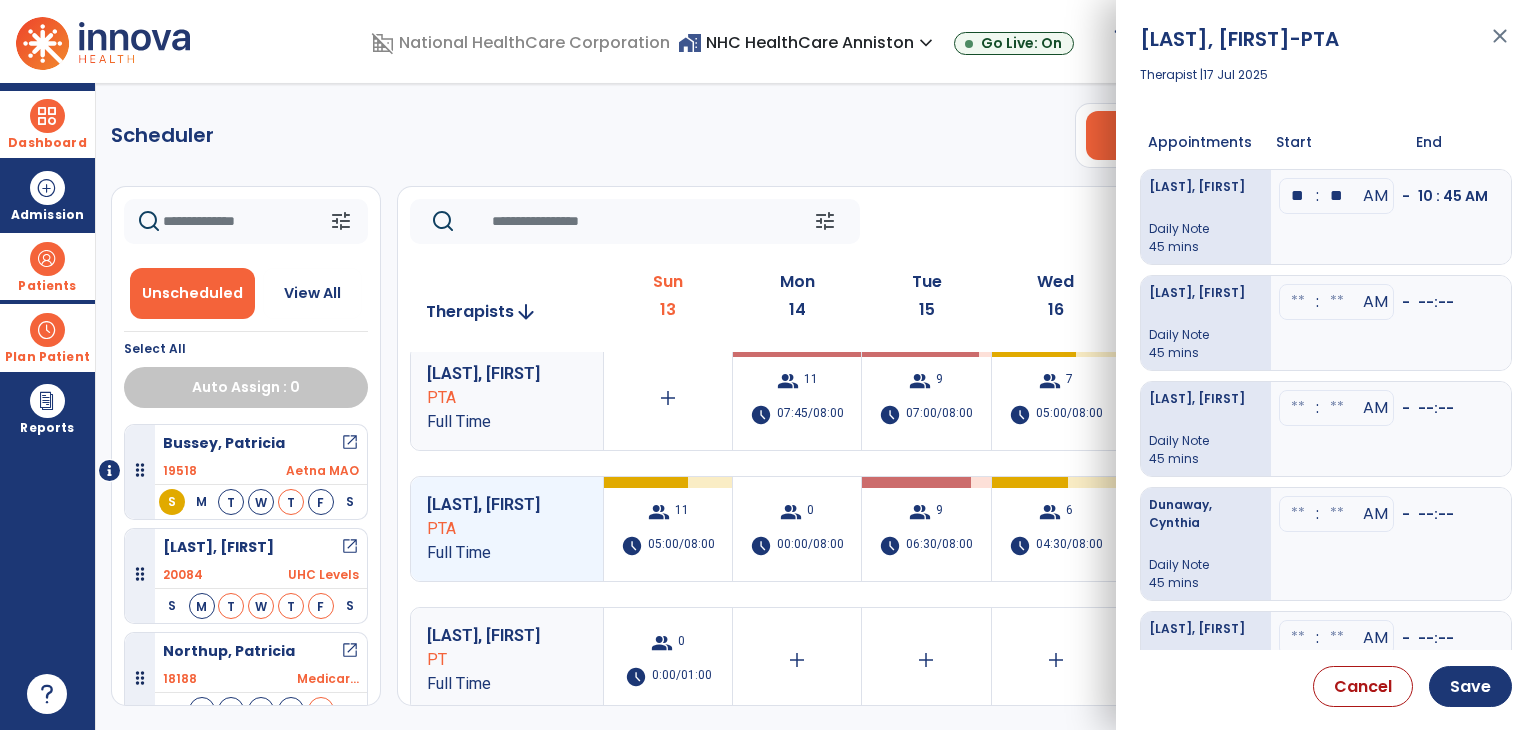 click at bounding box center [1298, 90] 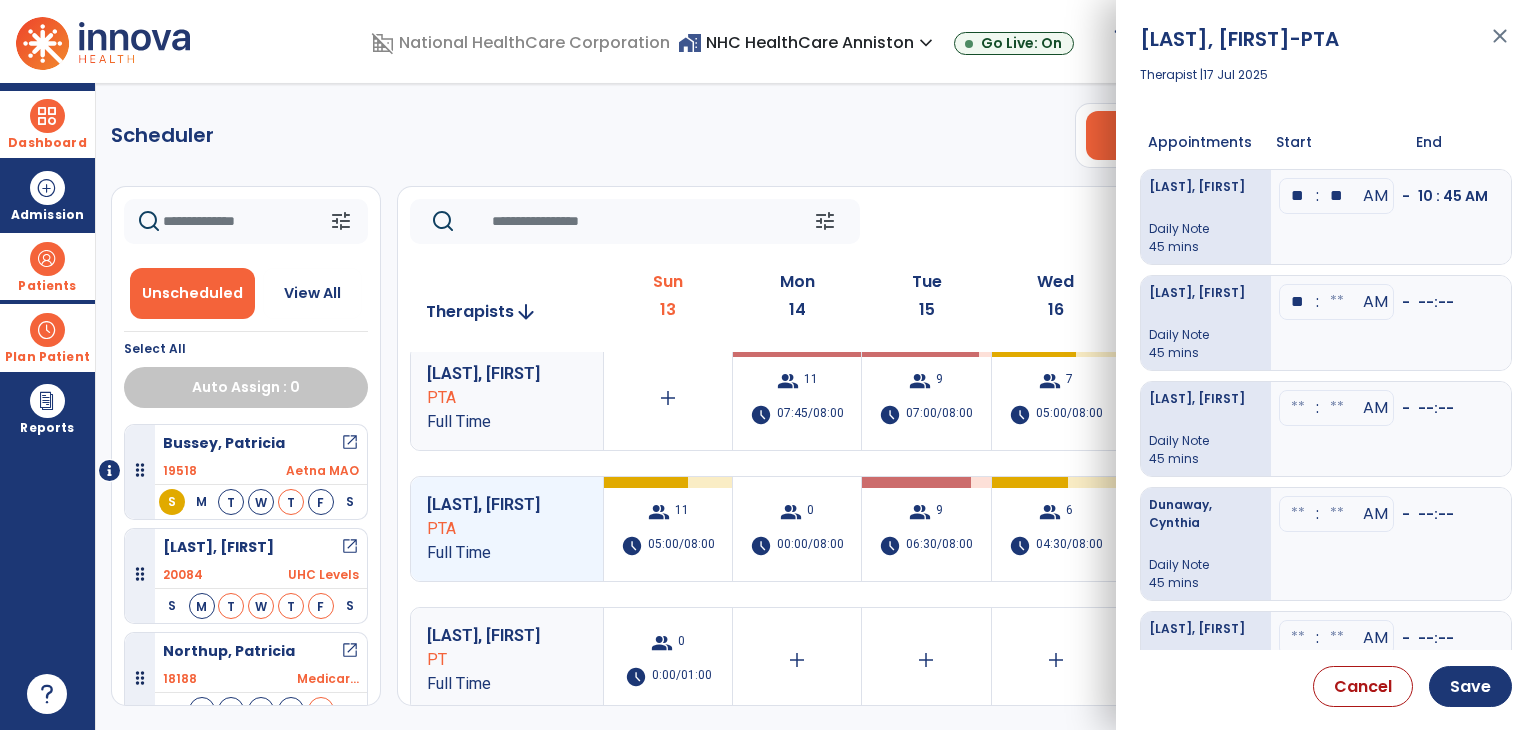 type on "**" 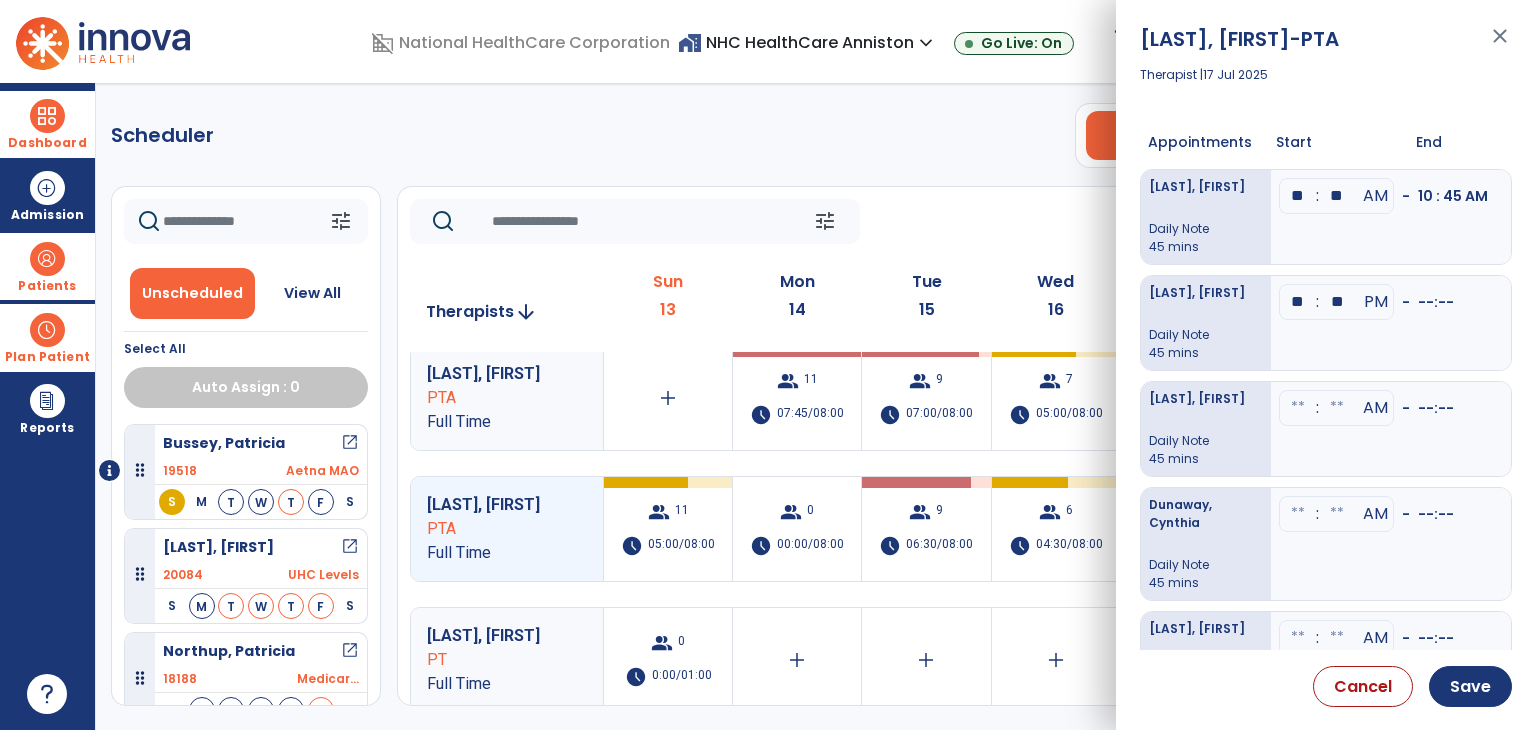 type on "**" 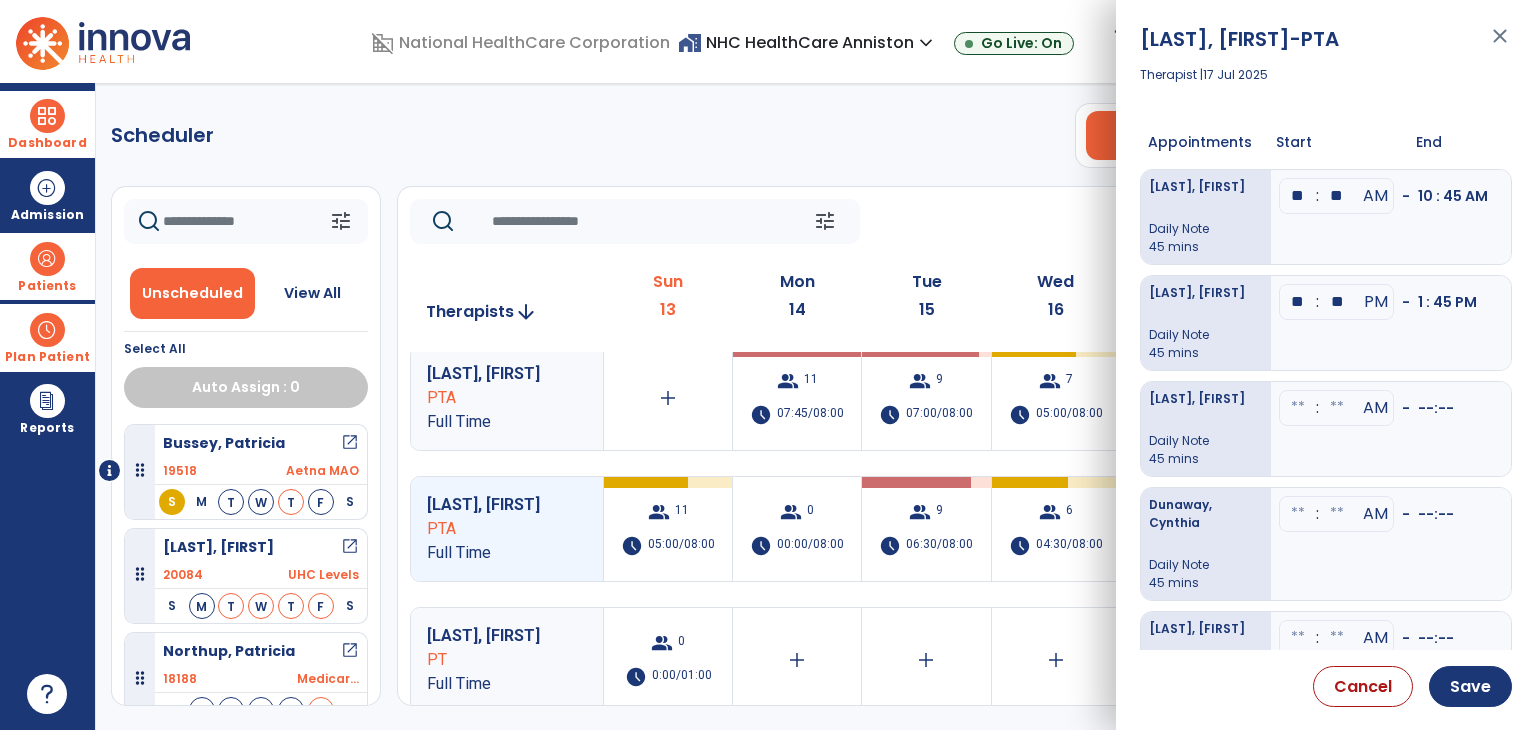 click on "** : ** AM - 10 : 45 AM" at bounding box center [1391, 217] 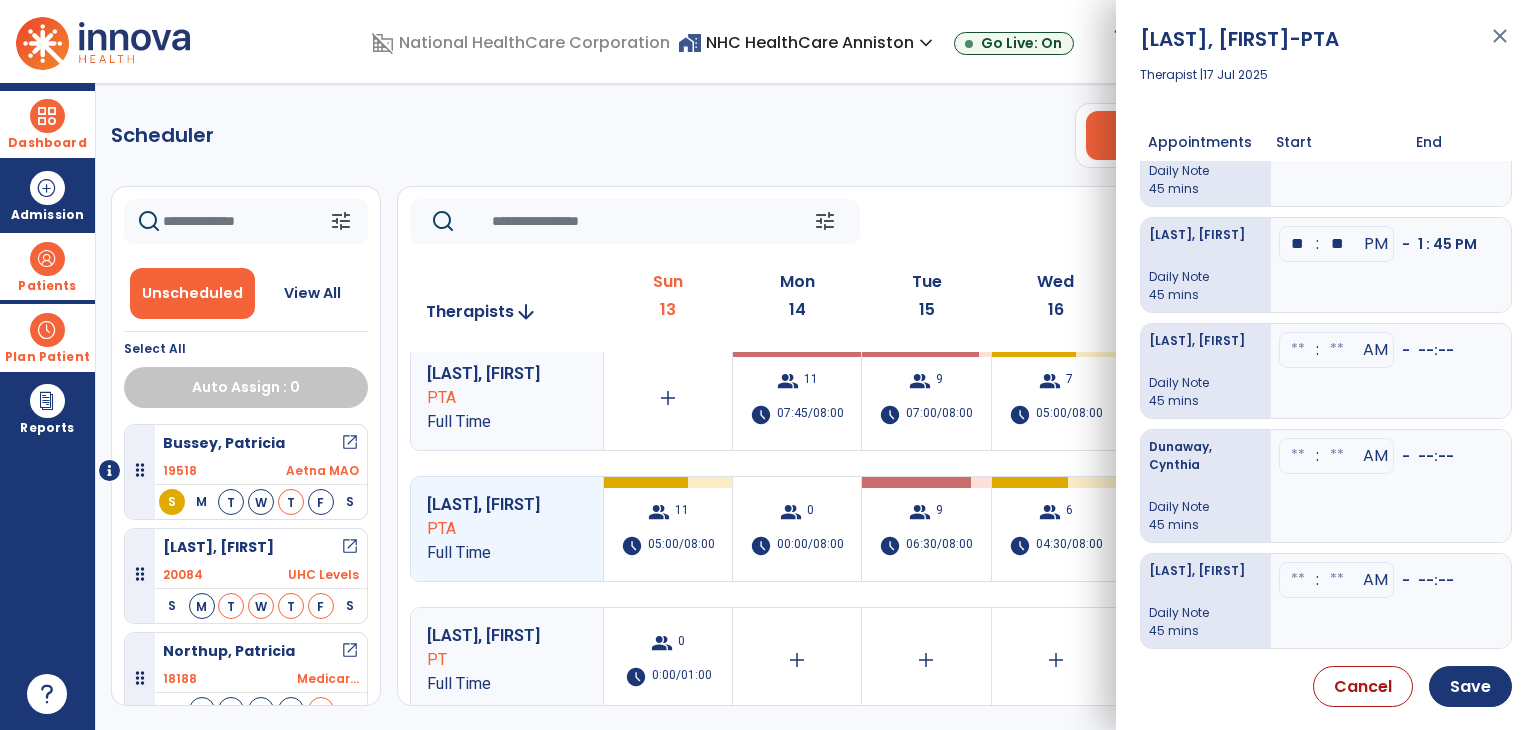 scroll, scrollTop: 400, scrollLeft: 0, axis: vertical 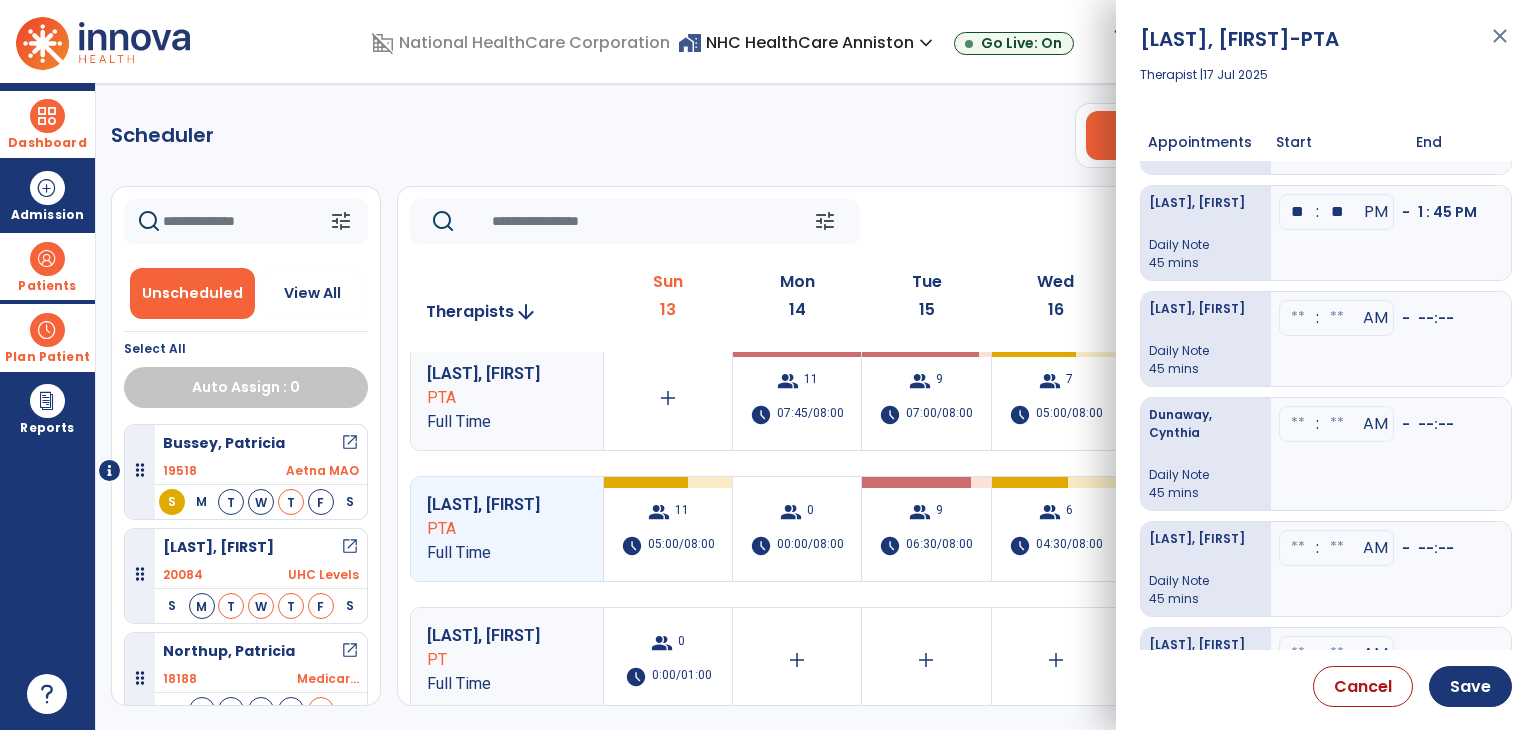 click at bounding box center (1298, 0) 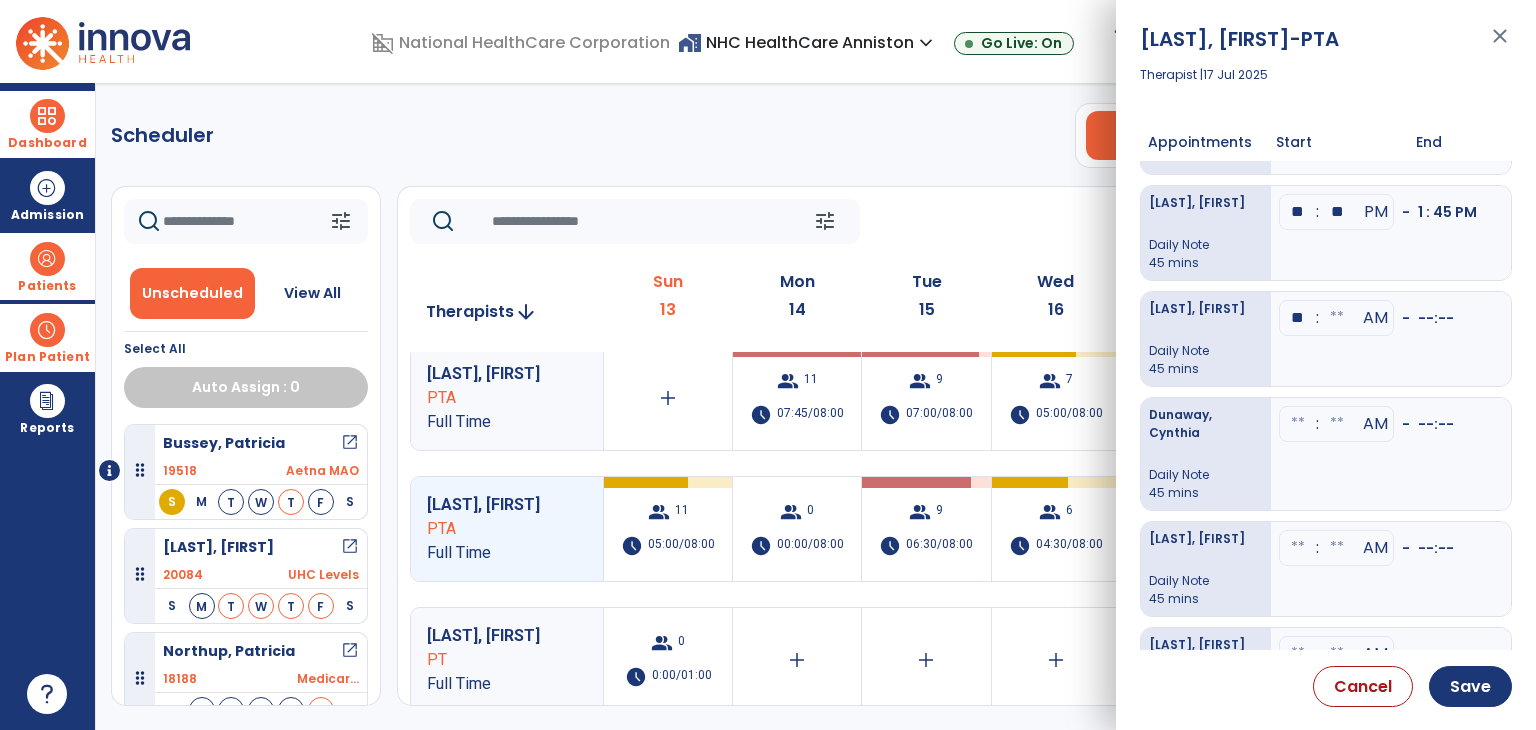 type on "**" 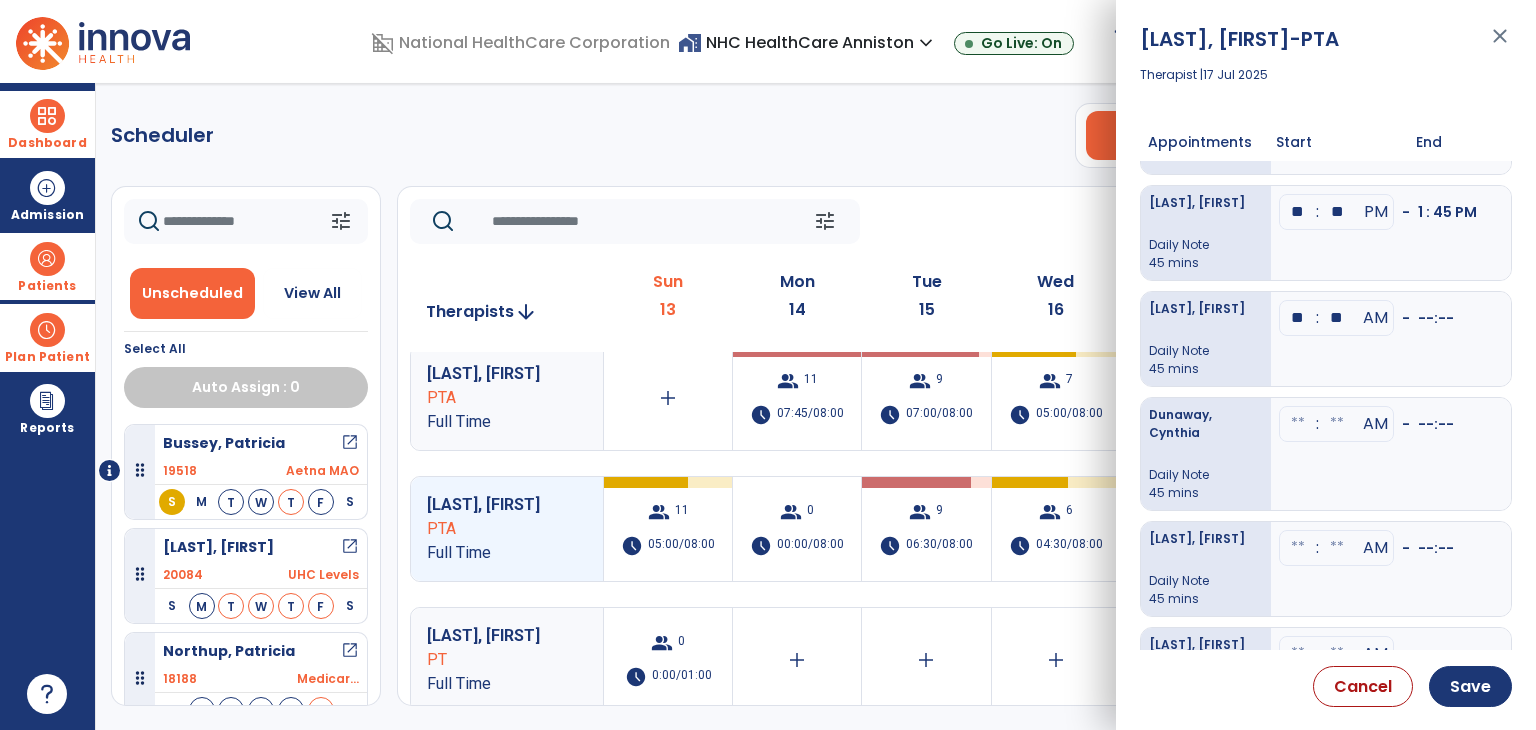 type on "**" 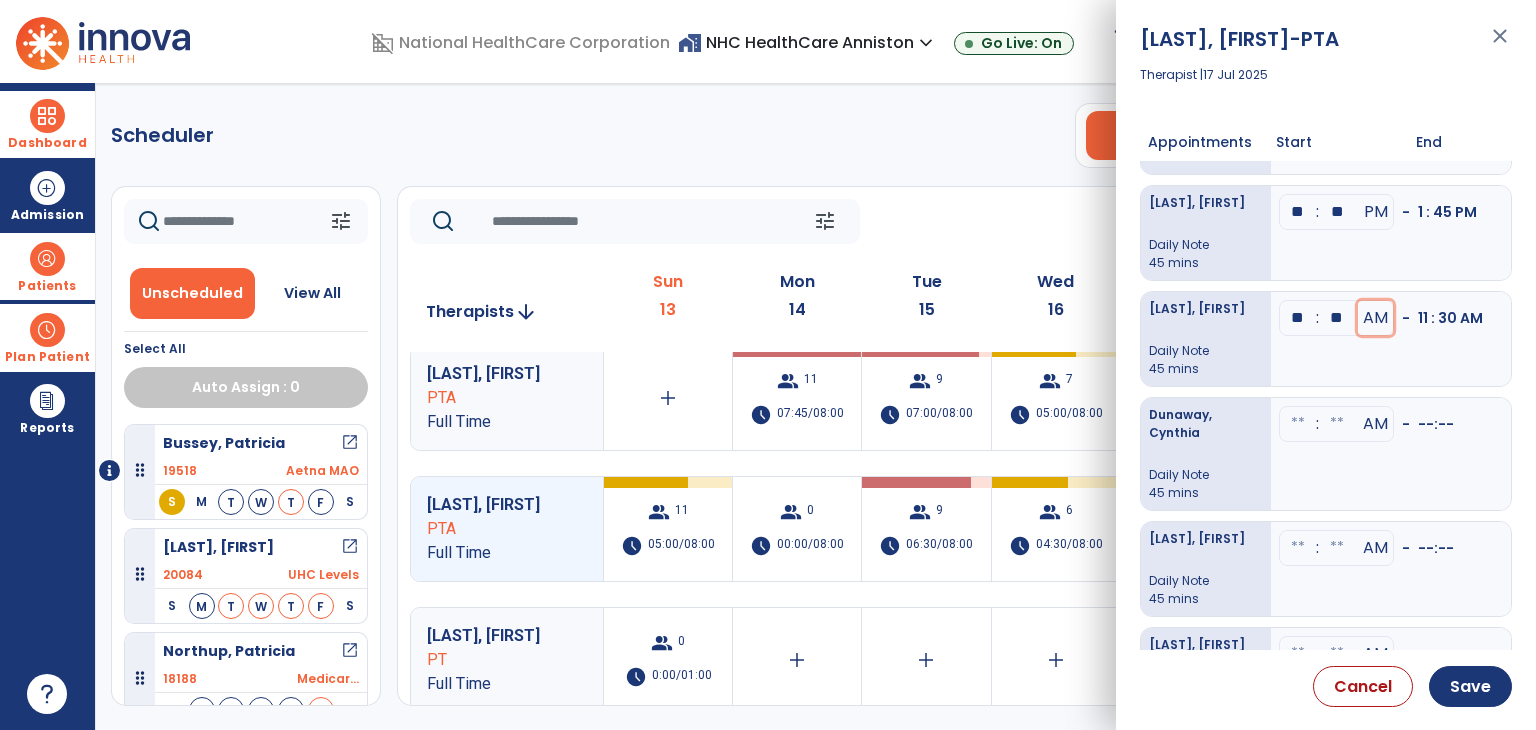 type 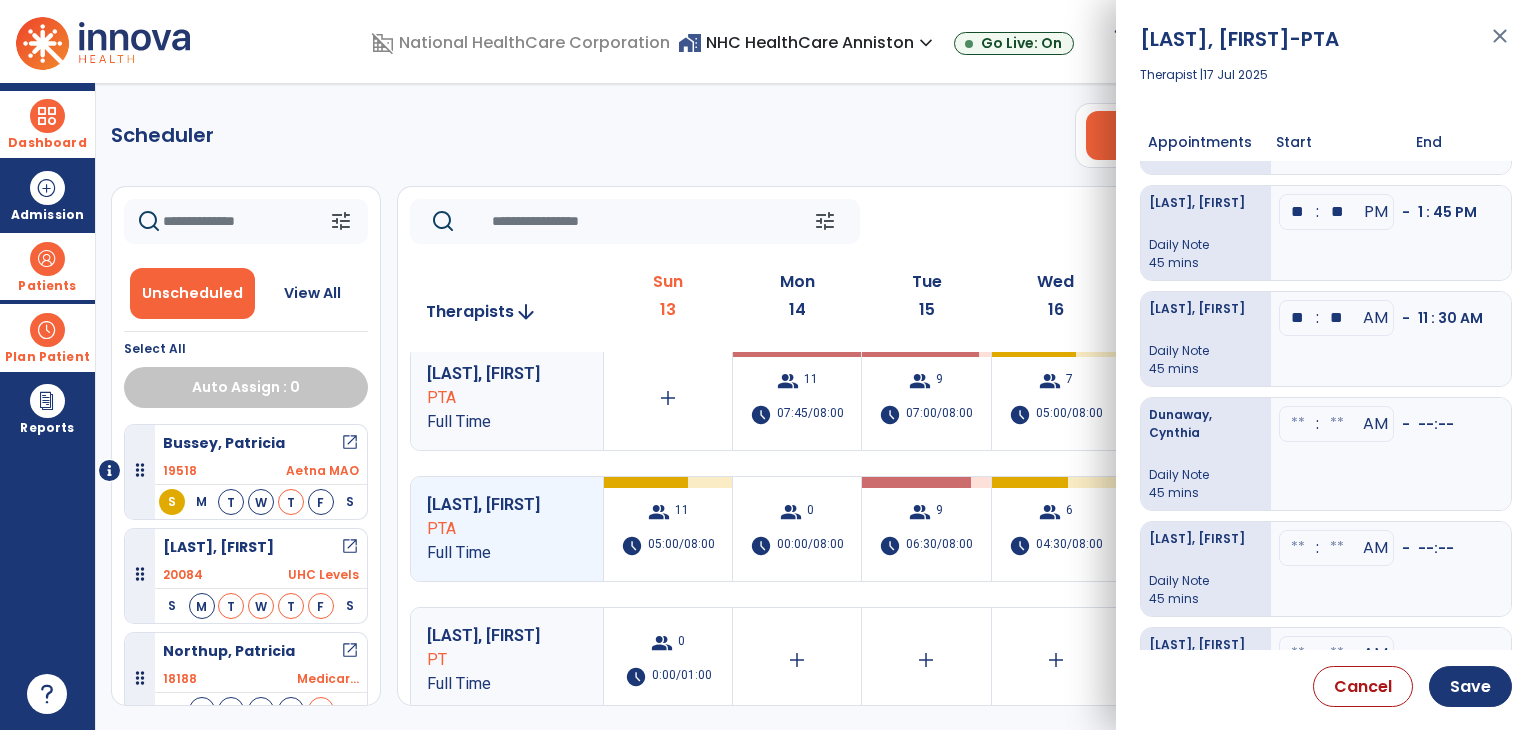 click at bounding box center (1298, 424) 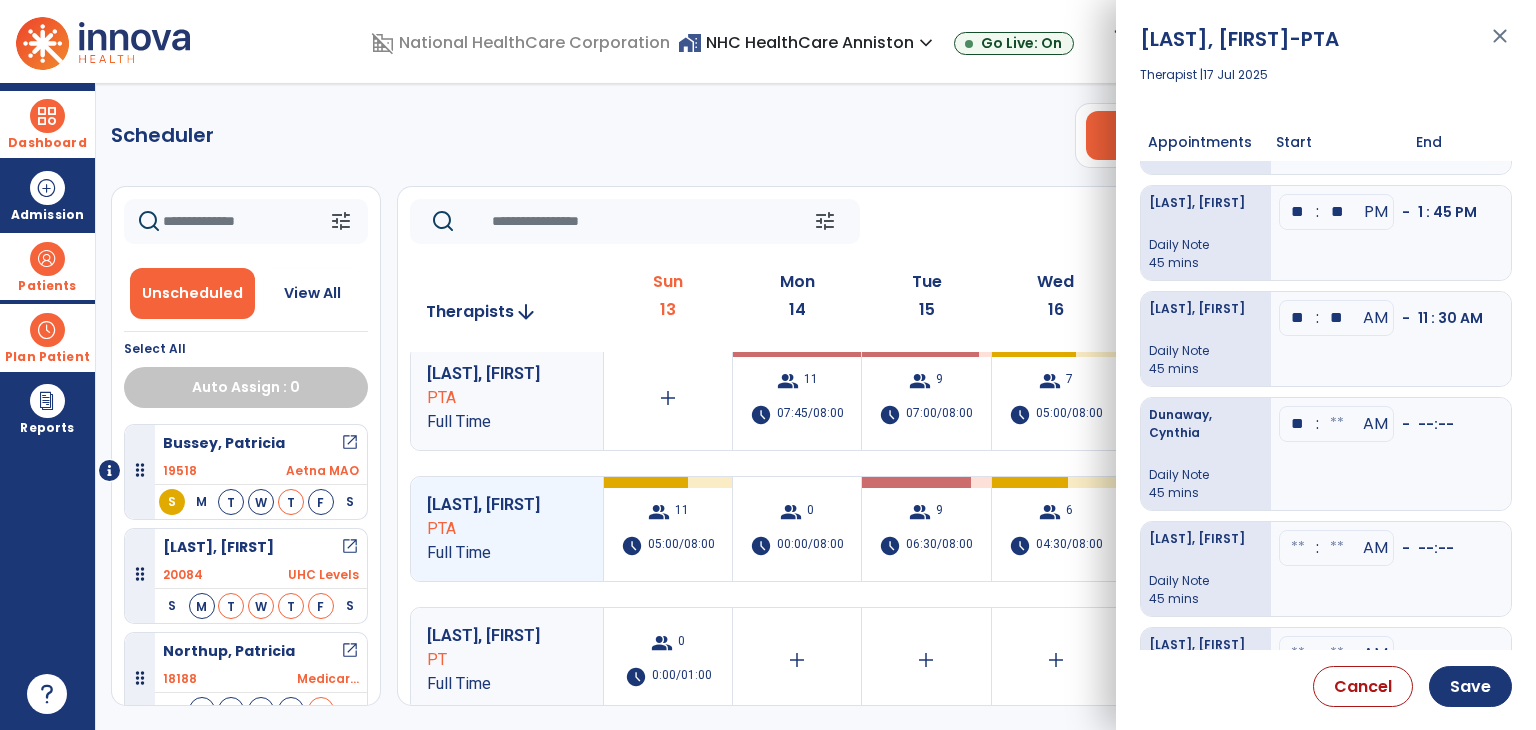 type on "**" 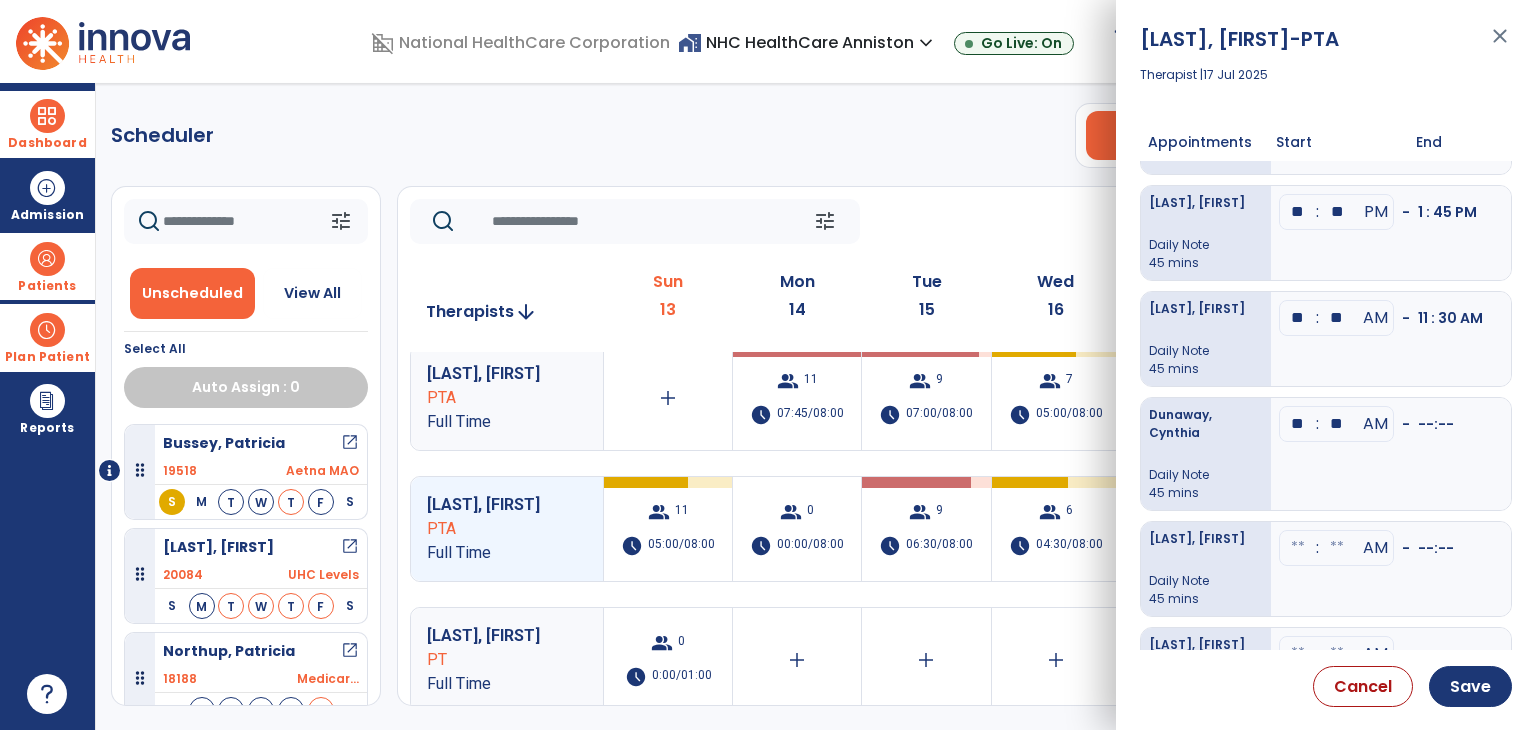 type on "**" 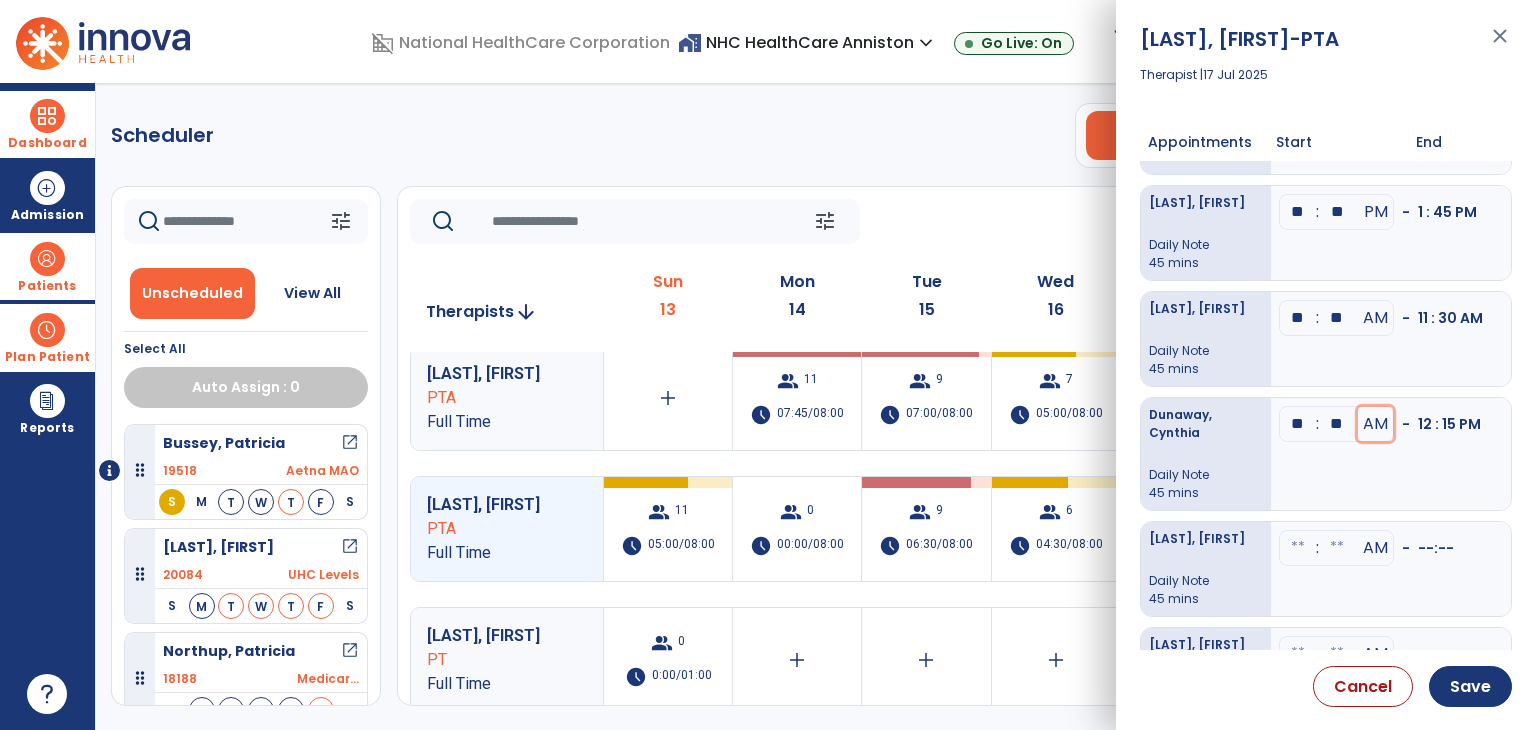 type 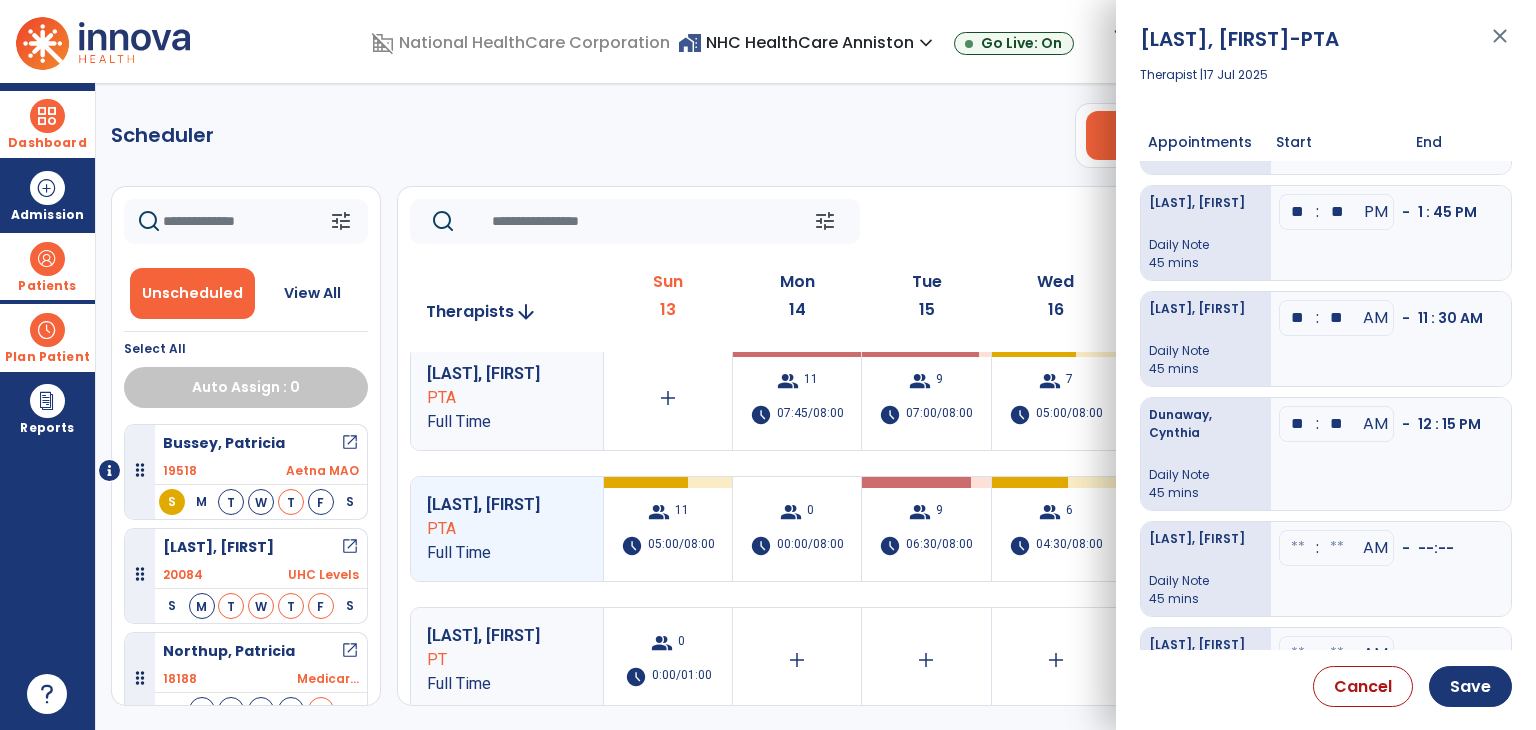 click on "** : ** AM - 12 : 15 PM" at bounding box center (1391, 454) 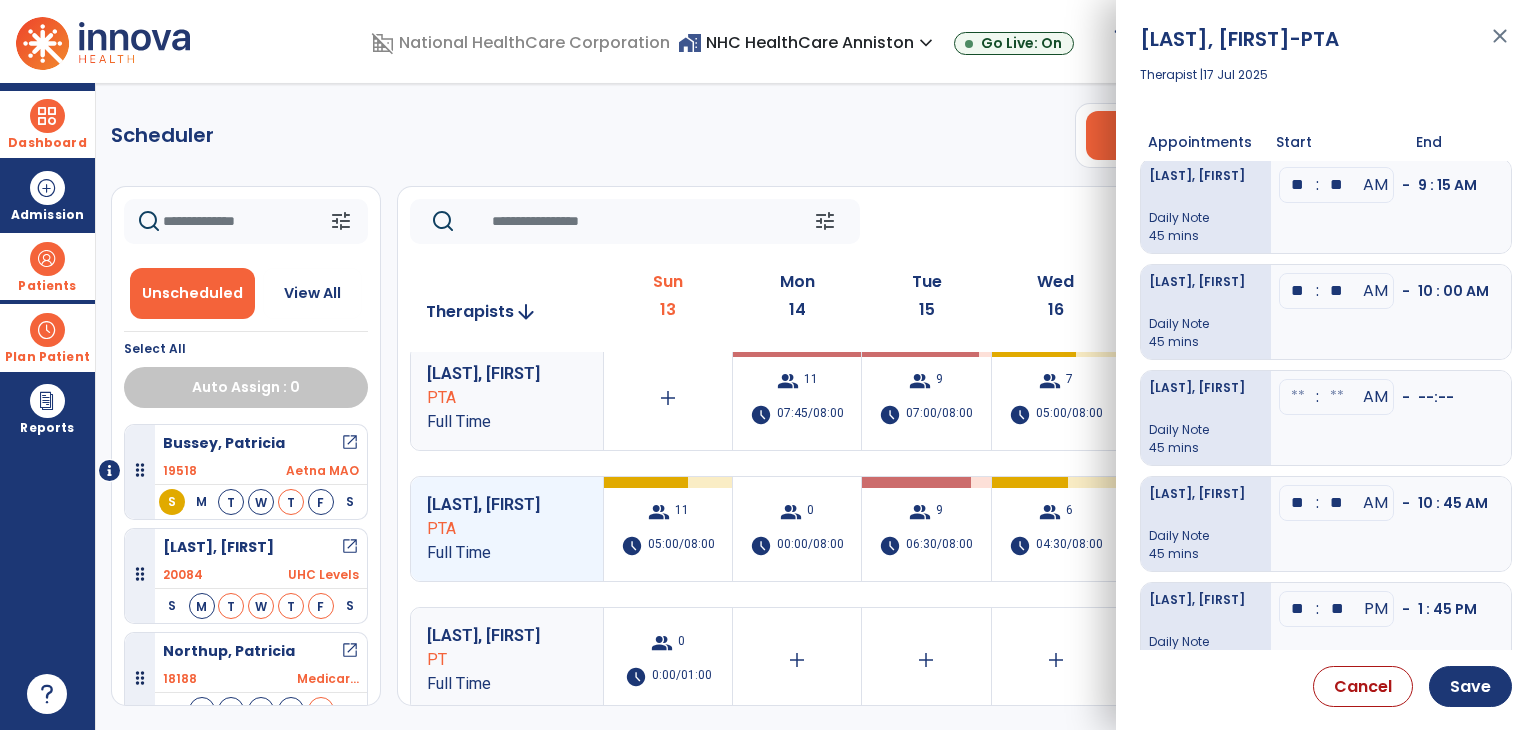 scroll, scrollTop: 0, scrollLeft: 0, axis: both 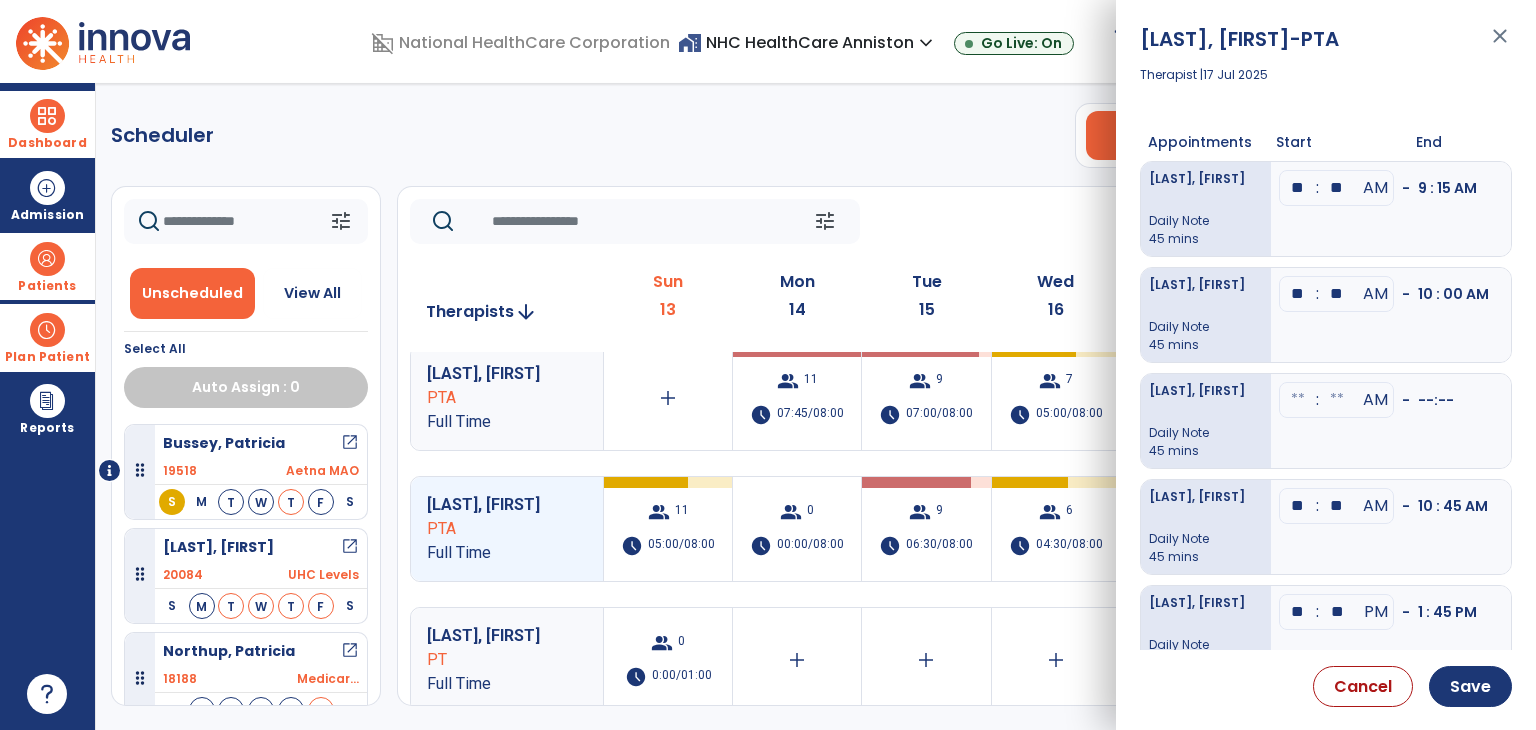 click at bounding box center [1298, 400] 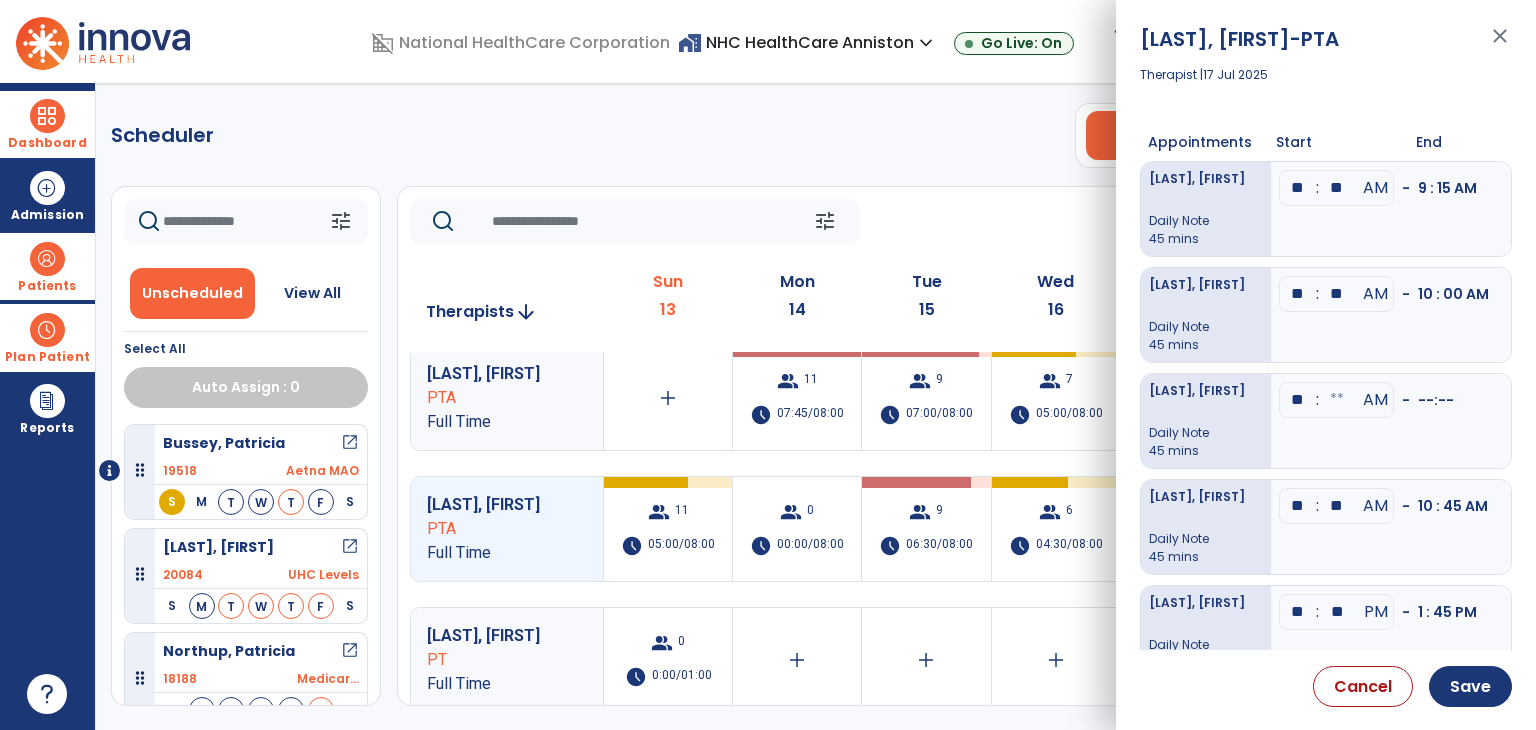 type on "**" 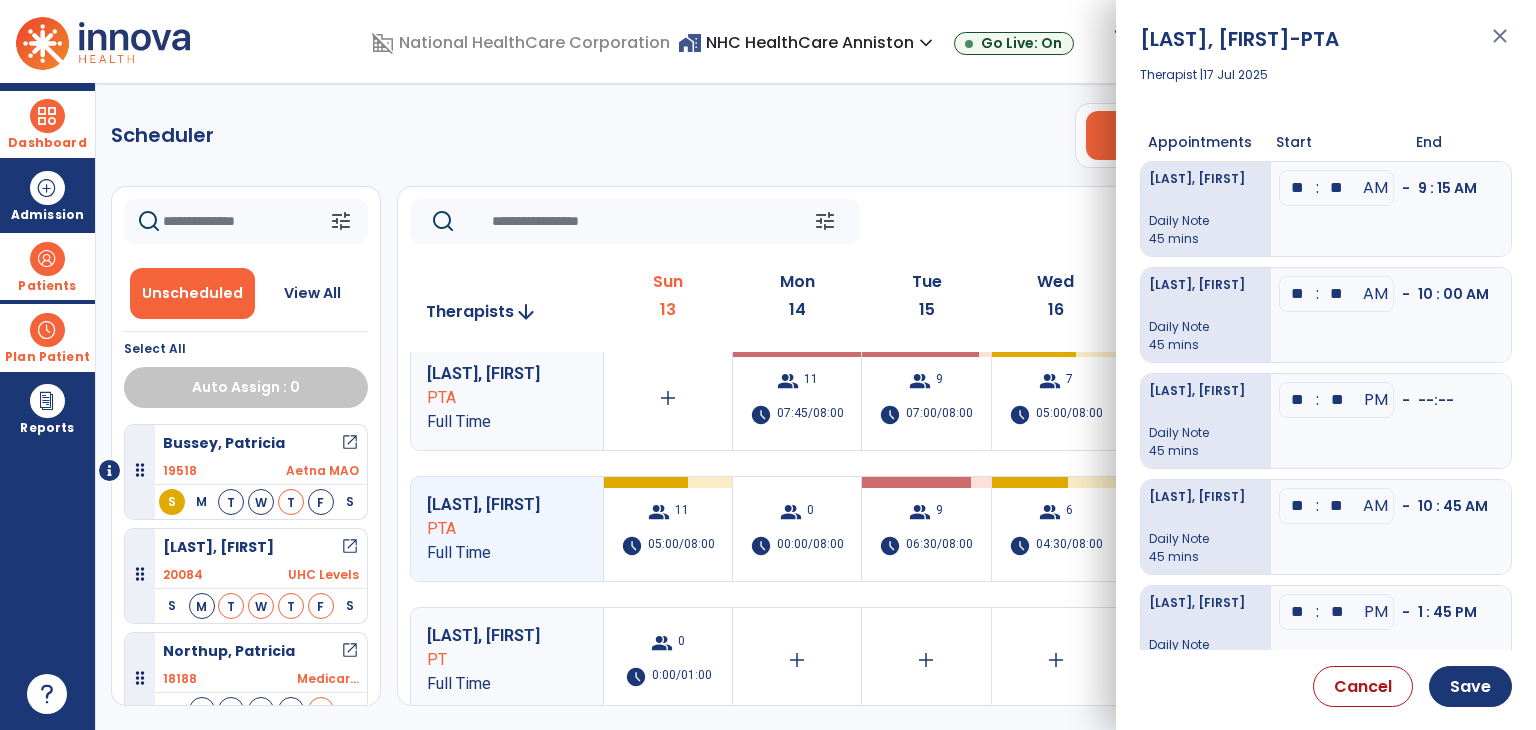 type on "**" 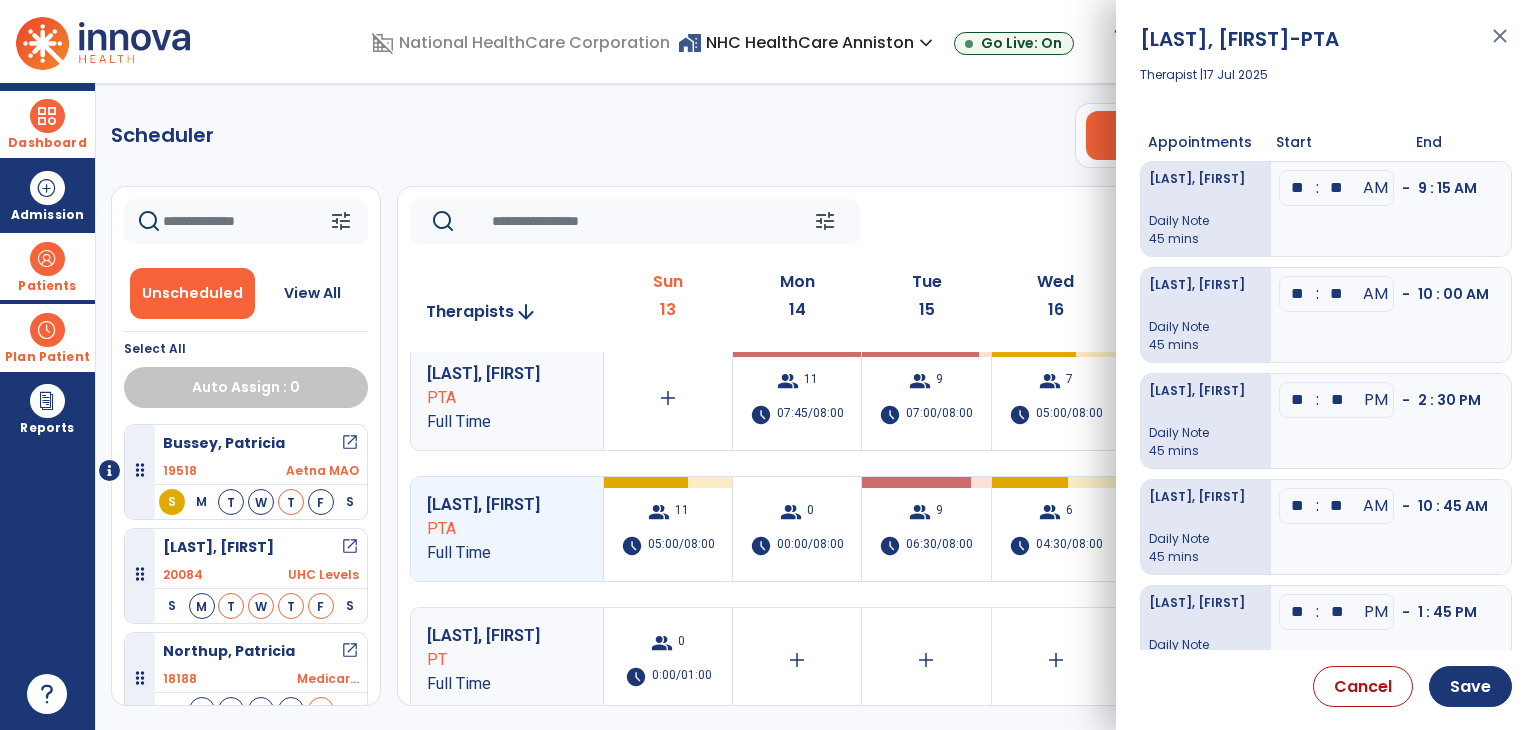 click on "**" at bounding box center [1298, 188] 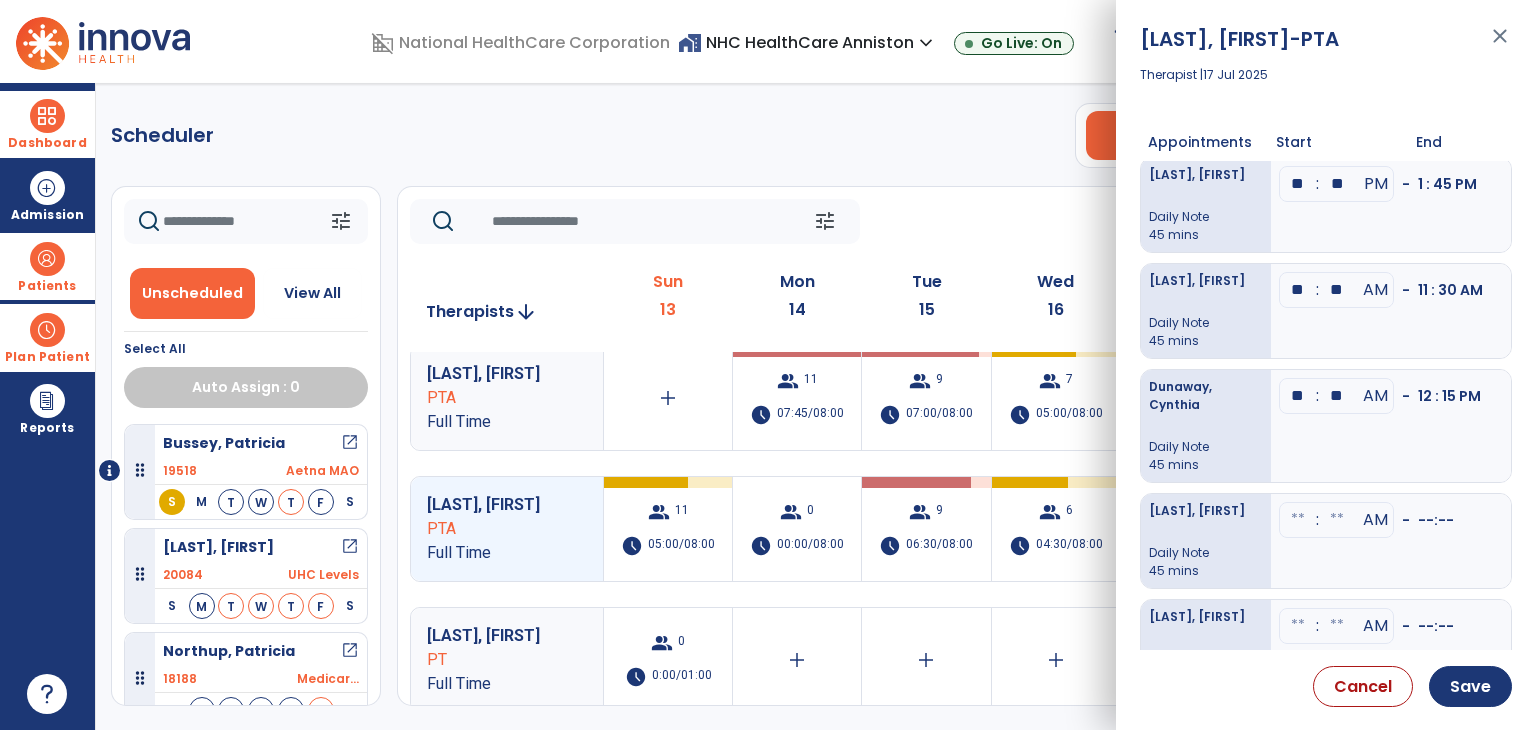 scroll, scrollTop: 461, scrollLeft: 0, axis: vertical 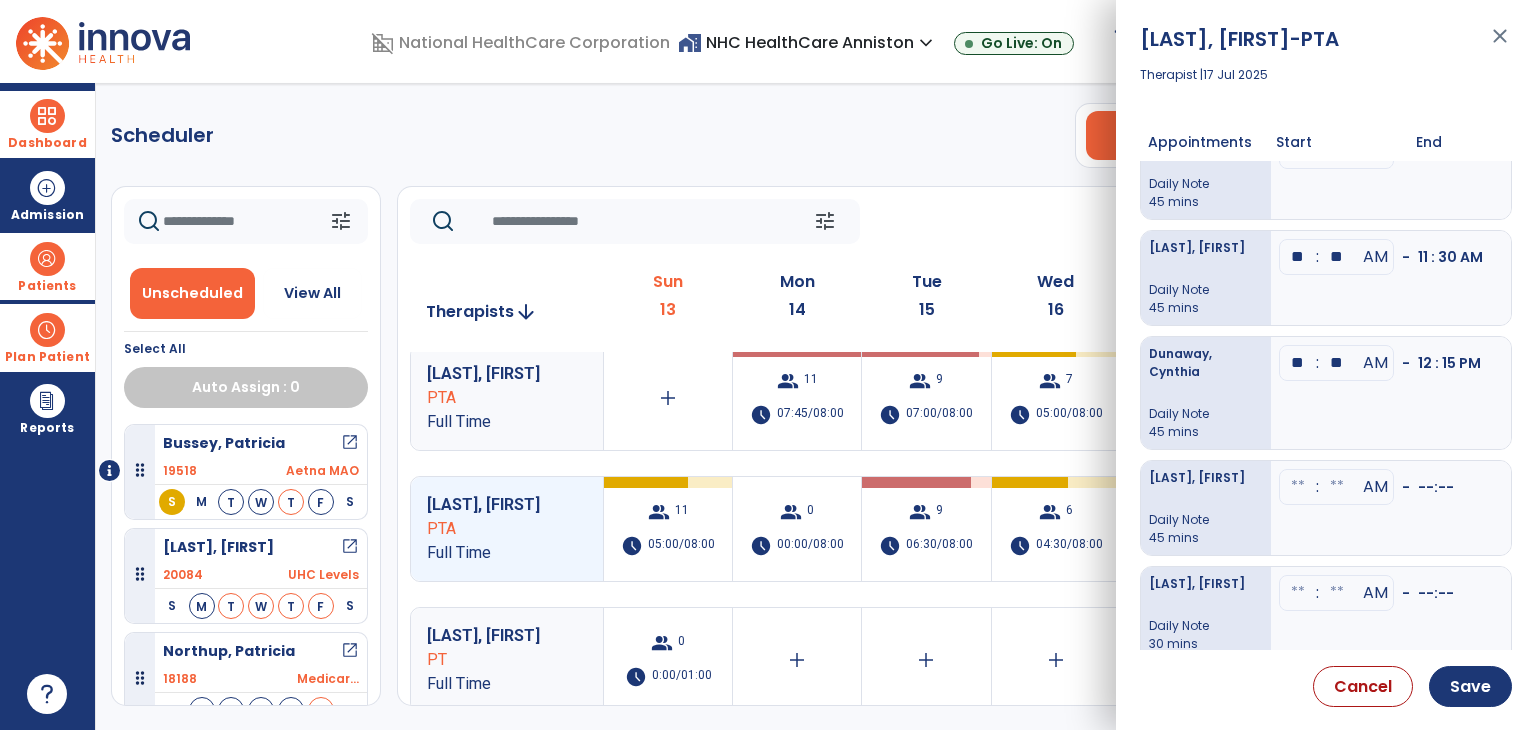 click at bounding box center (1298, 487) 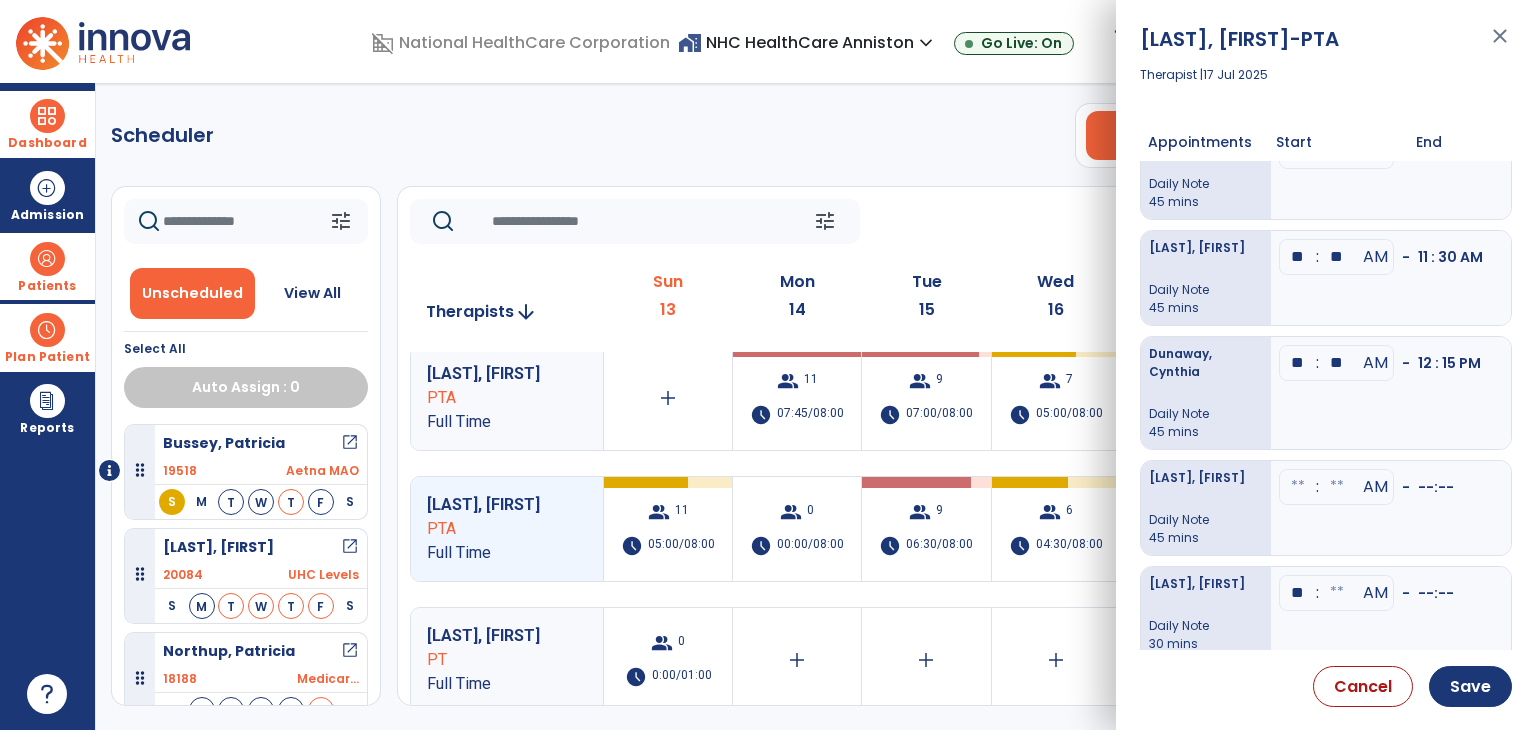 type on "**" 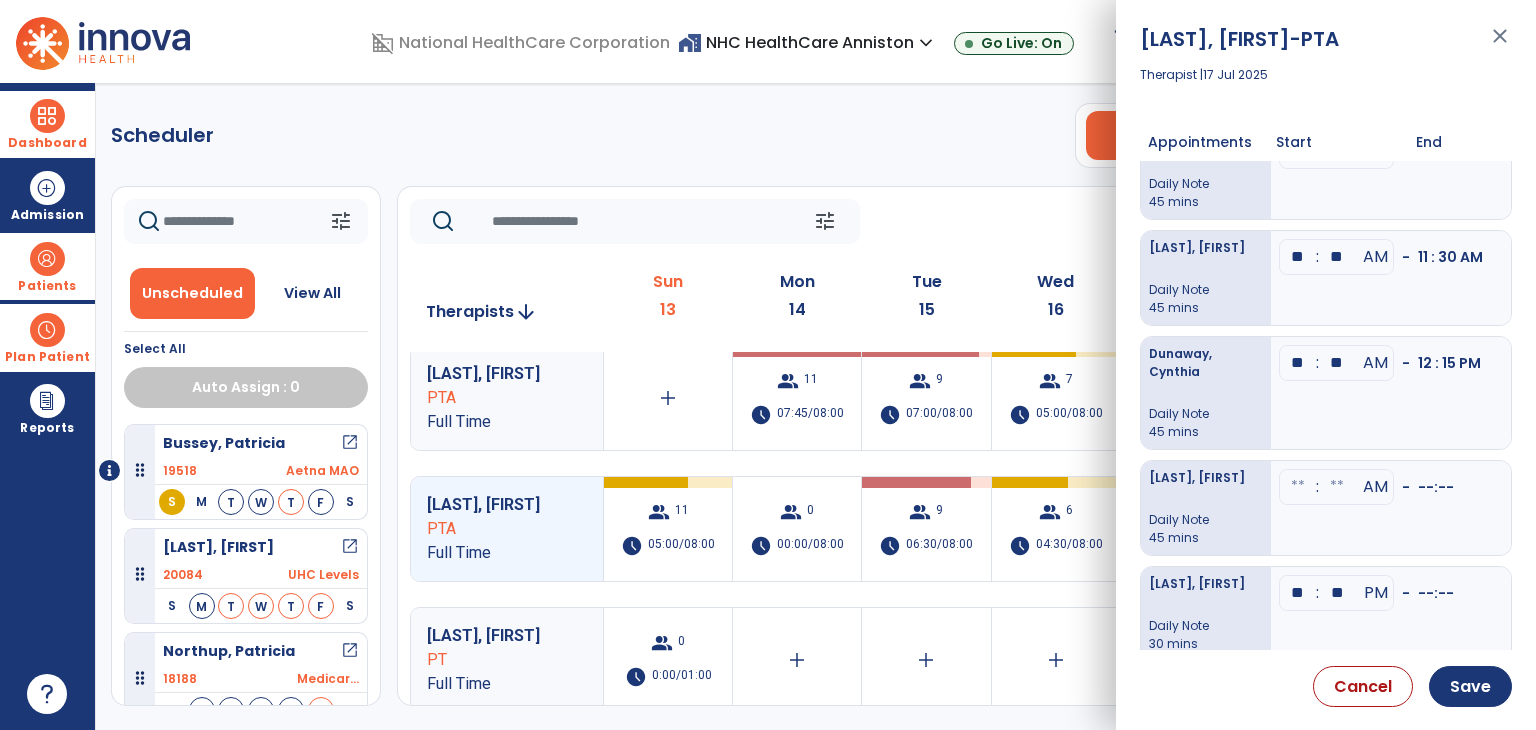 type on "**" 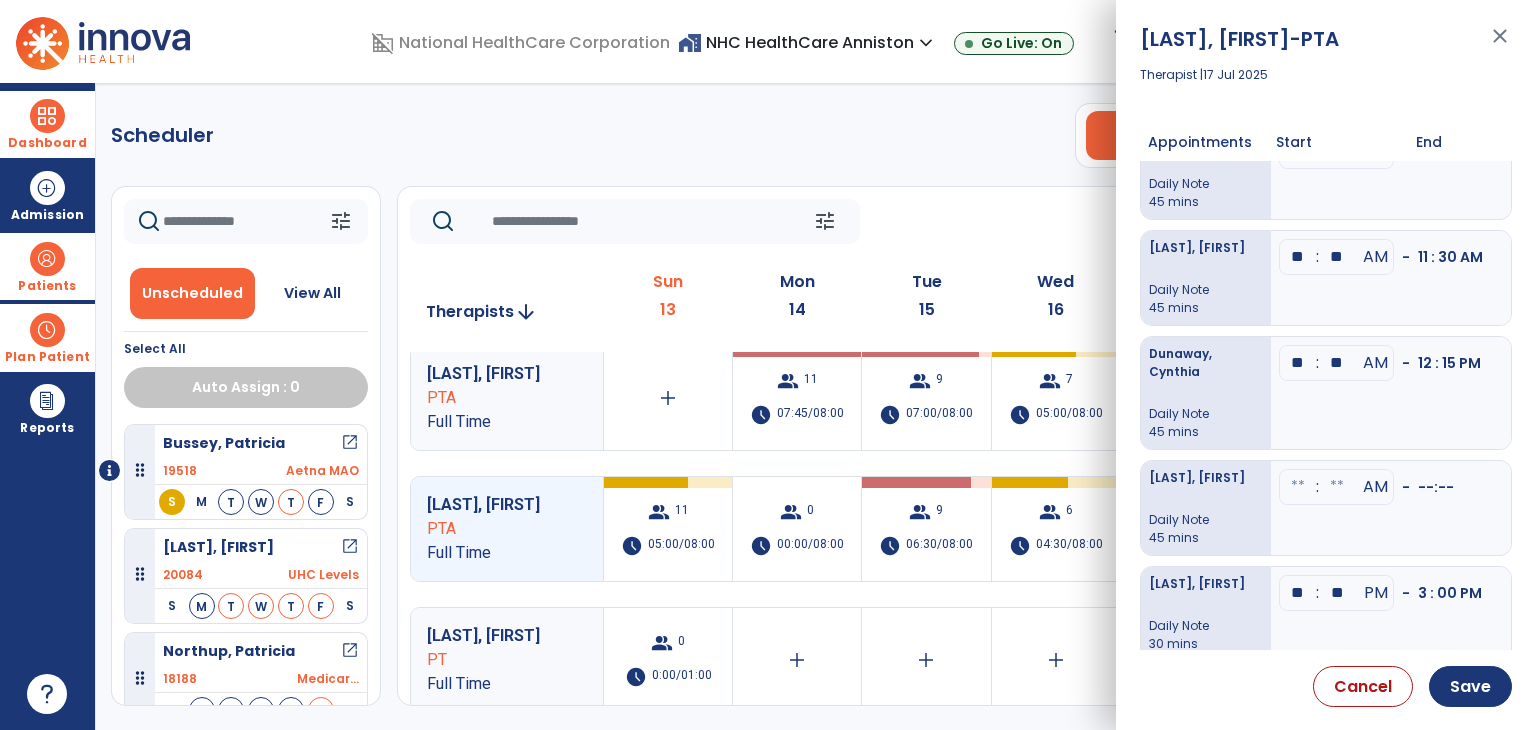 click at bounding box center [1298, 487] 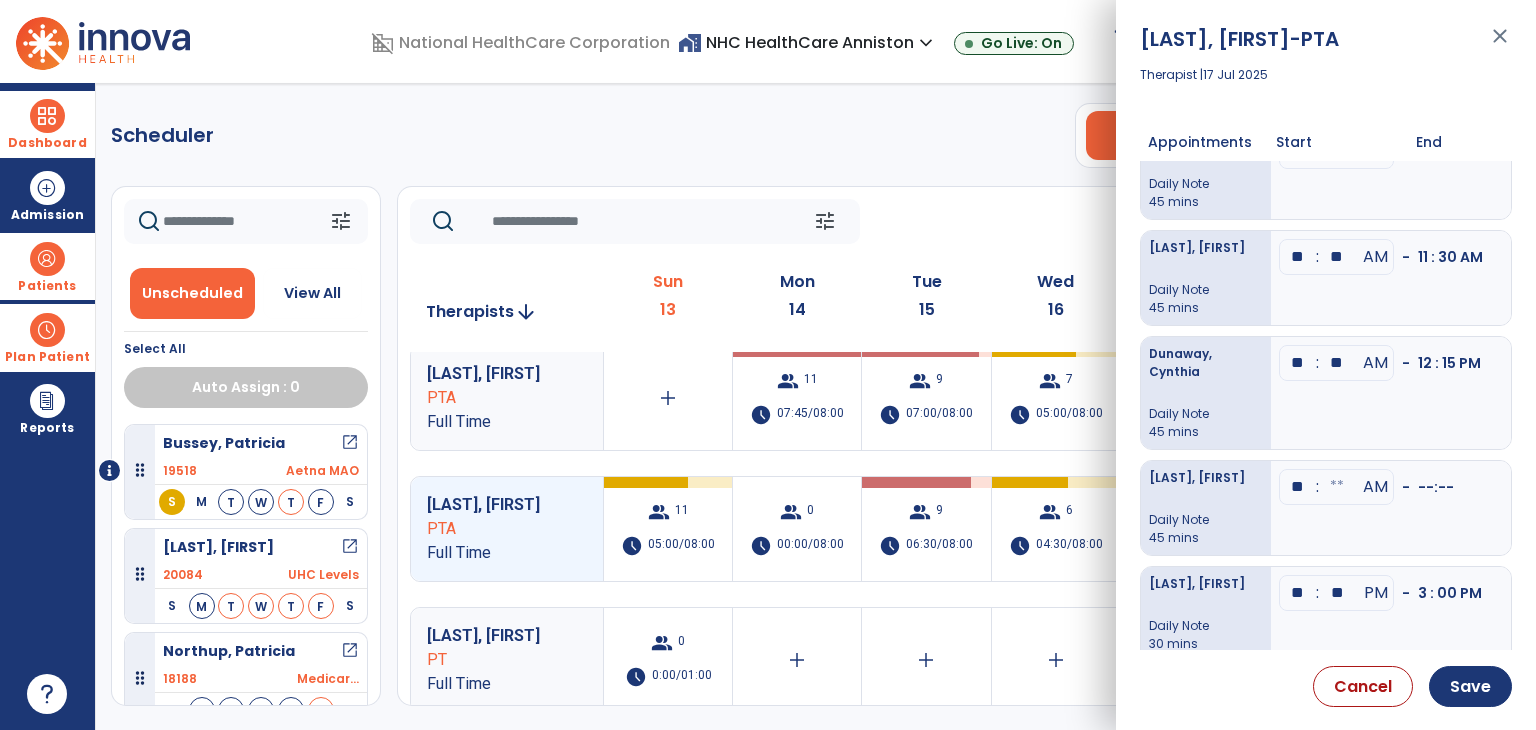 type on "**" 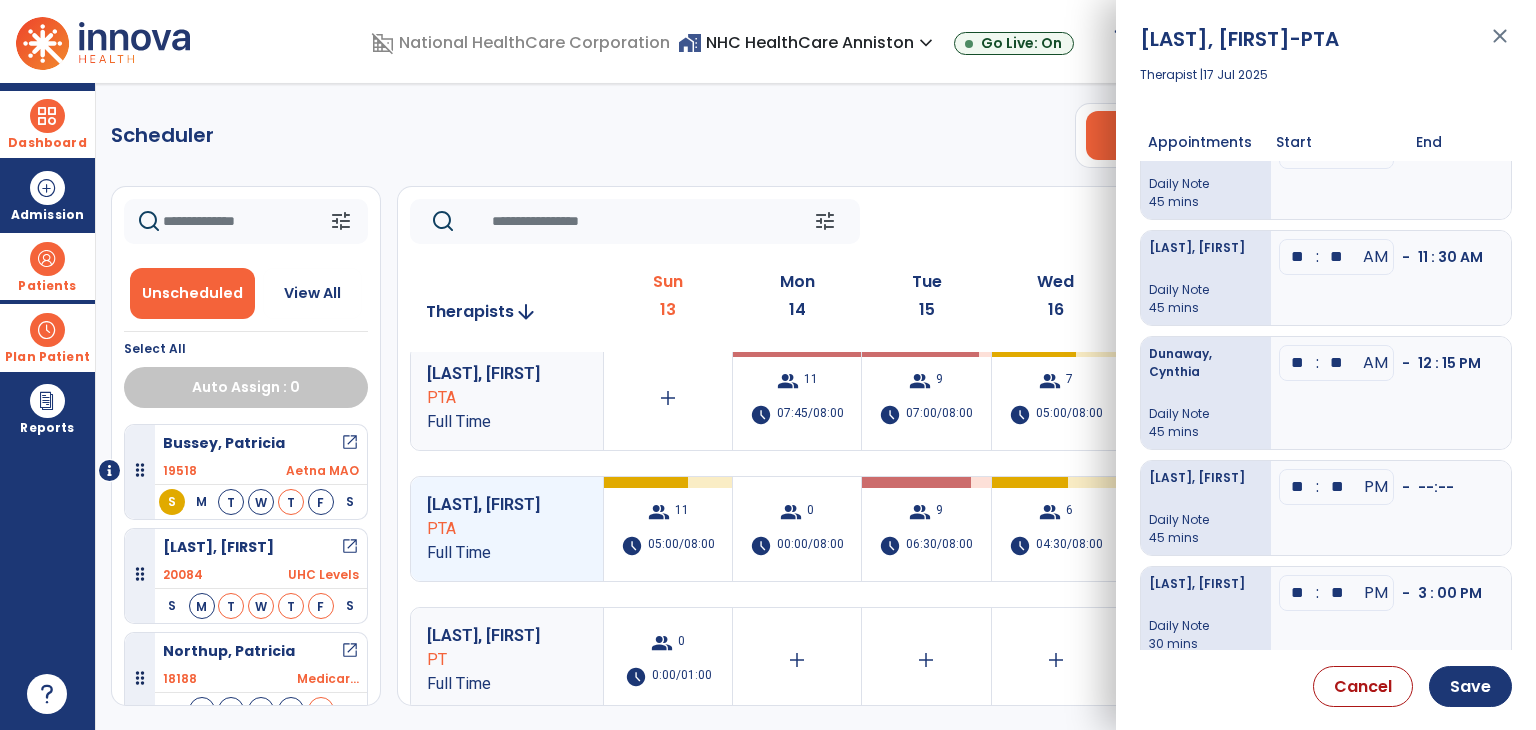 type on "**" 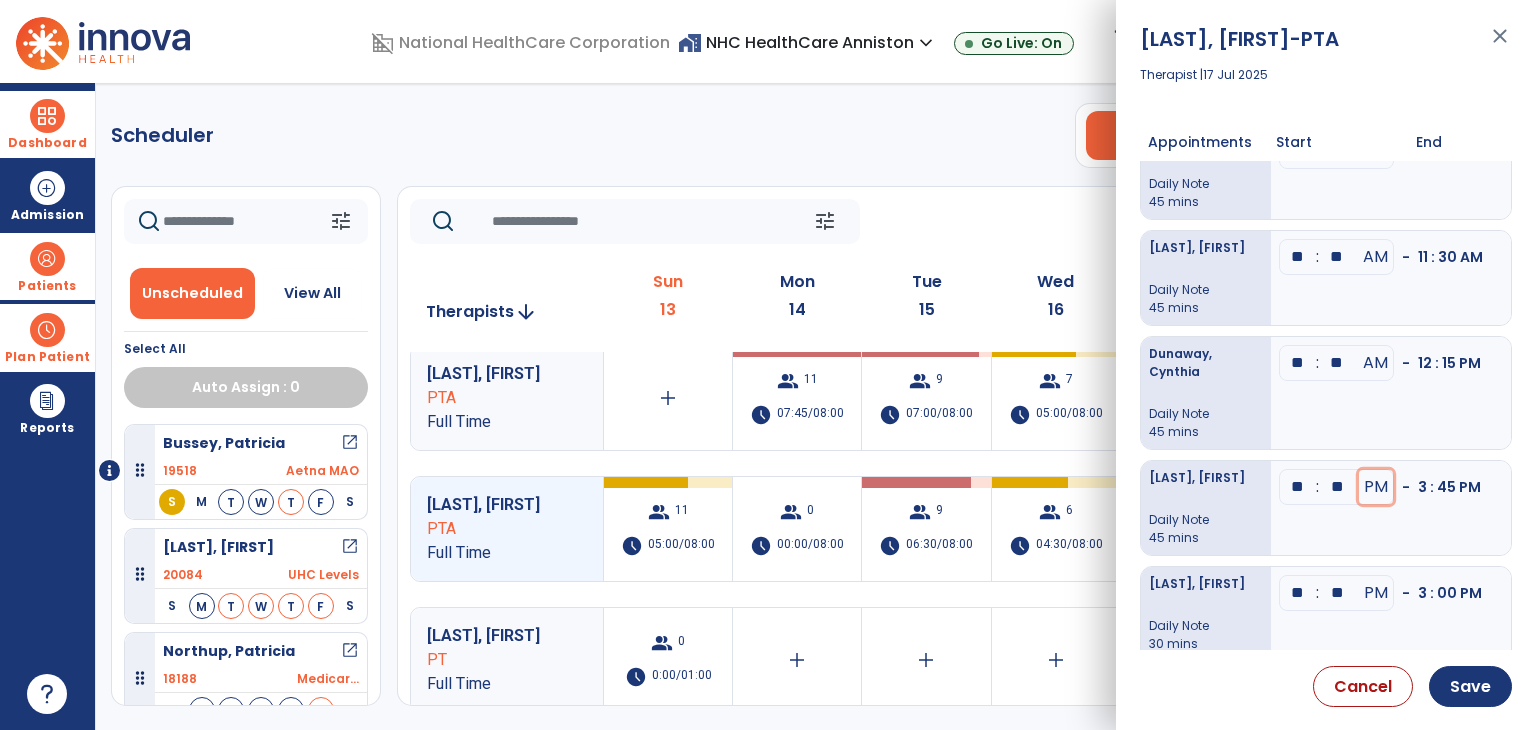 type 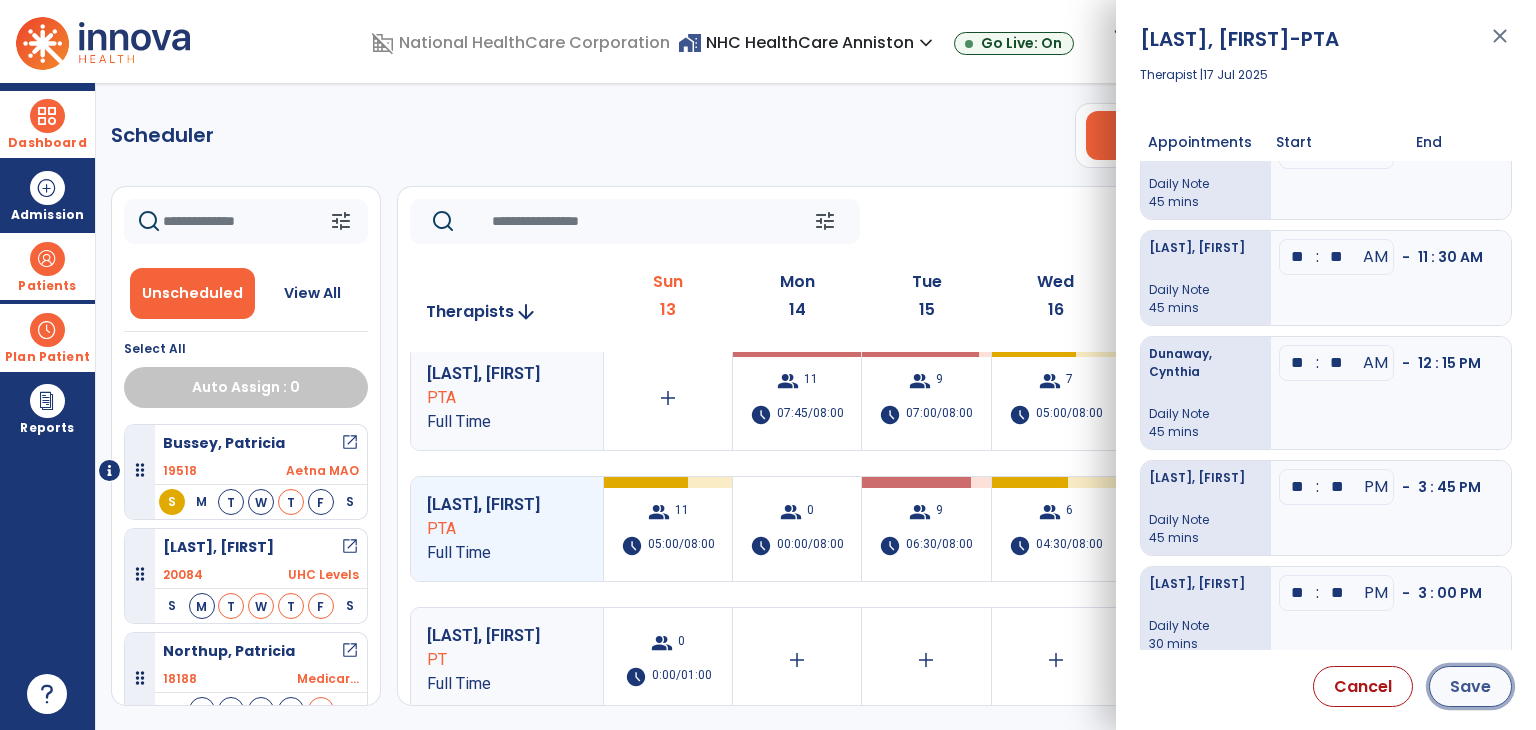 click on "Save" at bounding box center [1470, 686] 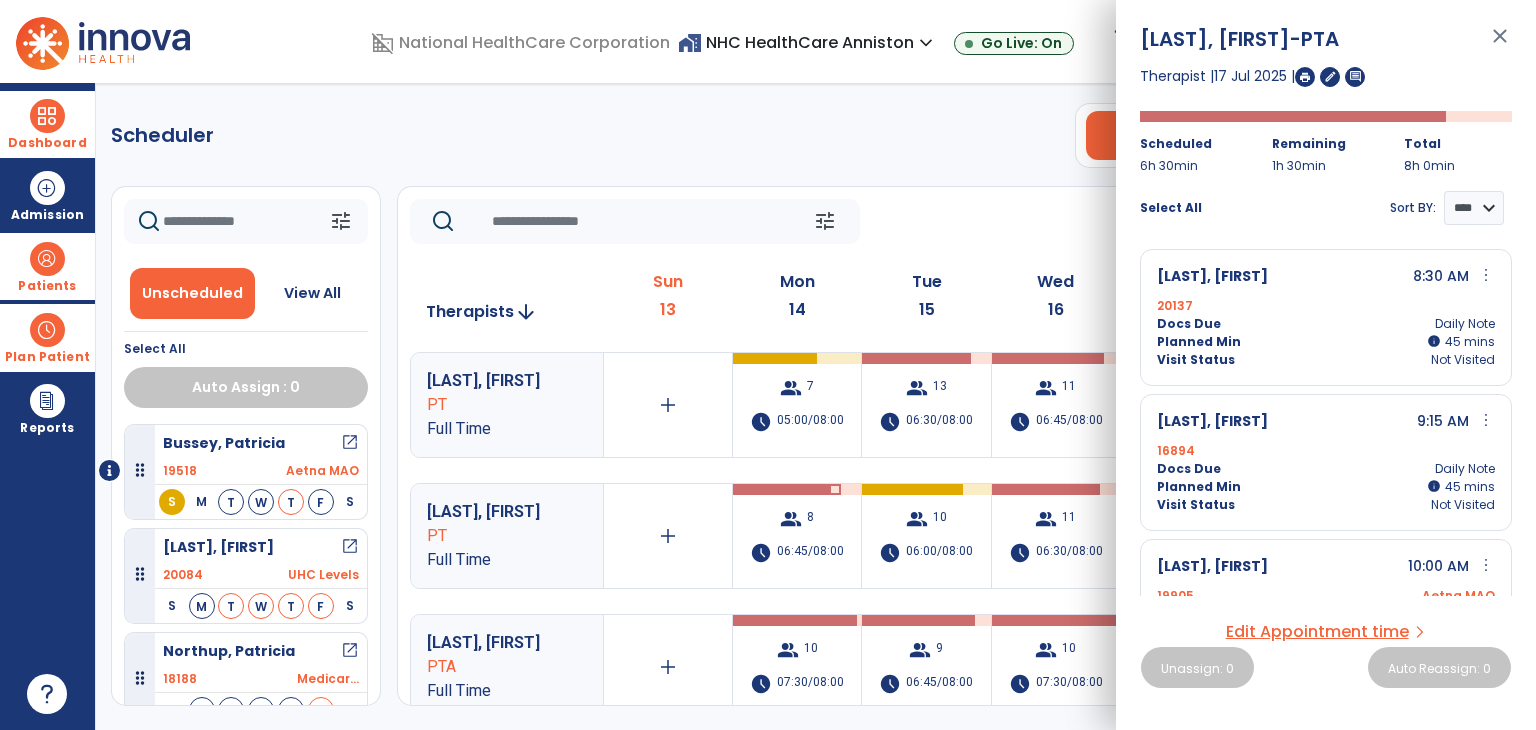 click on "close" at bounding box center [1500, 45] 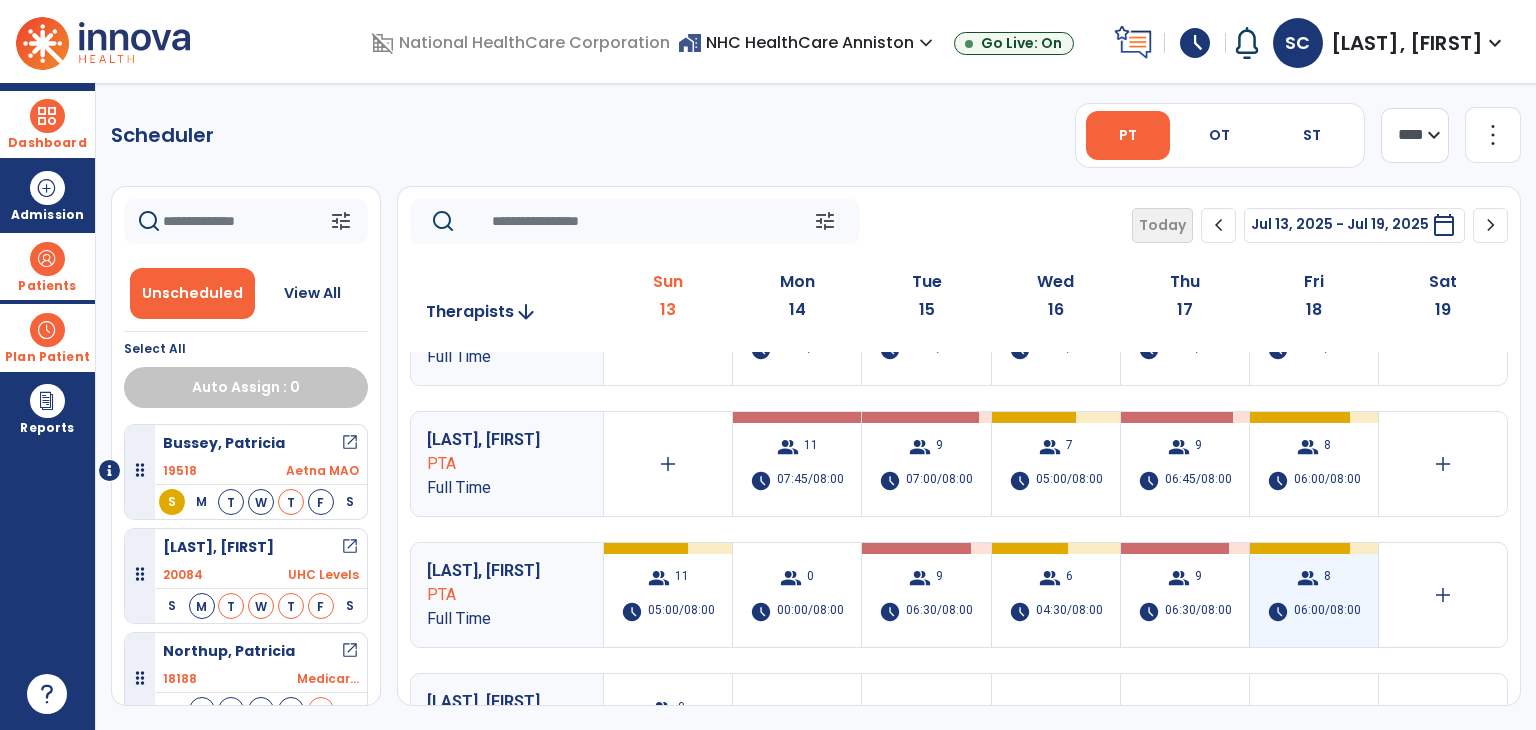 scroll, scrollTop: 400, scrollLeft: 0, axis: vertical 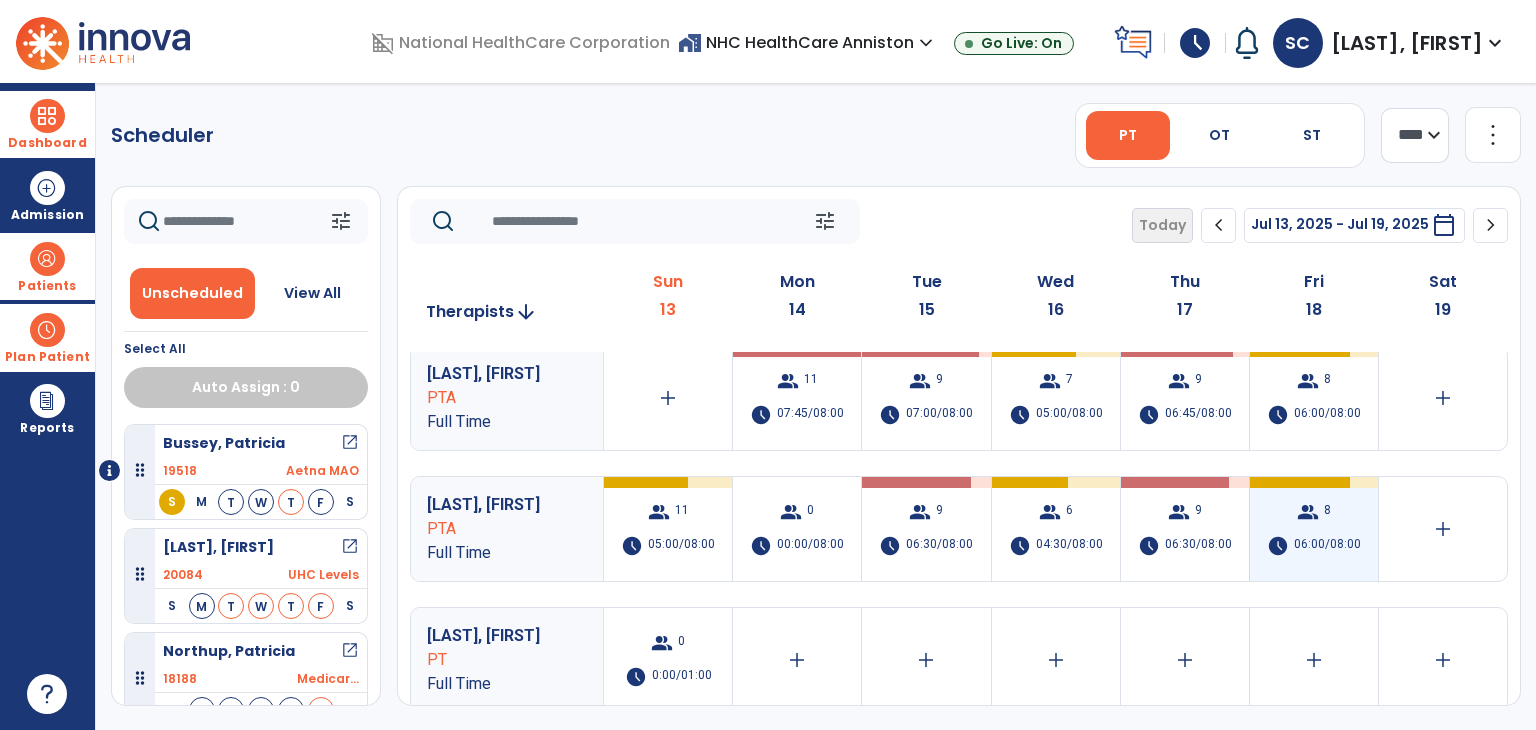 click on "group  8  schedule  06:00/08:00" at bounding box center [1314, 529] 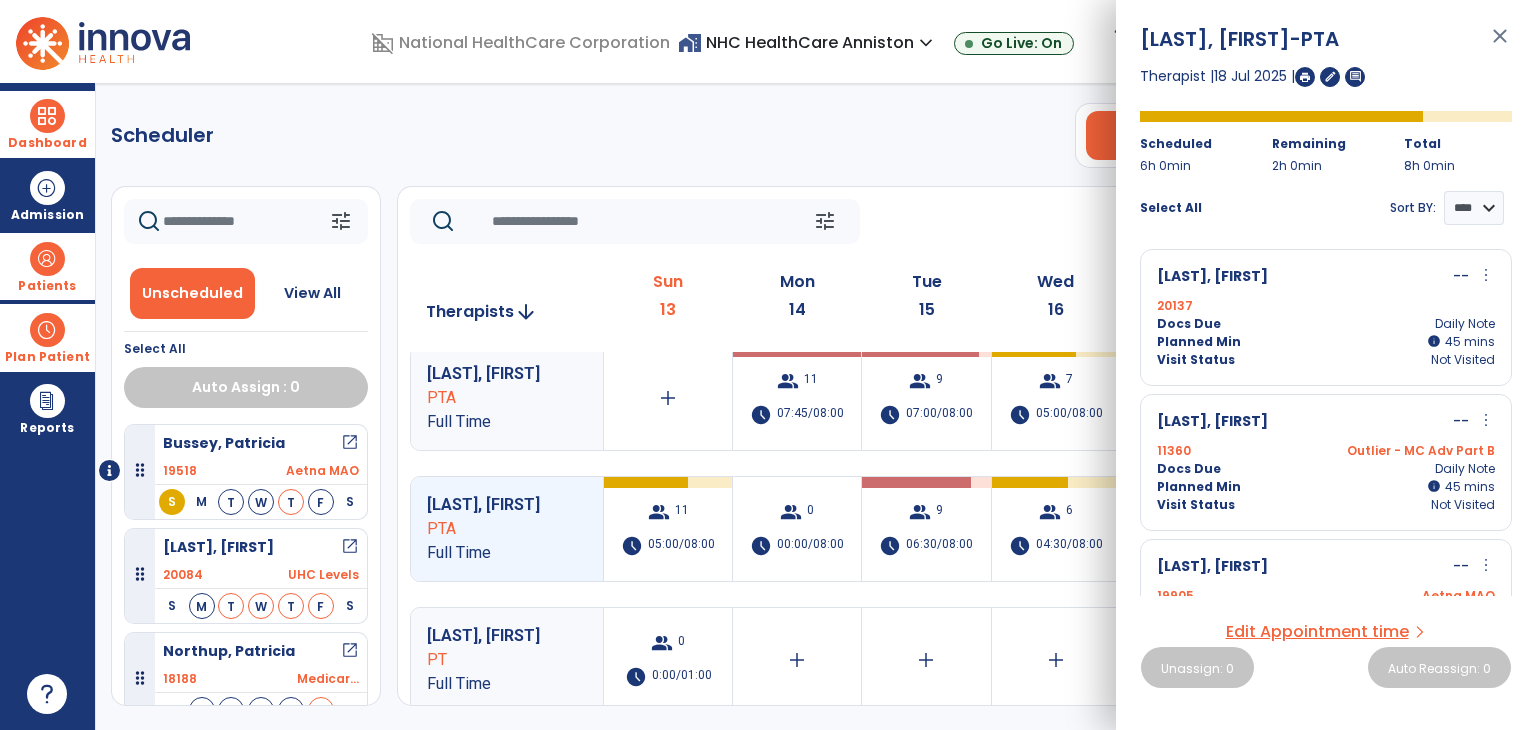 click on "Edit Appointment time" at bounding box center (1317, 632) 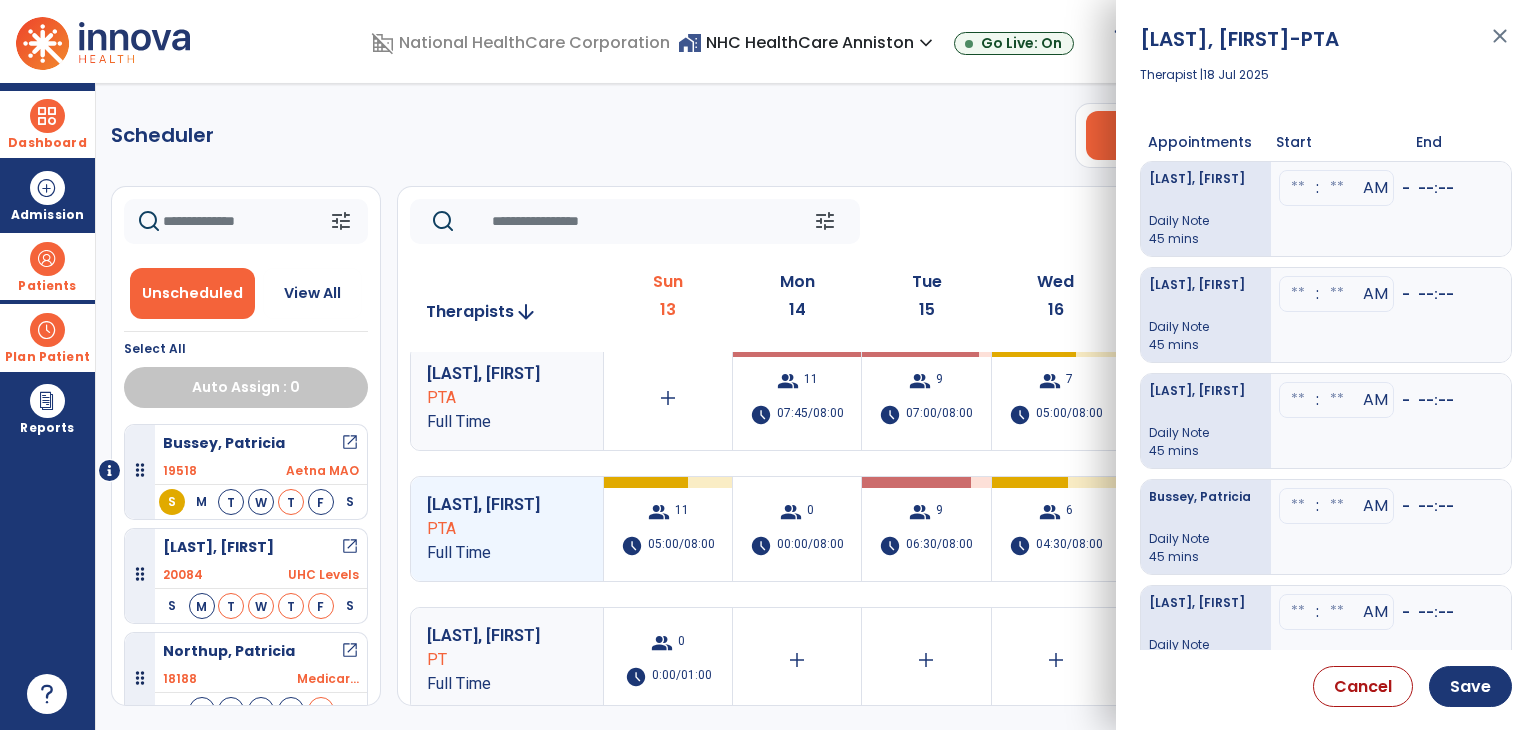 click at bounding box center (1298, 188) 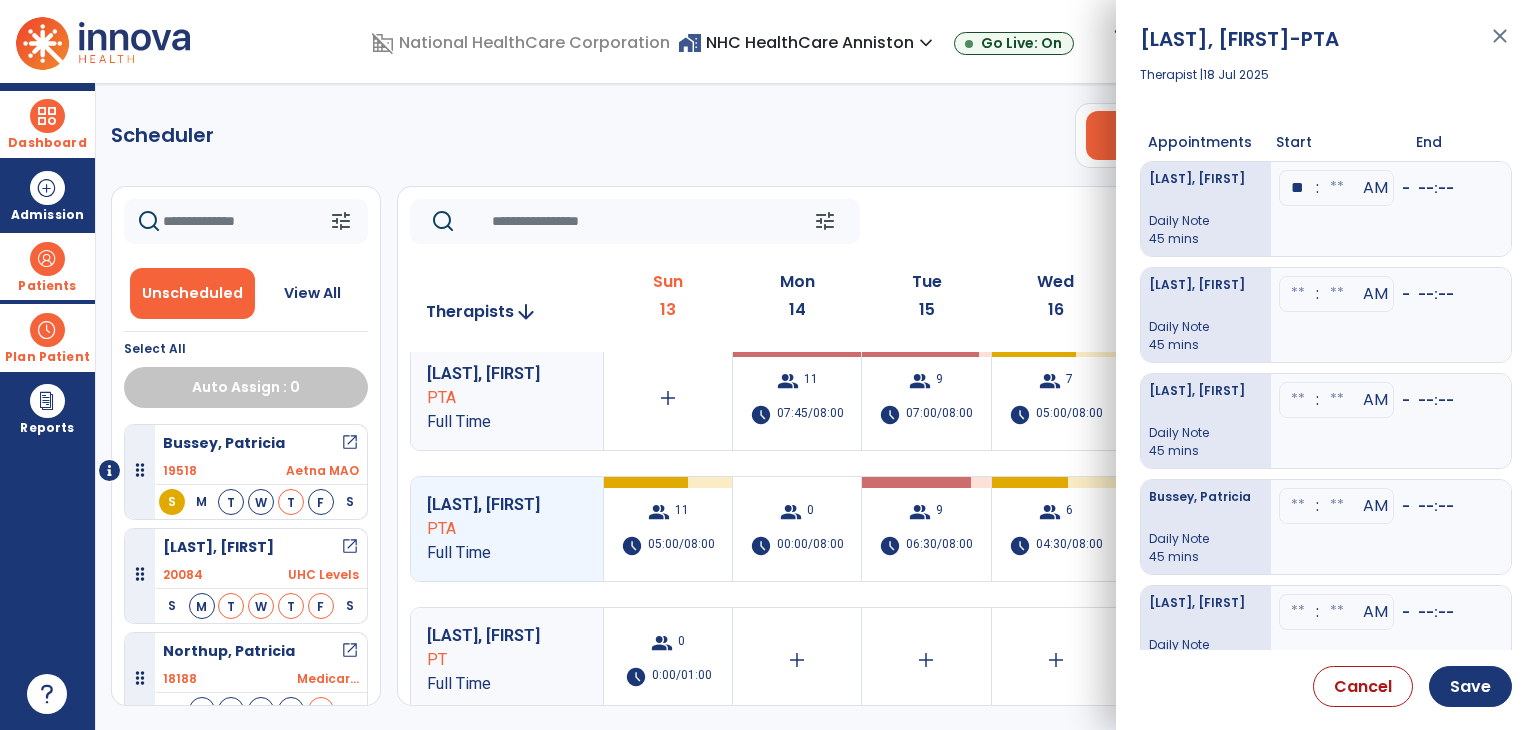 type on "**" 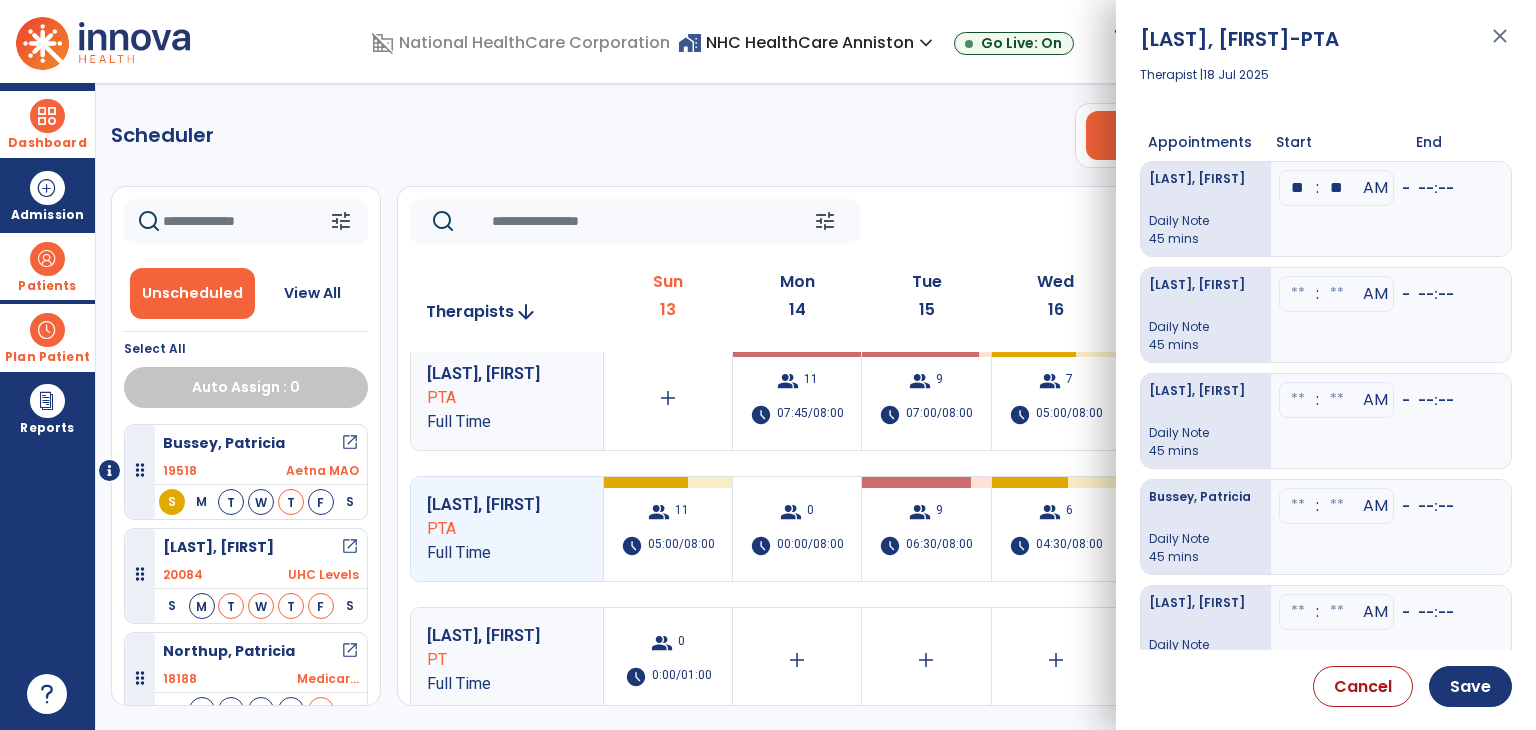 type on "**" 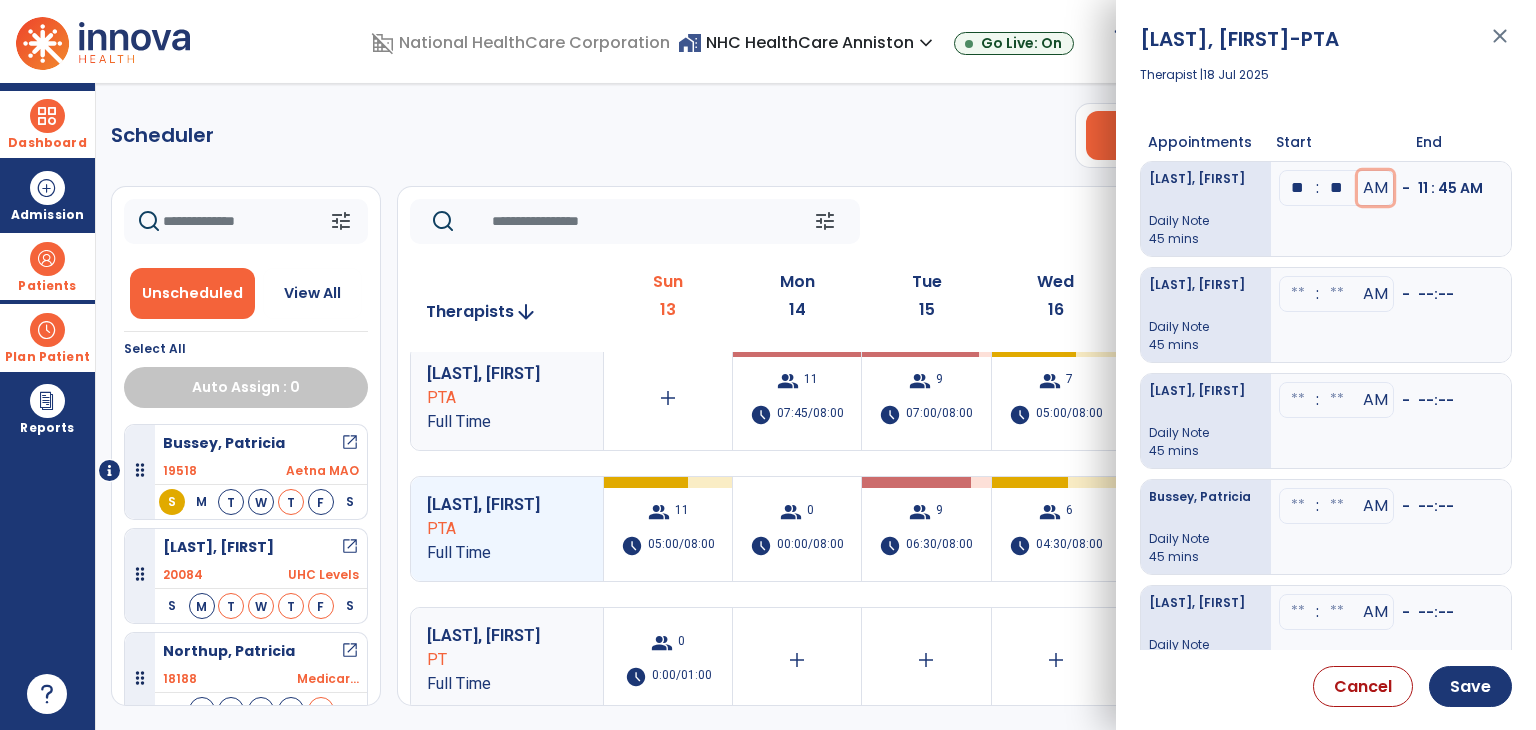 type 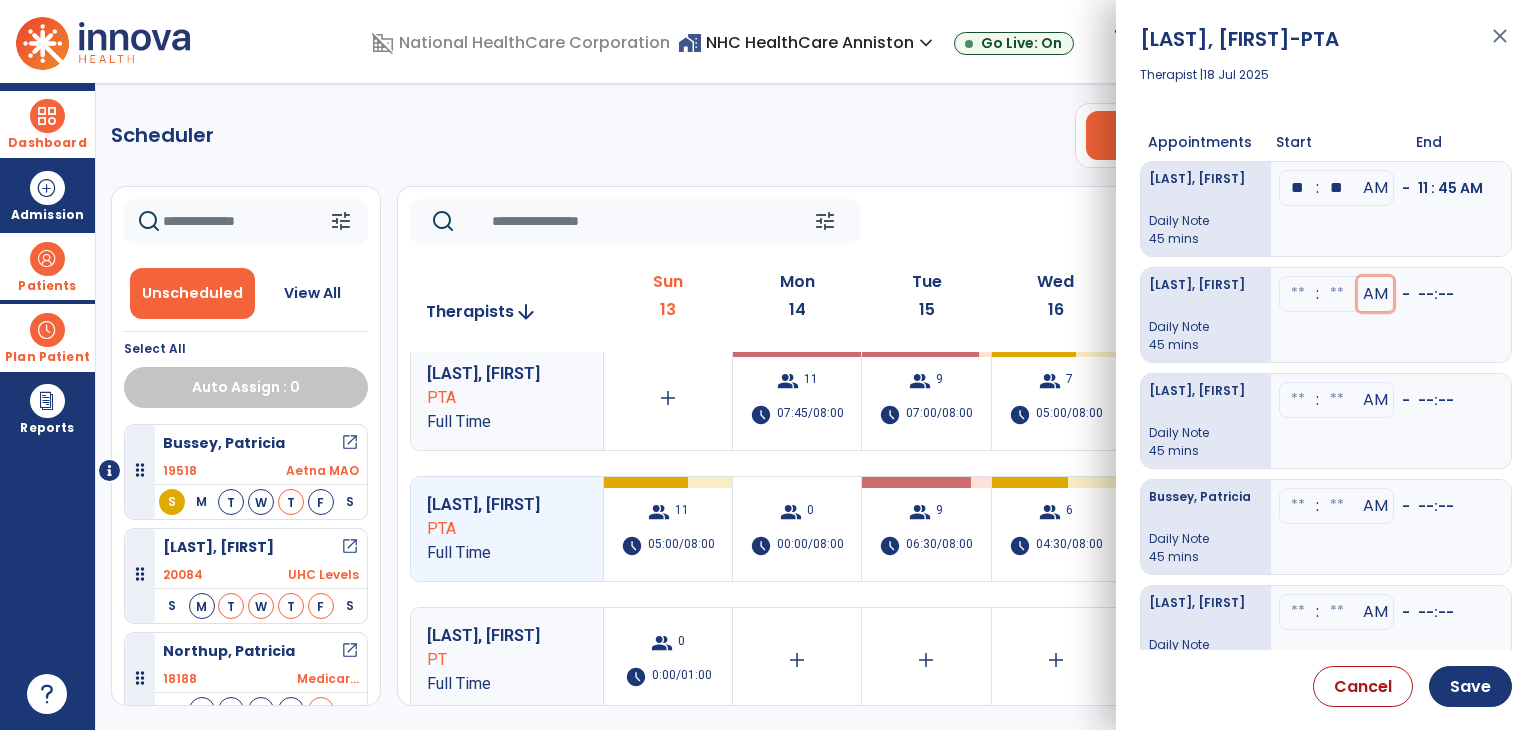 type 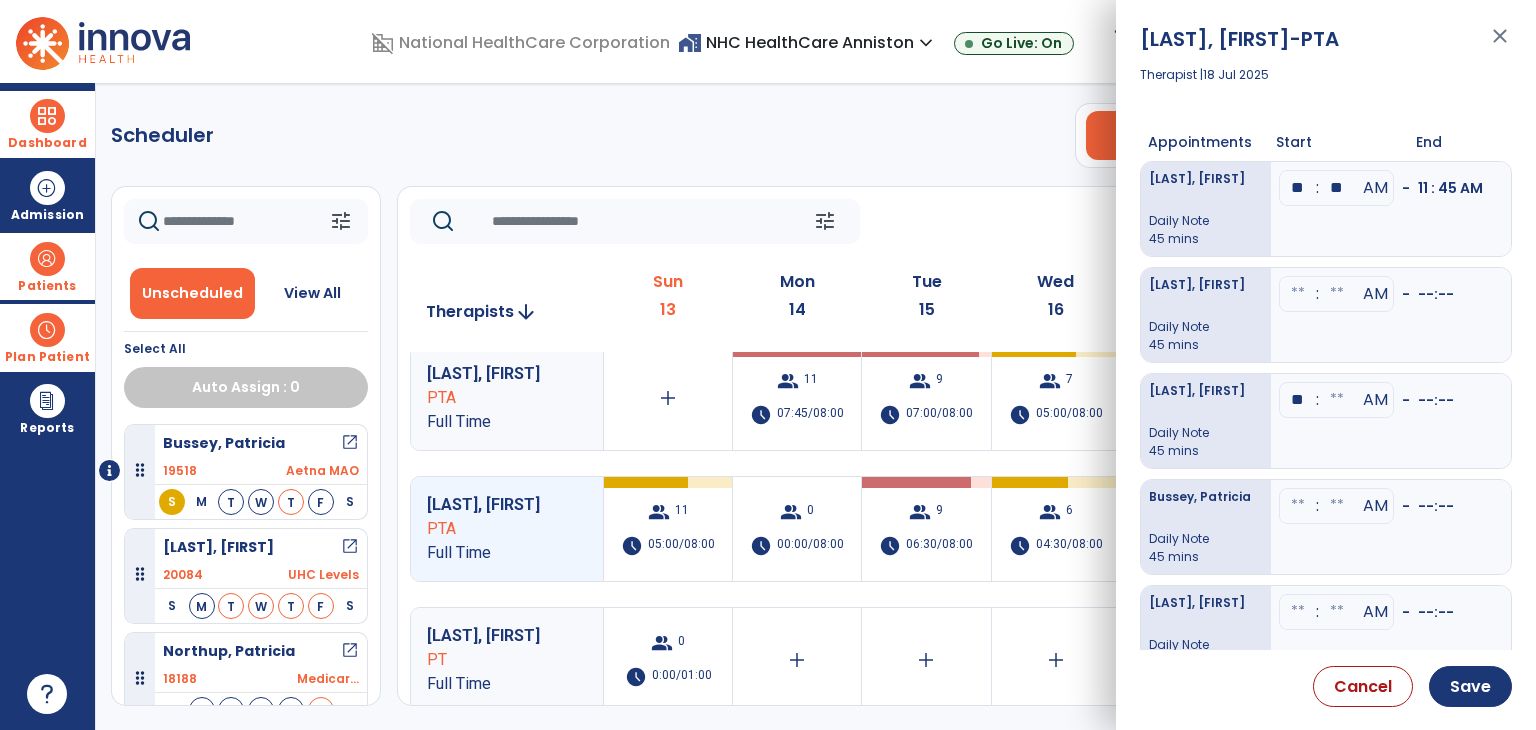 type on "**" 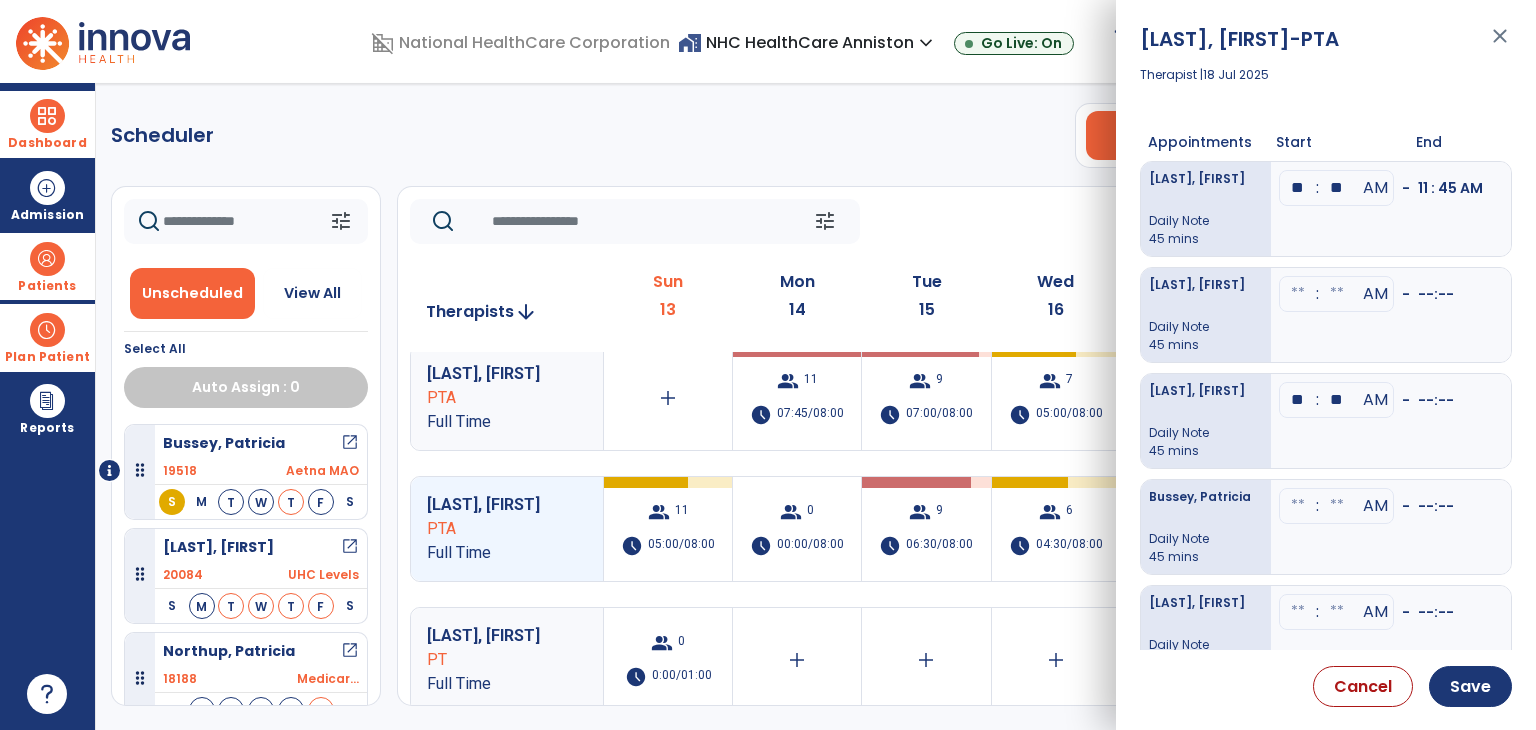 type on "**" 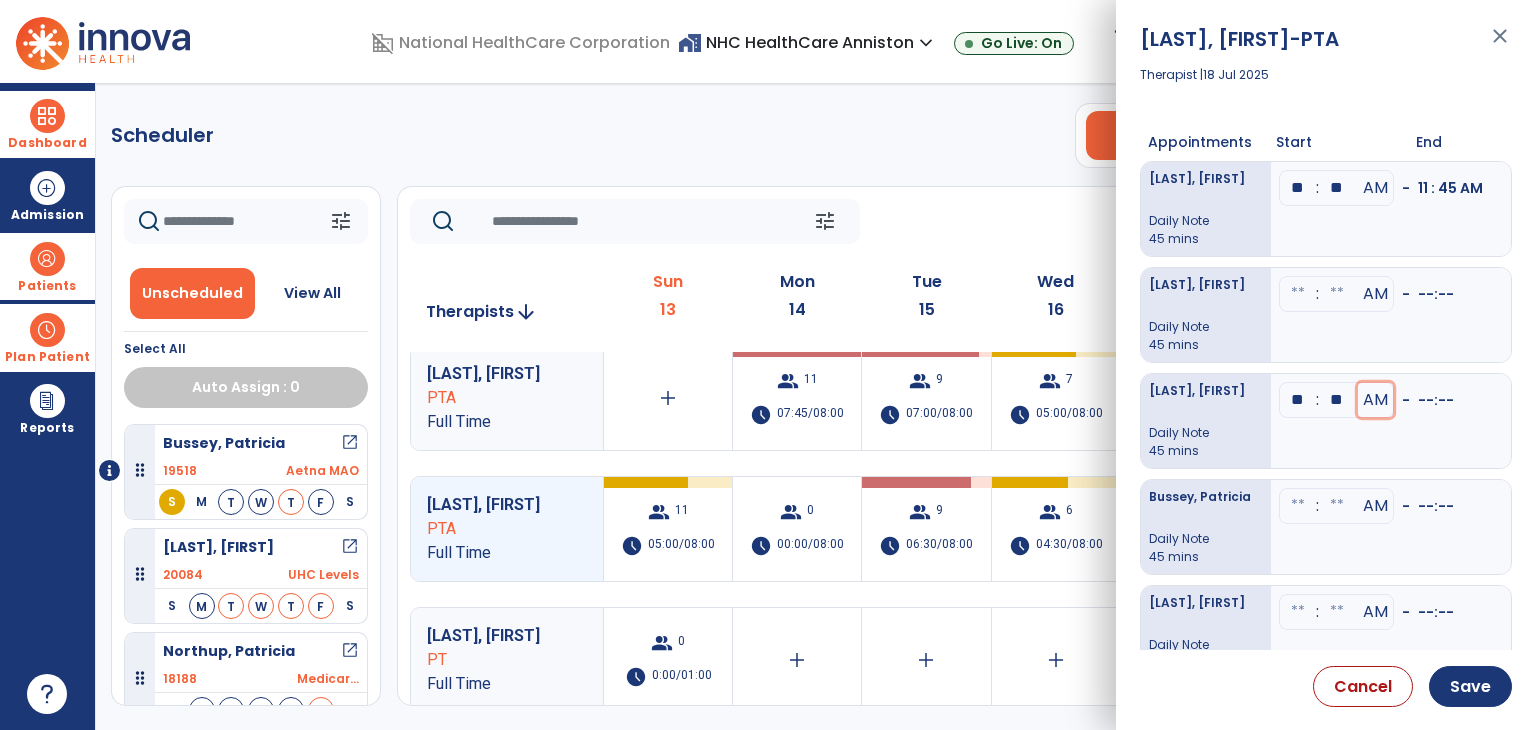 type 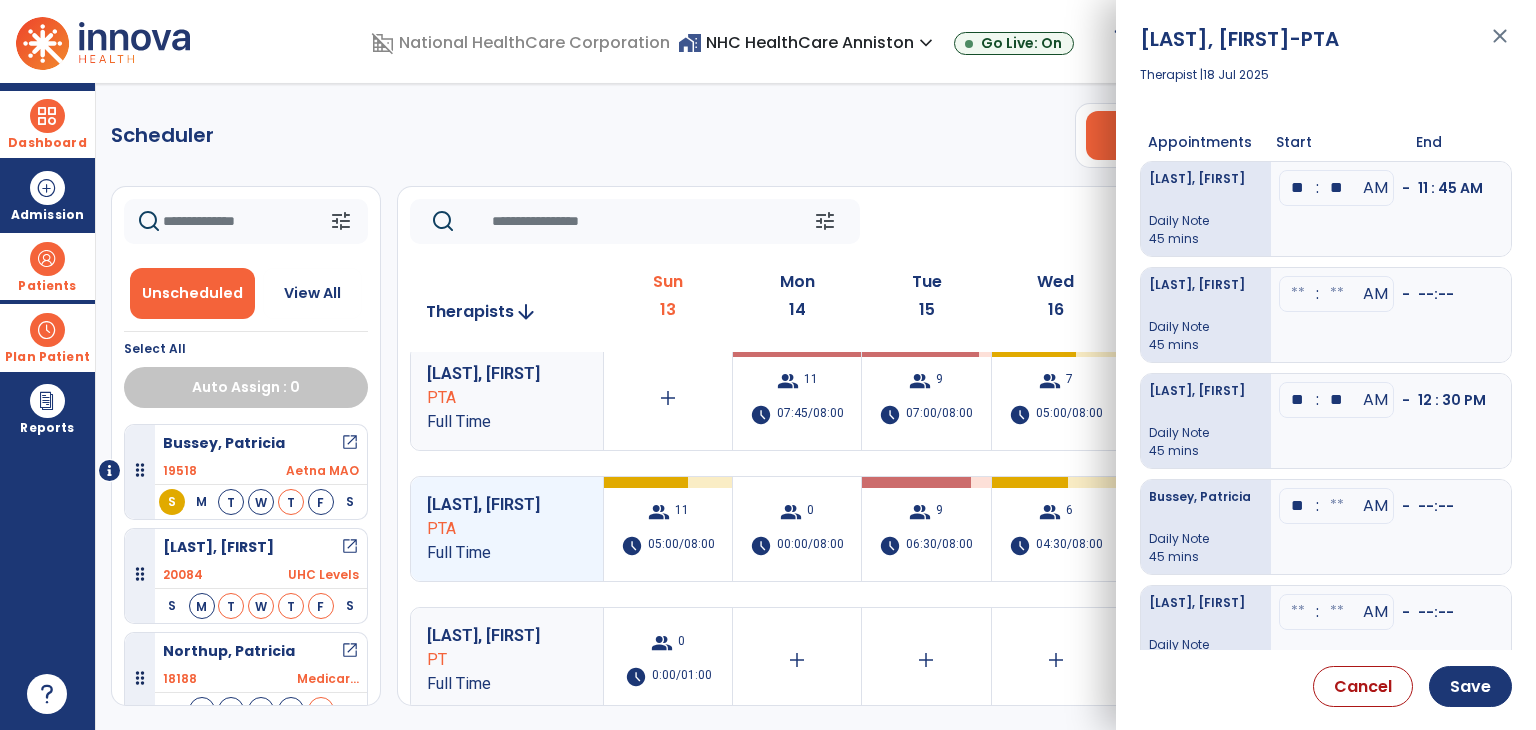 type on "**" 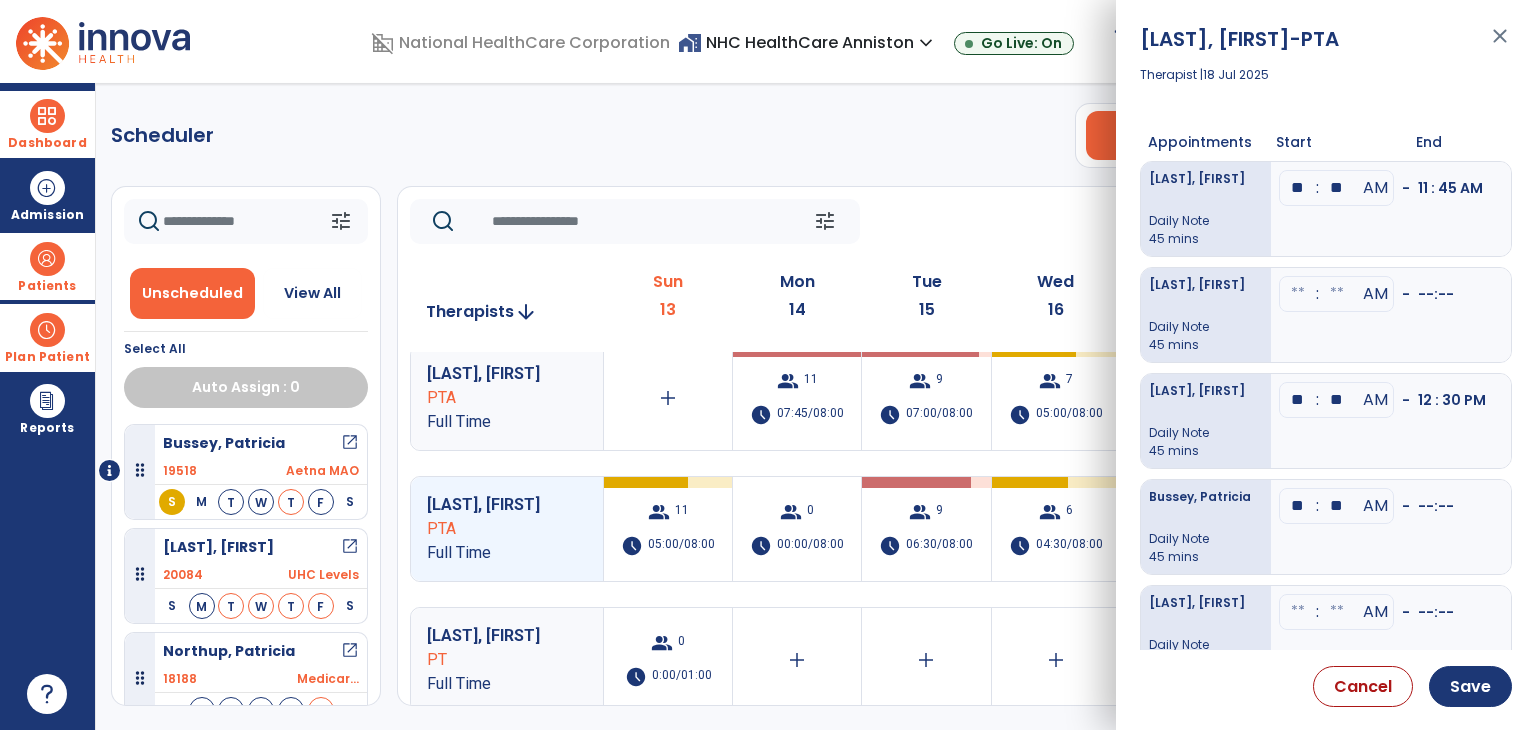 type on "**" 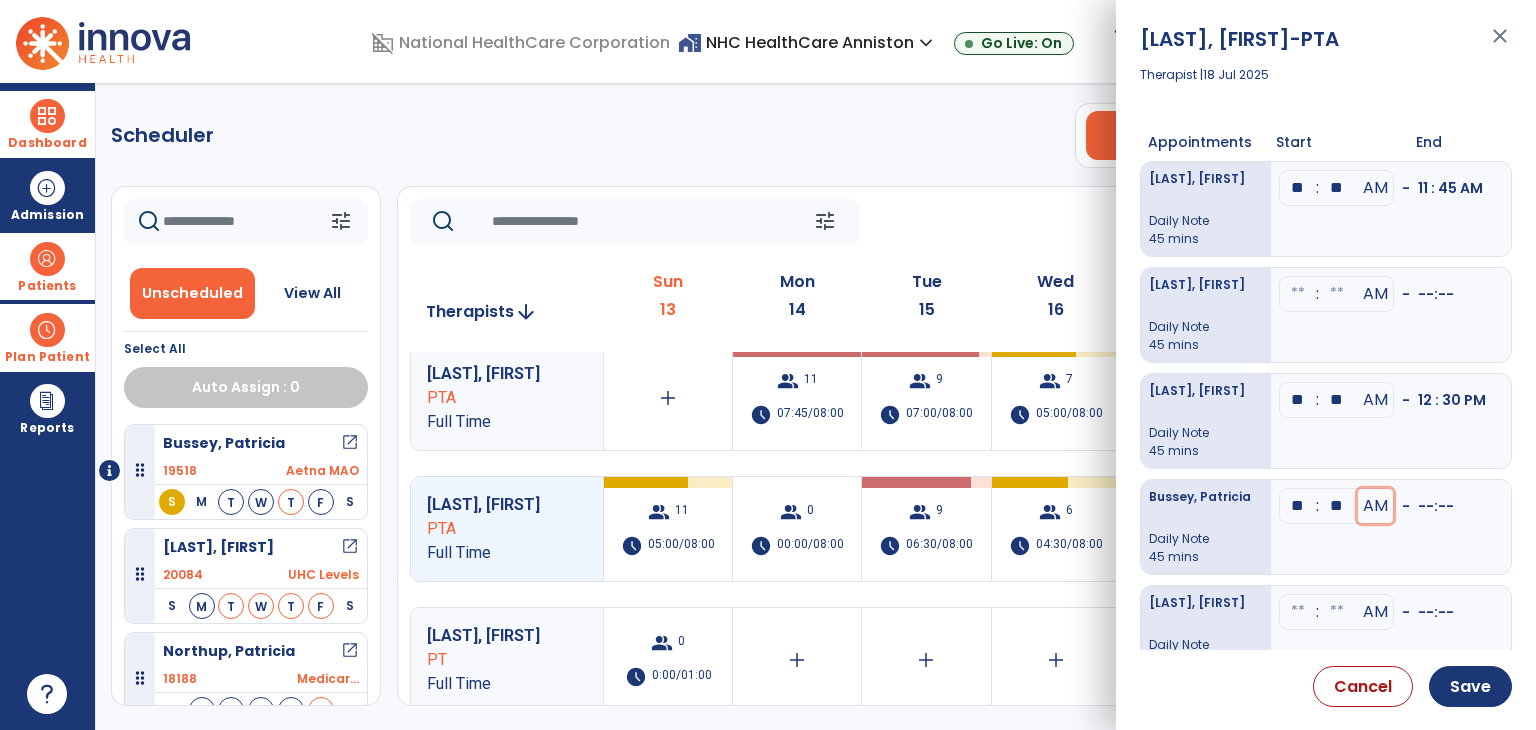 type 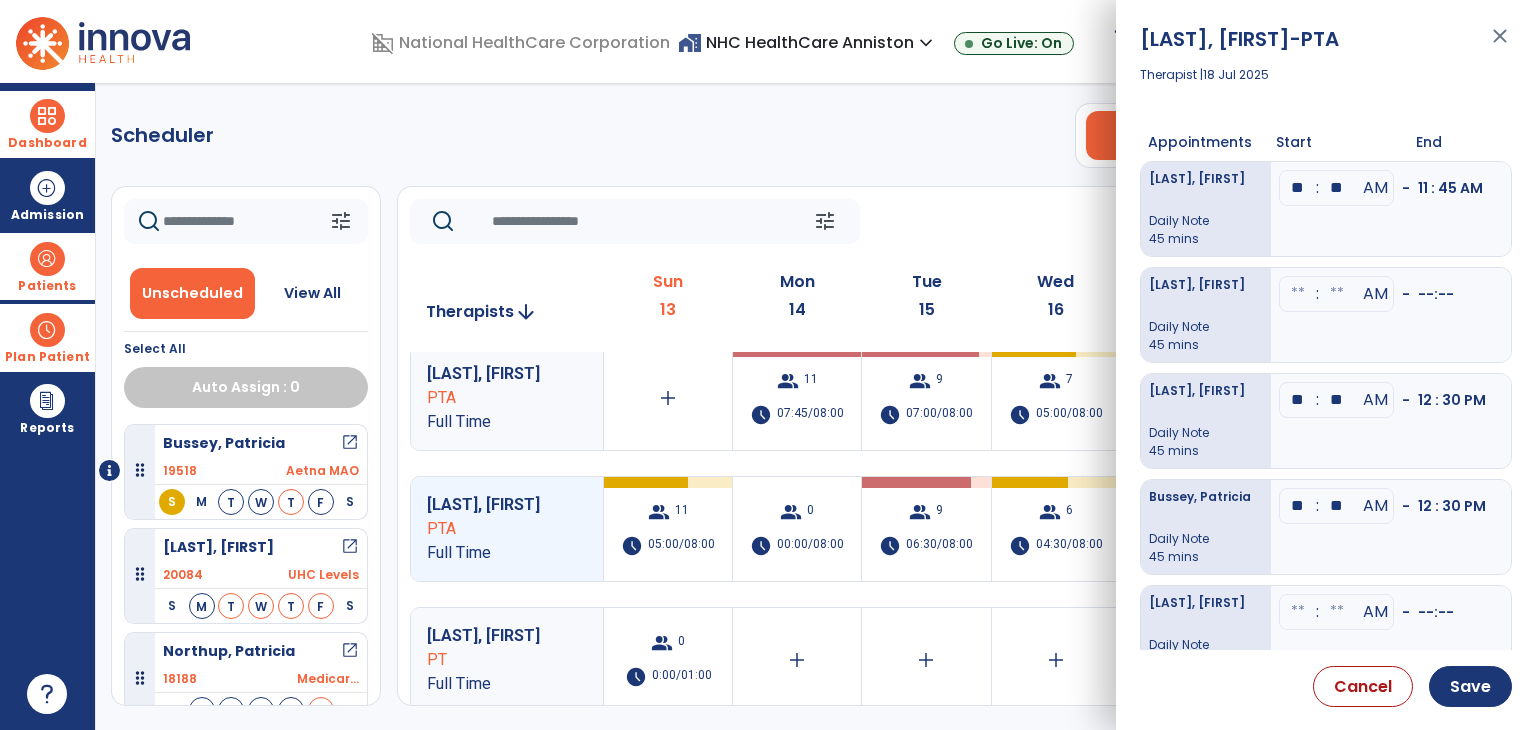 click at bounding box center [1298, 294] 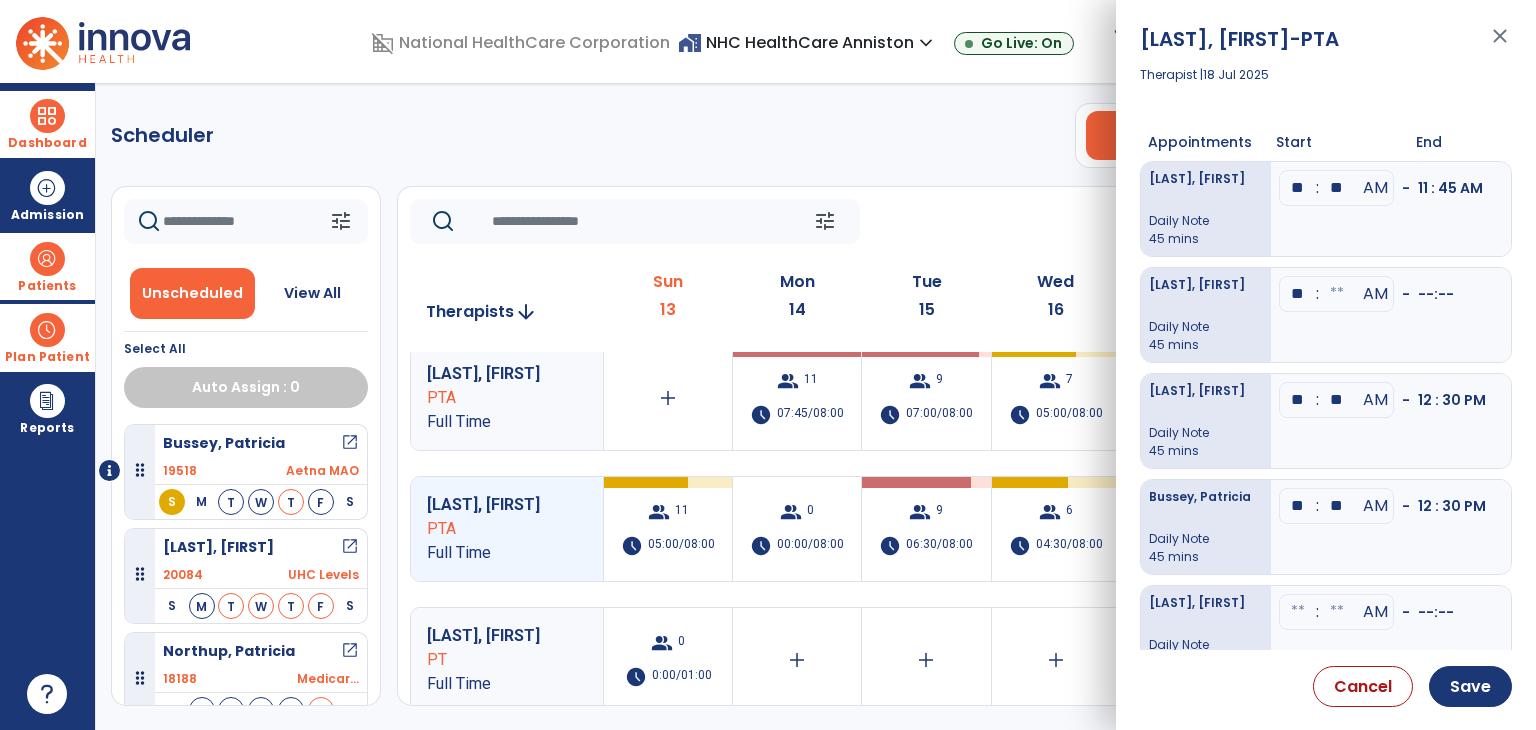 type on "**" 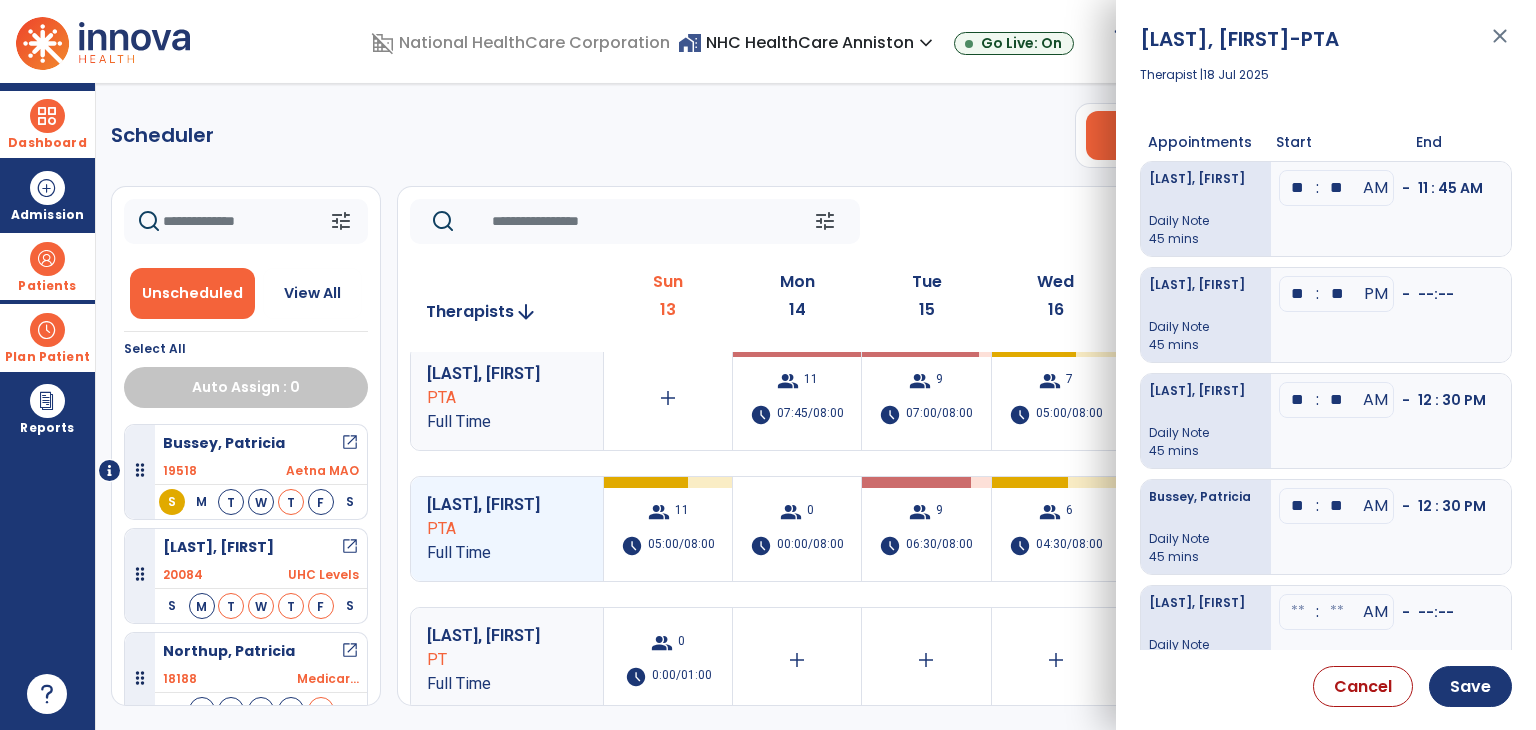 type on "**" 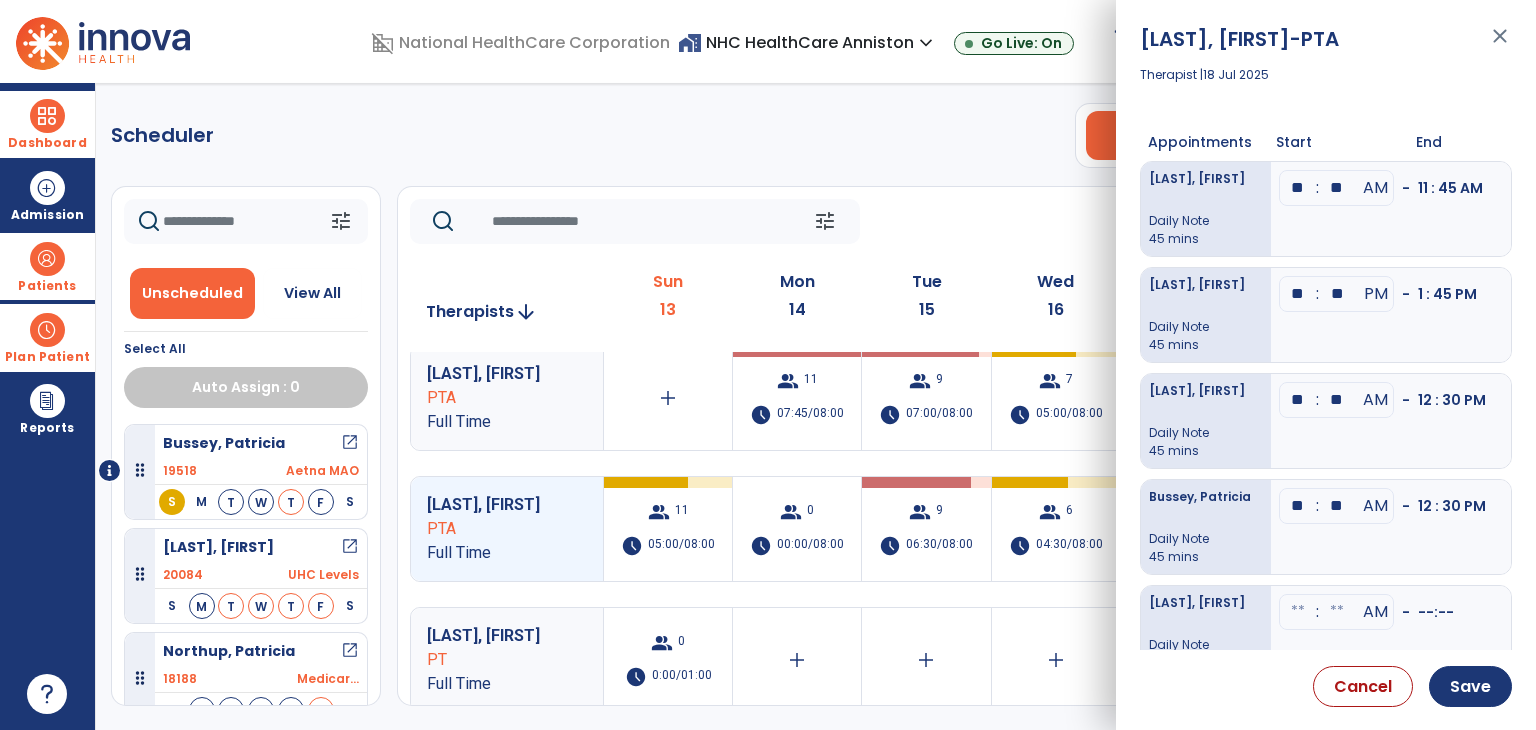 click on "** : ** AM - 12 : 30 PM" at bounding box center (1391, 527) 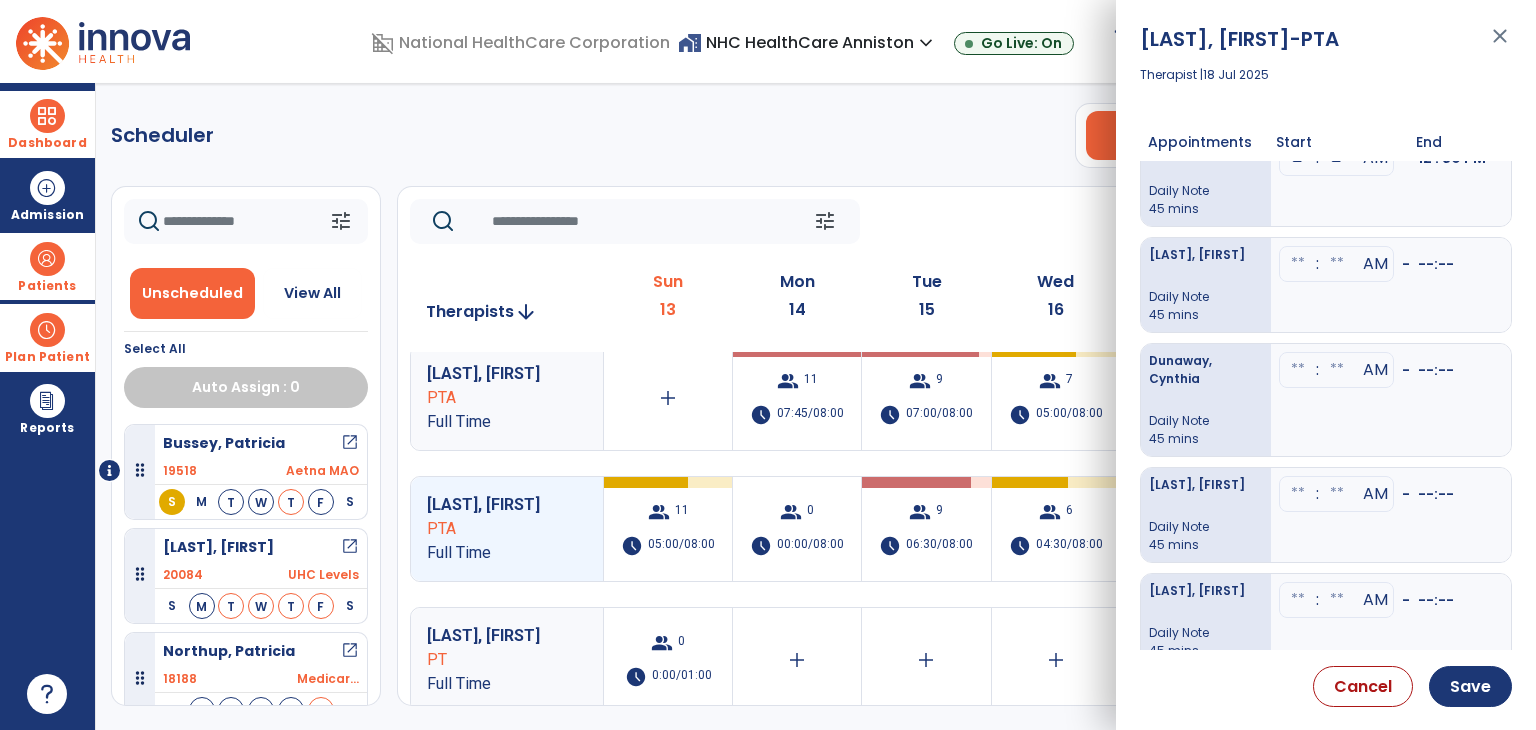 scroll, scrollTop: 356, scrollLeft: 0, axis: vertical 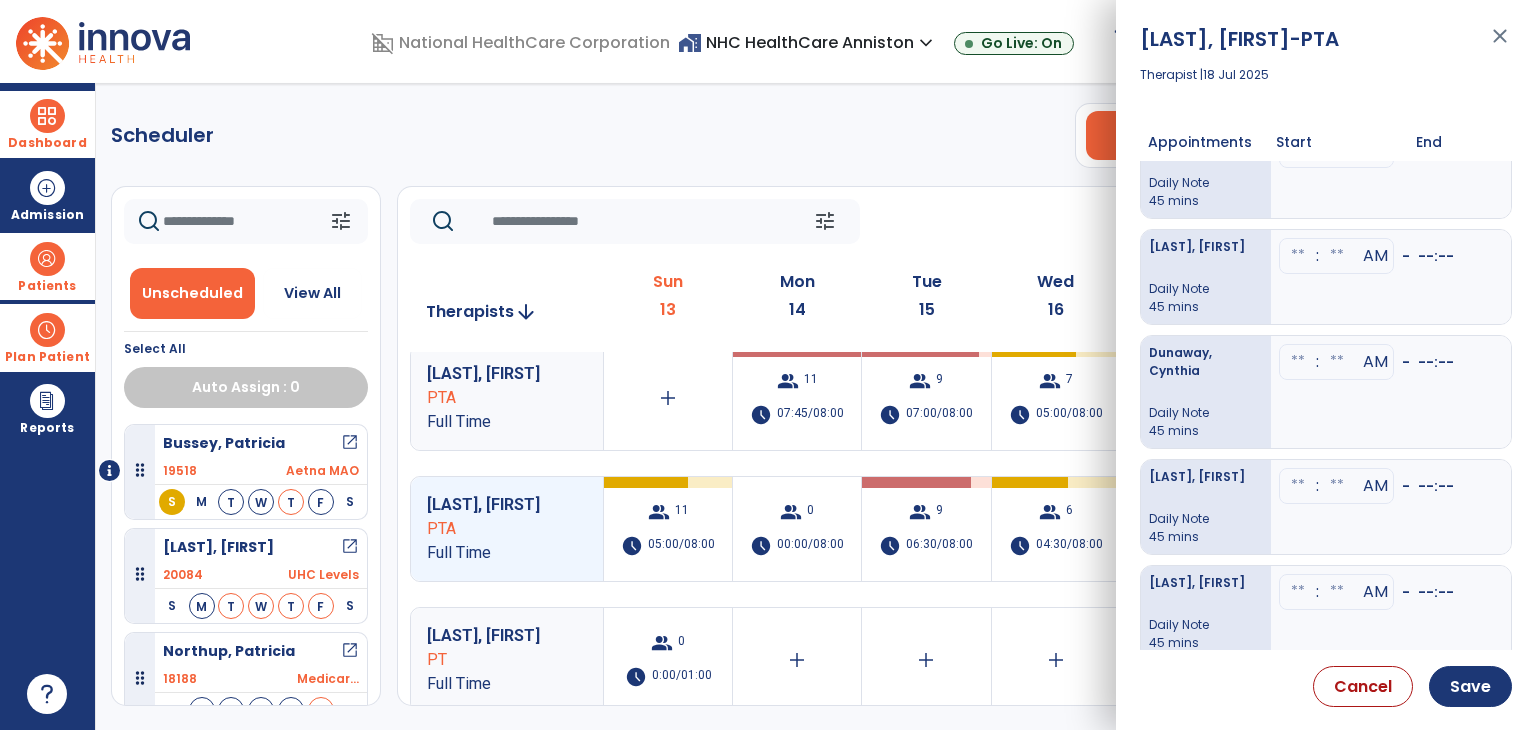 click at bounding box center [1298, 362] 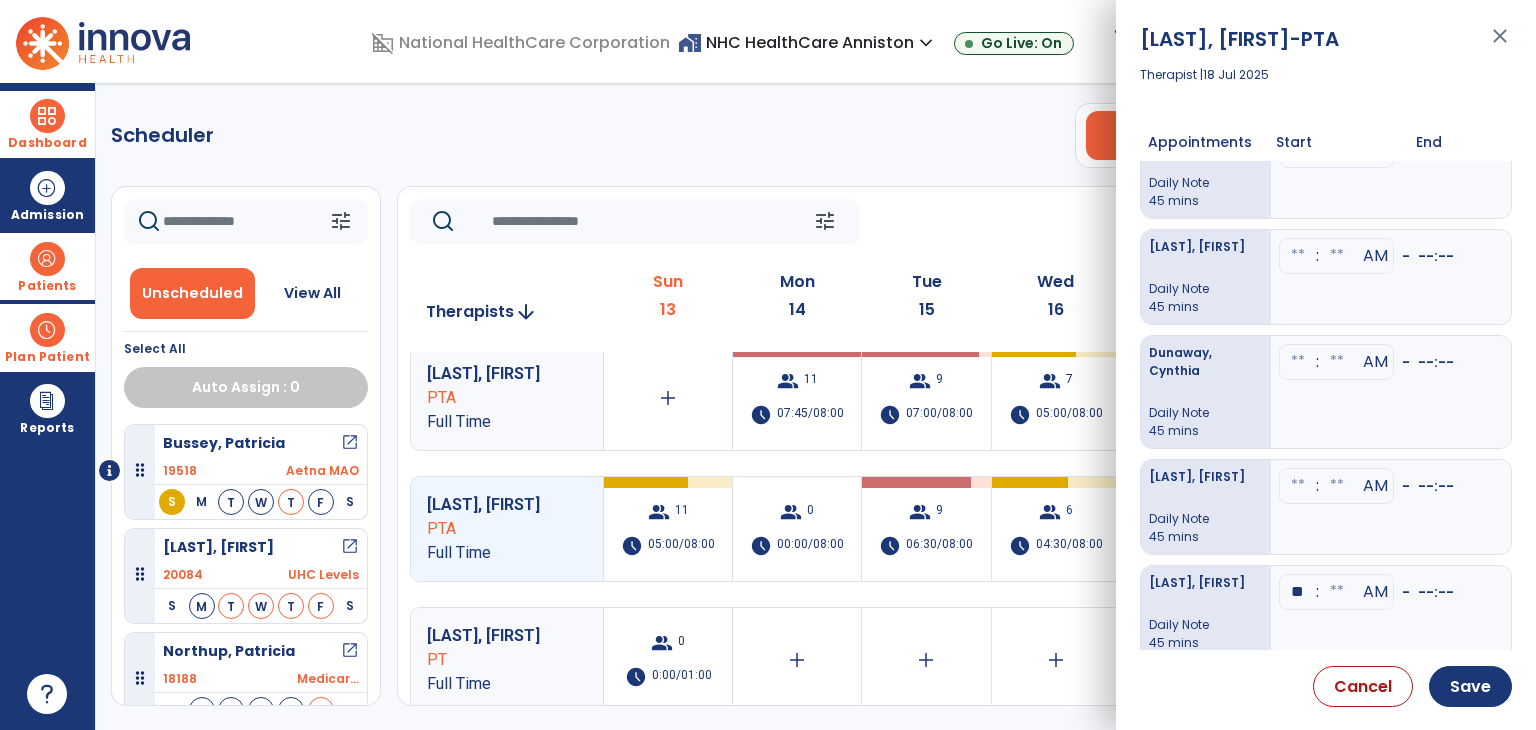 type on "**" 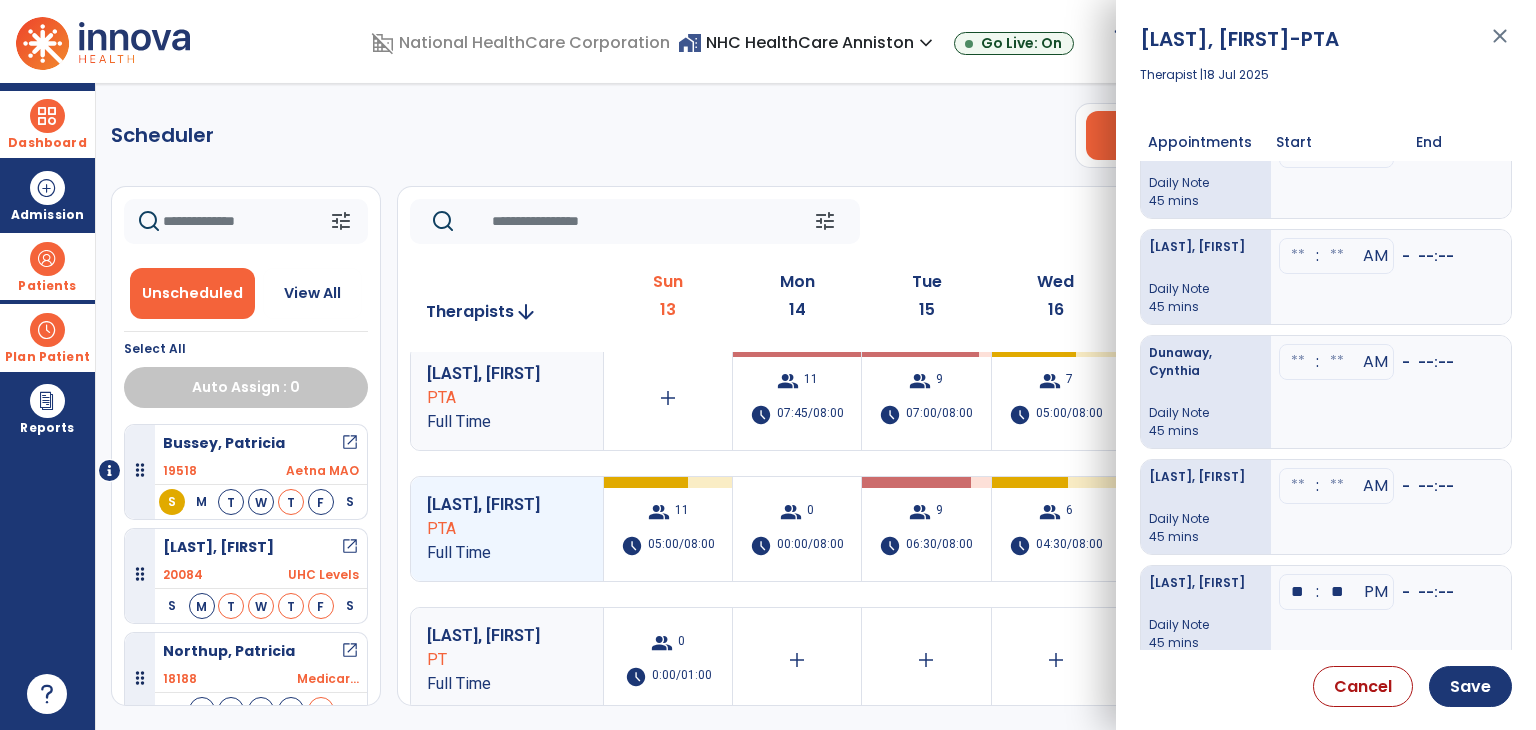 type on "**" 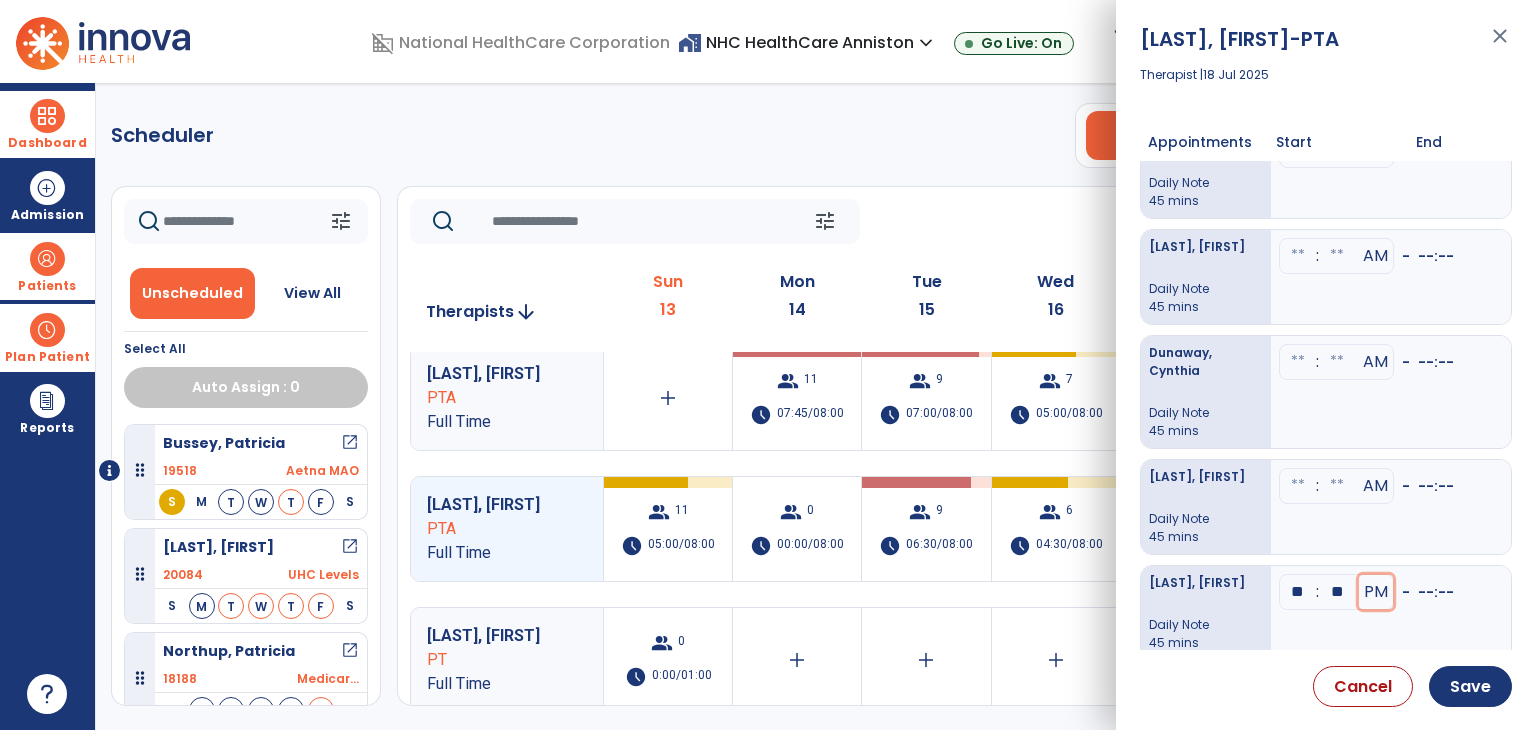 type 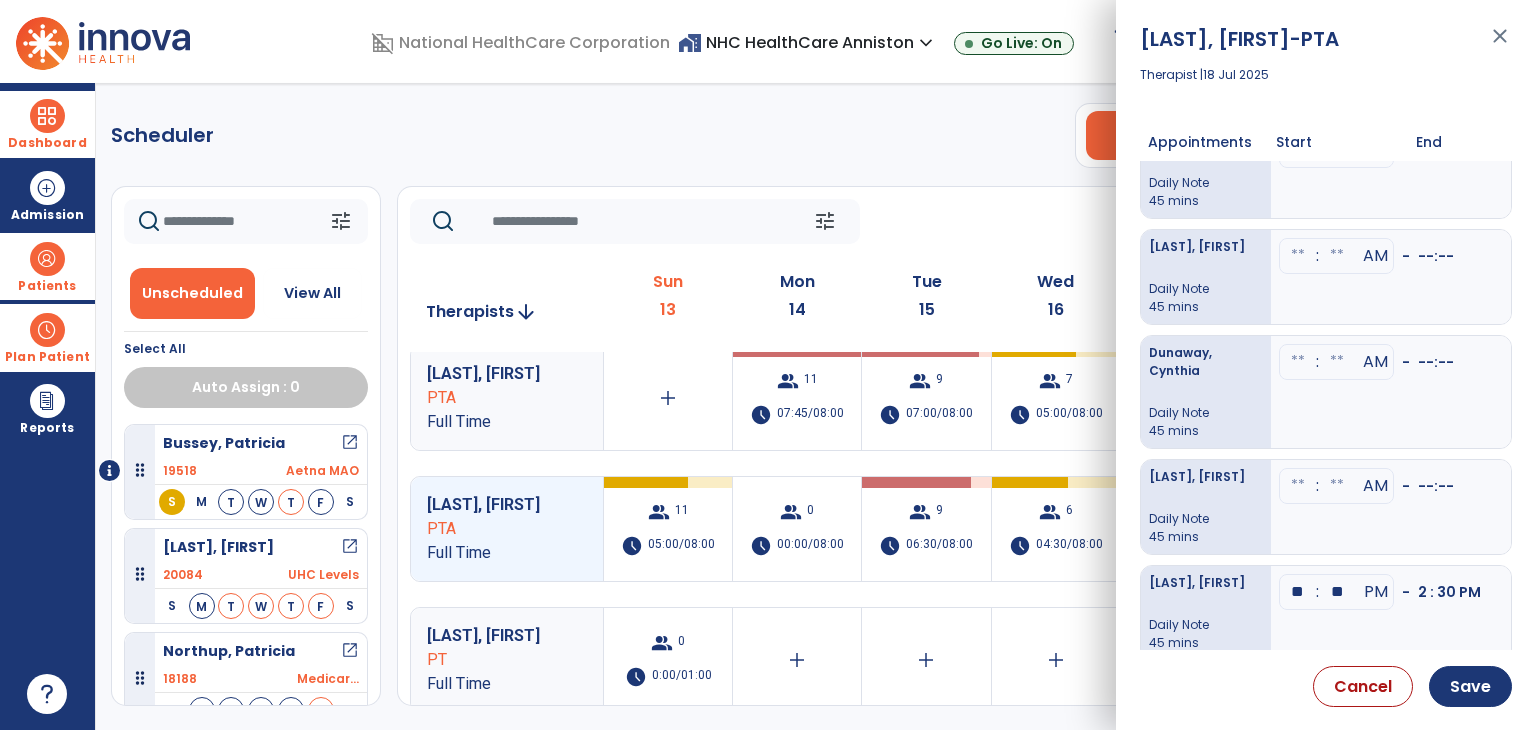 click at bounding box center [1298, 362] 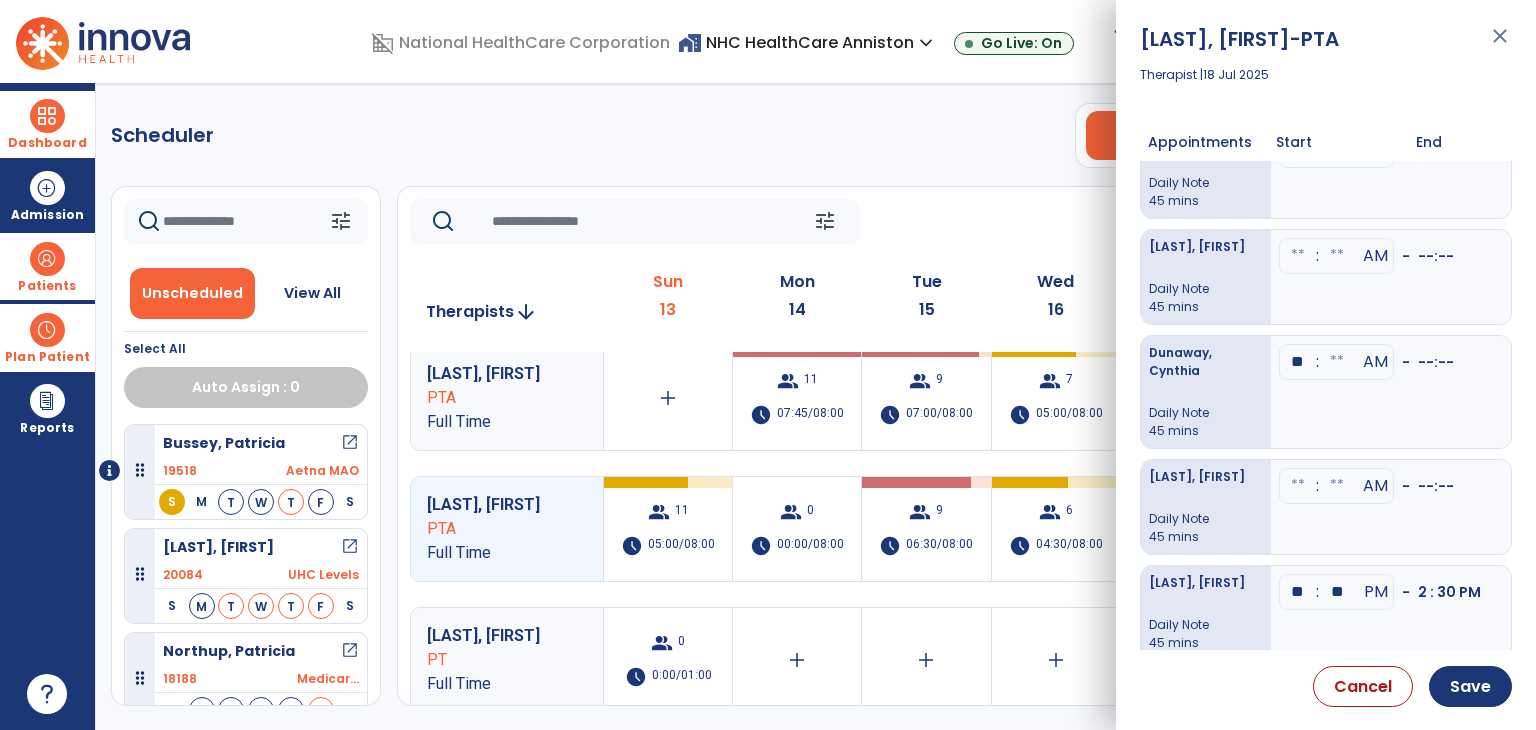 type on "**" 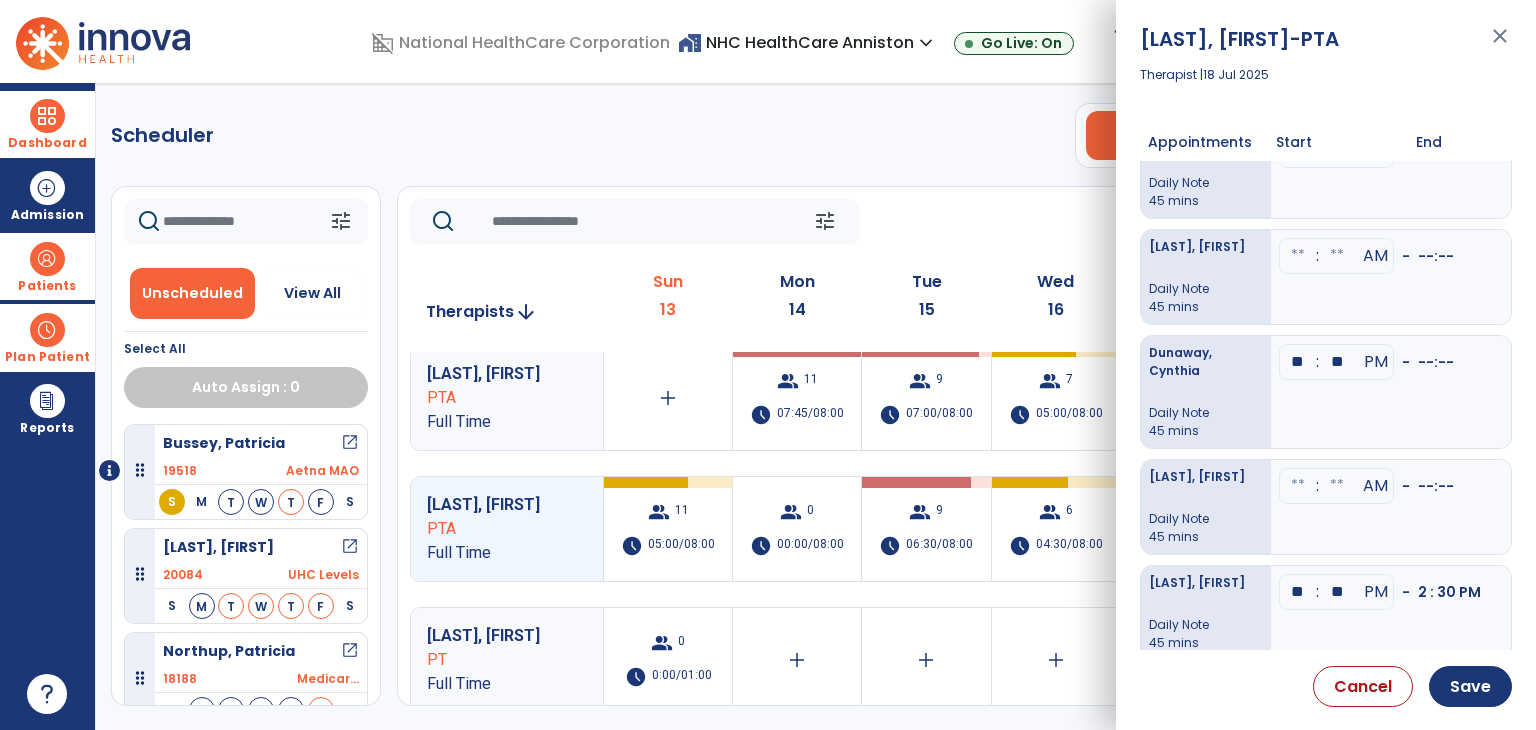 type on "**" 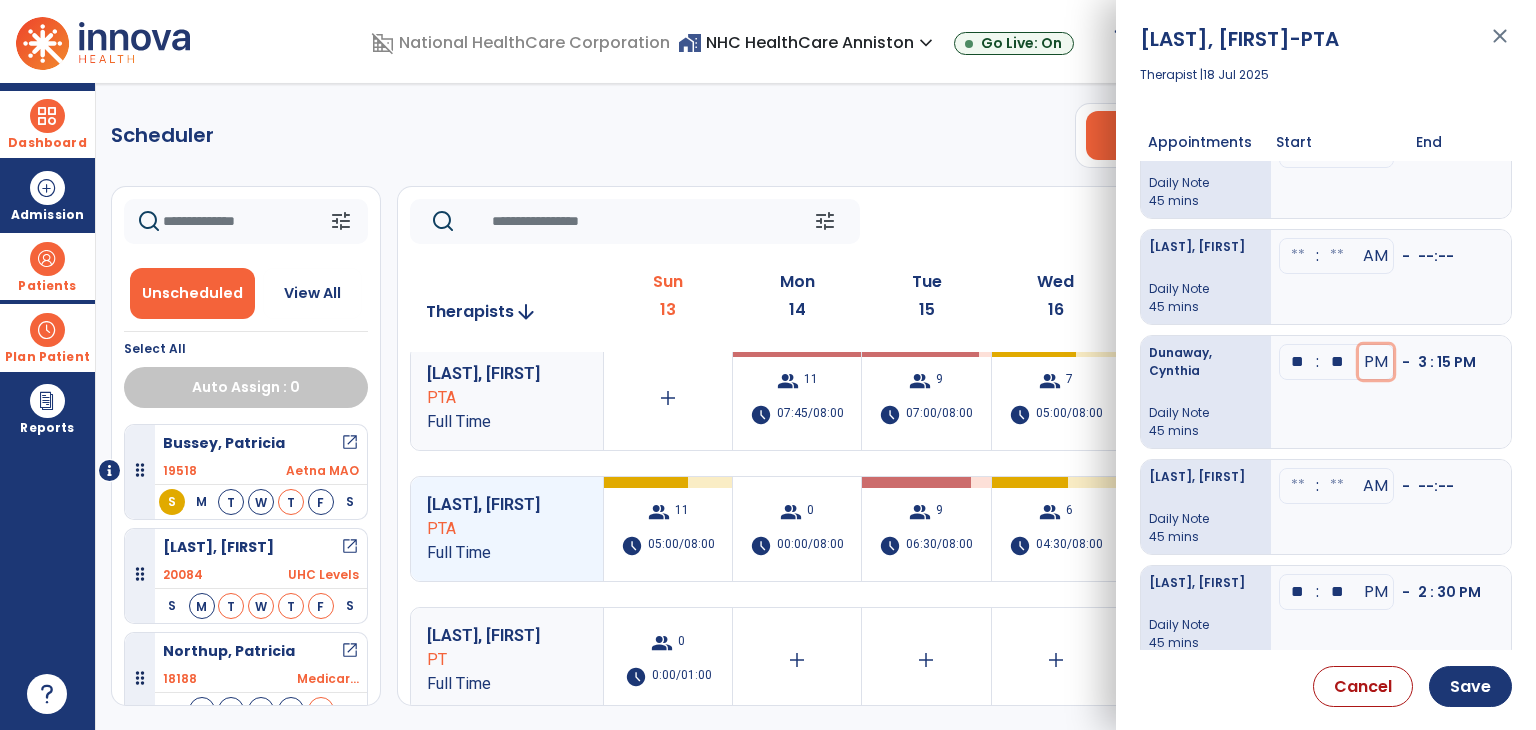 type 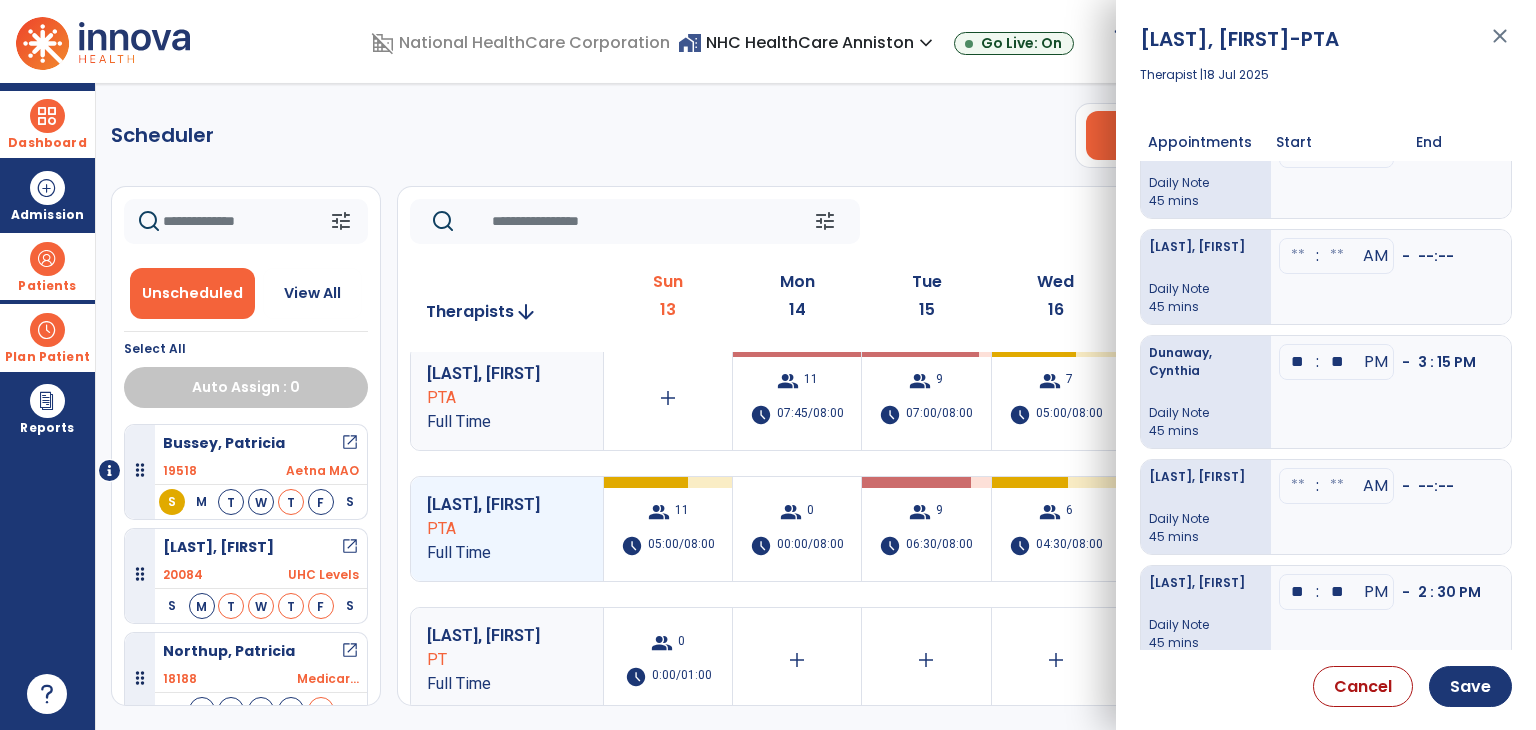 click at bounding box center [1298, 486] 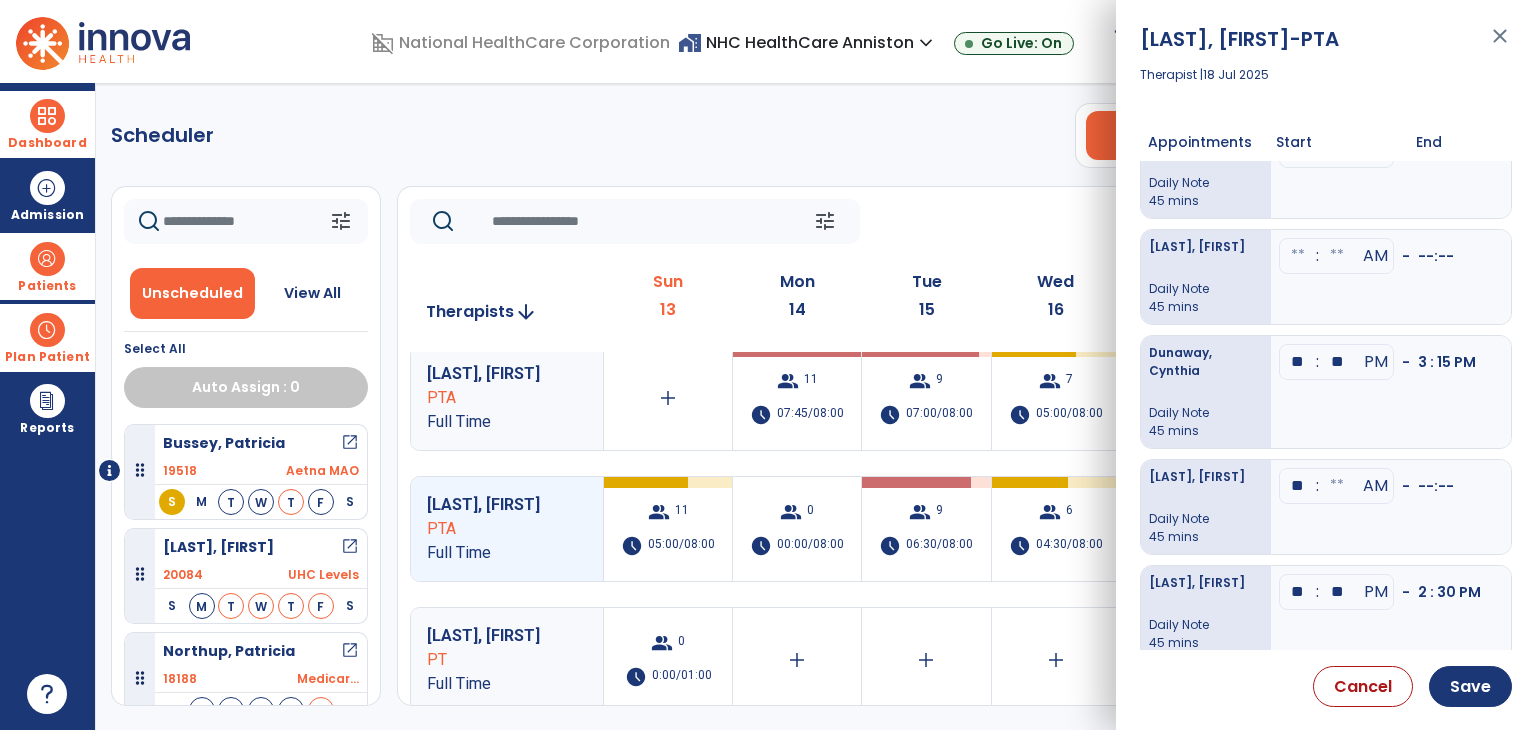 type on "**" 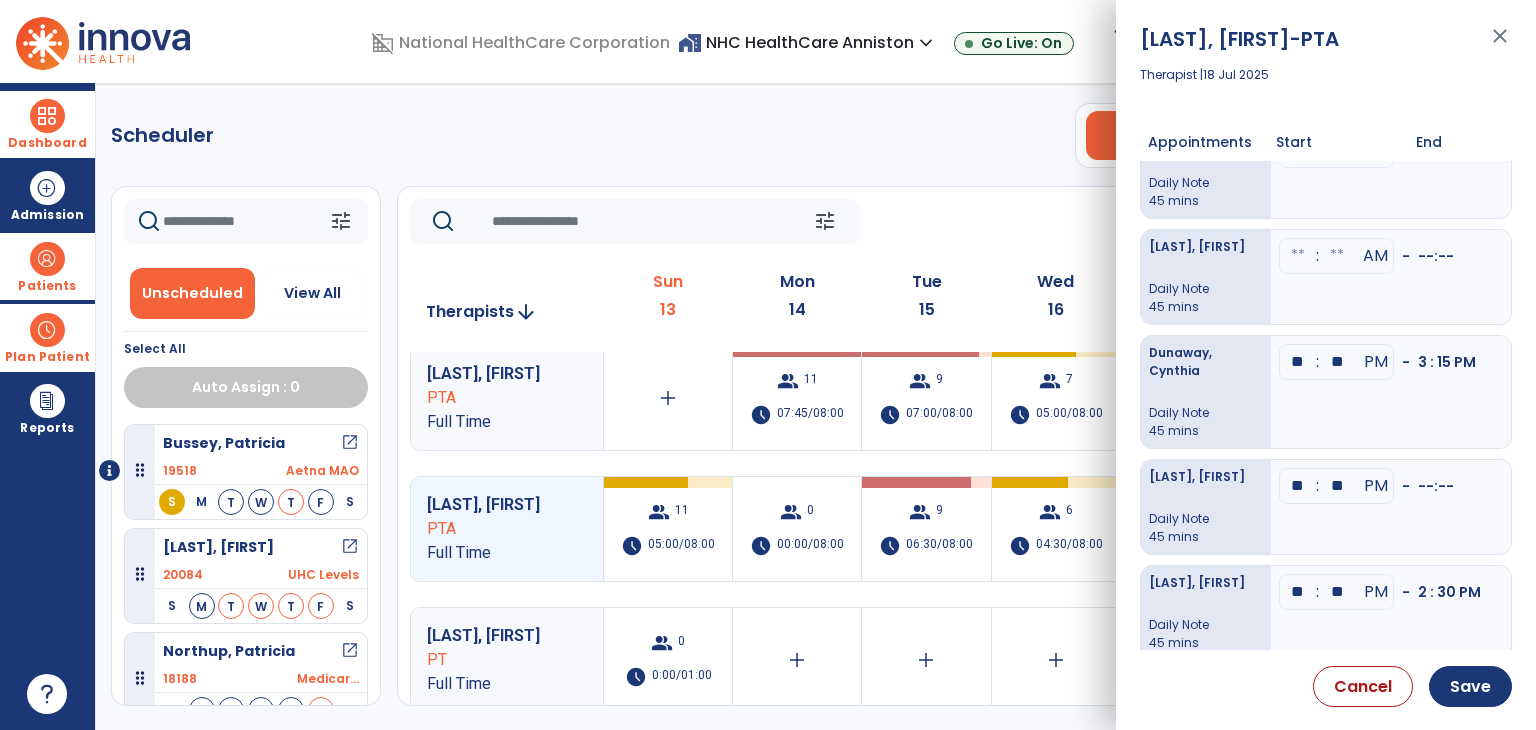 type on "**" 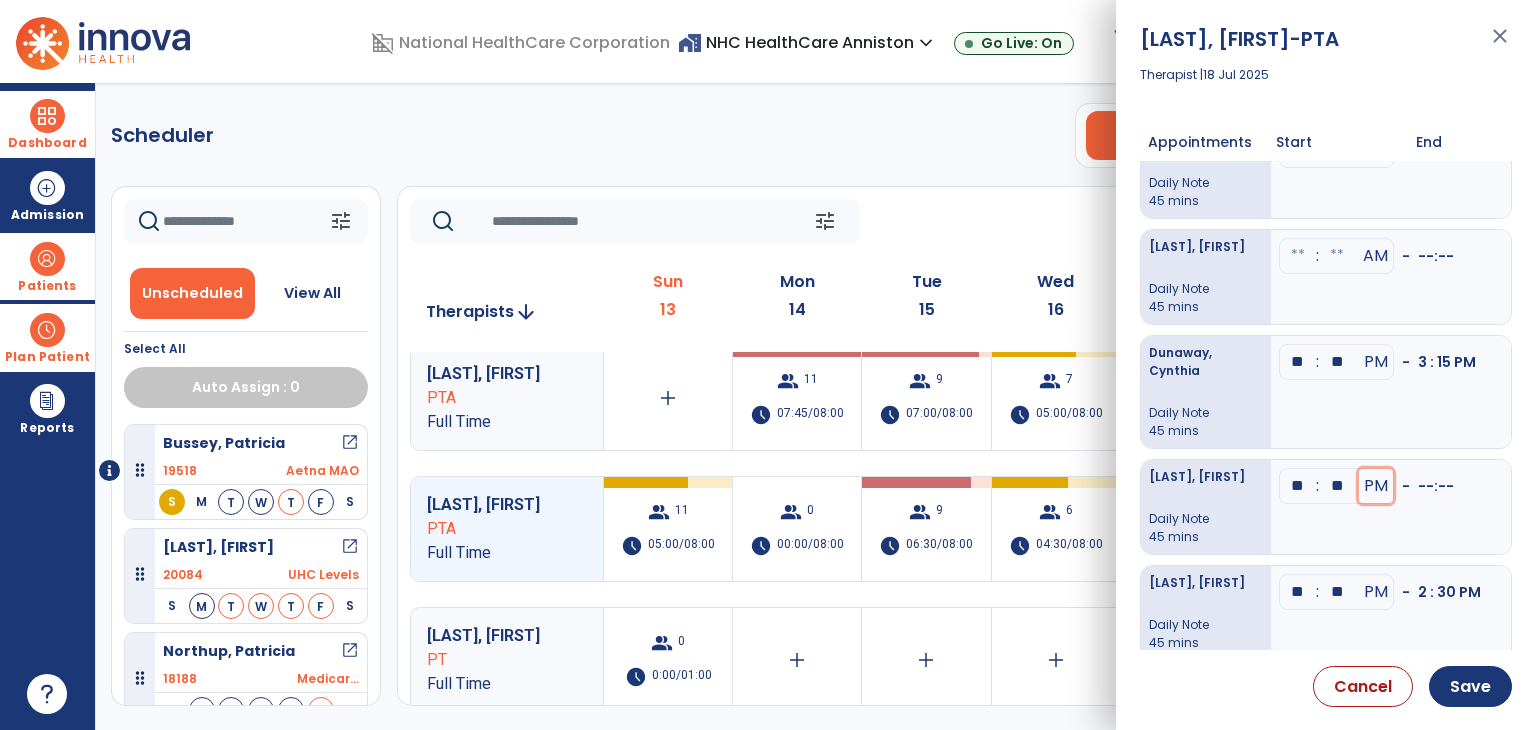 type 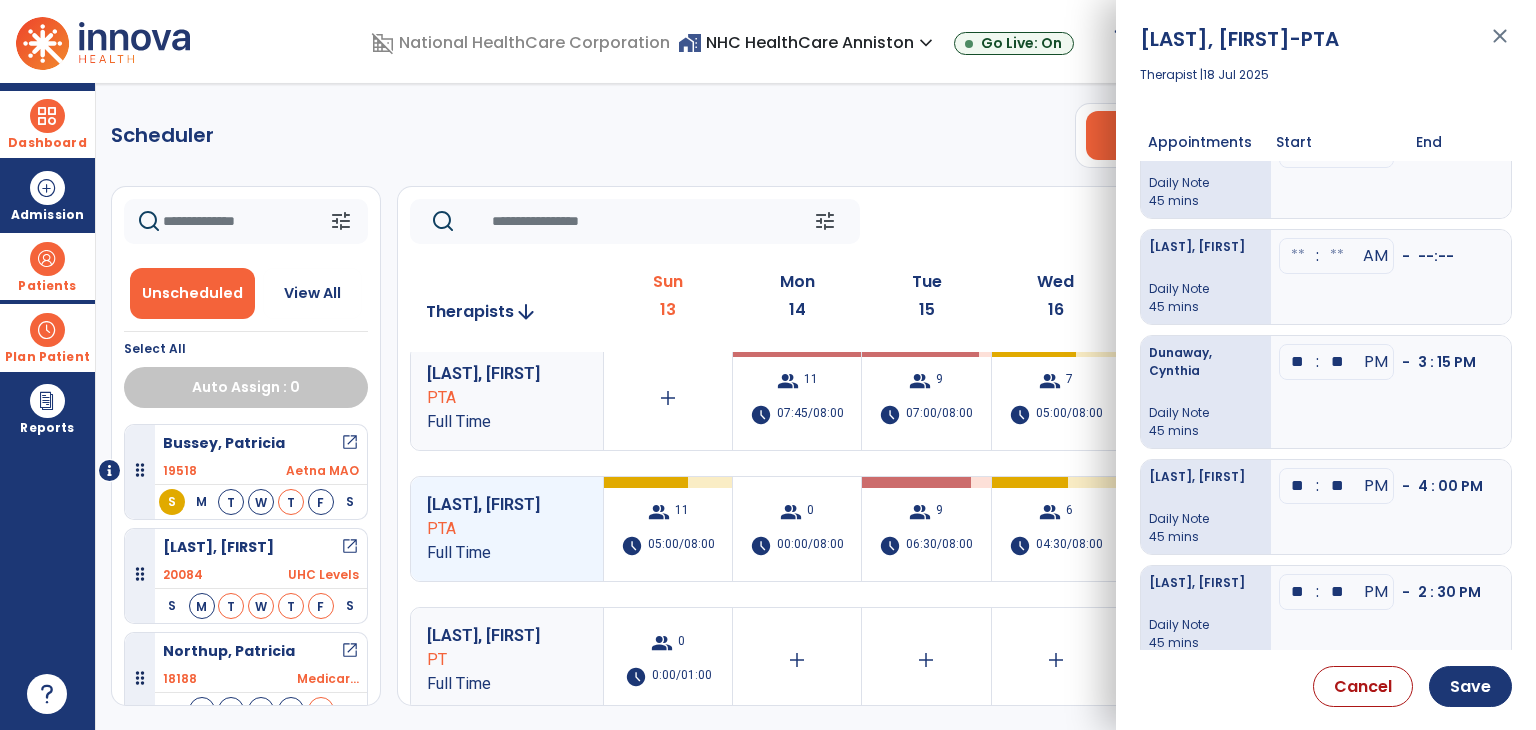 click at bounding box center (1298, 256) 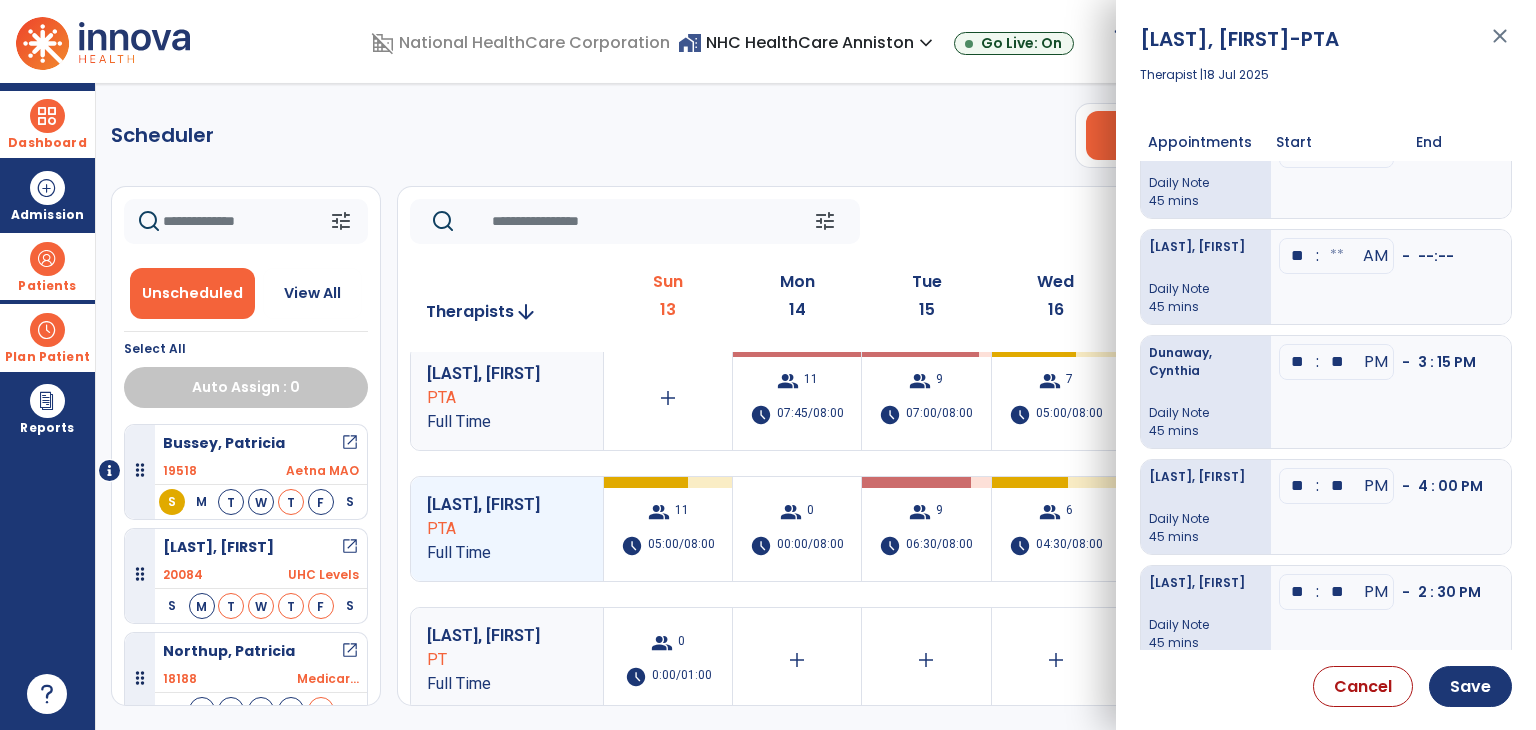 type on "**" 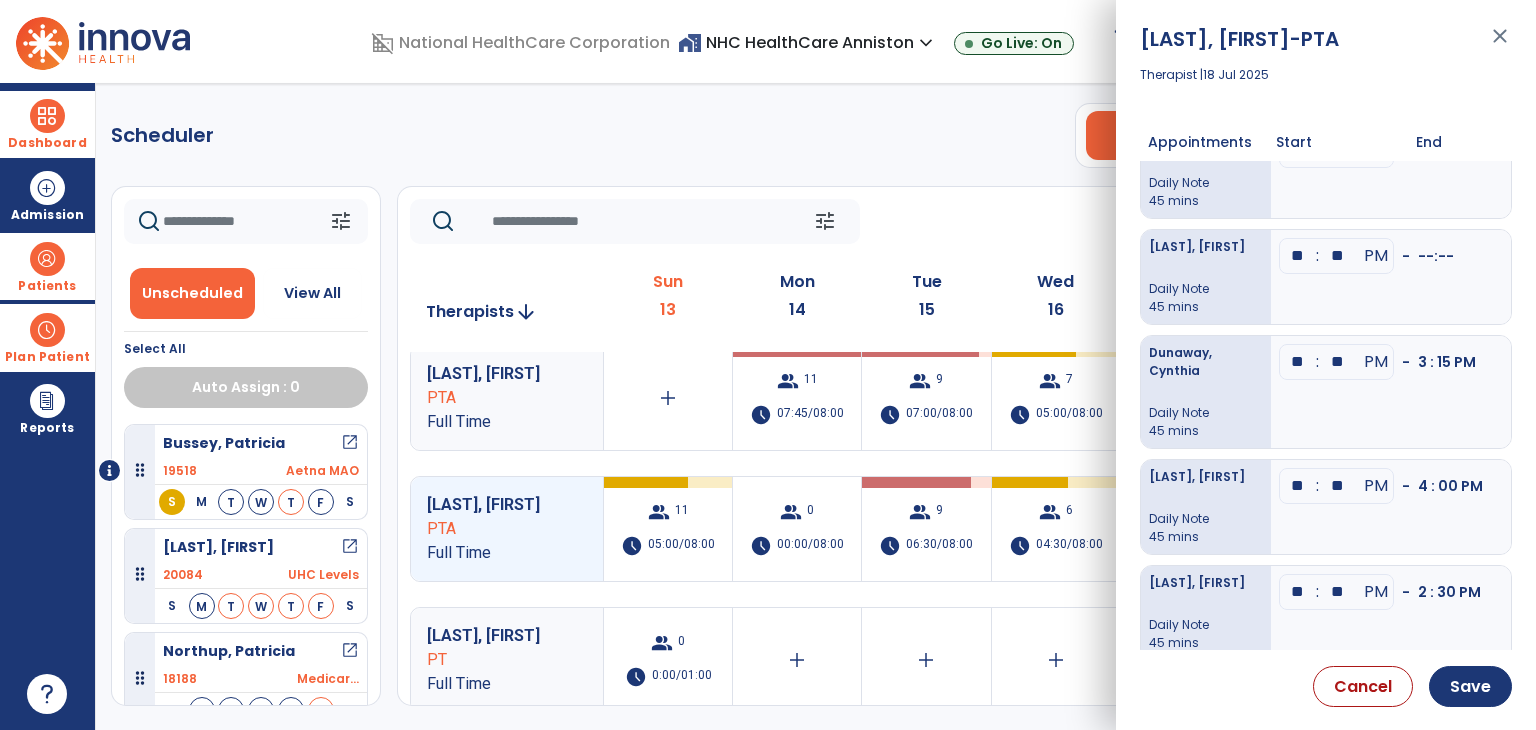 type on "**" 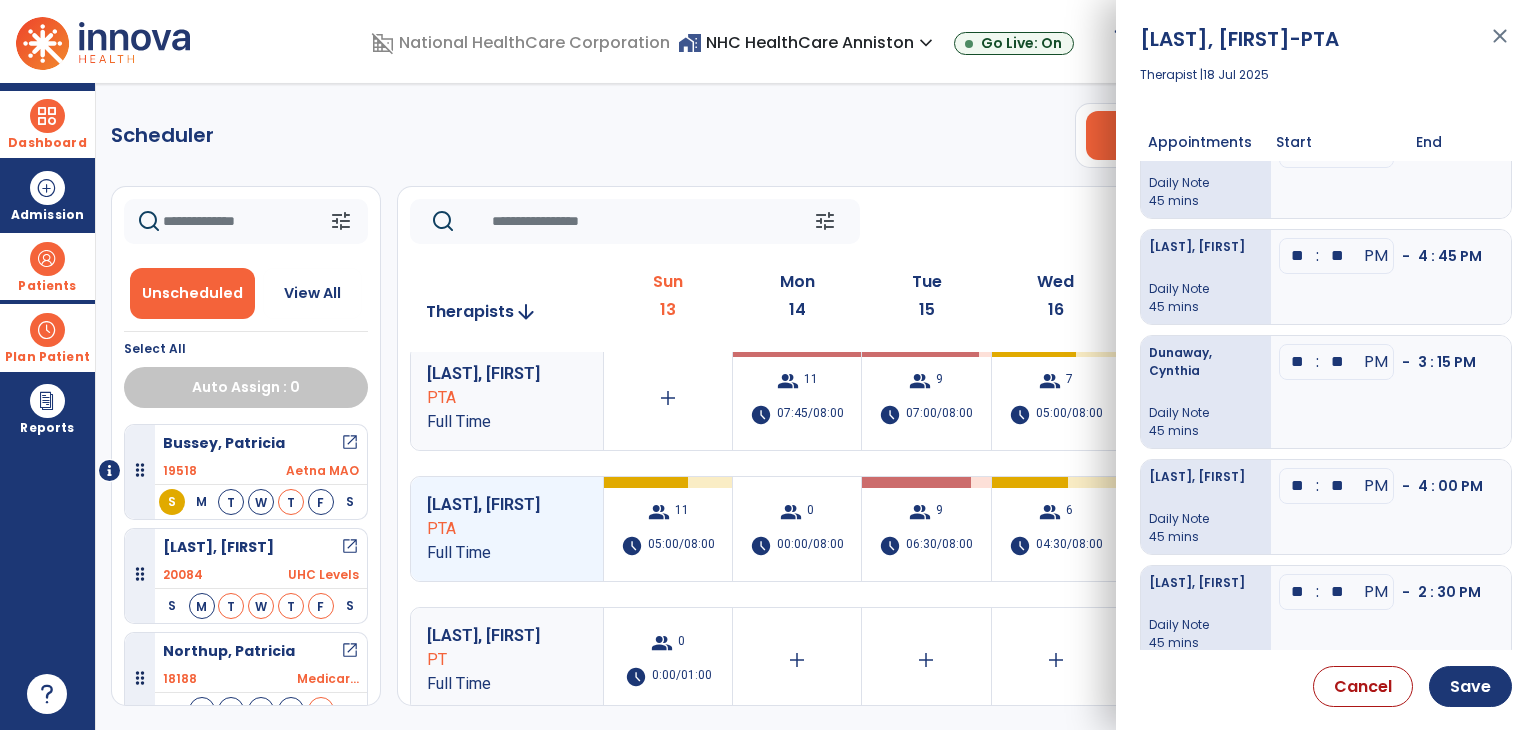 click on "** : ** PM - 4 : 45 PM" at bounding box center [1391, 277] 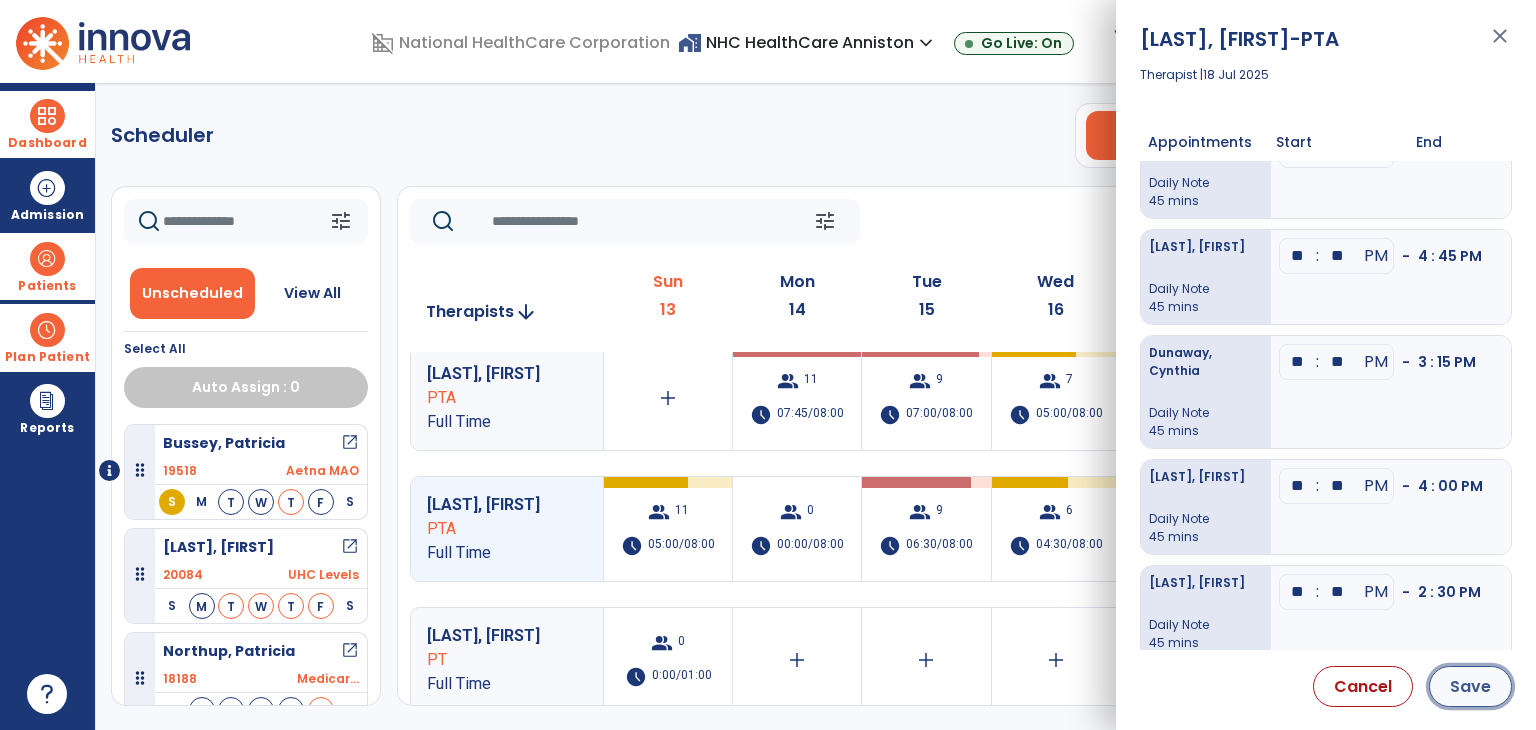 click on "Save" at bounding box center [1470, 686] 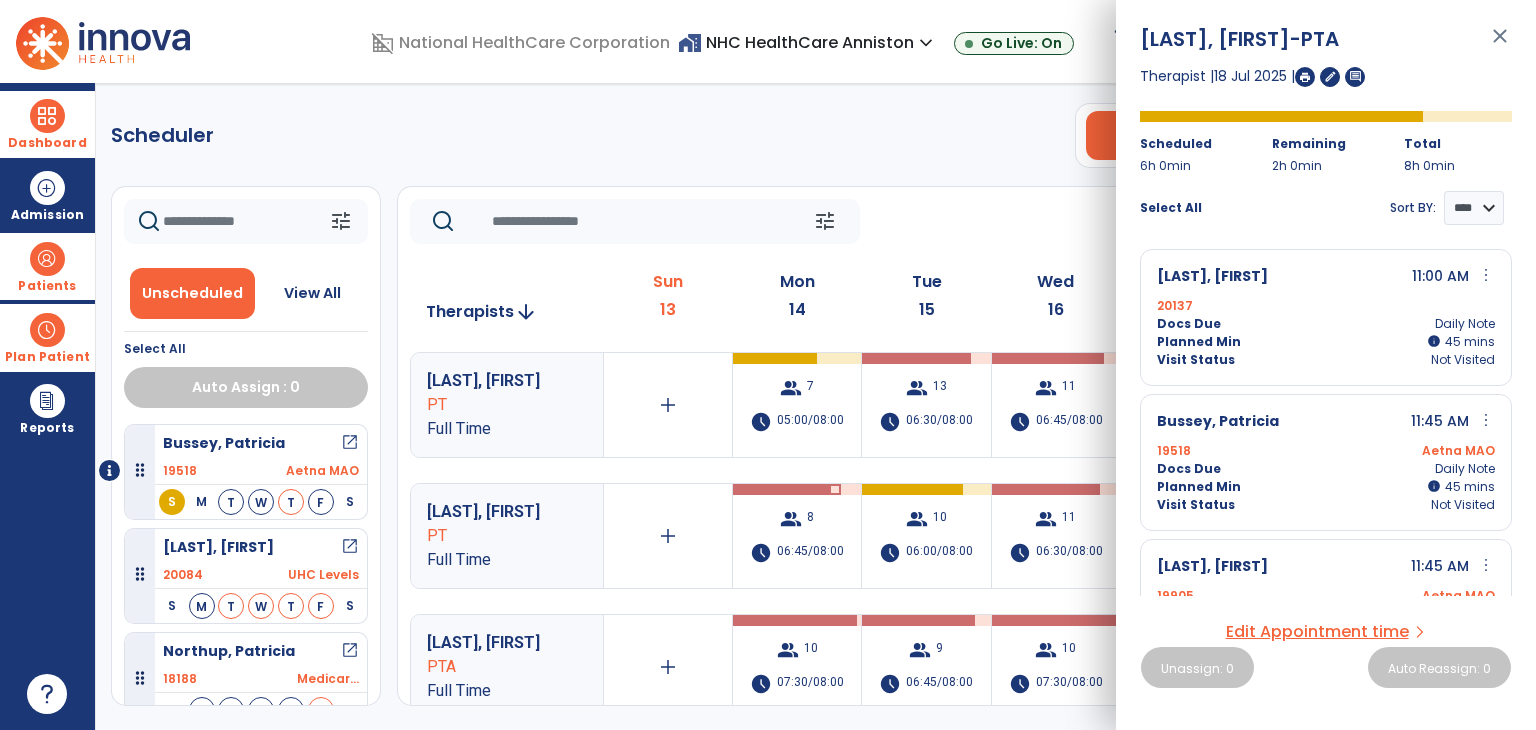 click on "close" at bounding box center (1500, 45) 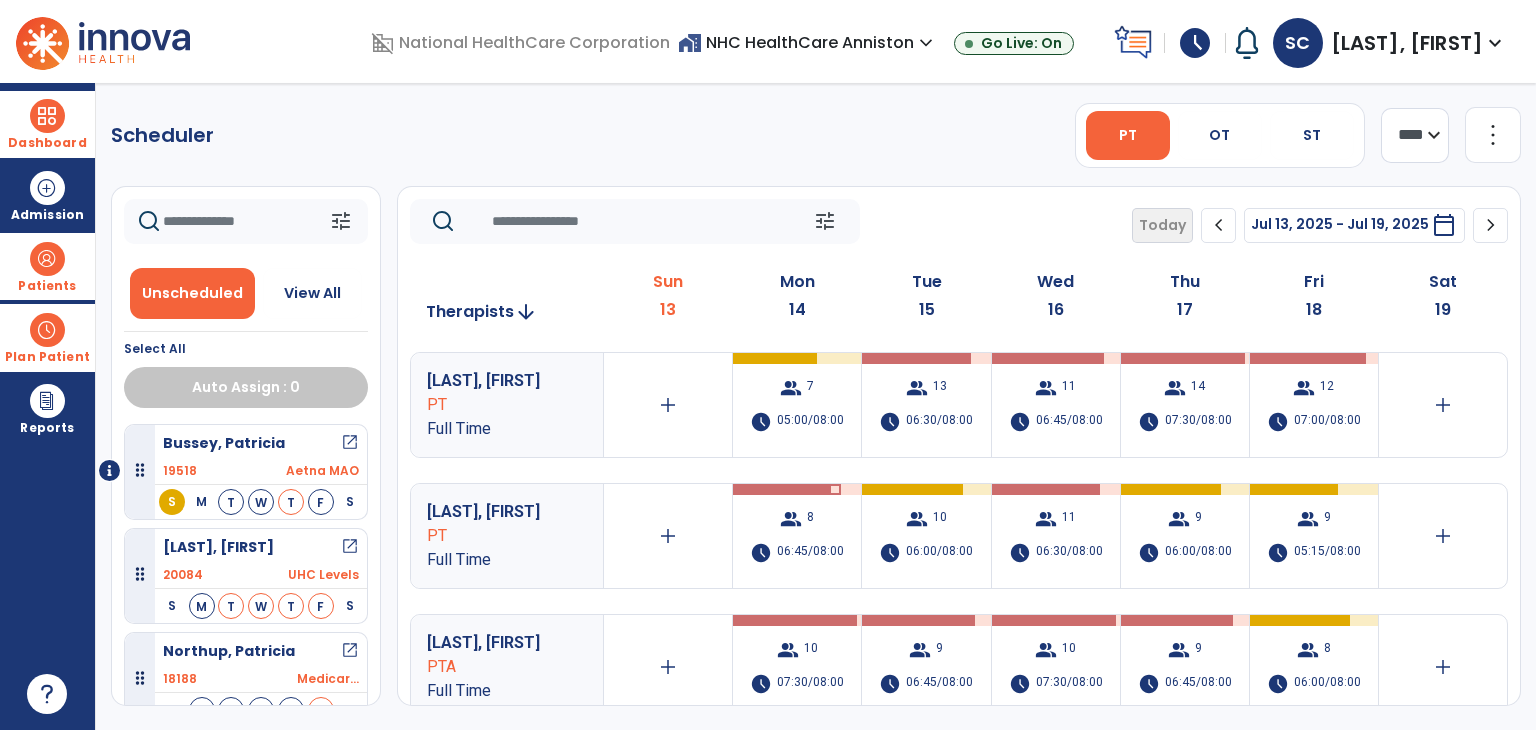 click on "Dashboard" at bounding box center [47, 124] 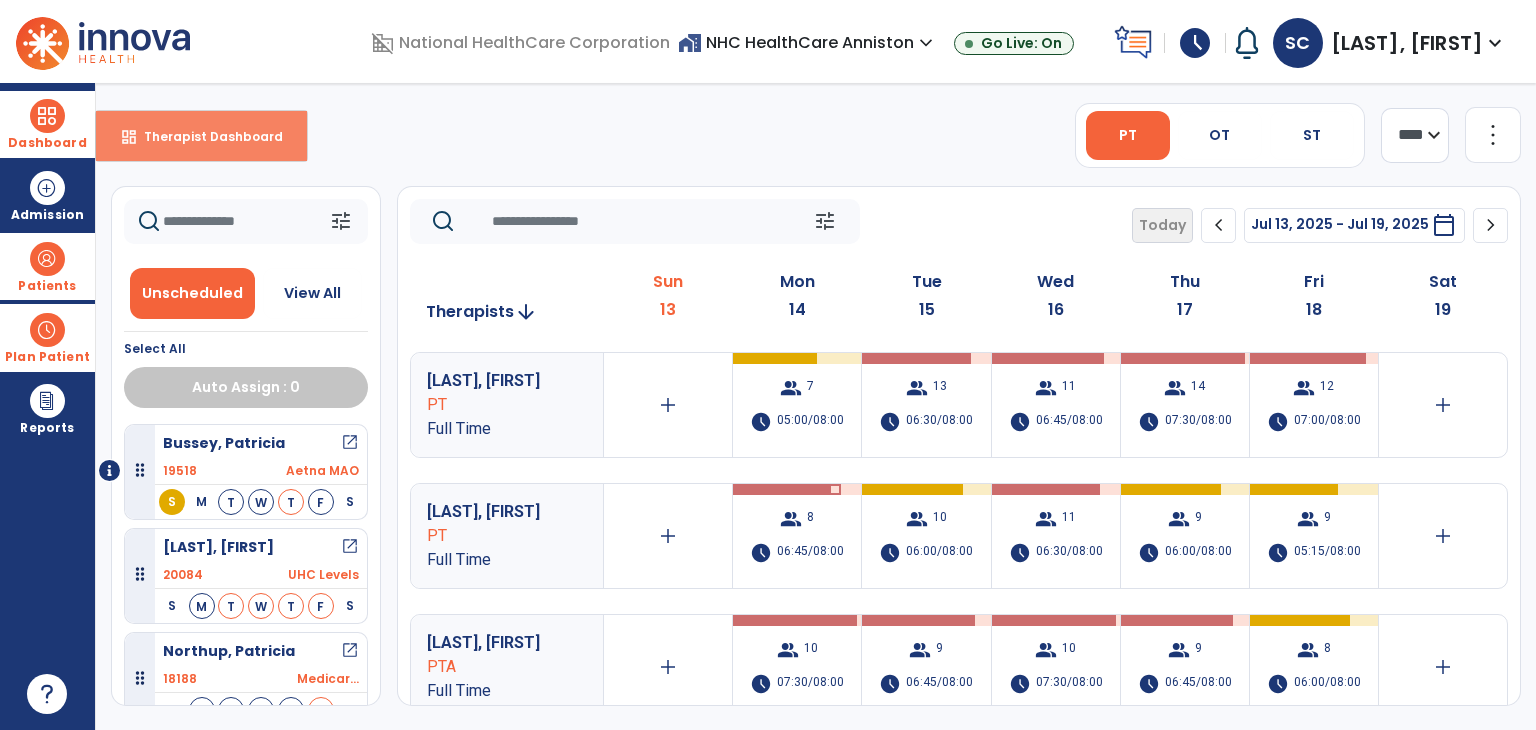 drag, startPoint x: 120, startPoint y: 135, endPoint x: 204, endPoint y: 135, distance: 84 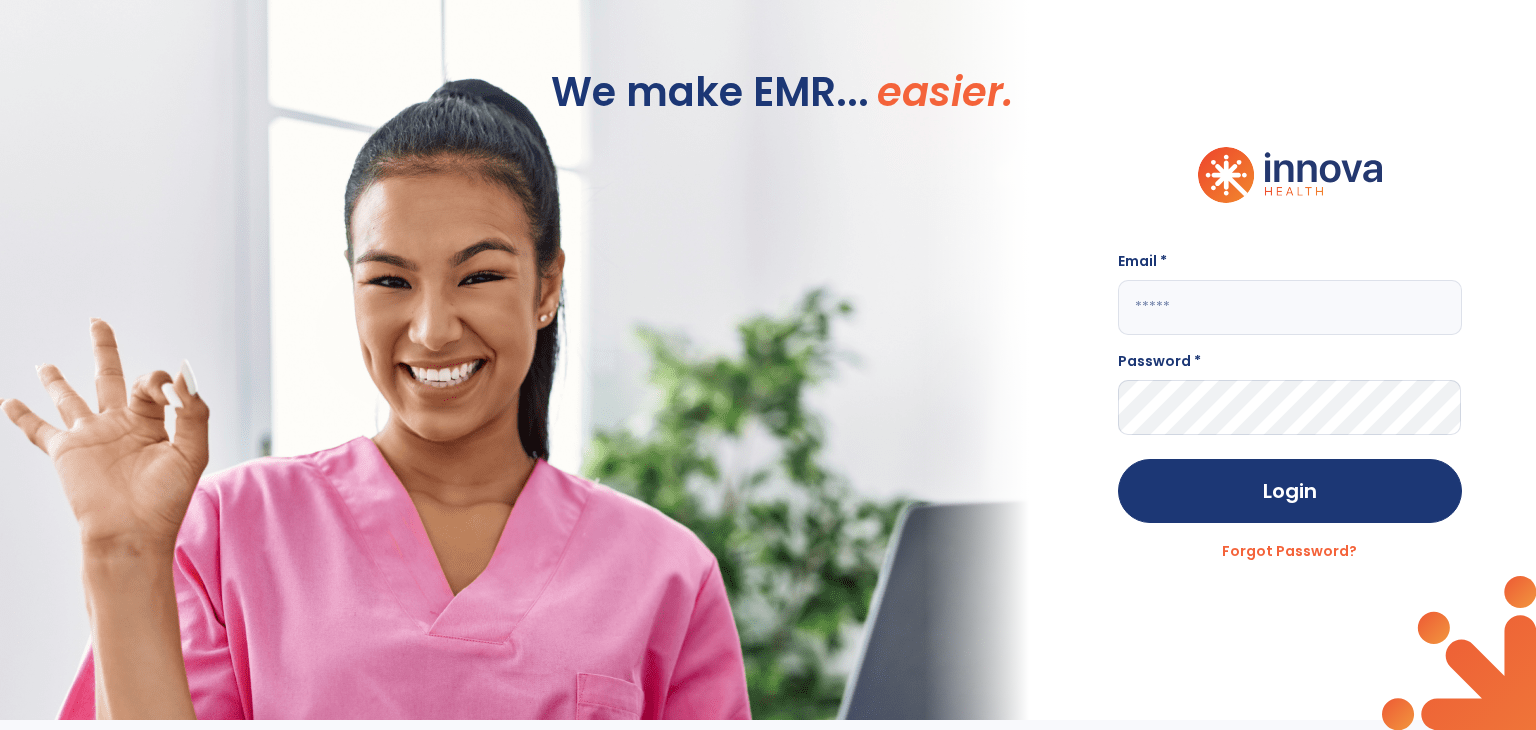 scroll, scrollTop: -9, scrollLeft: 0, axis: vertical 